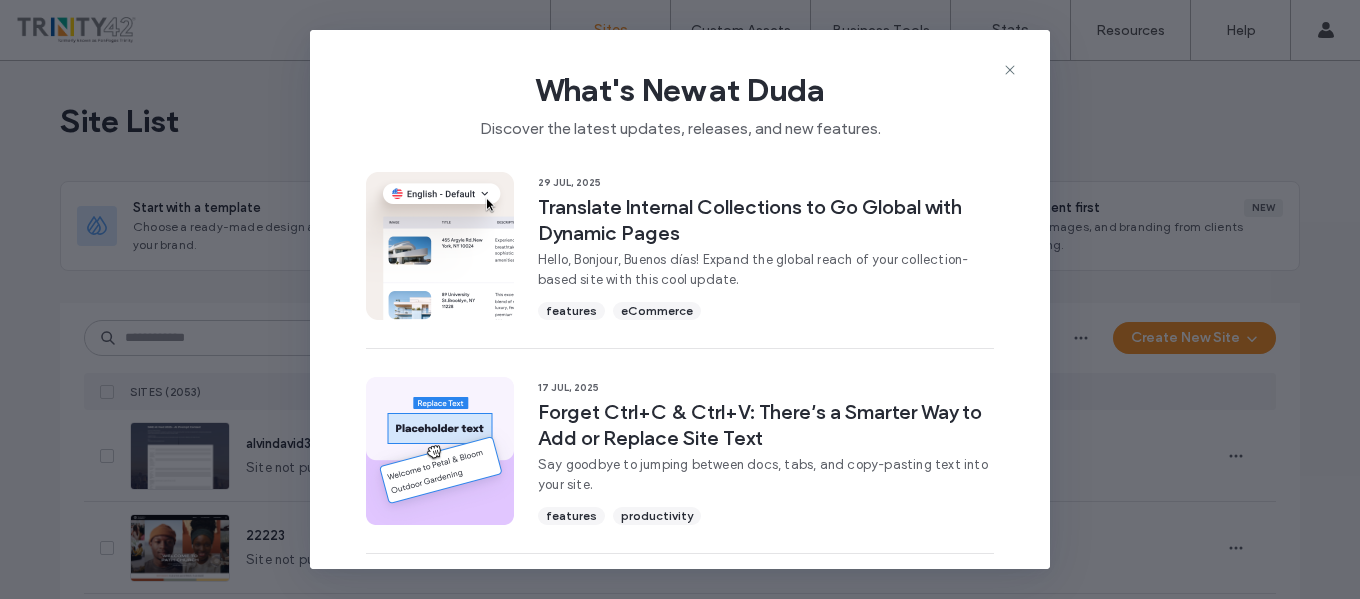 scroll, scrollTop: 0, scrollLeft: 0, axis: both 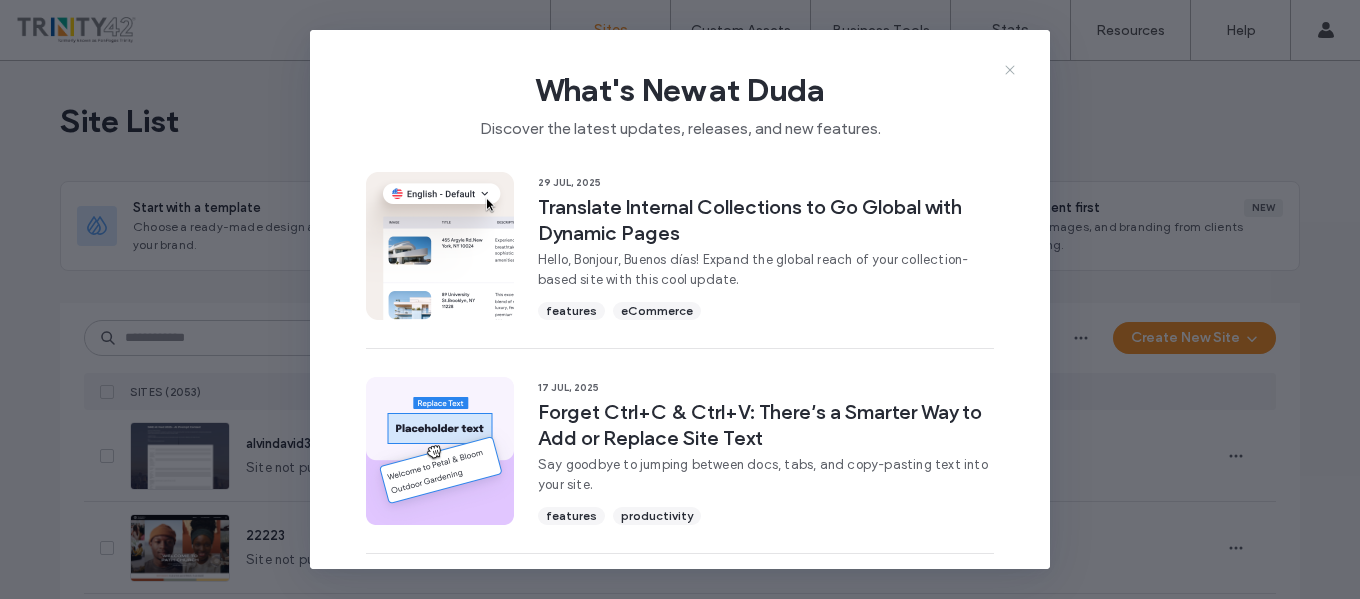 click 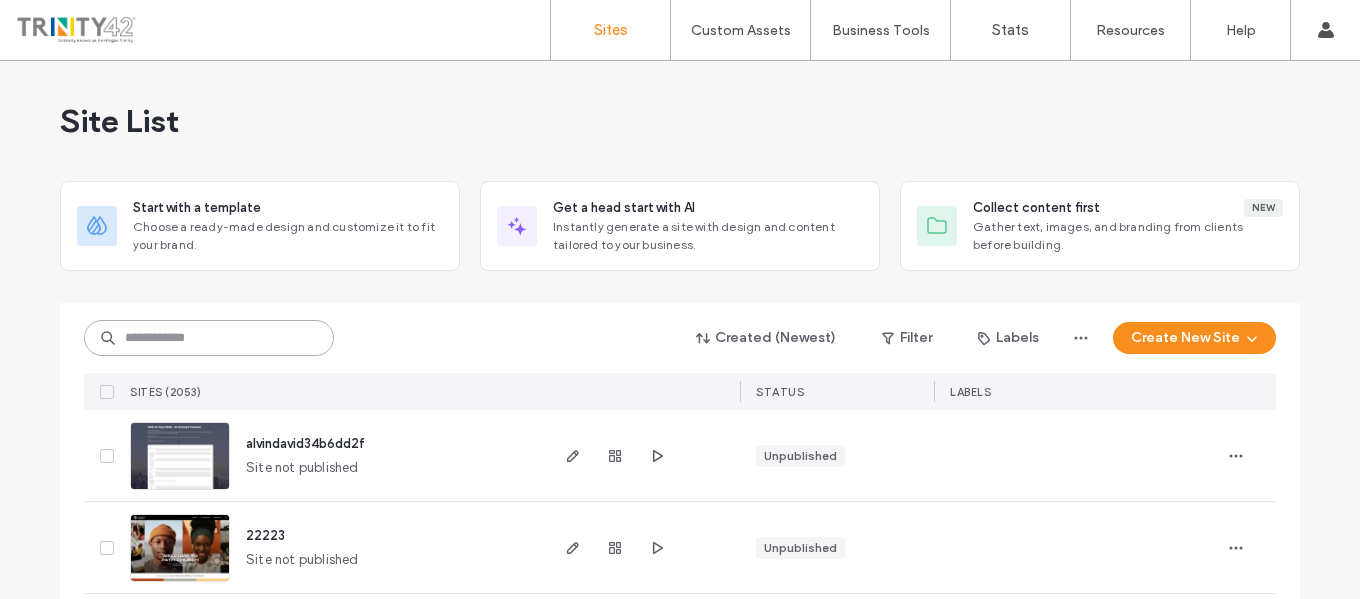 click at bounding box center (209, 338) 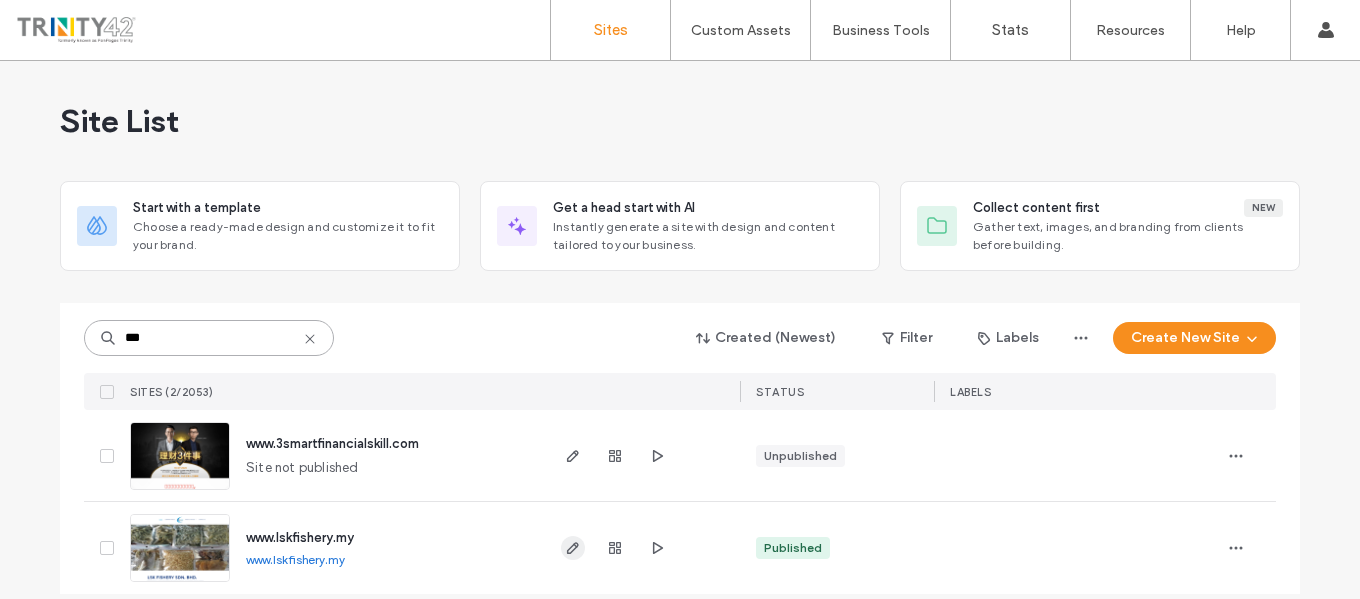 type on "***" 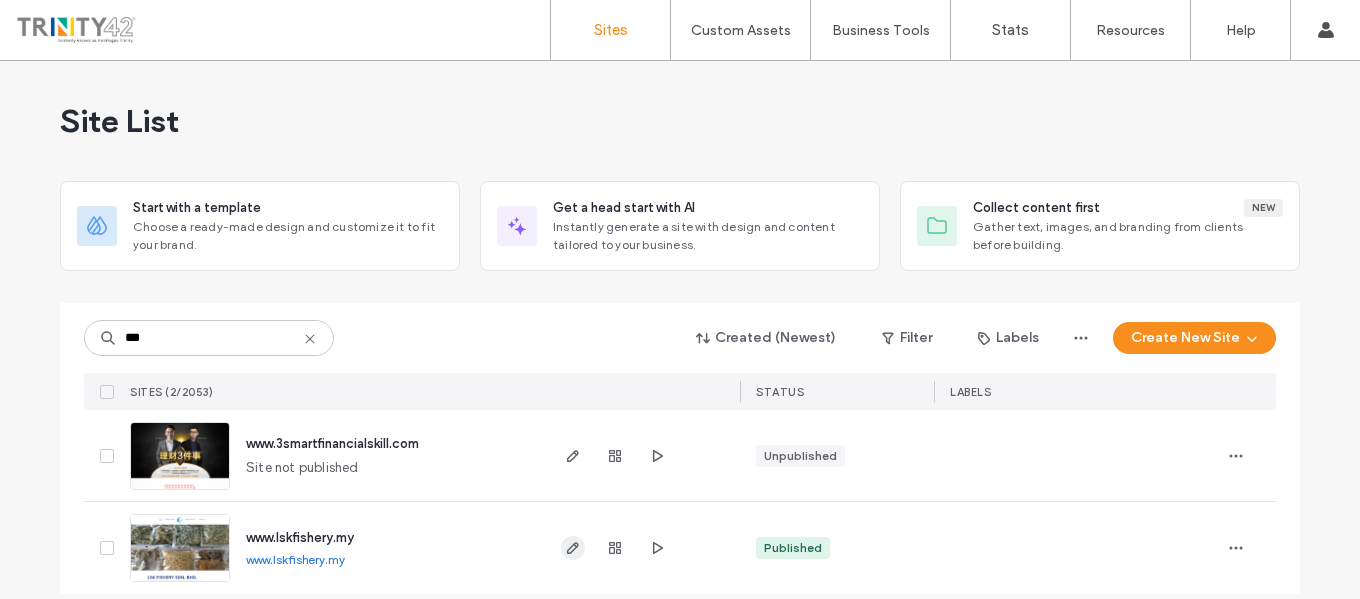 click 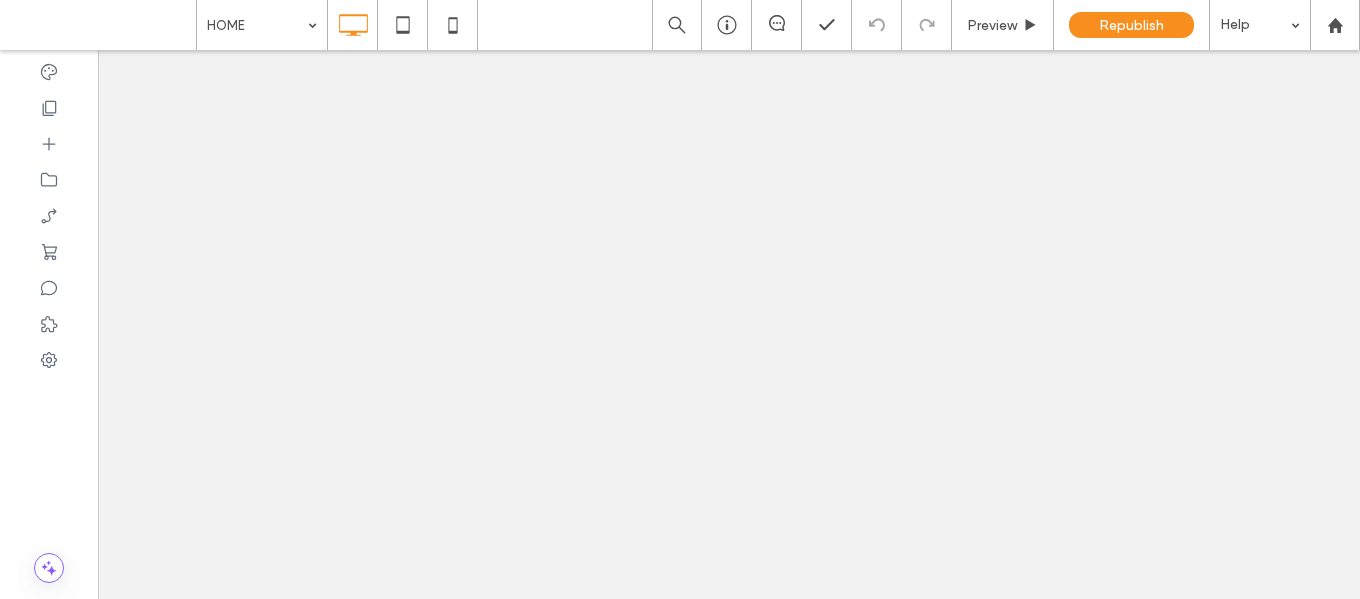 scroll, scrollTop: 0, scrollLeft: 0, axis: both 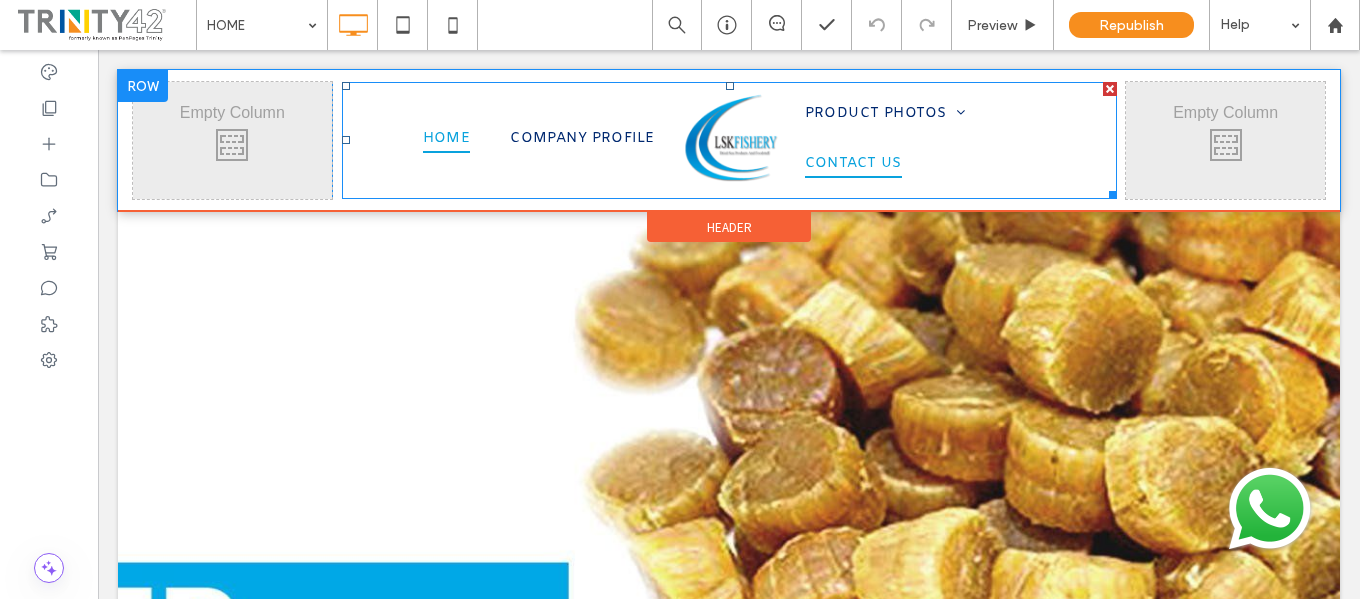 click on "CONTACT US" at bounding box center [853, 164] 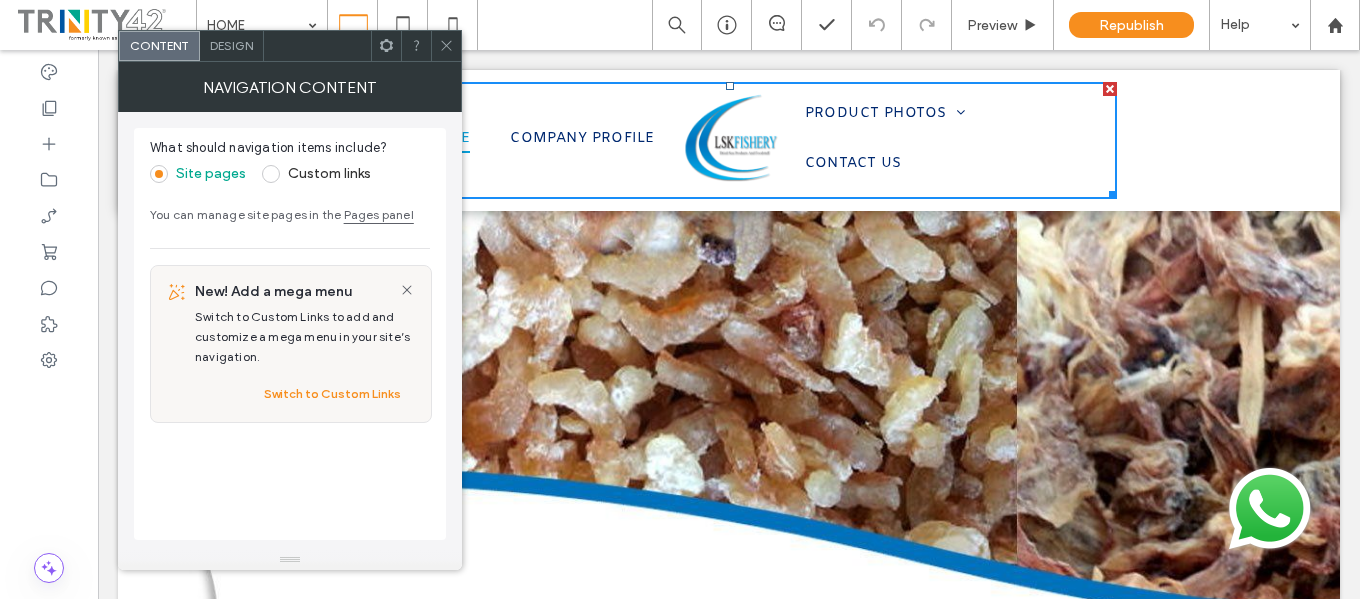 click on "Click To Paste" at bounding box center [1225, 140] 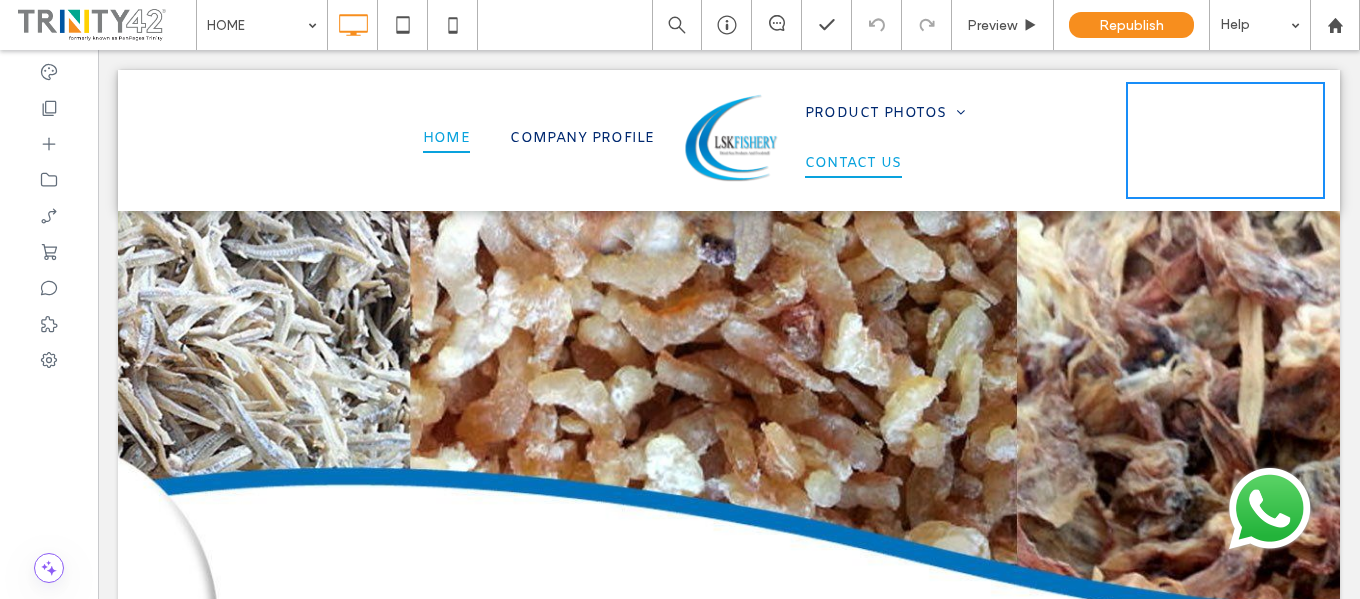 click on "CONTACT US" at bounding box center (853, 164) 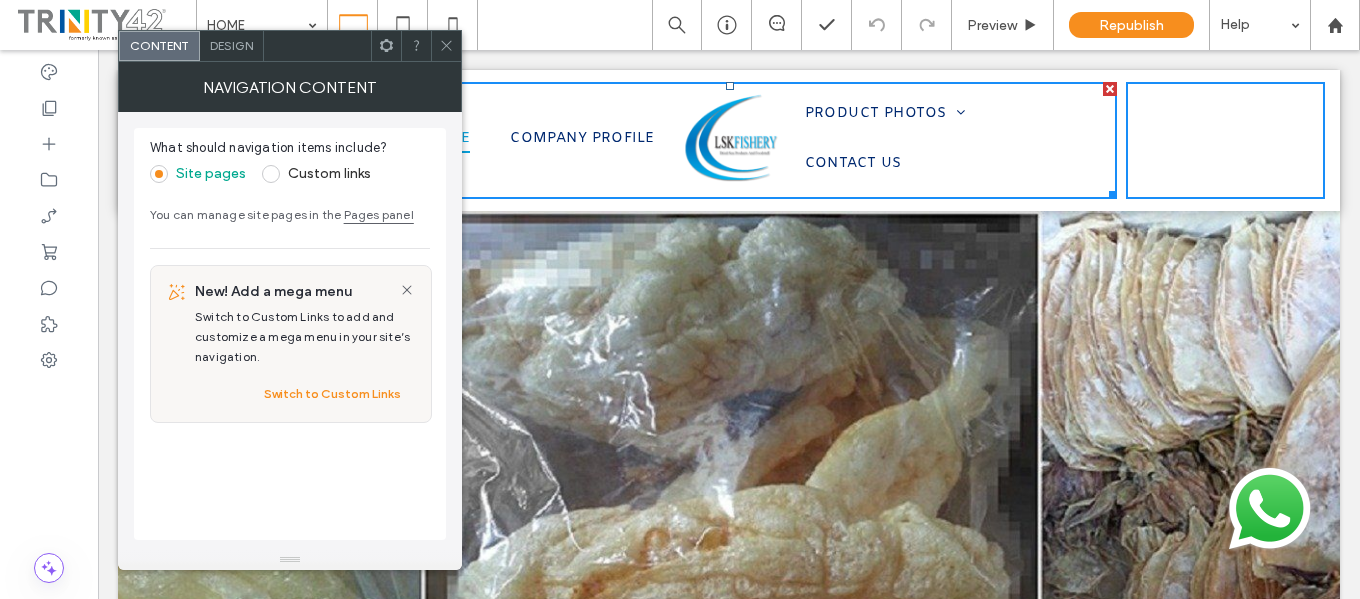 click at bounding box center [446, 46] 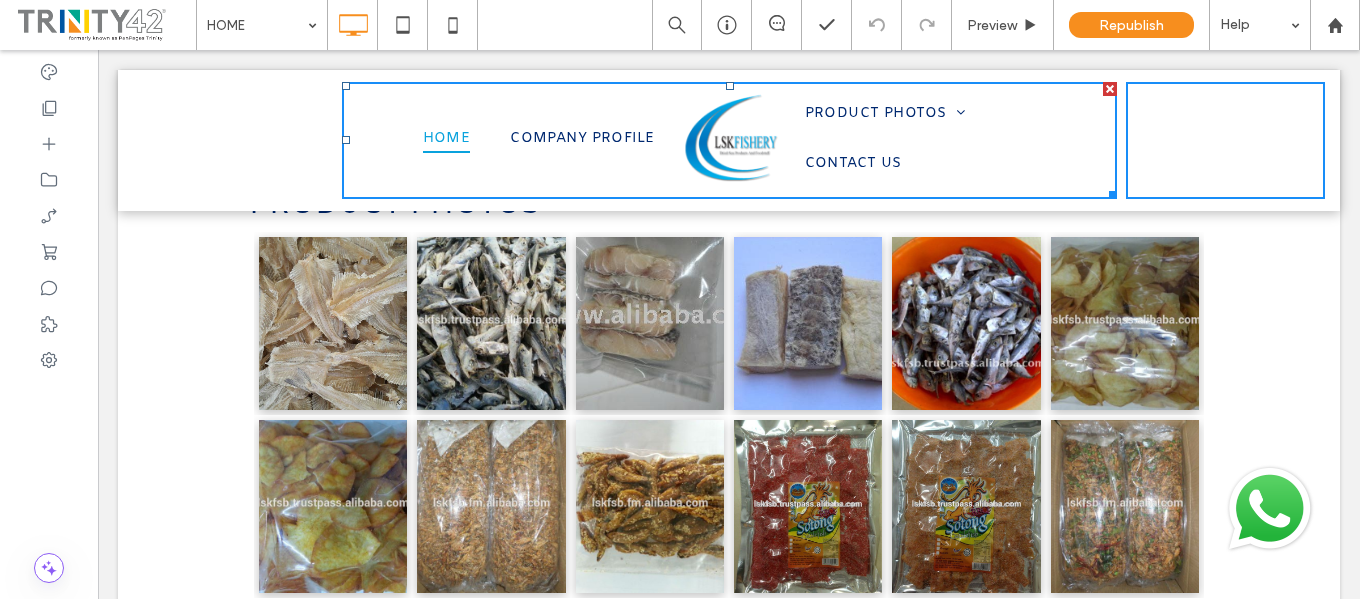 scroll, scrollTop: 1200, scrollLeft: 0, axis: vertical 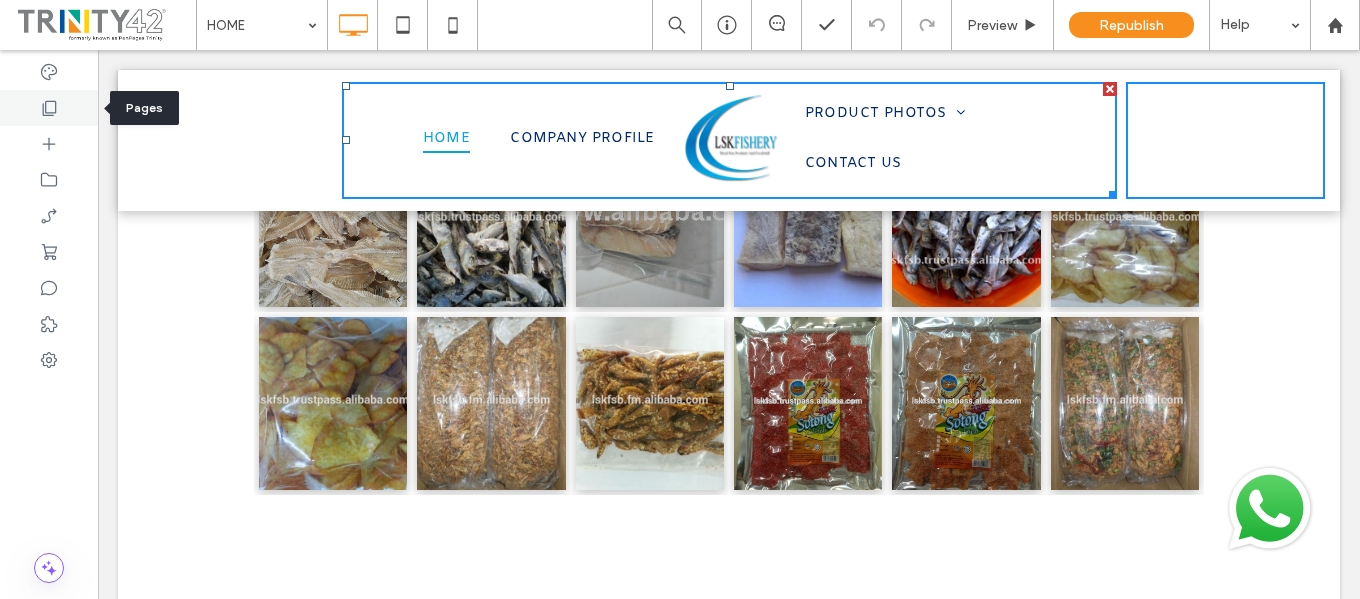 click at bounding box center (49, 108) 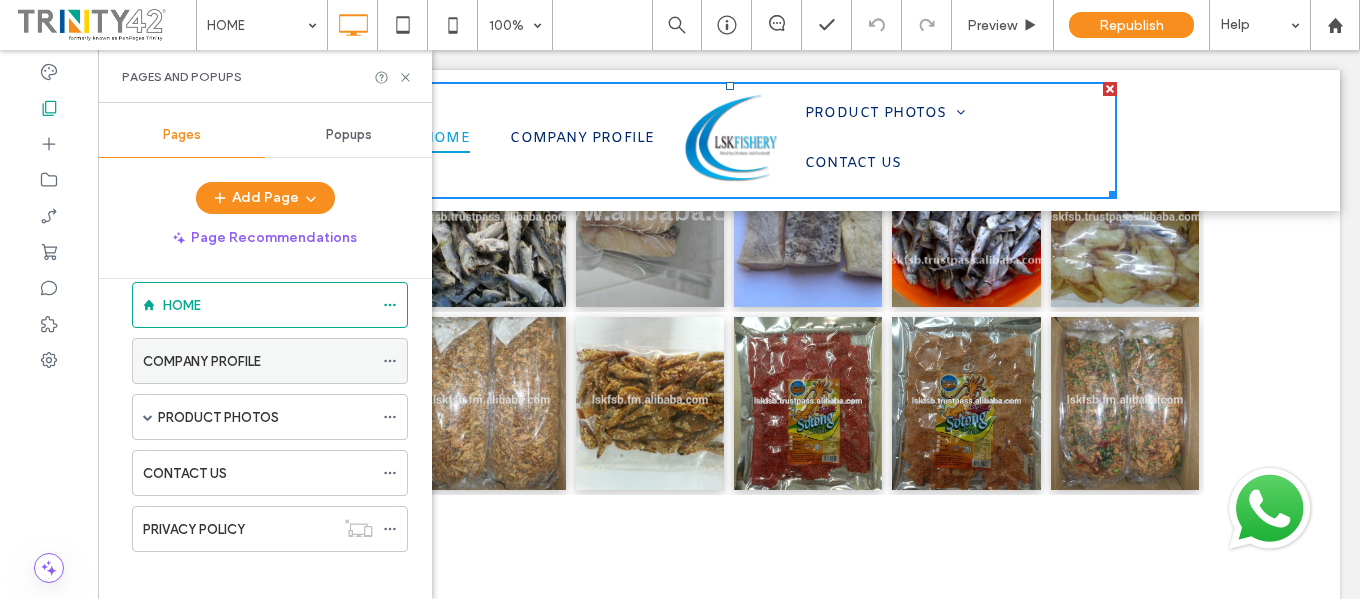 scroll, scrollTop: 44, scrollLeft: 0, axis: vertical 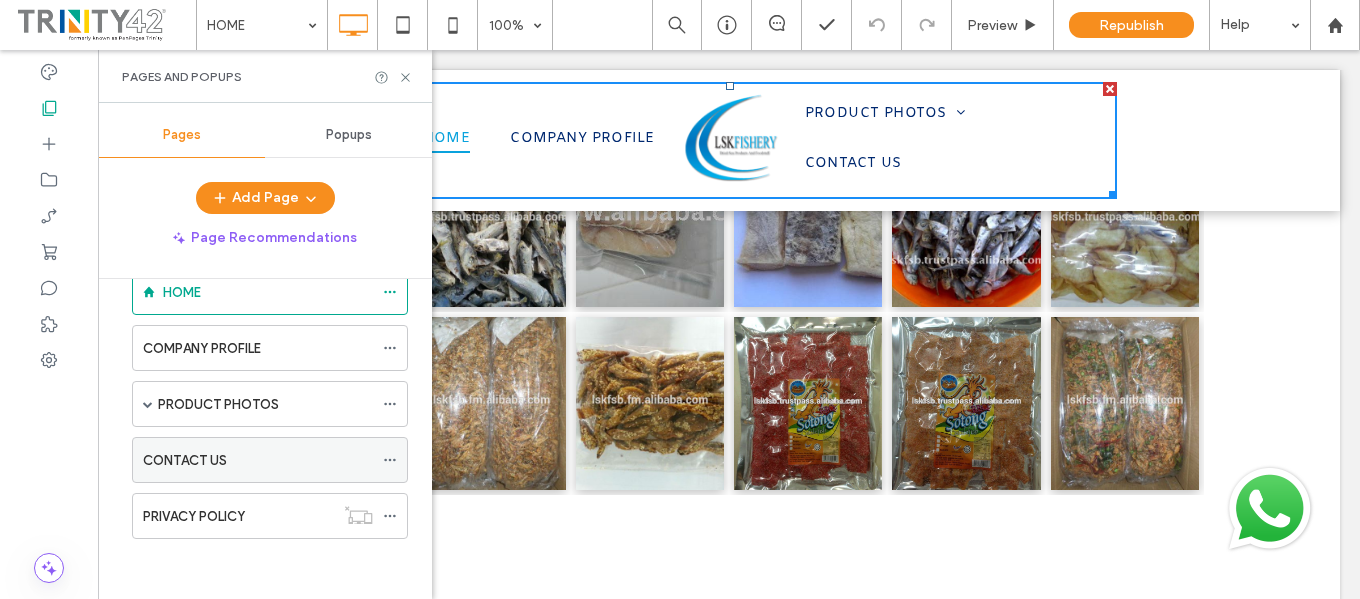 click on "CONTACT US" at bounding box center (185, 460) 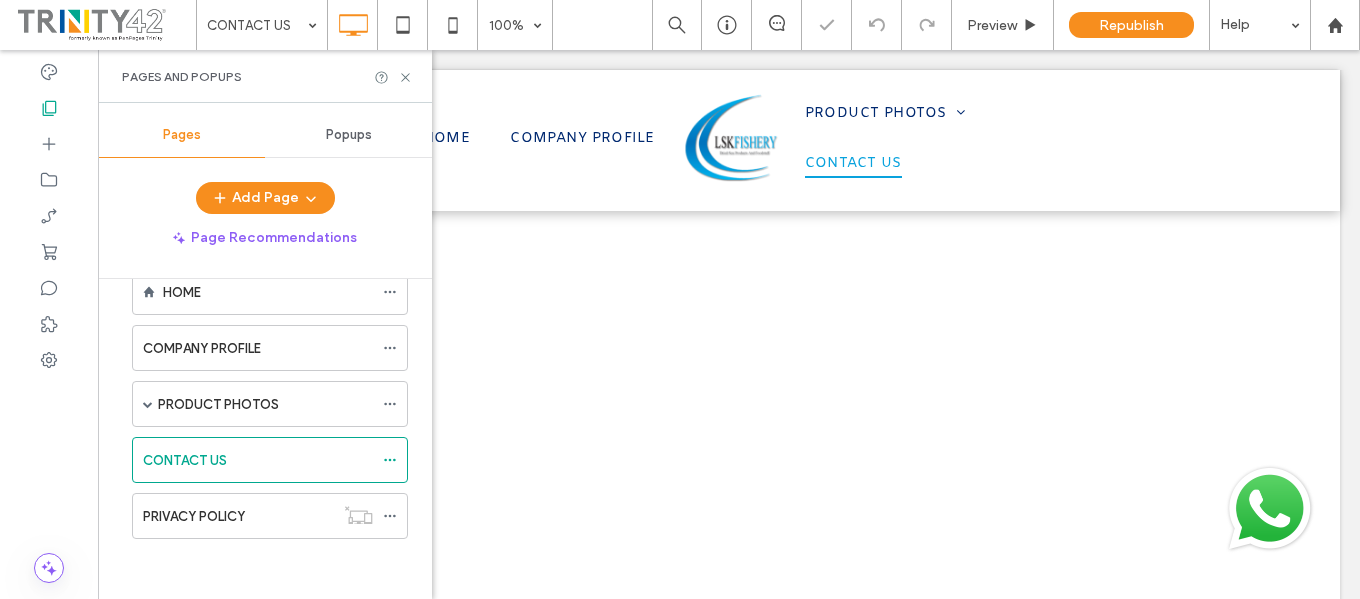 scroll, scrollTop: 247, scrollLeft: 0, axis: vertical 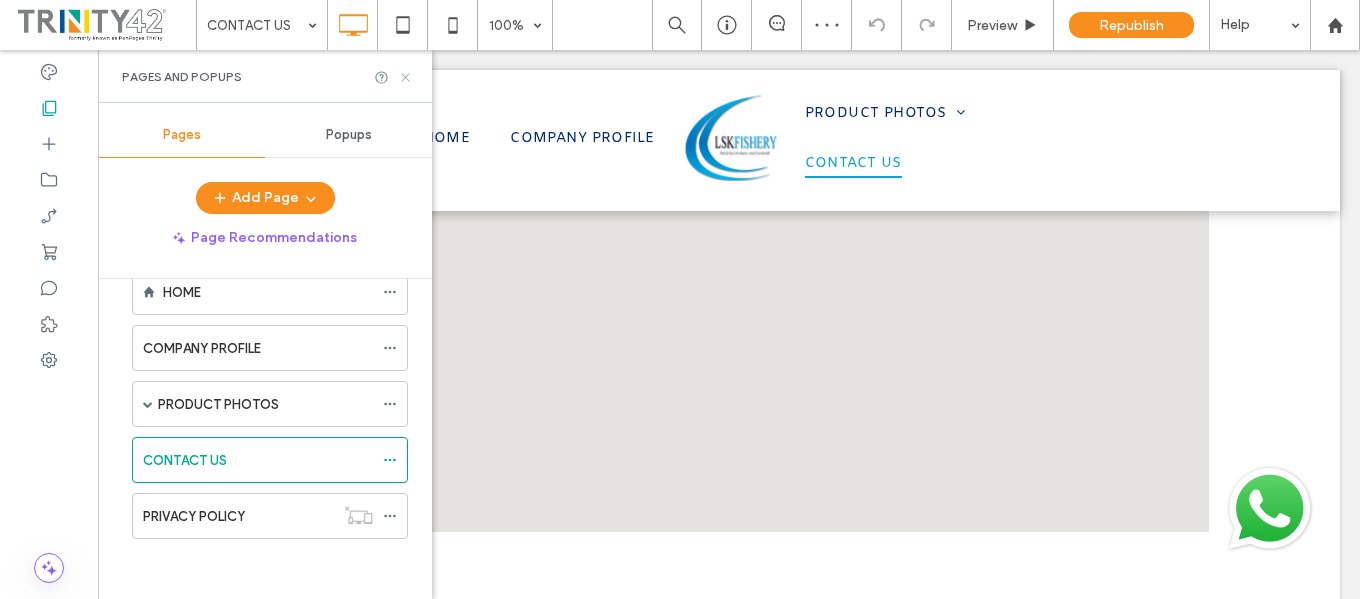 click 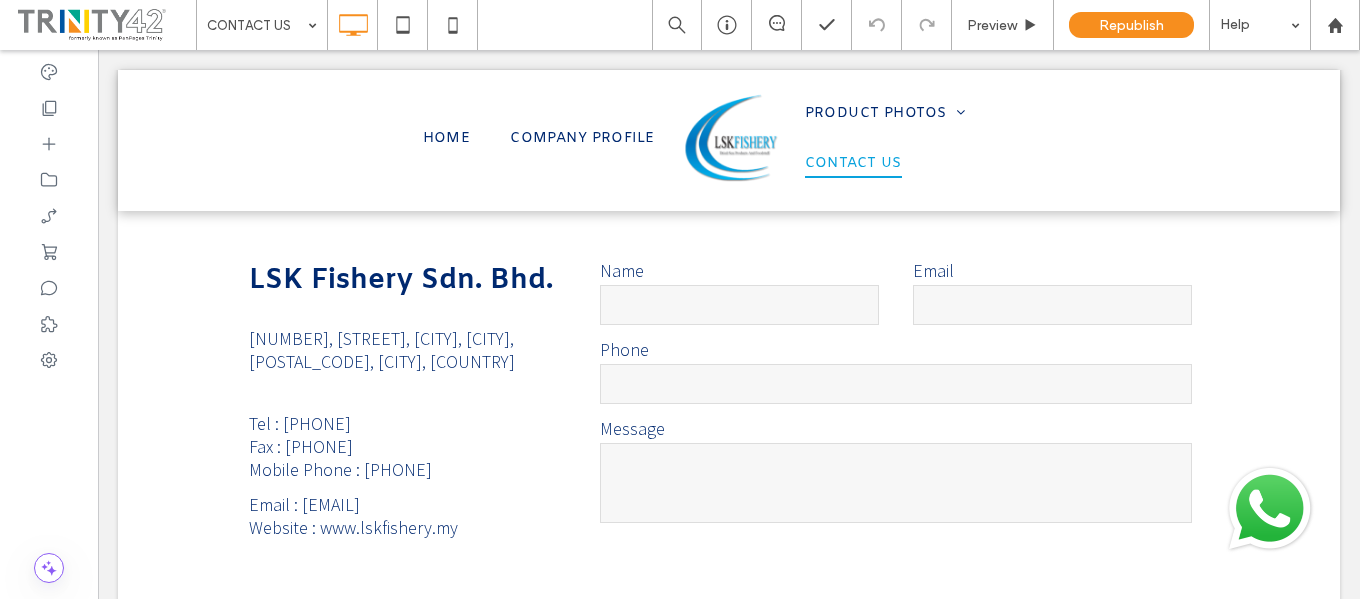 scroll, scrollTop: 620, scrollLeft: 0, axis: vertical 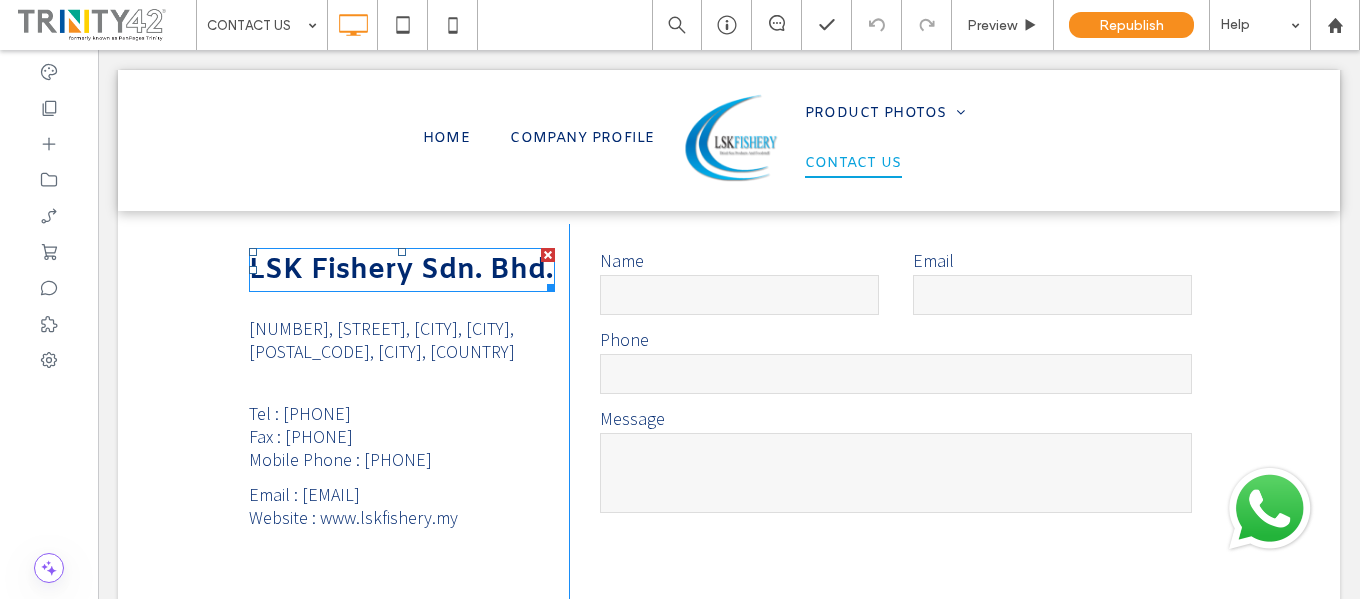 click on "LSK Fishery Sdn. Bhd." at bounding box center [401, 270] 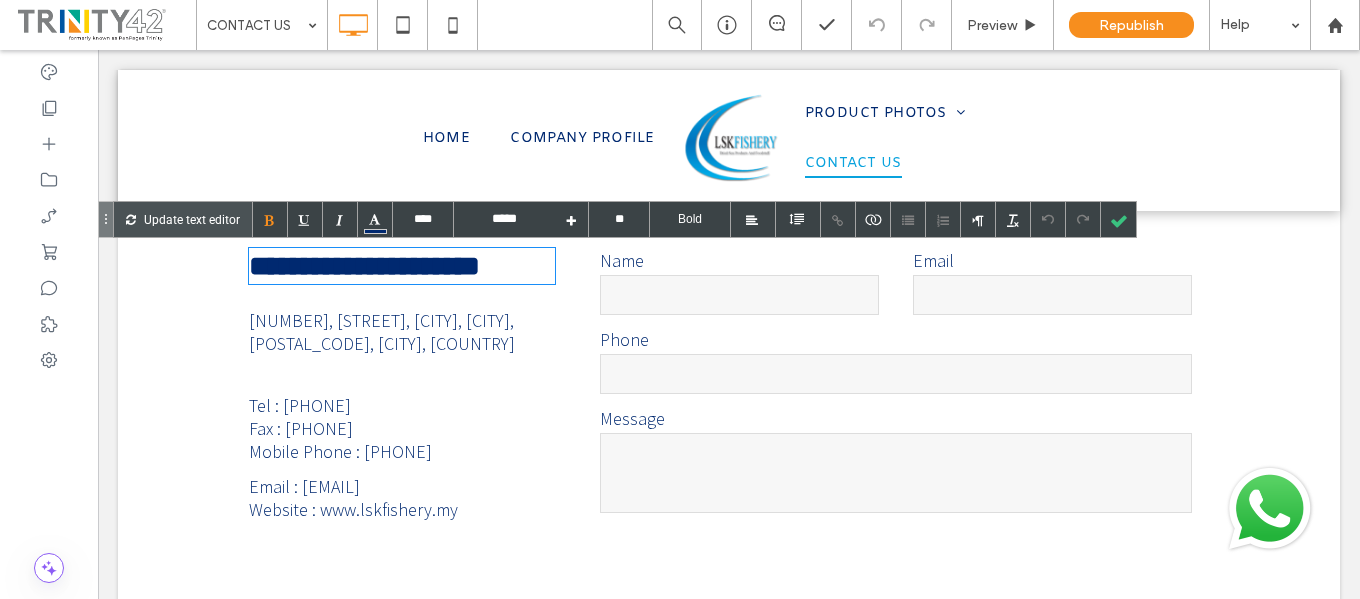 click on "**********" at bounding box center [364, 266] 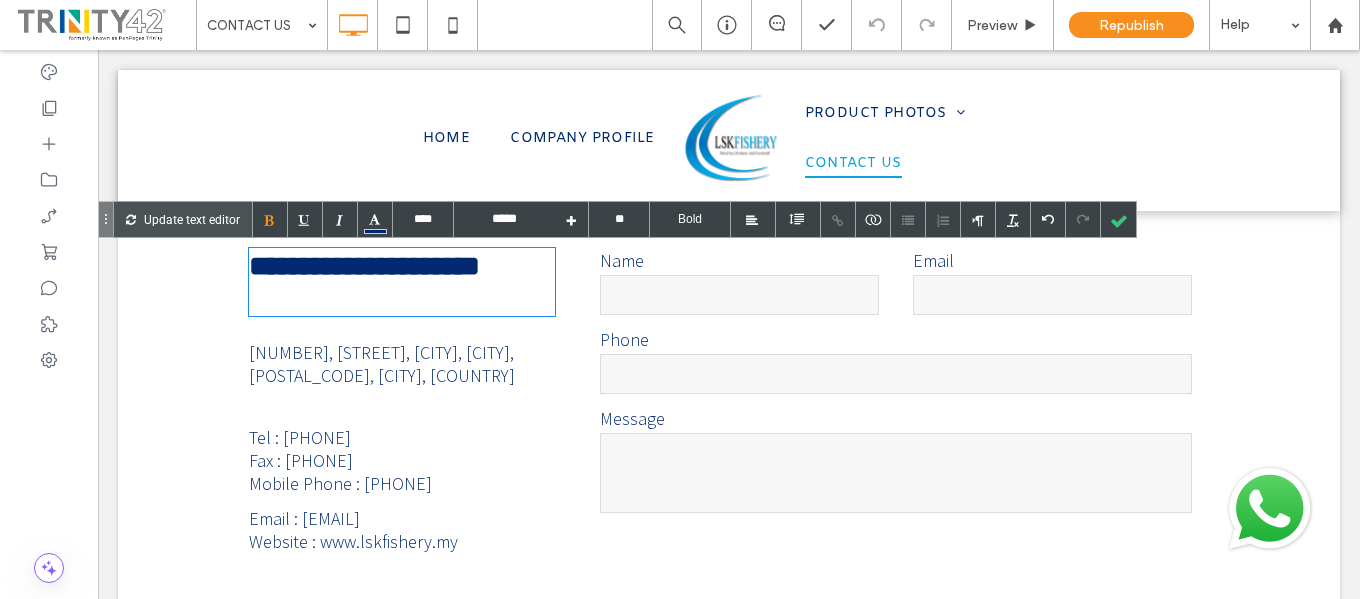 type on "****" 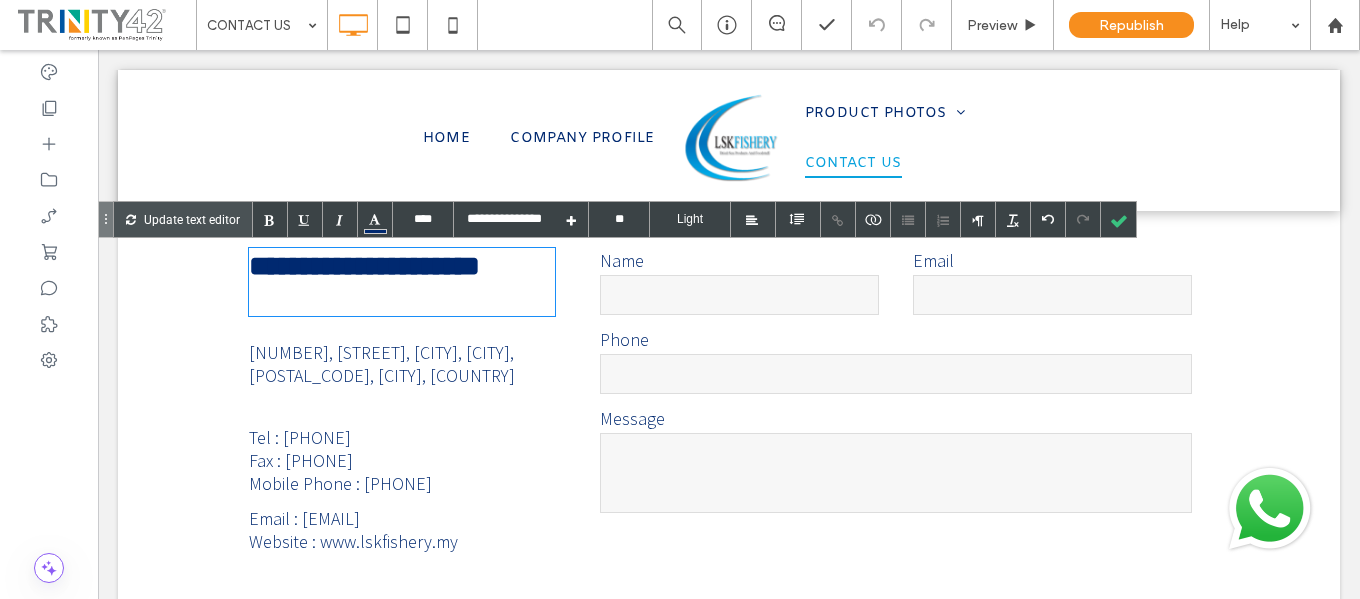 click on "[NUMBER], [STREET], [CITY], [CITY], [POSTAL_CODE], [CITY], [COUNTRY]" at bounding box center (402, 364) 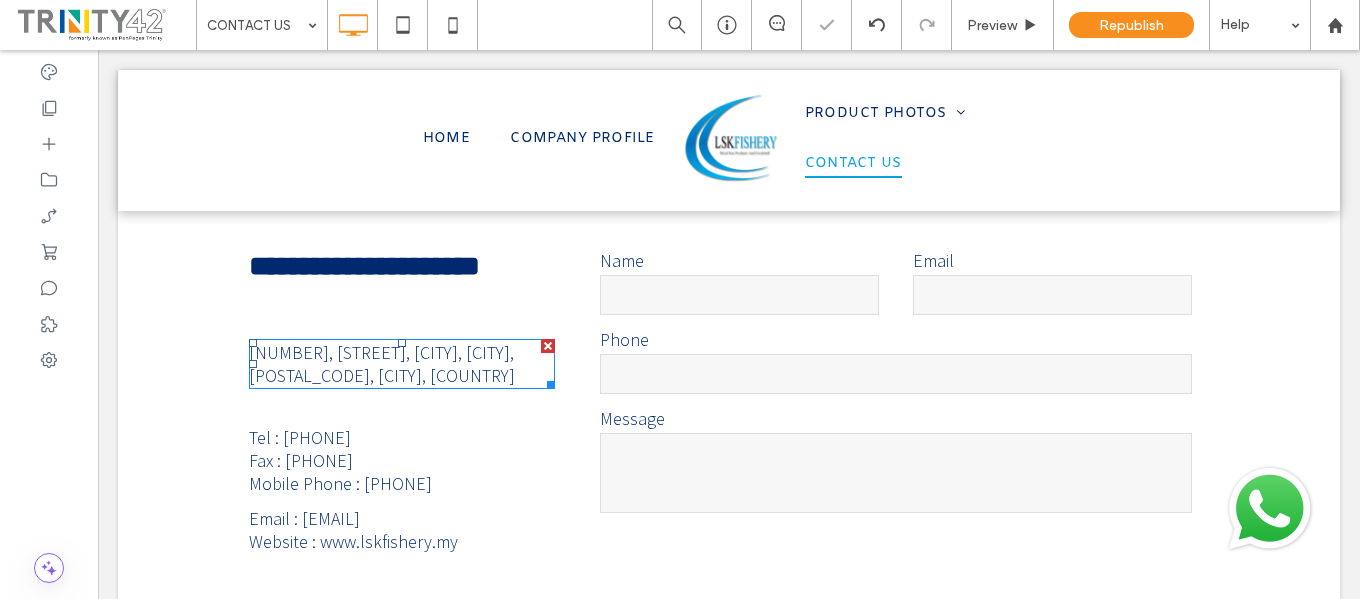 click on "[NUMBER], [STREET], [CITY], [CITY], [POSTAL_CODE], [CITY], [COUNTRY]" at bounding box center (402, 364) 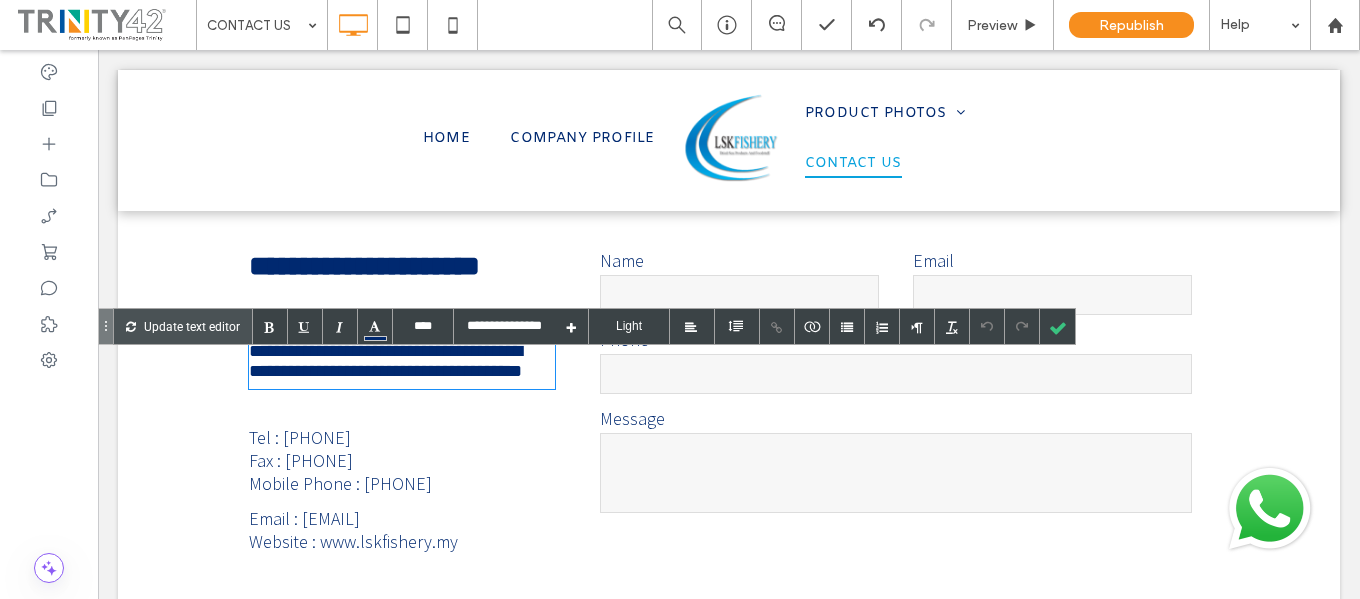 type on "****" 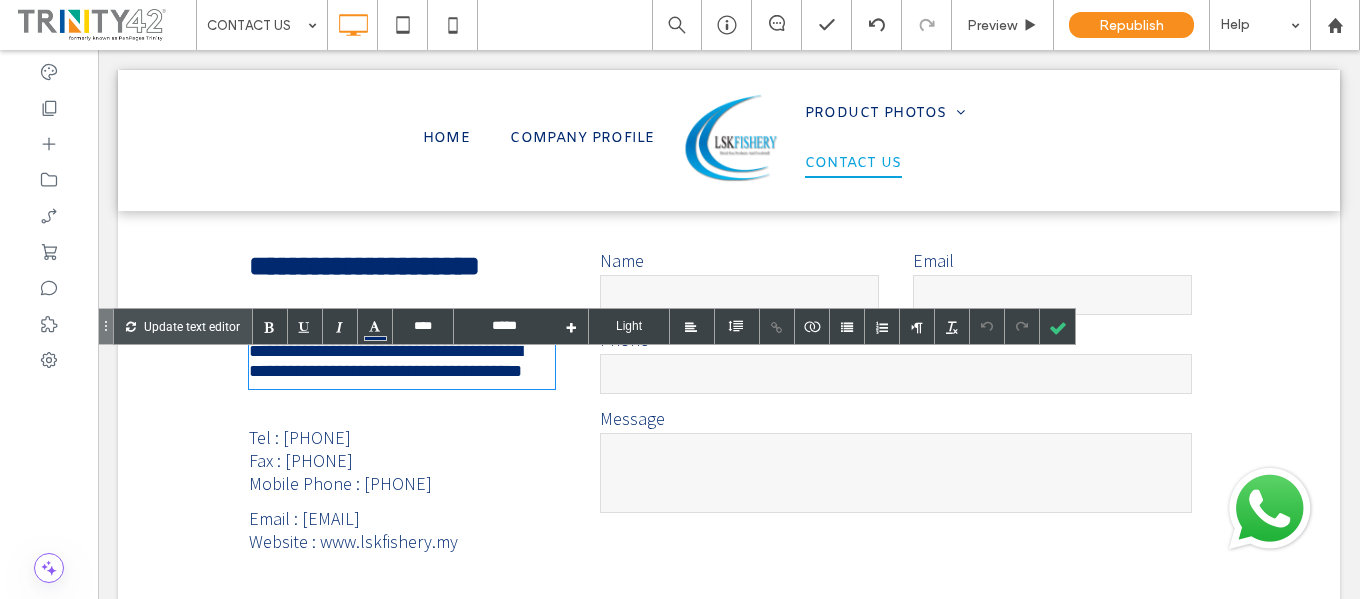 click on "**********" at bounding box center [364, 266] 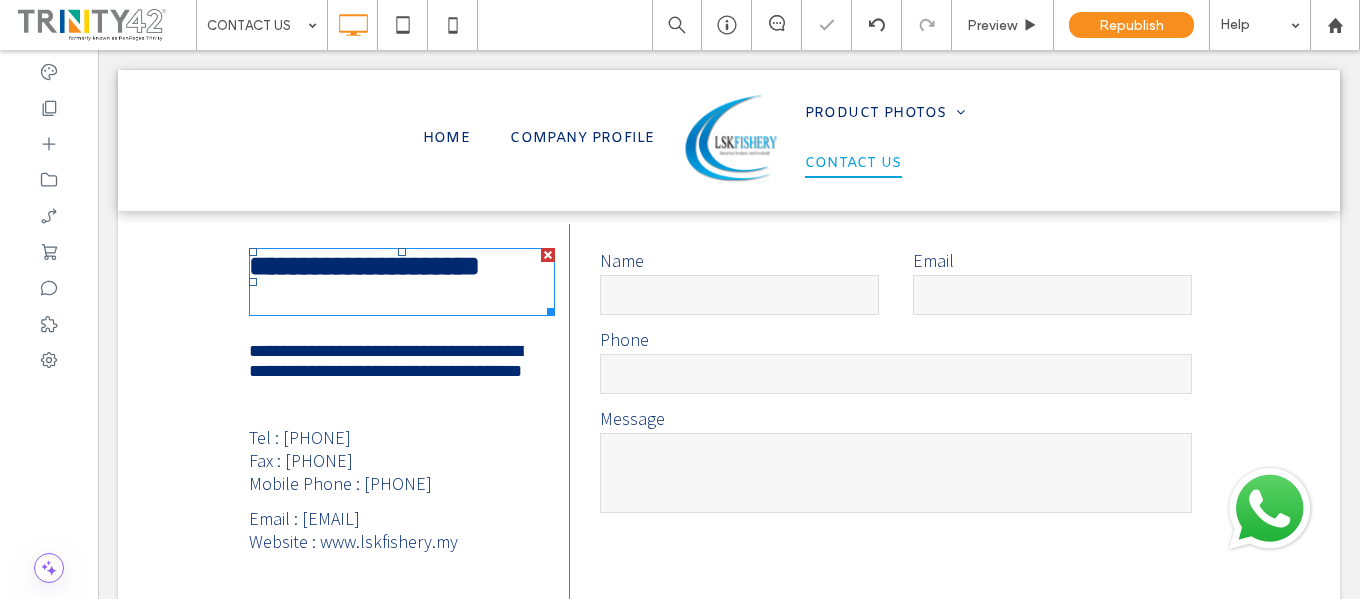 click on "**********" at bounding box center (402, 282) 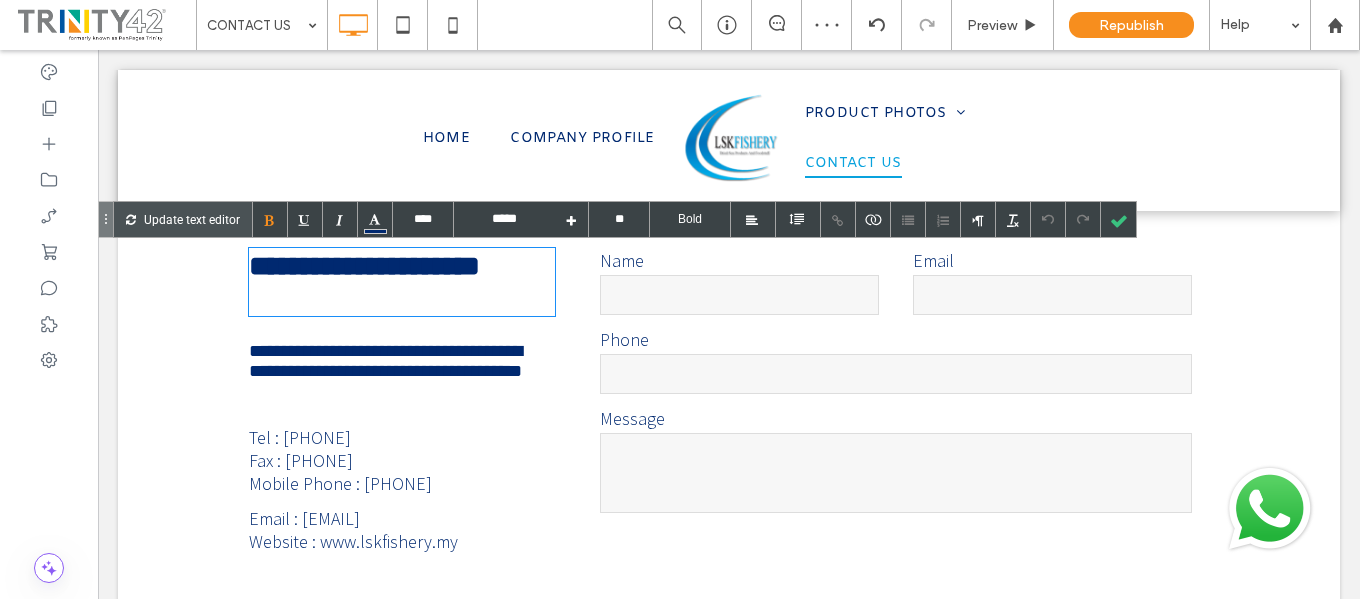 type on "****" 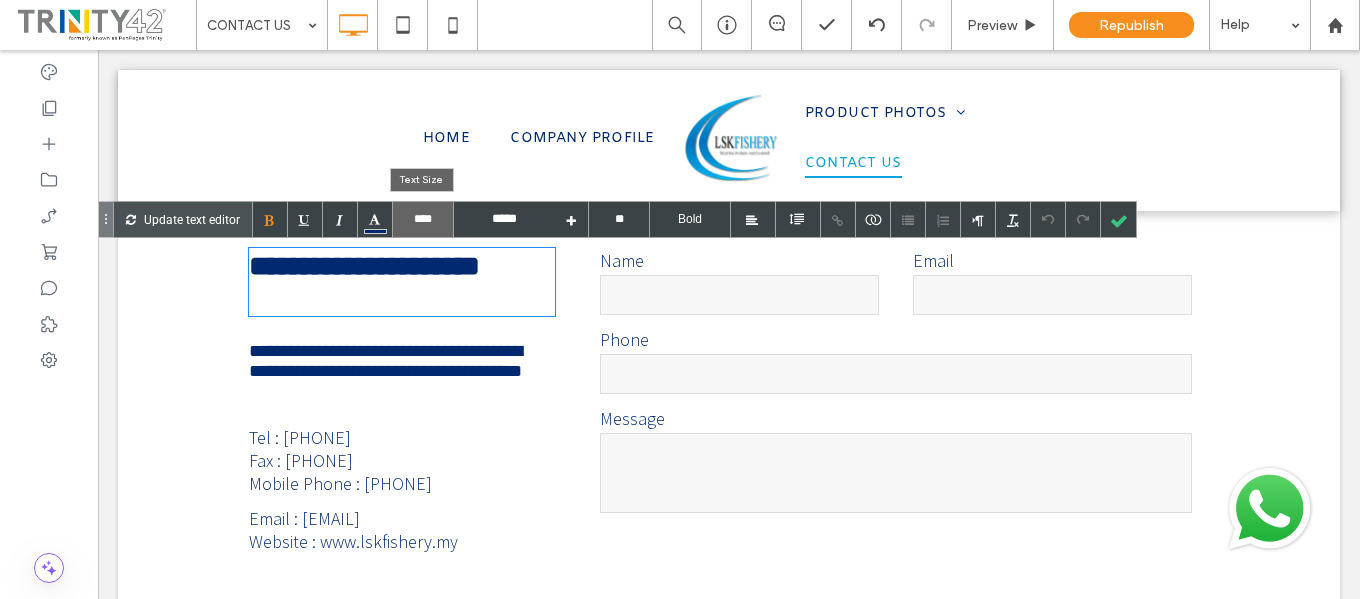click on "****" at bounding box center [423, 219] 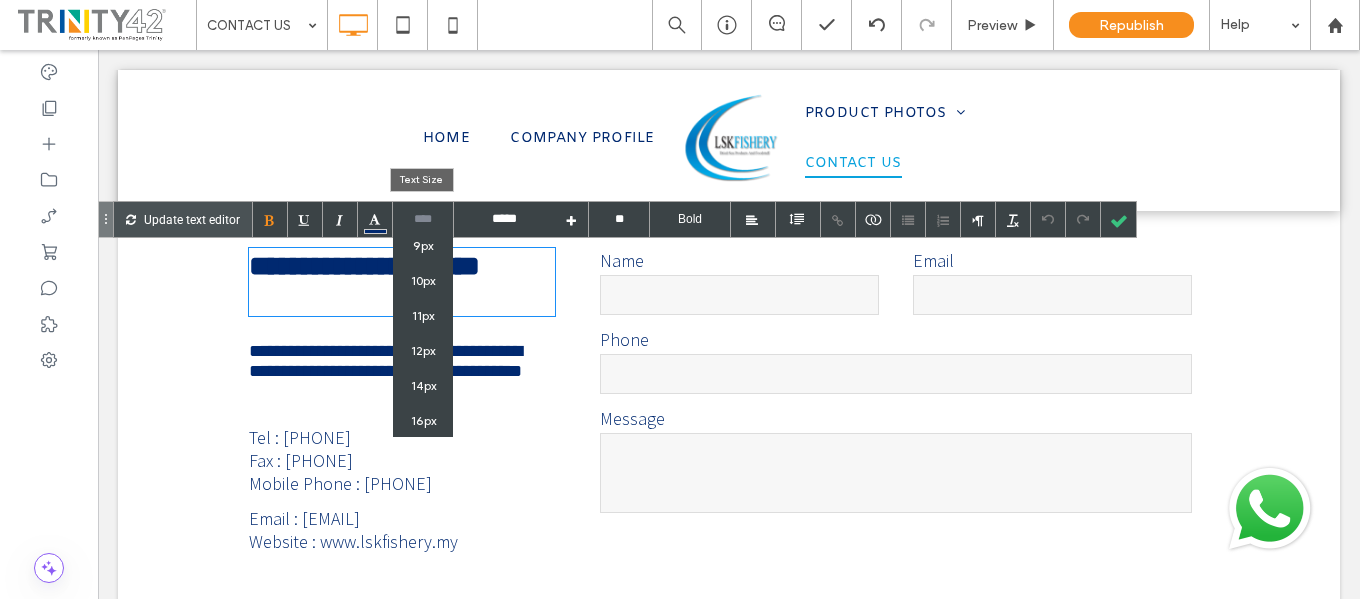scroll, scrollTop: 81, scrollLeft: 0, axis: vertical 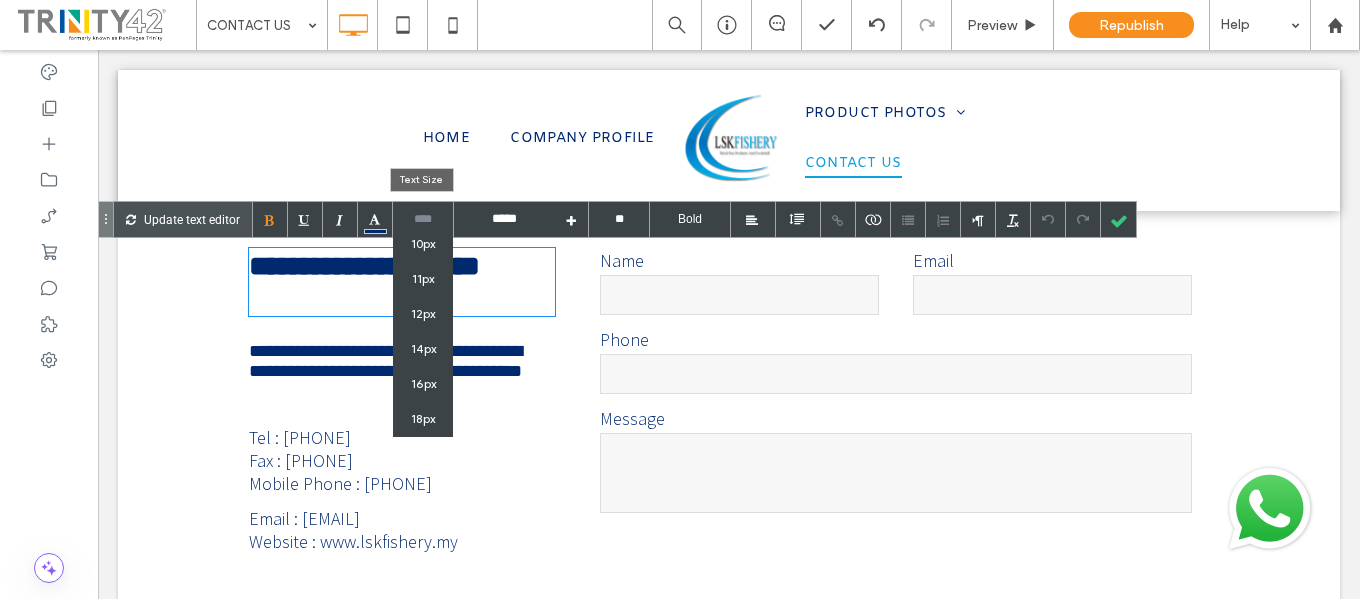 drag, startPoint x: 445, startPoint y: 275, endPoint x: 355, endPoint y: 250, distance: 93.40771 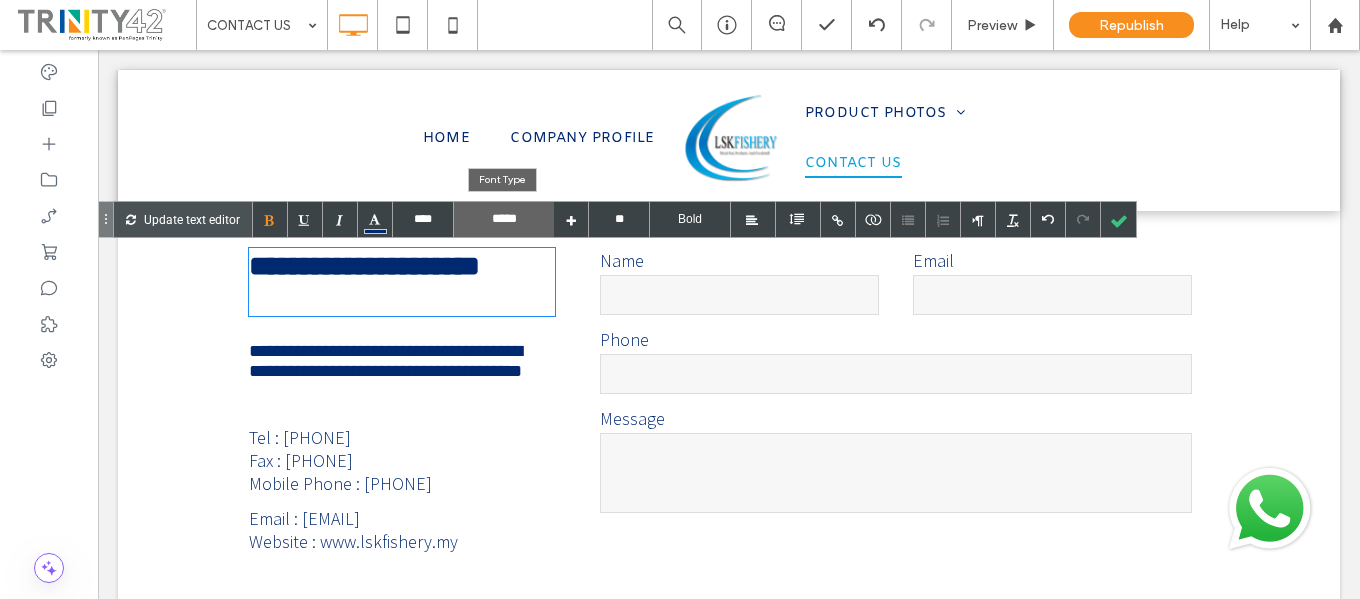 click on "*****" at bounding box center (504, 219) 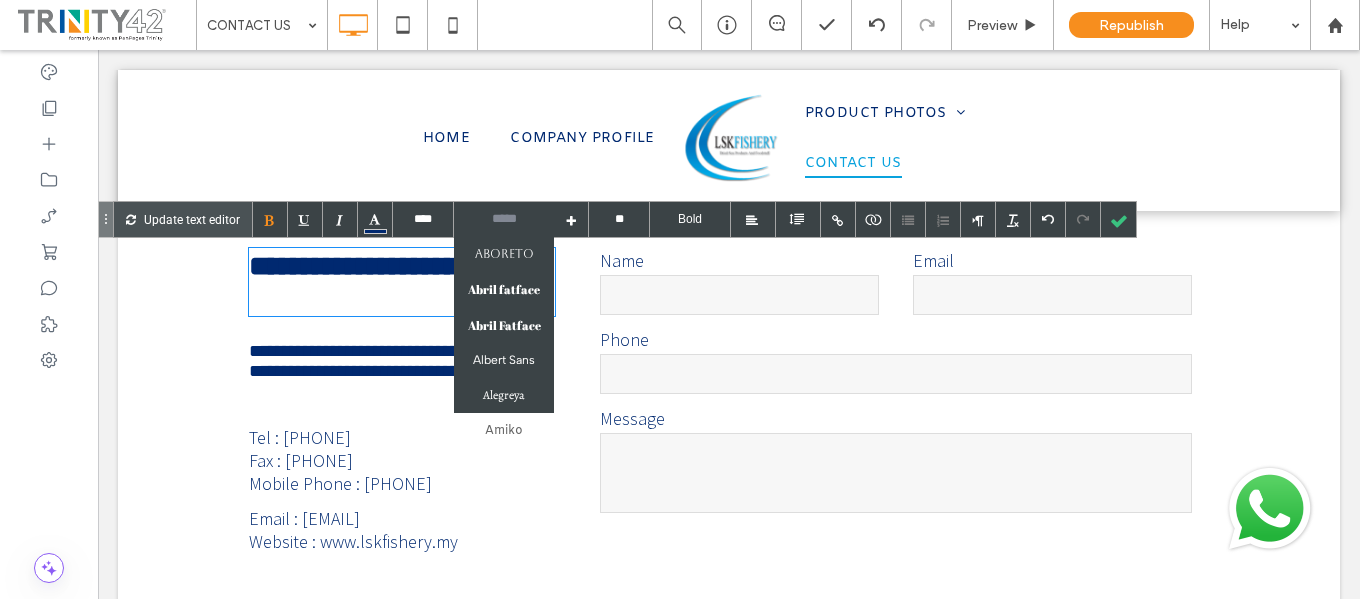 click on "**********" at bounding box center (402, 282) 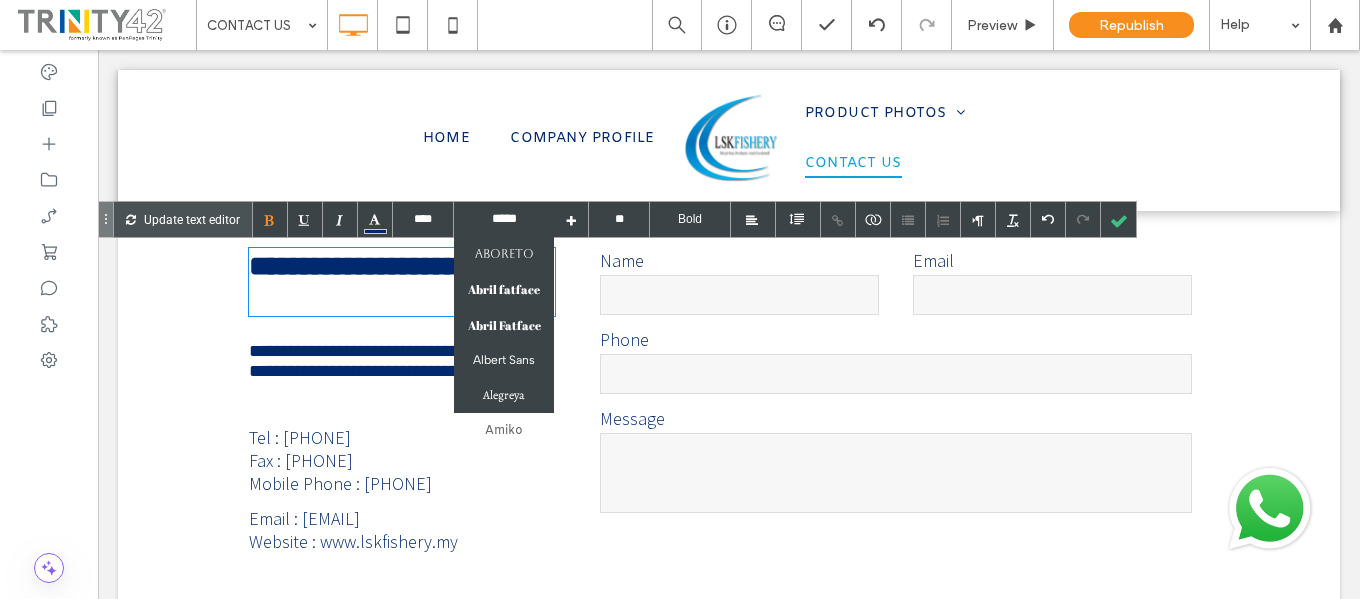click on "**********" at bounding box center (402, 282) 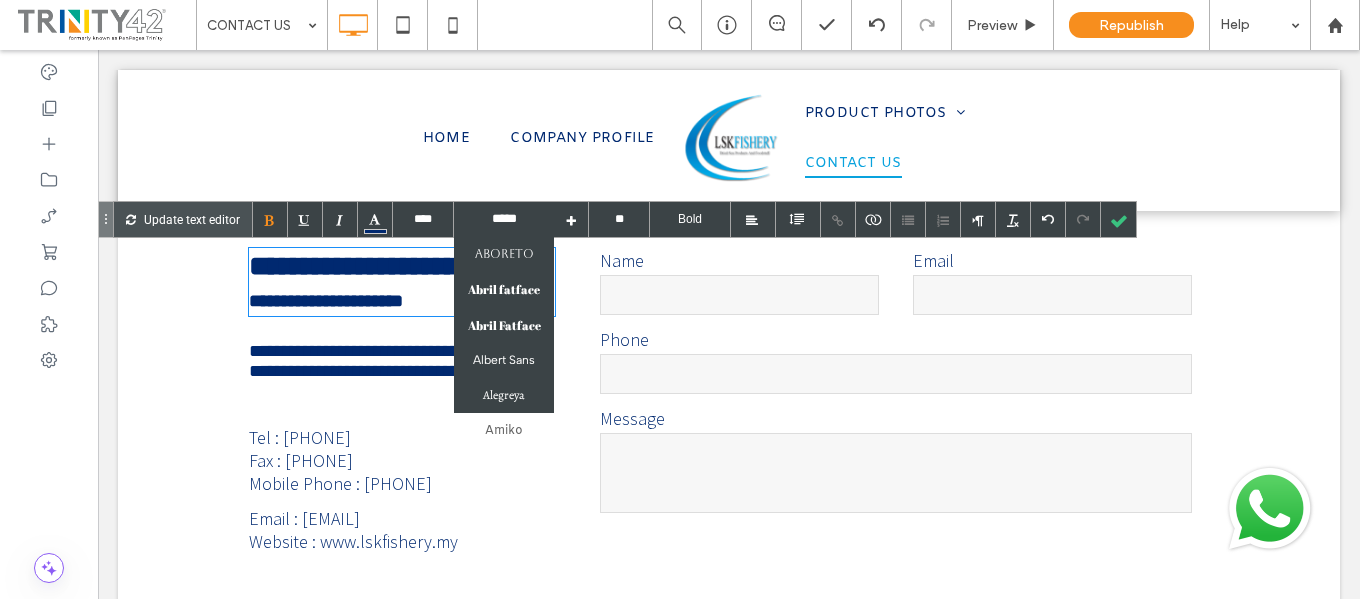 click on "**********" at bounding box center (326, 301) 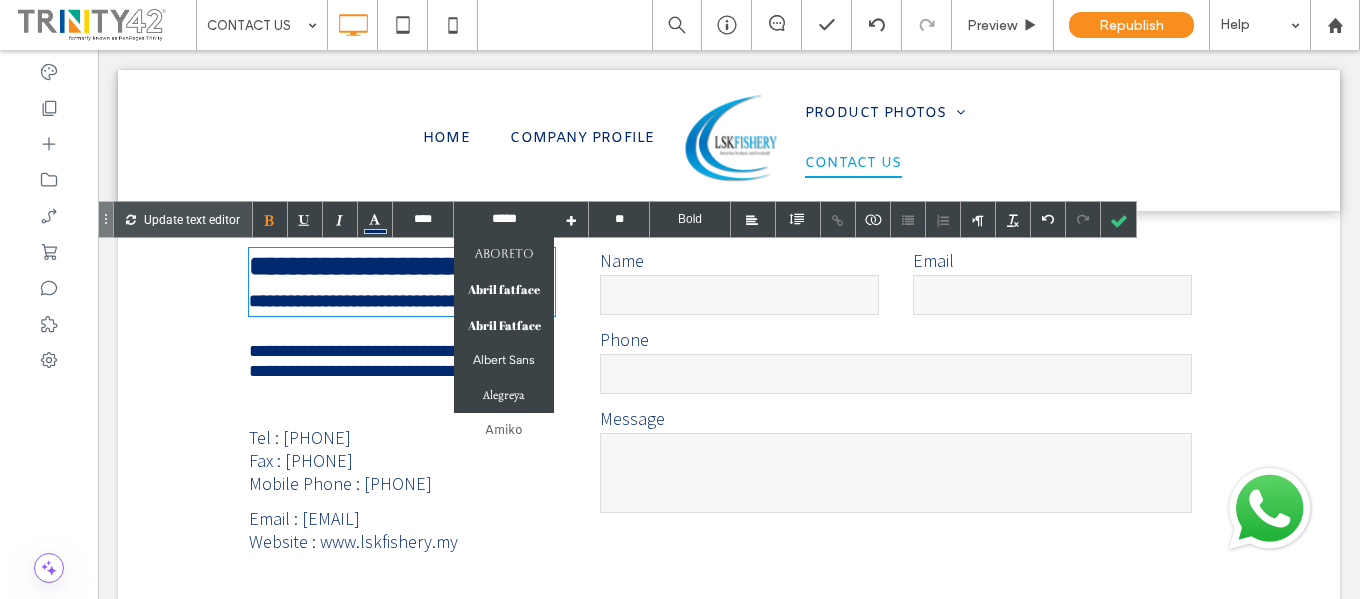 type on "****" 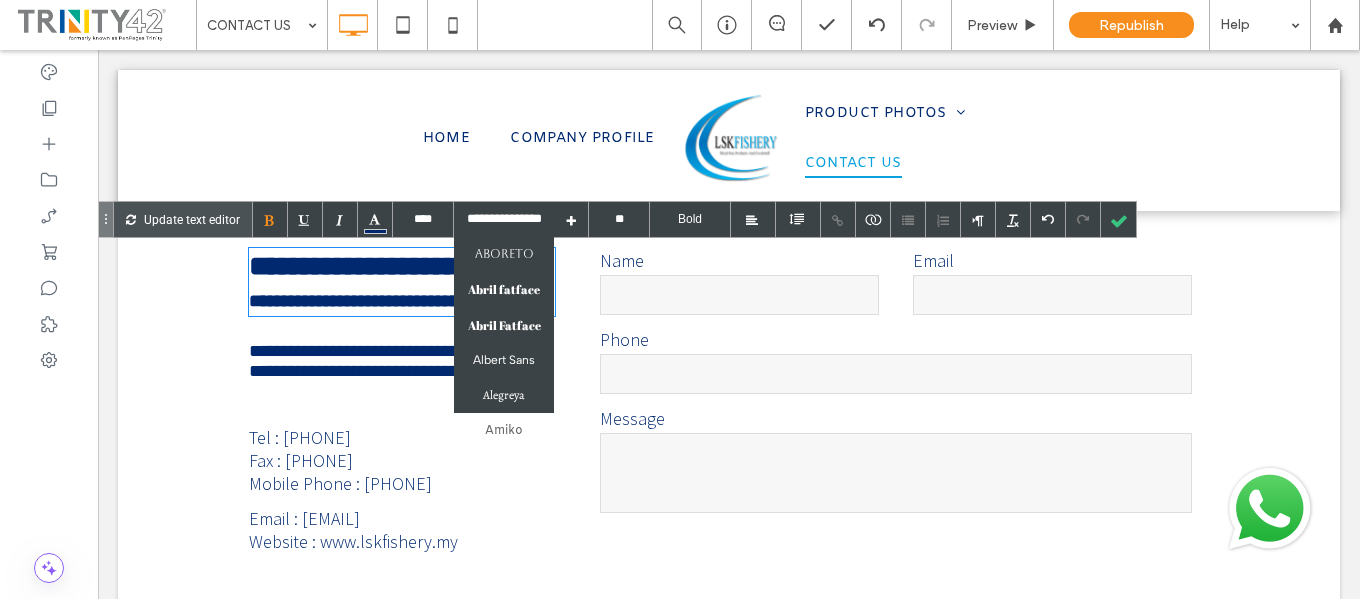 click on "Contact Us
Name
Email
Phone
Message
******
Thank you for contacting us. We will get back to you as soon as possible
Oops, there was an error sending your message. Please try again later
Click To Paste" at bounding box center [889, 457] 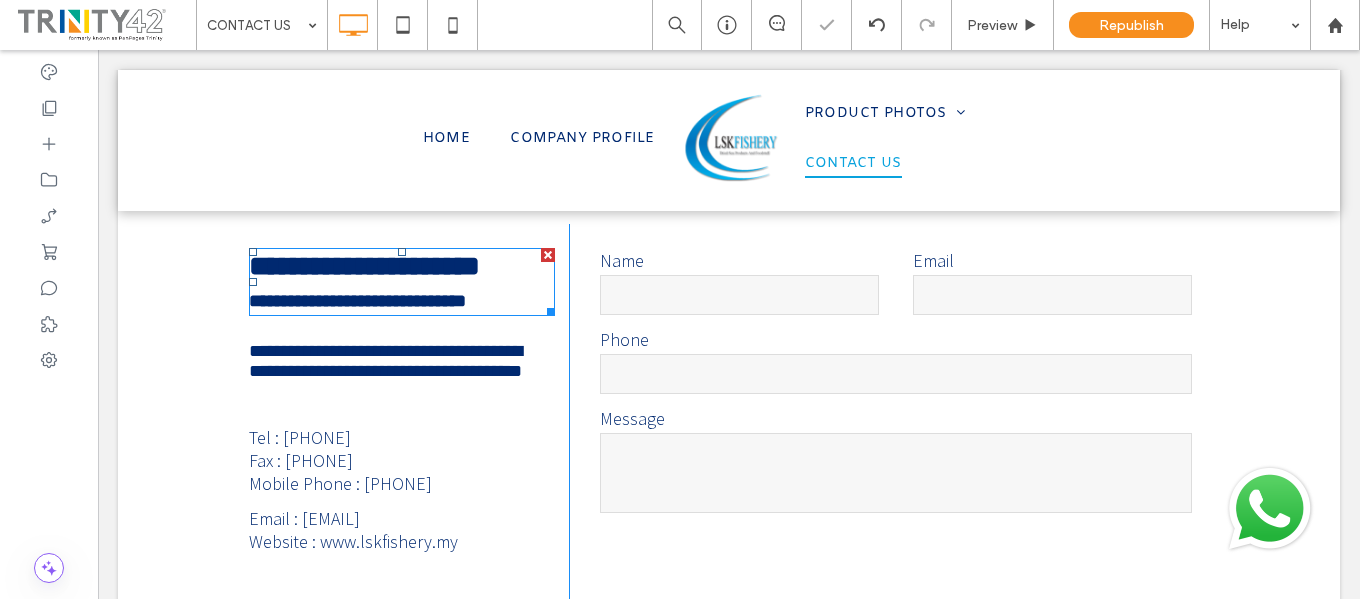 click on "**********" at bounding box center [357, 301] 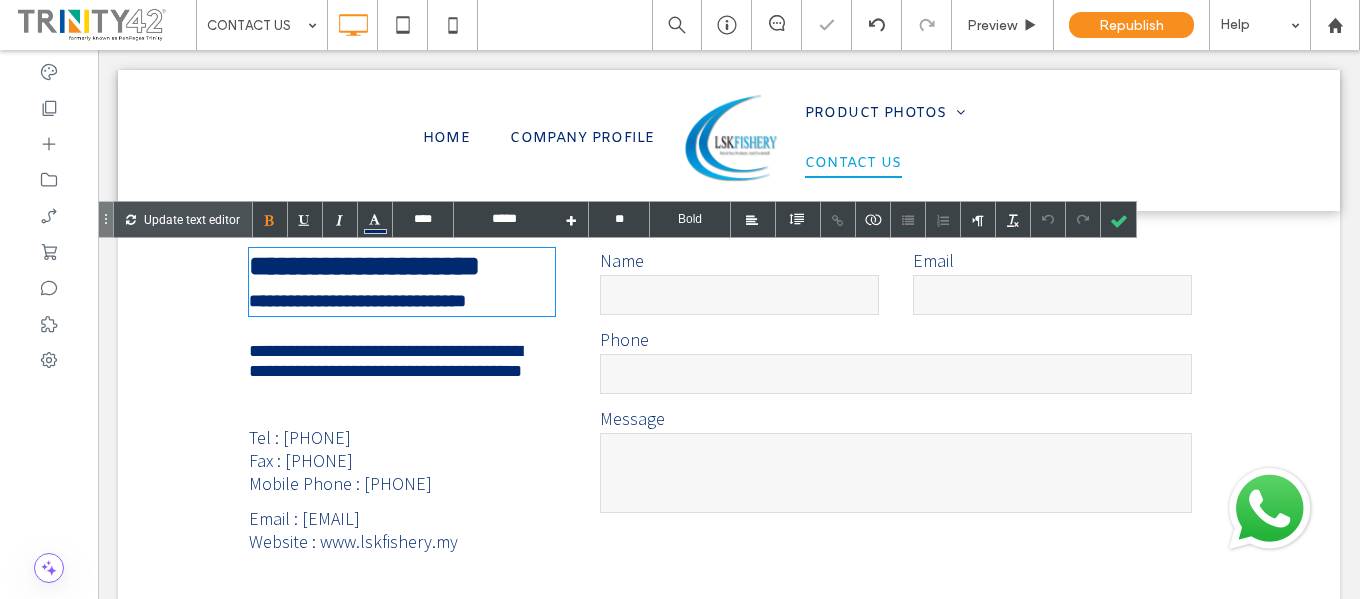 type on "****" 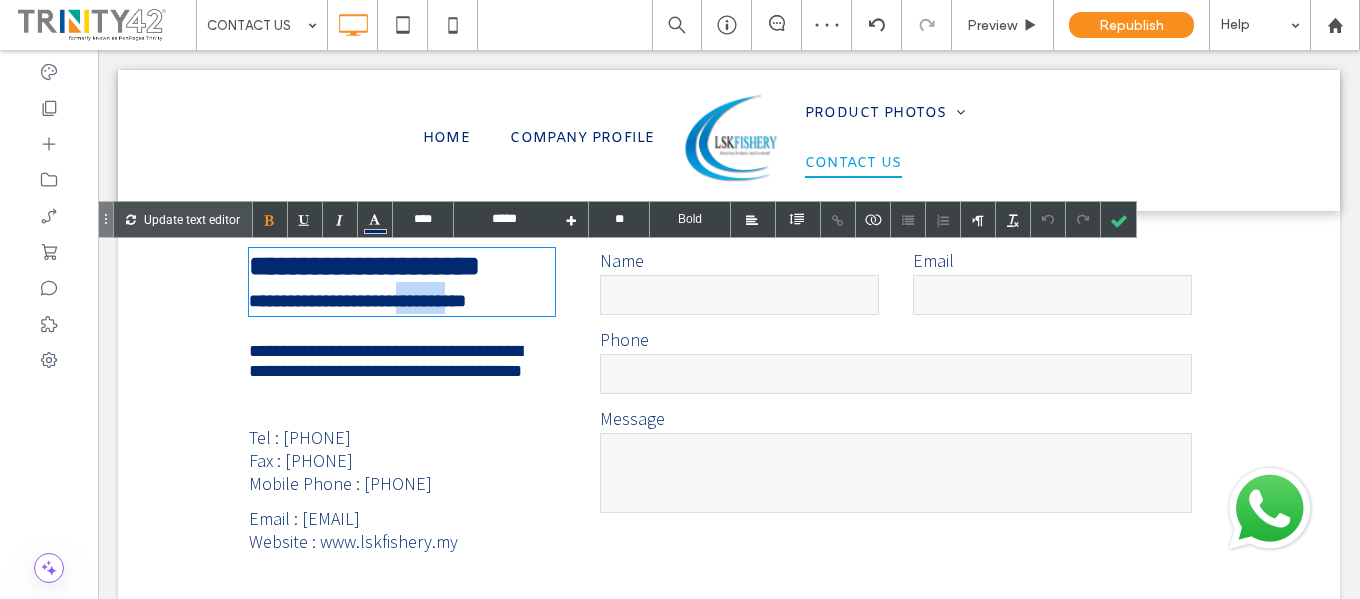 click on "**********" at bounding box center [357, 301] 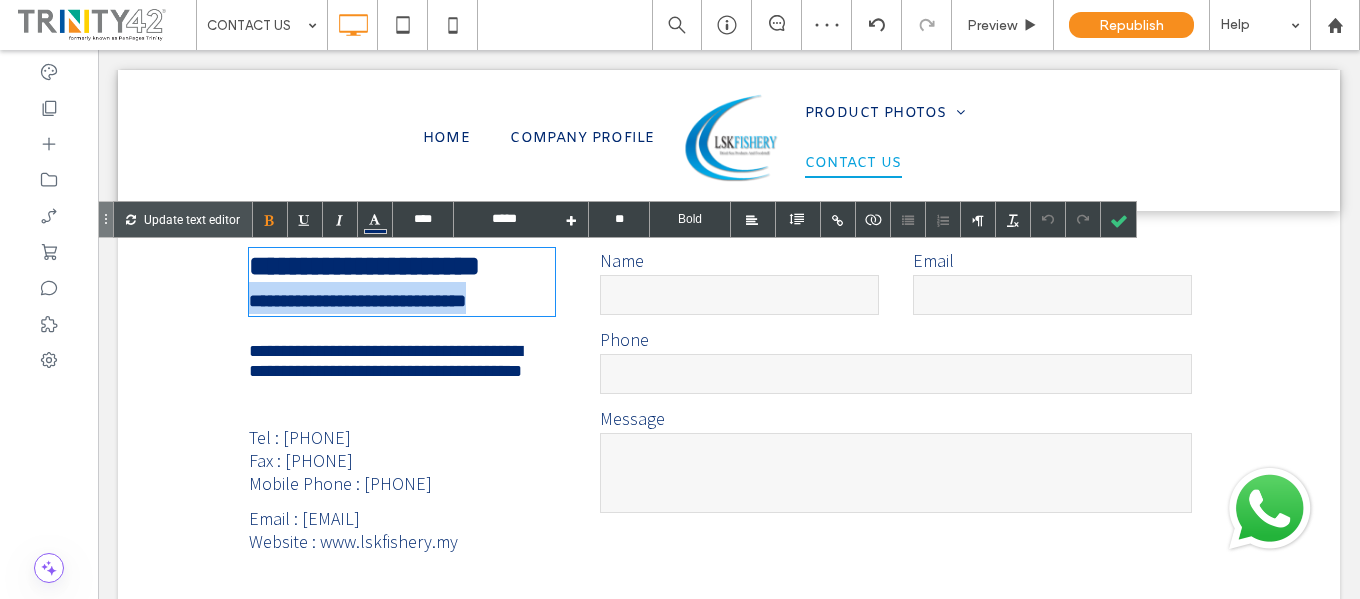 click on "**********" at bounding box center (357, 301) 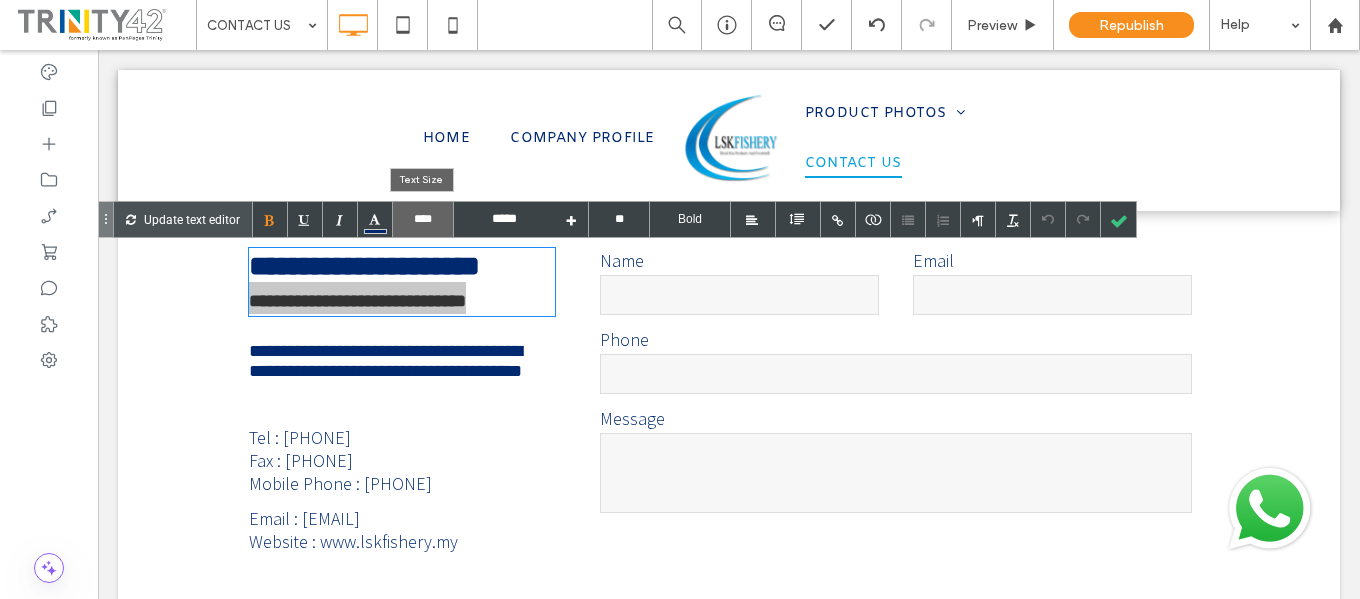 click on "****" at bounding box center [423, 219] 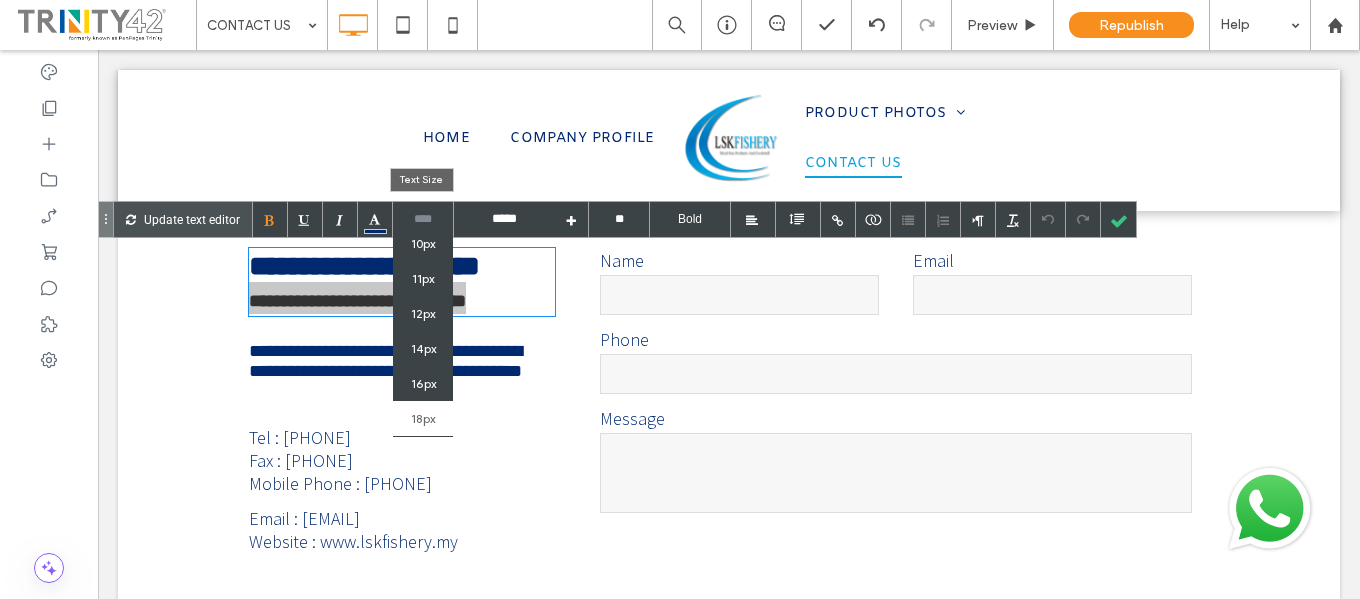 click on "16px" at bounding box center (423, 383) 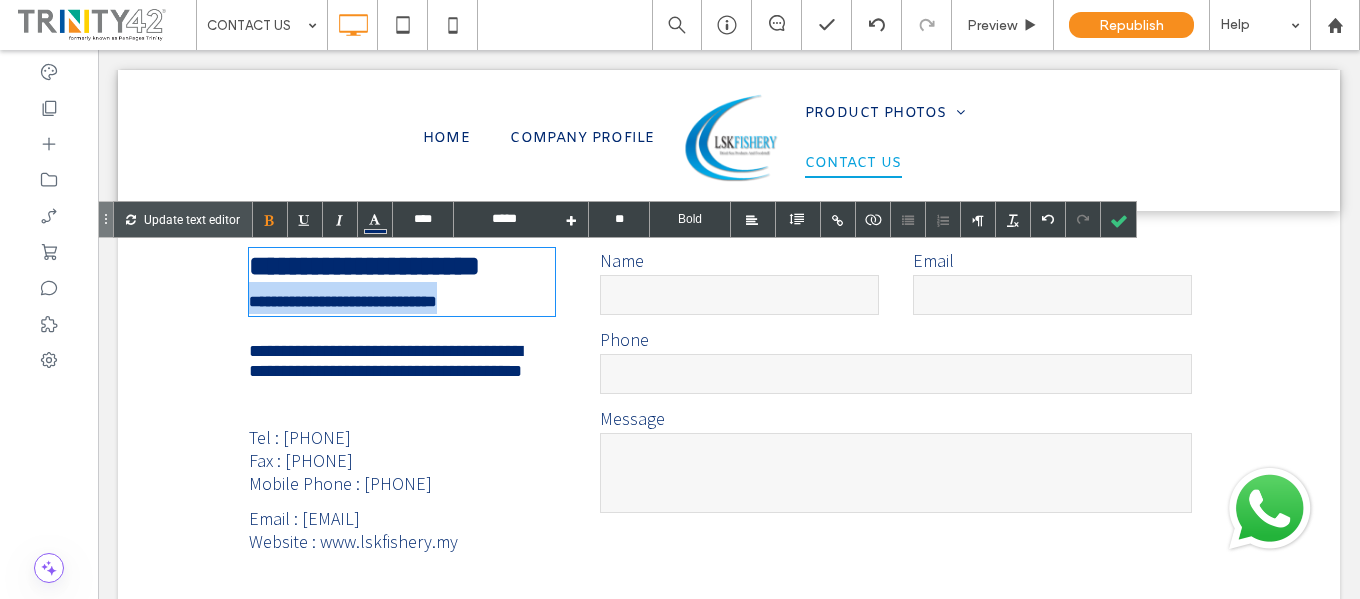type on "****" 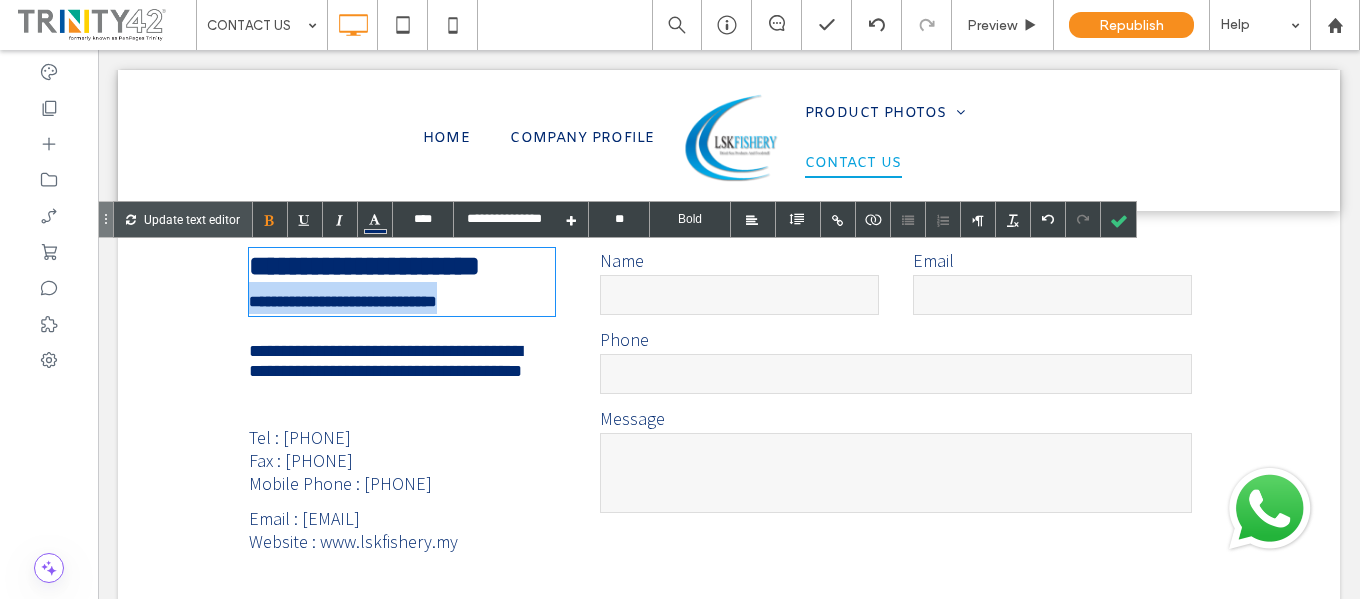 click on "Tel : [PHONE] Fax : [PHONE] Mobile Phone : [PHONE]   Email : [EMAIL] Website : www.lskfishery.my Click To Paste" at bounding box center (409, 457) 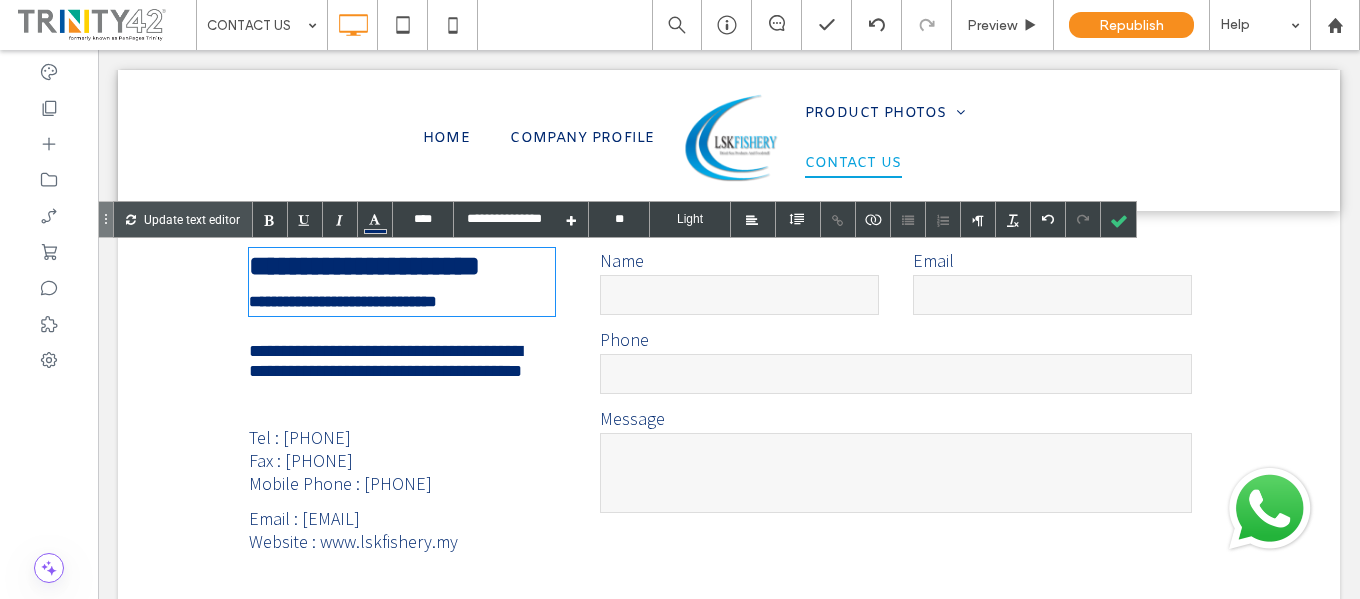 type on "****" 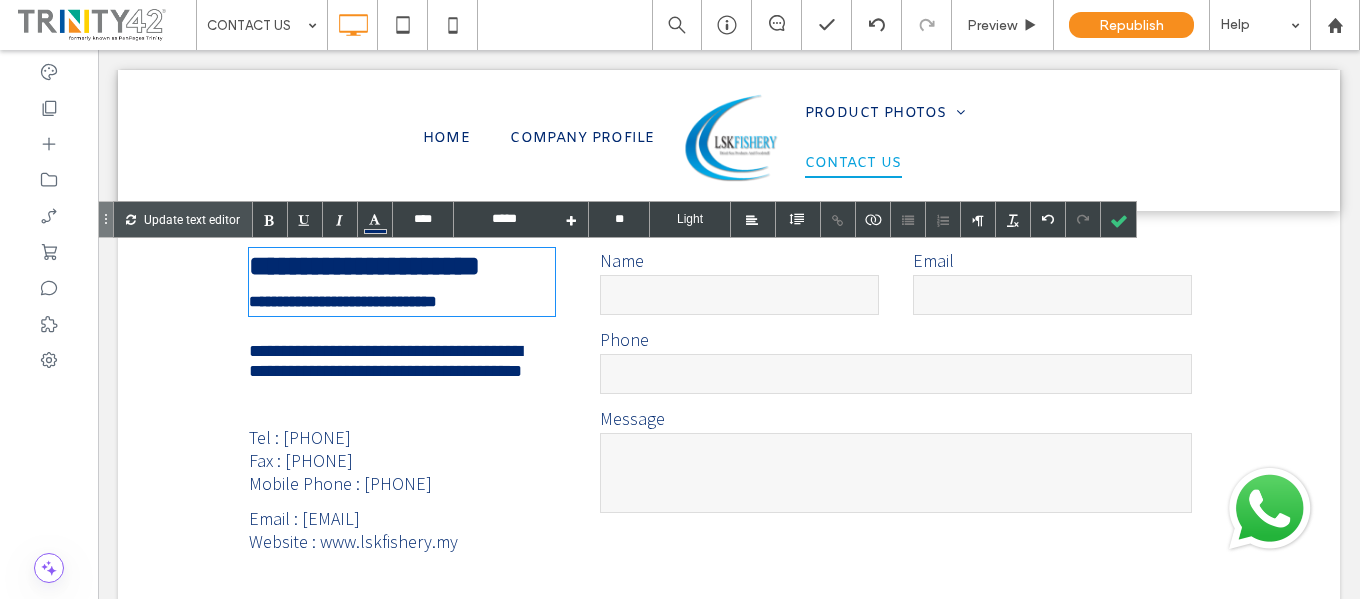 click on "**********" at bounding box center [402, 282] 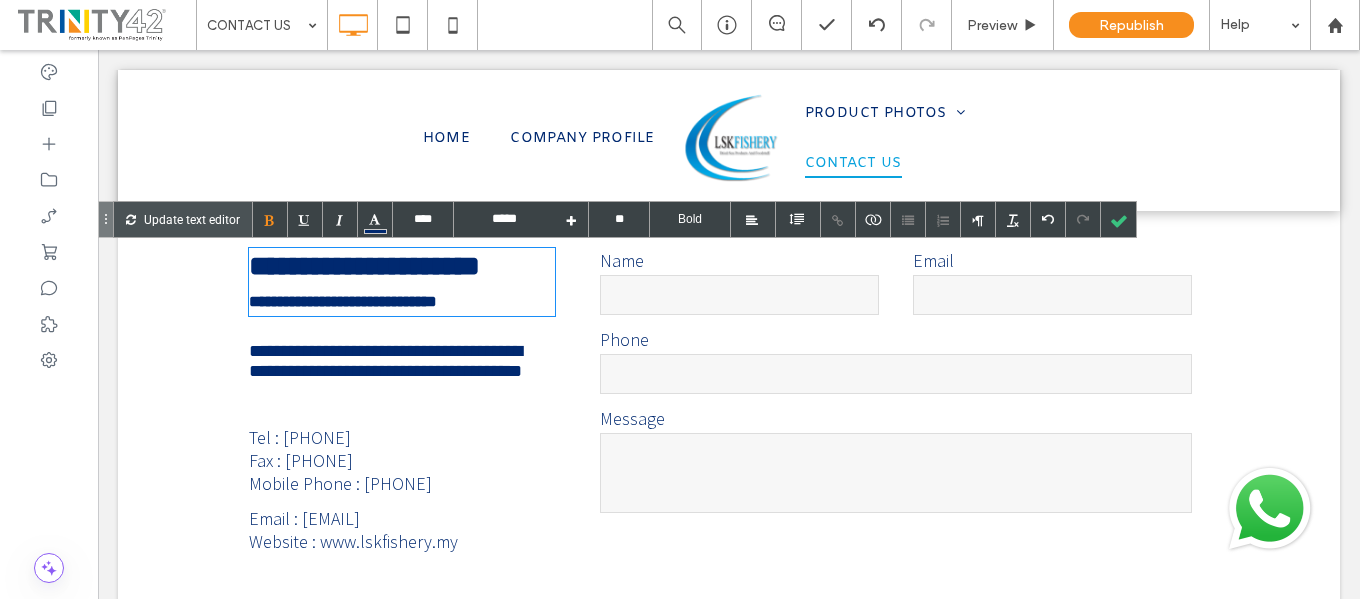 click on "**********" at bounding box center [402, 282] 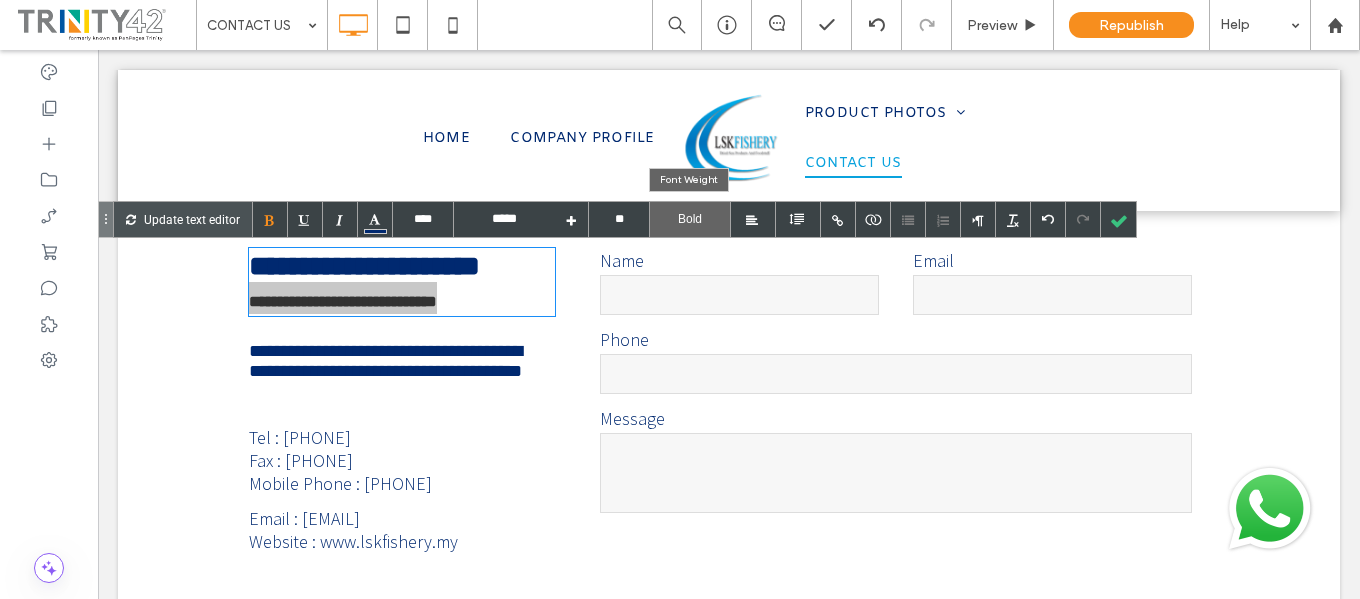 click on "Bold" at bounding box center (690, 219) 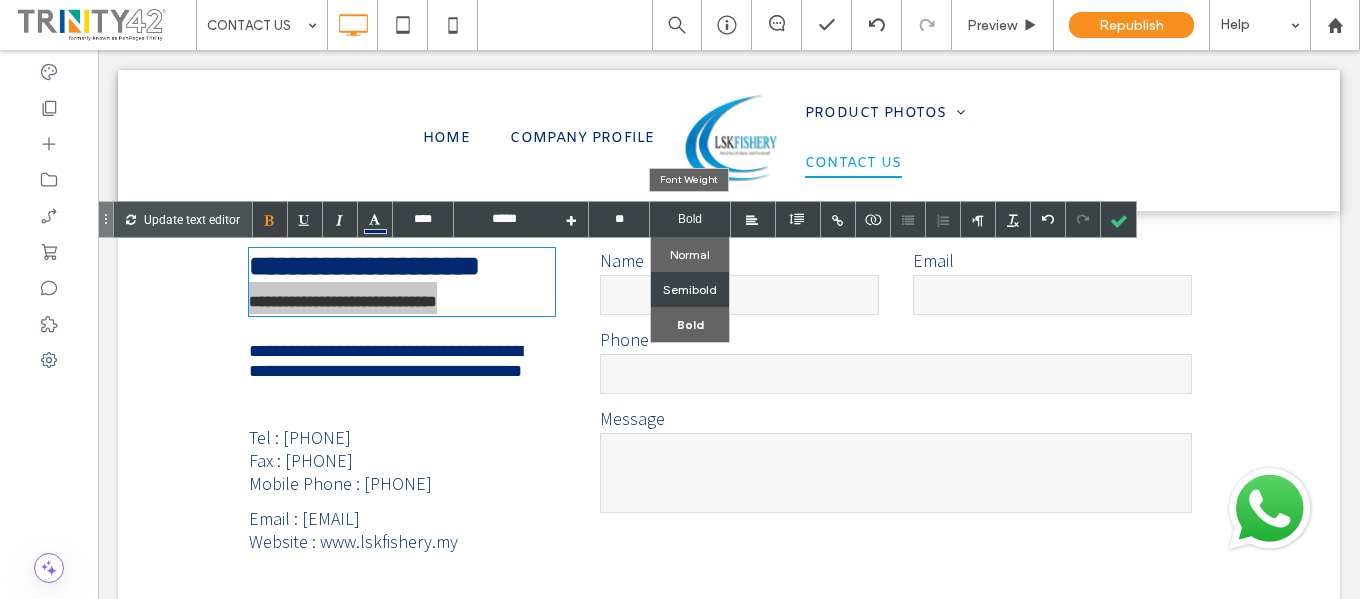 click on "Normal" at bounding box center (690, 254) 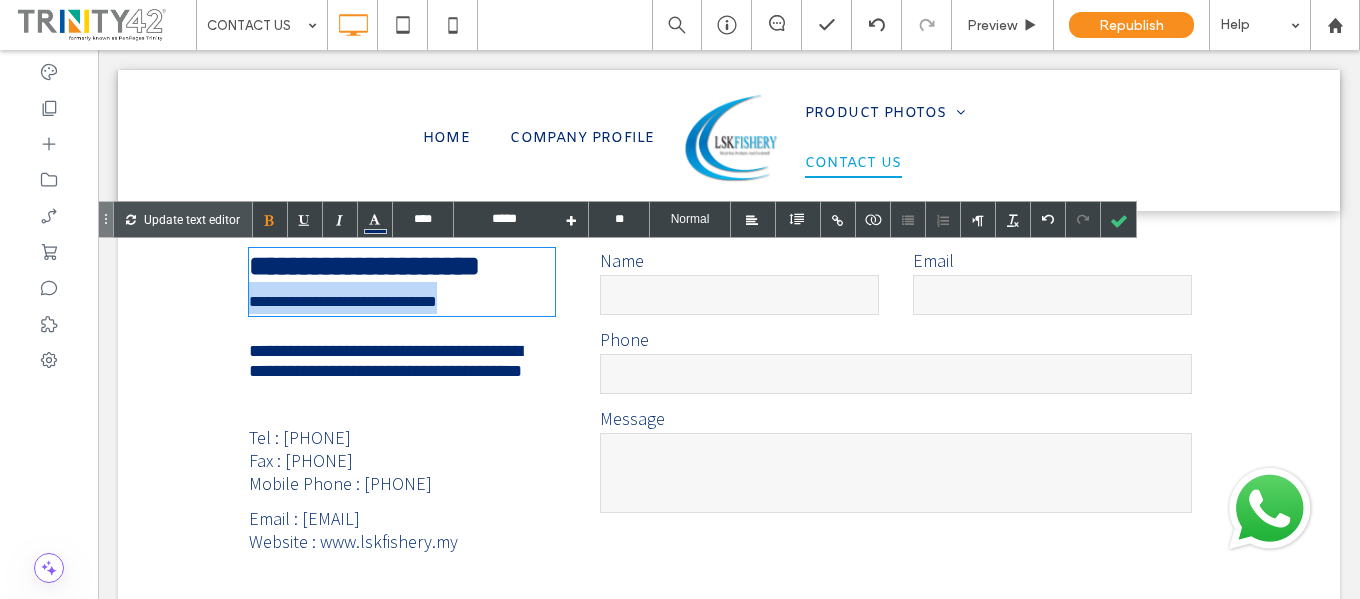 click on "Tel : [PHONE] Fax : [PHONE] Mobile Phone : [PHONE]   Email : [EMAIL] Website : www.lskfishery.my Click To Paste" at bounding box center [409, 457] 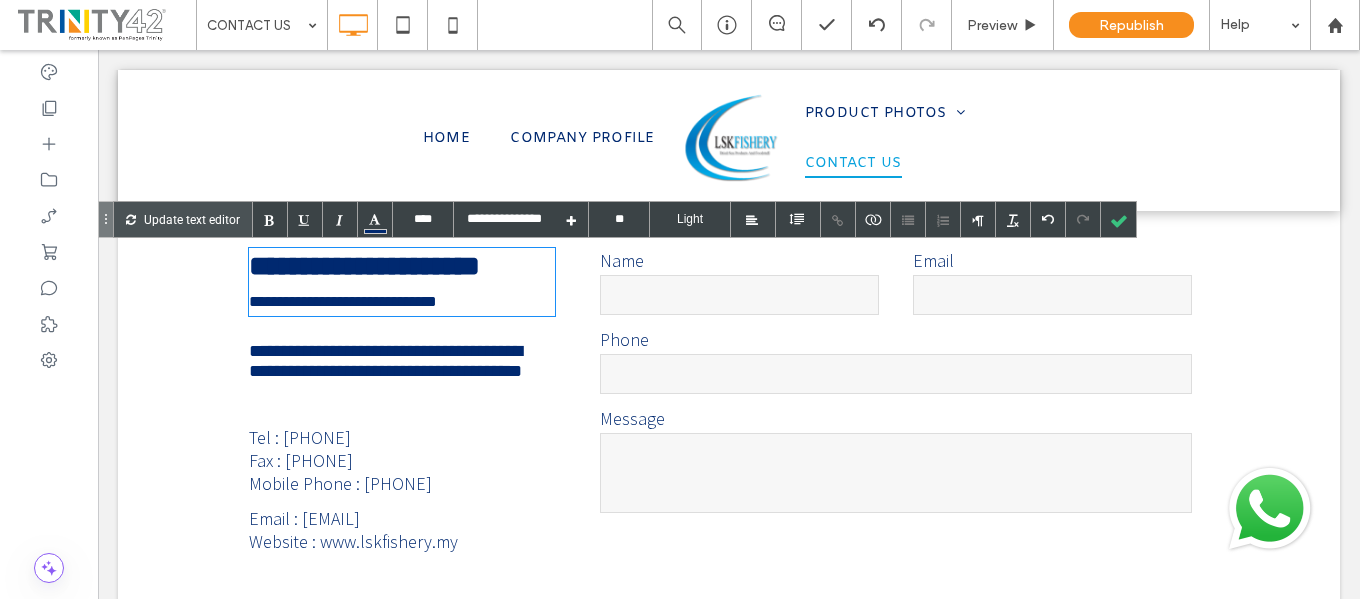 type on "****" 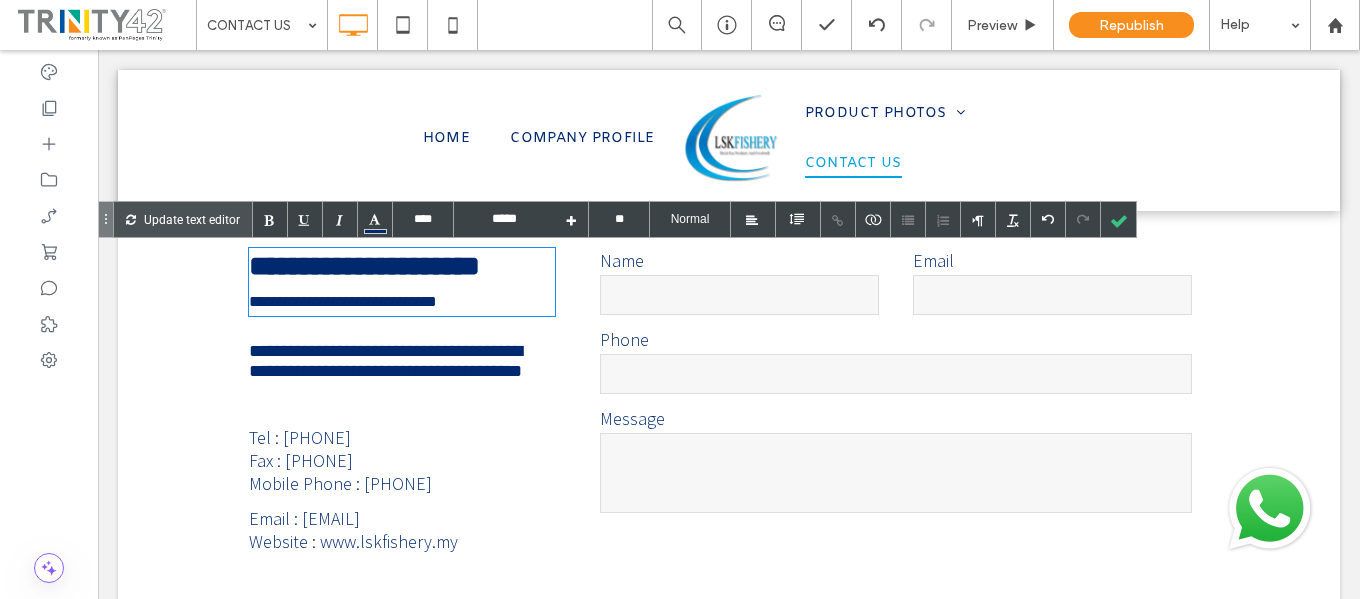 click on "**********" at bounding box center (343, 301) 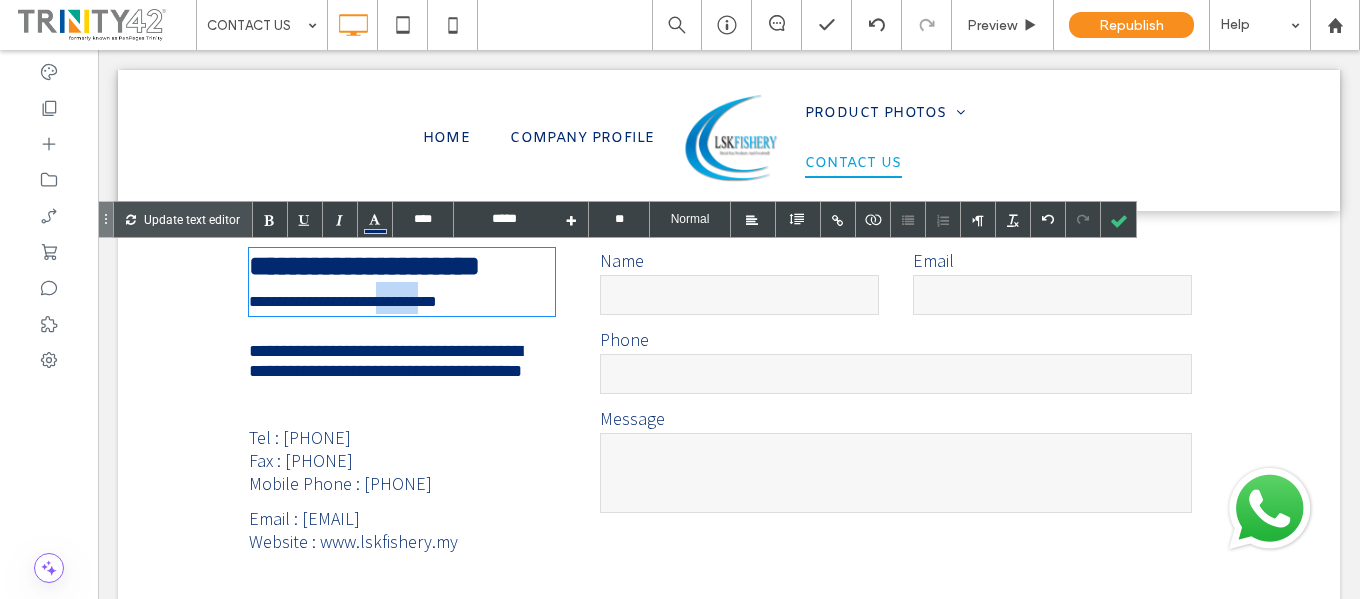 click on "**********" at bounding box center [343, 301] 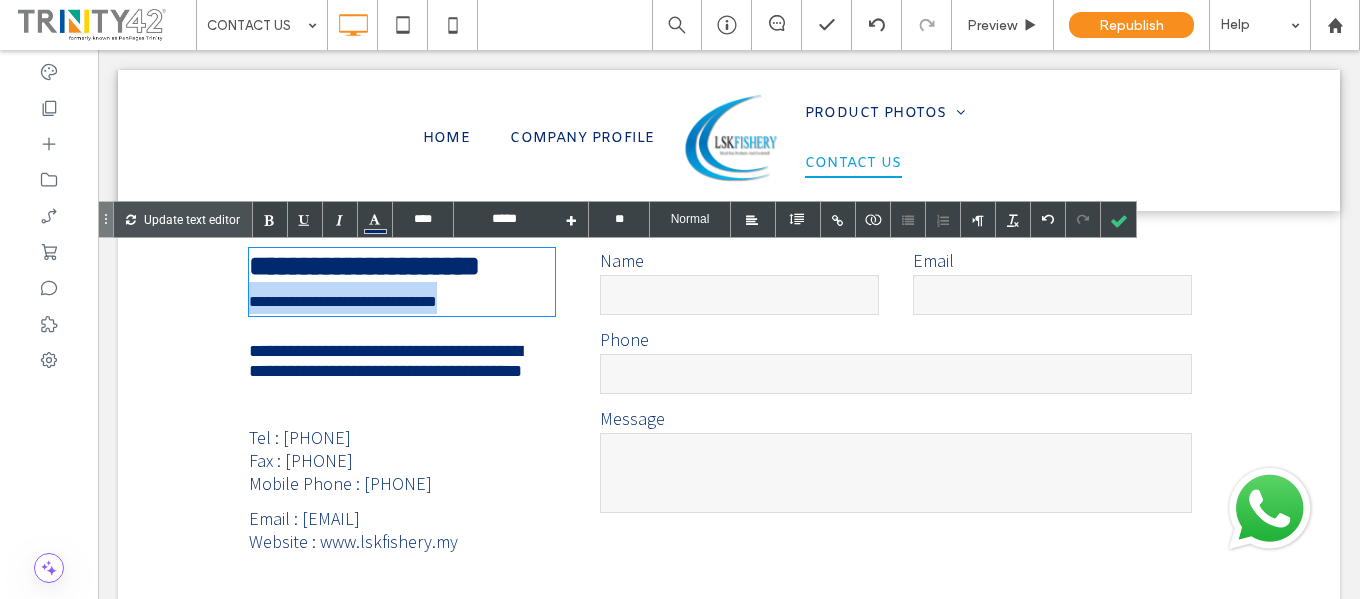 click on "**********" at bounding box center [343, 301] 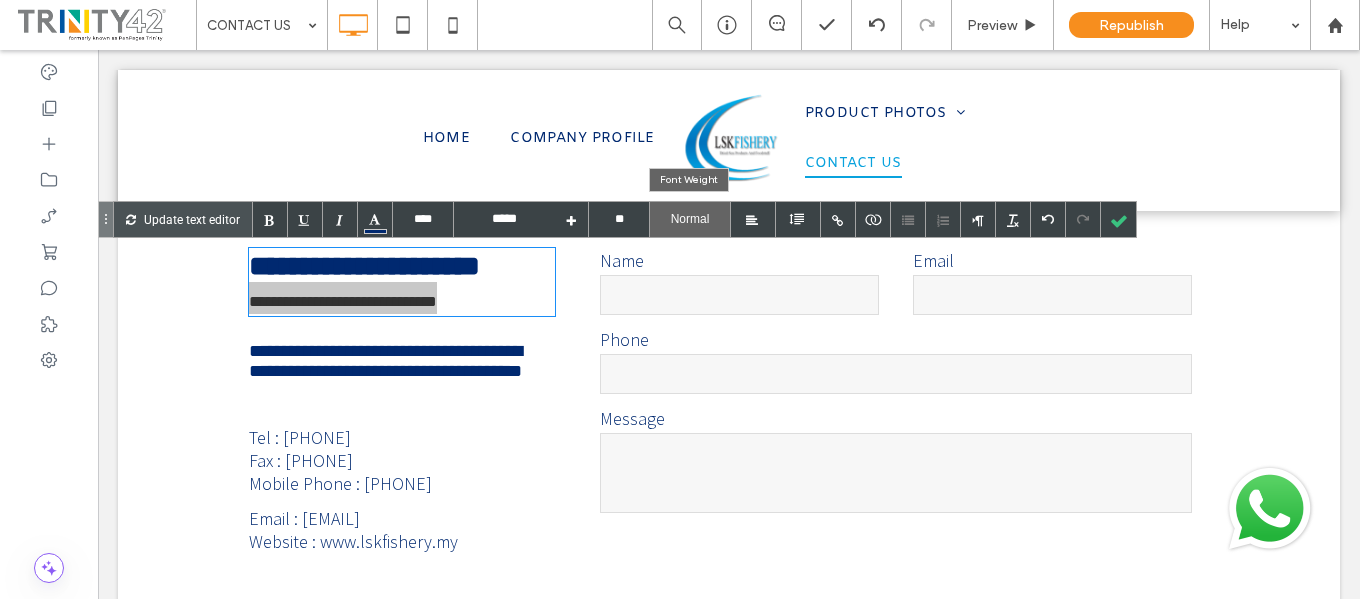 click on "Normal" at bounding box center (690, 219) 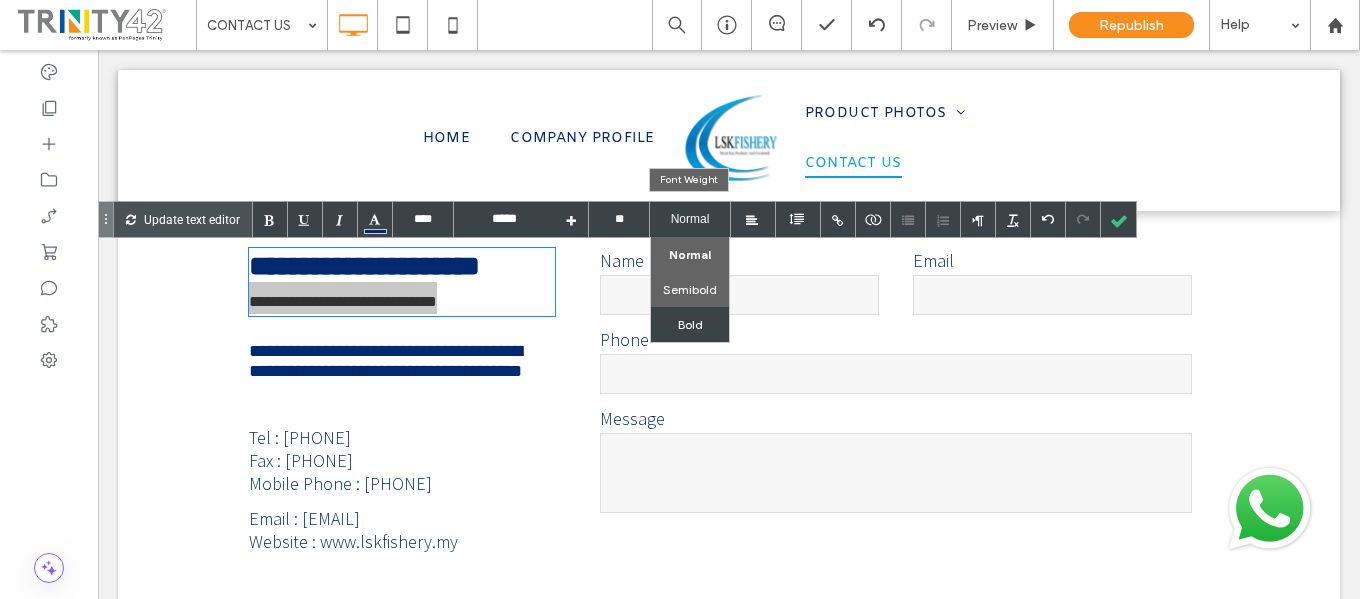 click on "Semibold" at bounding box center (690, 289) 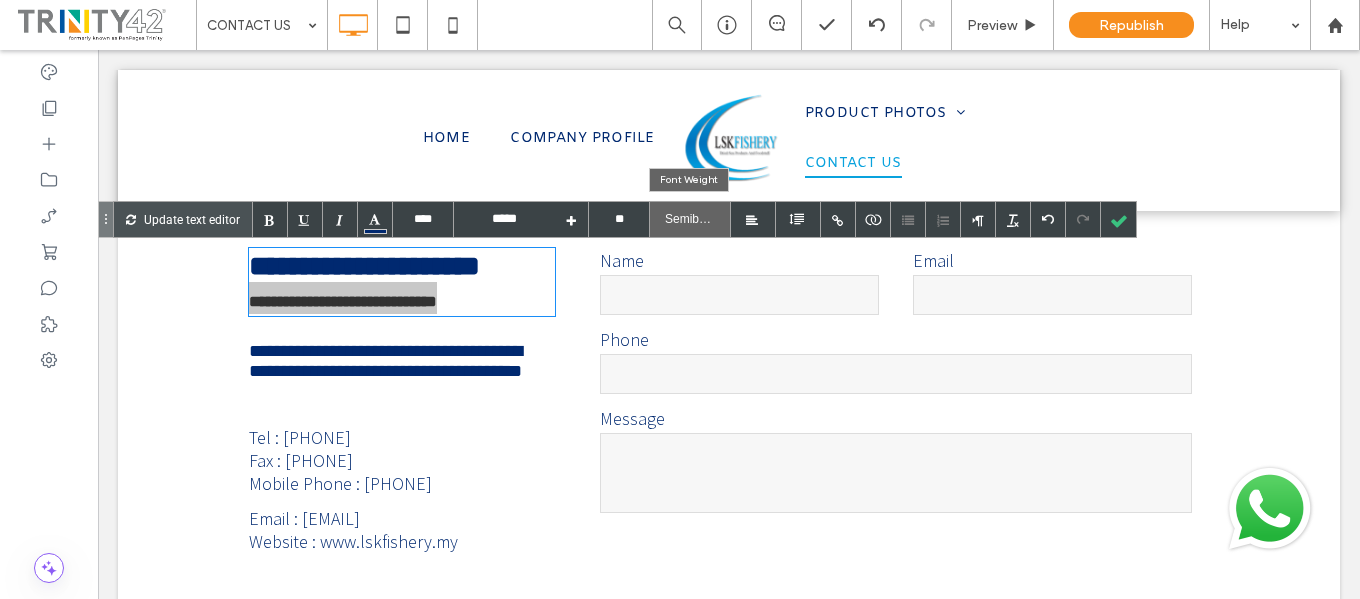 click on "Semibold" at bounding box center [690, 219] 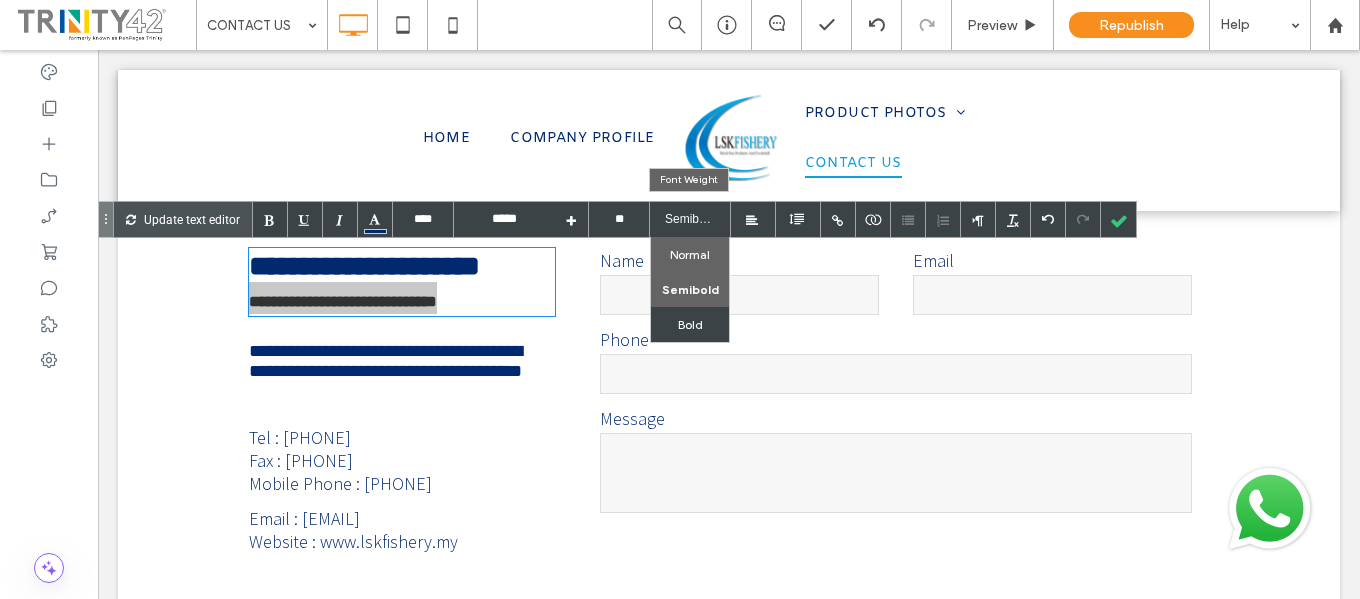click on "Normal" at bounding box center [690, 254] 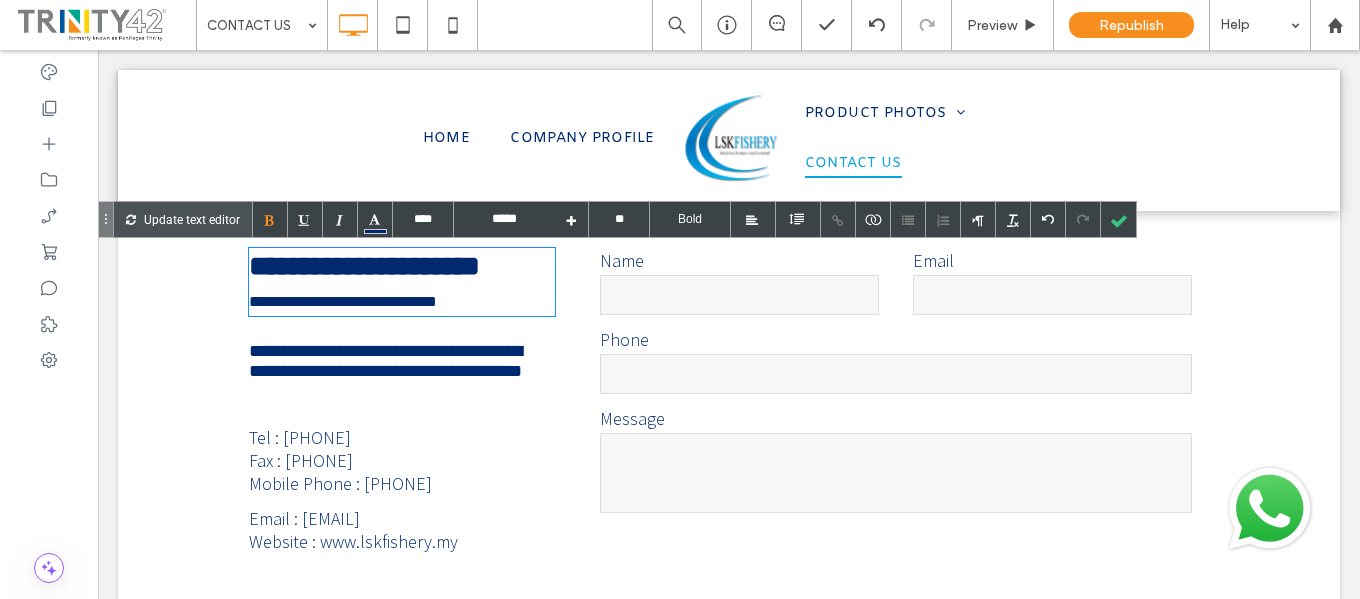 click on "**********" at bounding box center [364, 282] 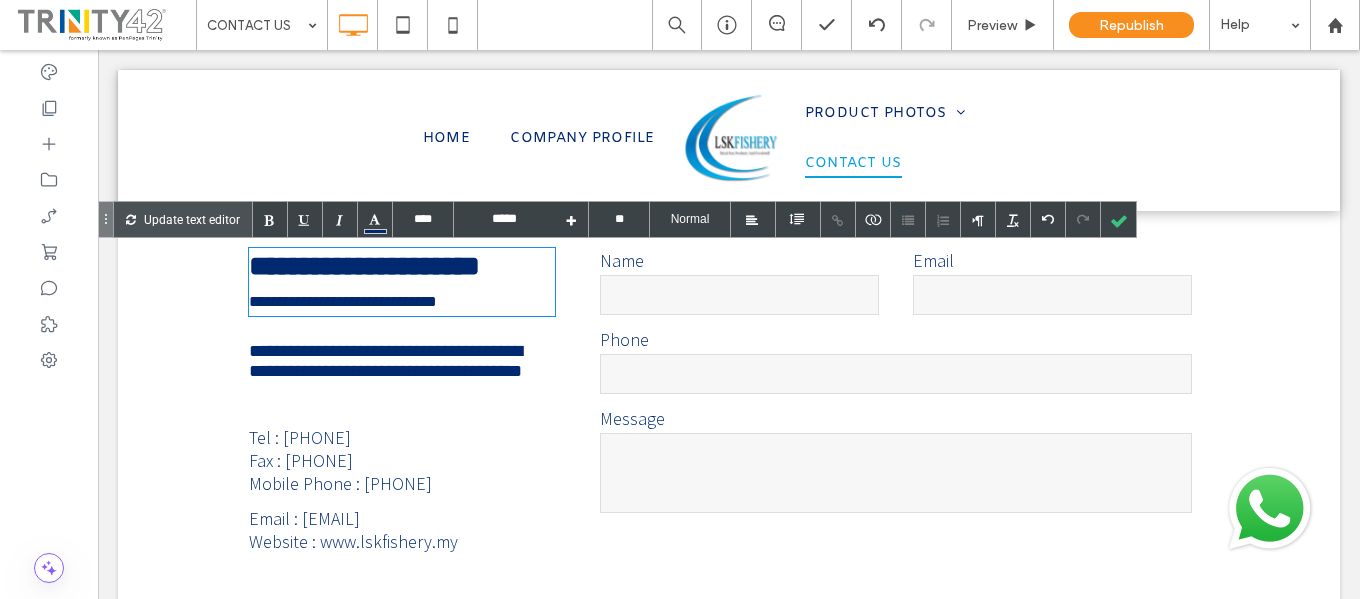 click on "**********" at bounding box center (343, 301) 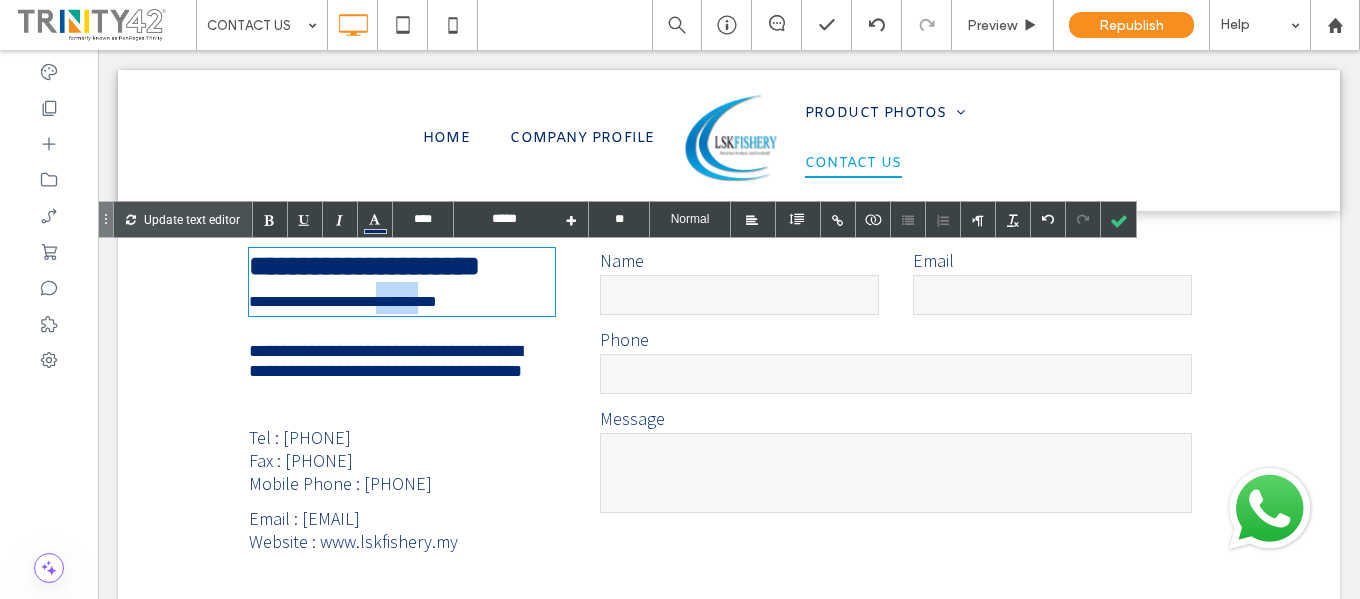 click on "**********" at bounding box center (343, 301) 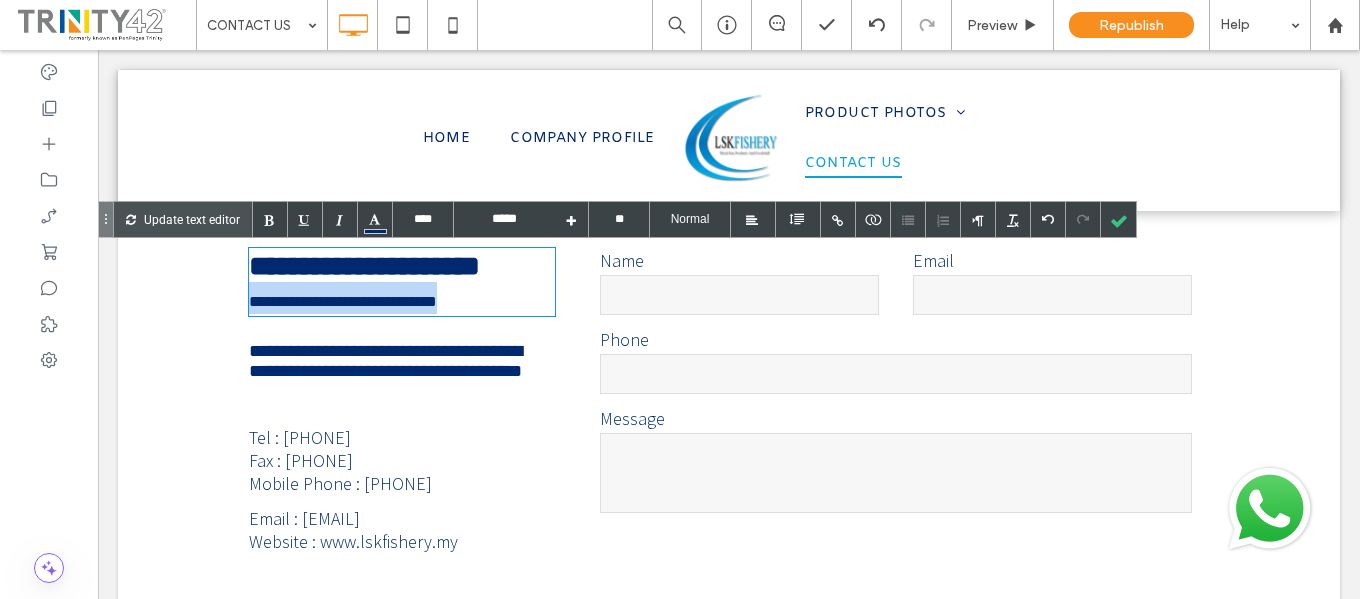 click on "**********" at bounding box center (343, 301) 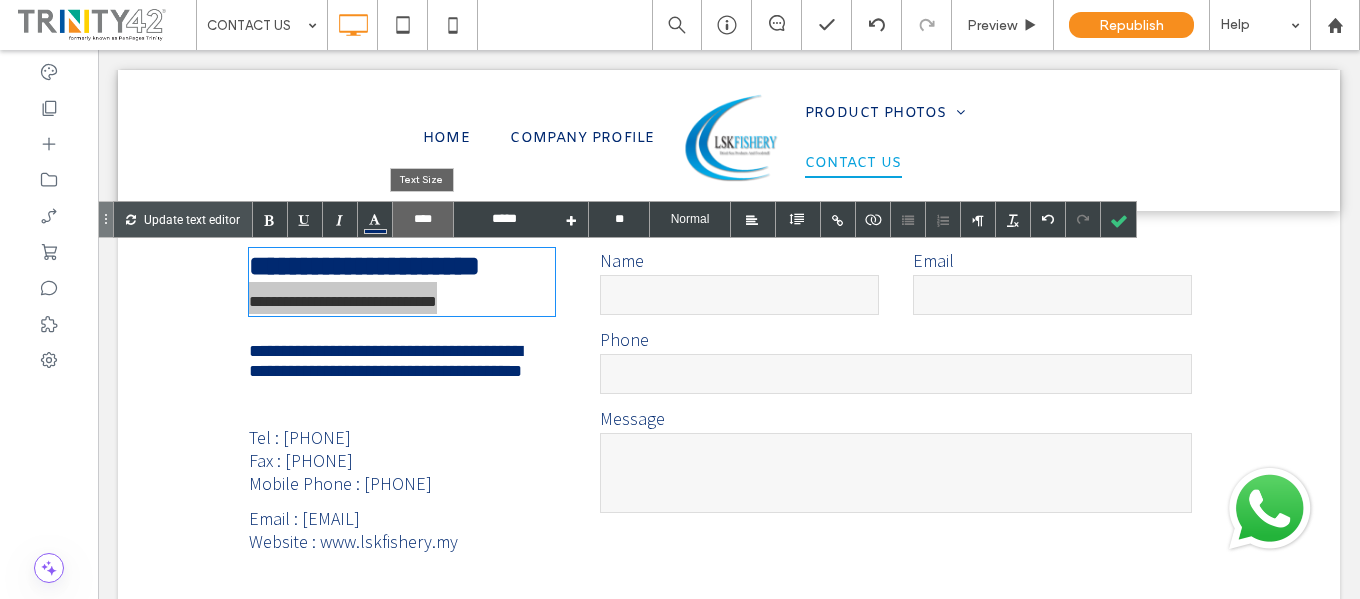 click on "****" at bounding box center (423, 219) 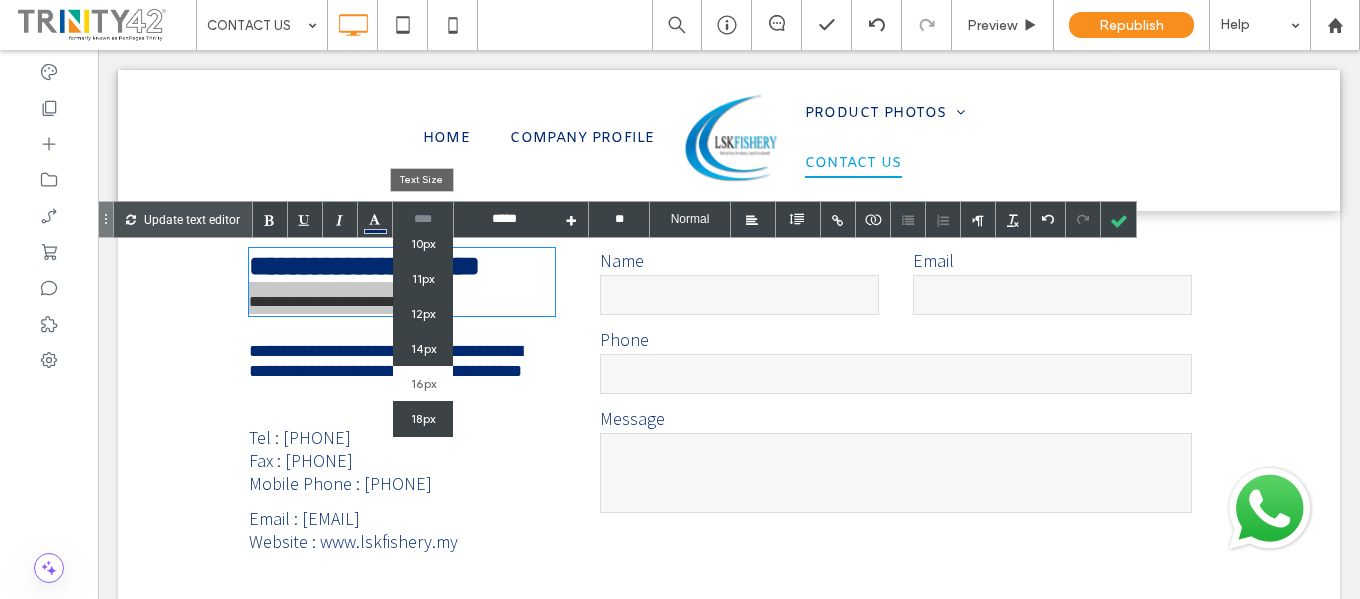 click on "14px" at bounding box center [423, 348] 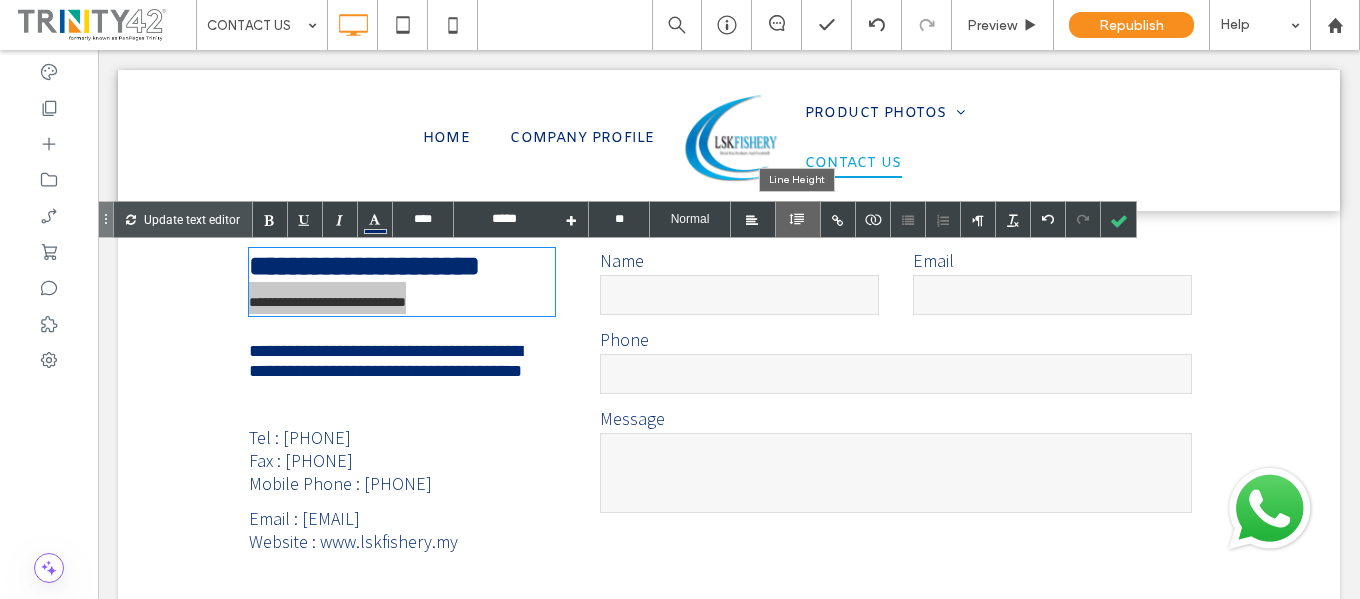 click at bounding box center (797, 219) 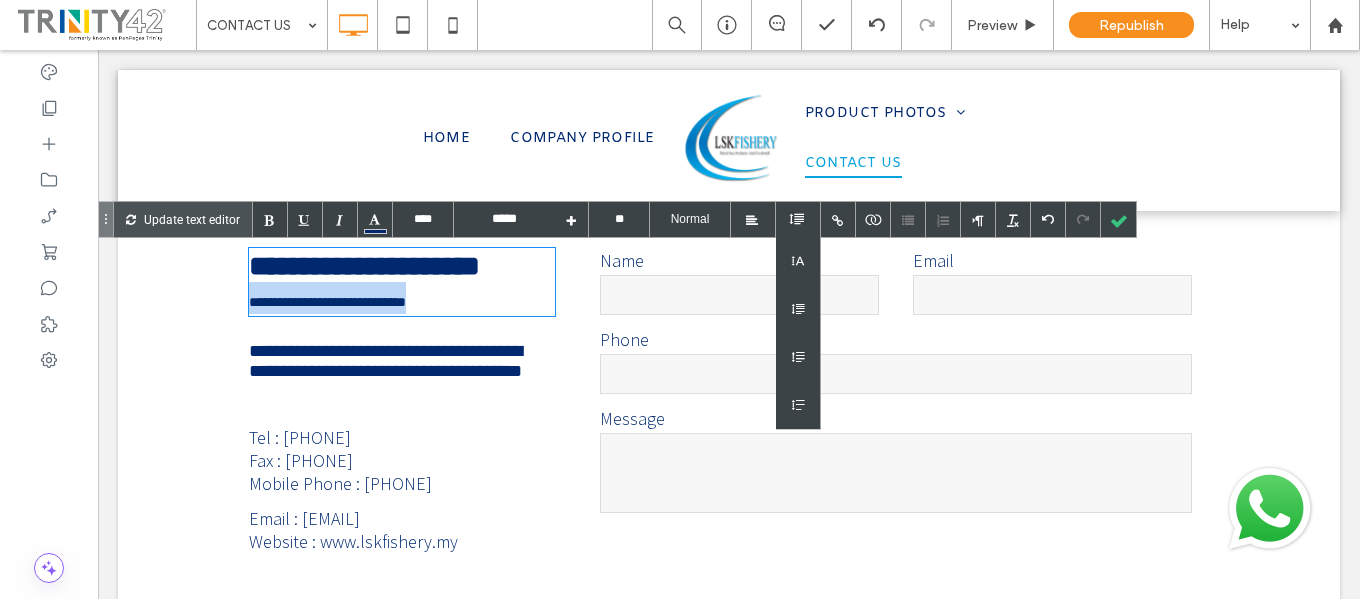 click on "**********" at bounding box center (402, 282) 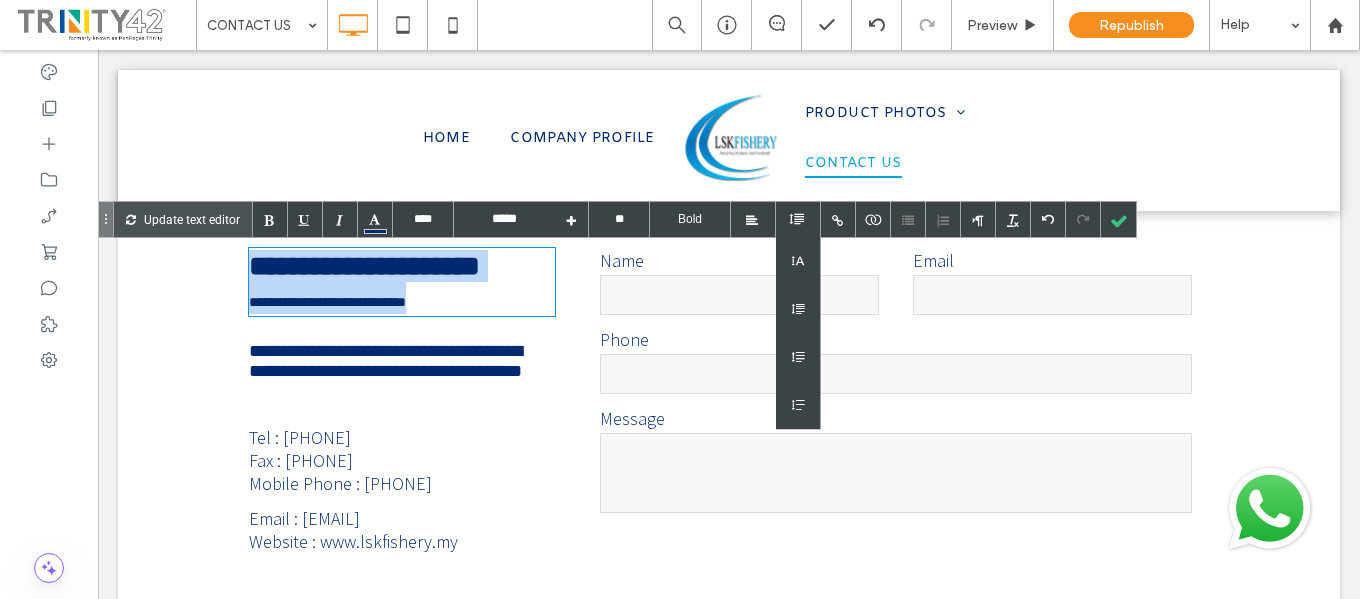 drag, startPoint x: 504, startPoint y: 316, endPoint x: 247, endPoint y: 275, distance: 260.24988 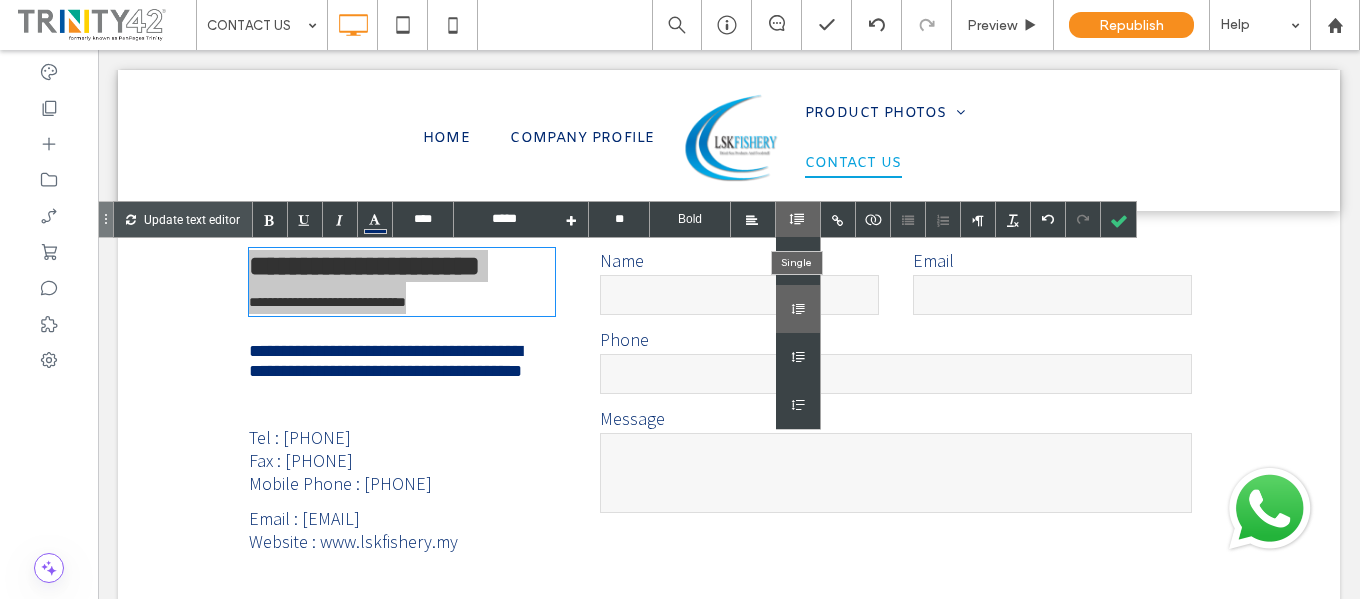 click at bounding box center [798, 309] 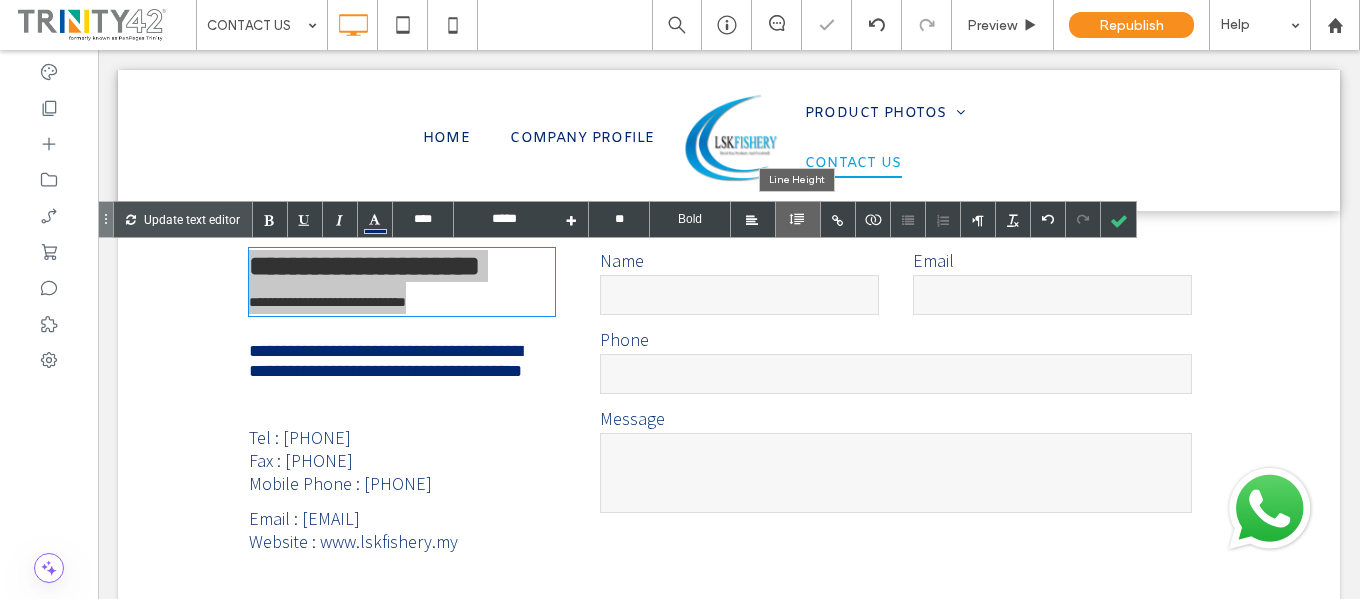click at bounding box center (797, 219) 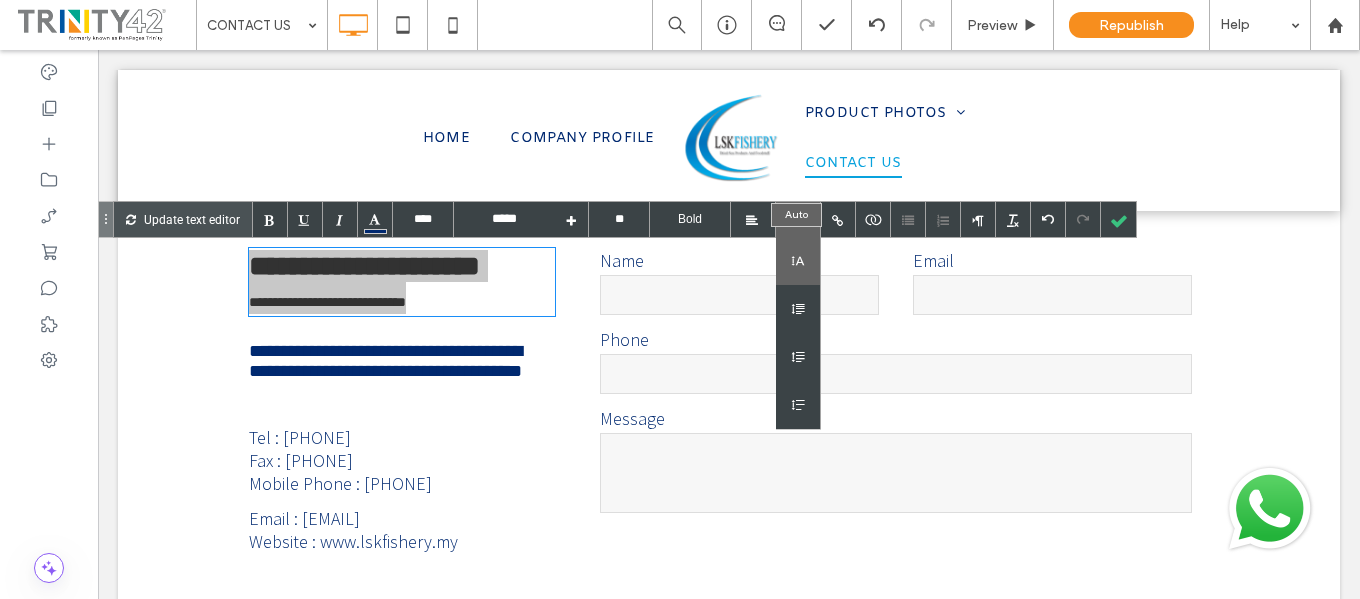 click at bounding box center [798, 261] 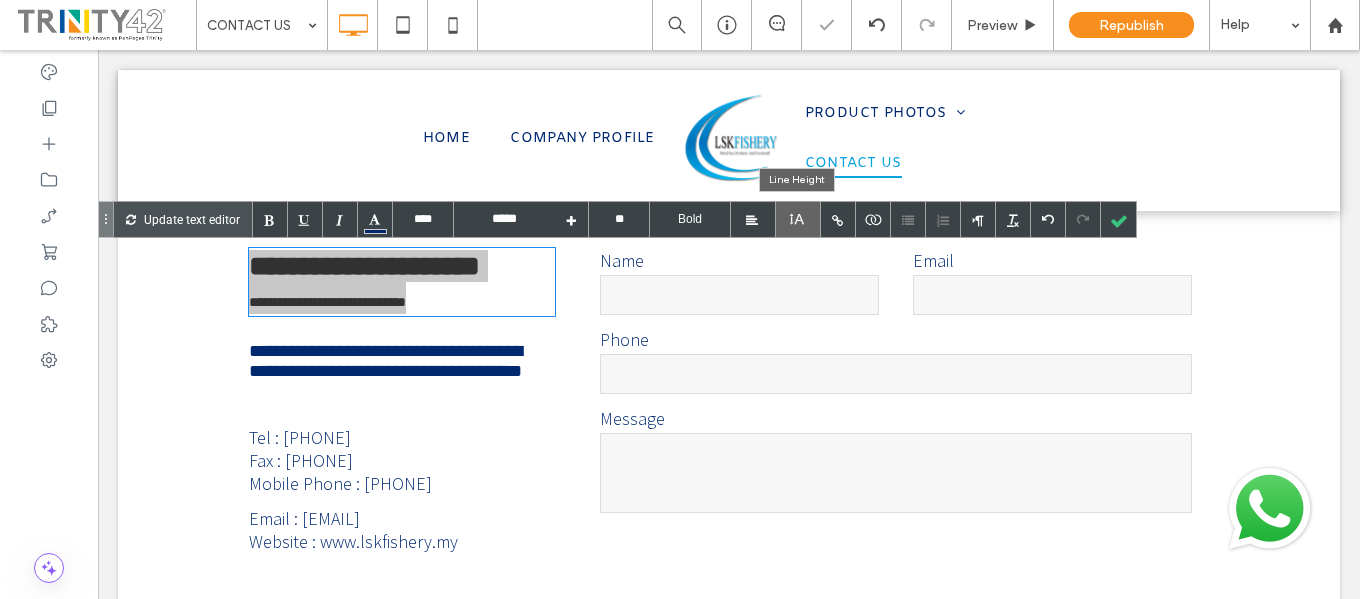click at bounding box center (797, 219) 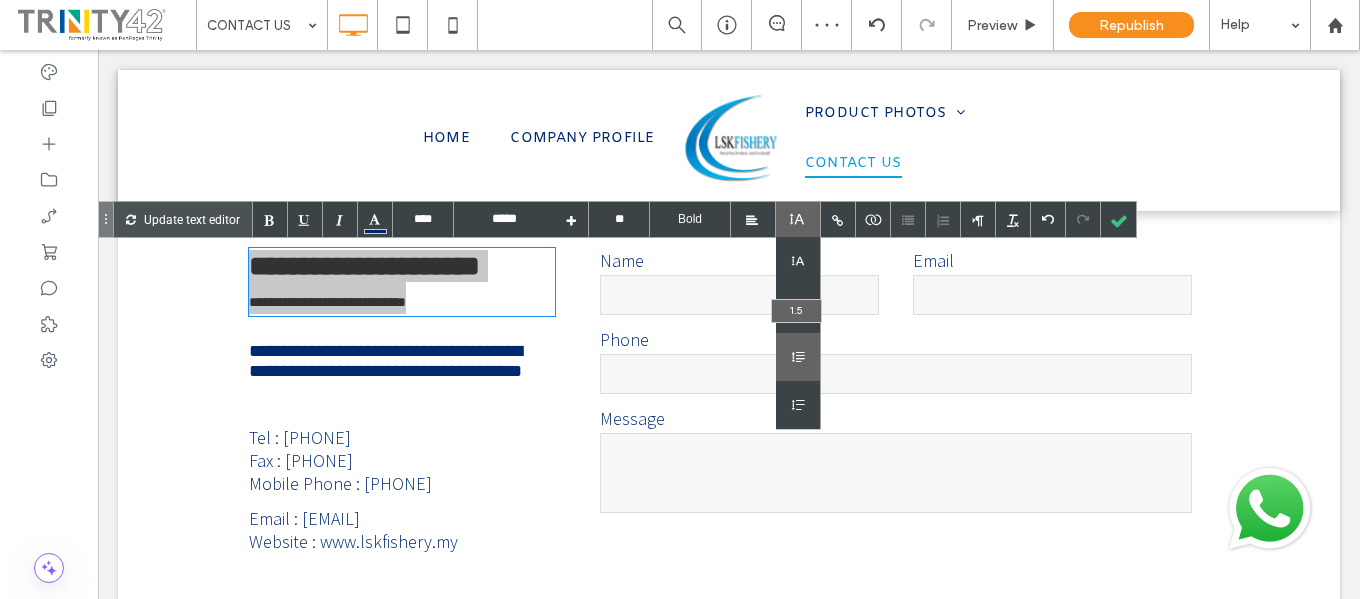 click at bounding box center [798, 357] 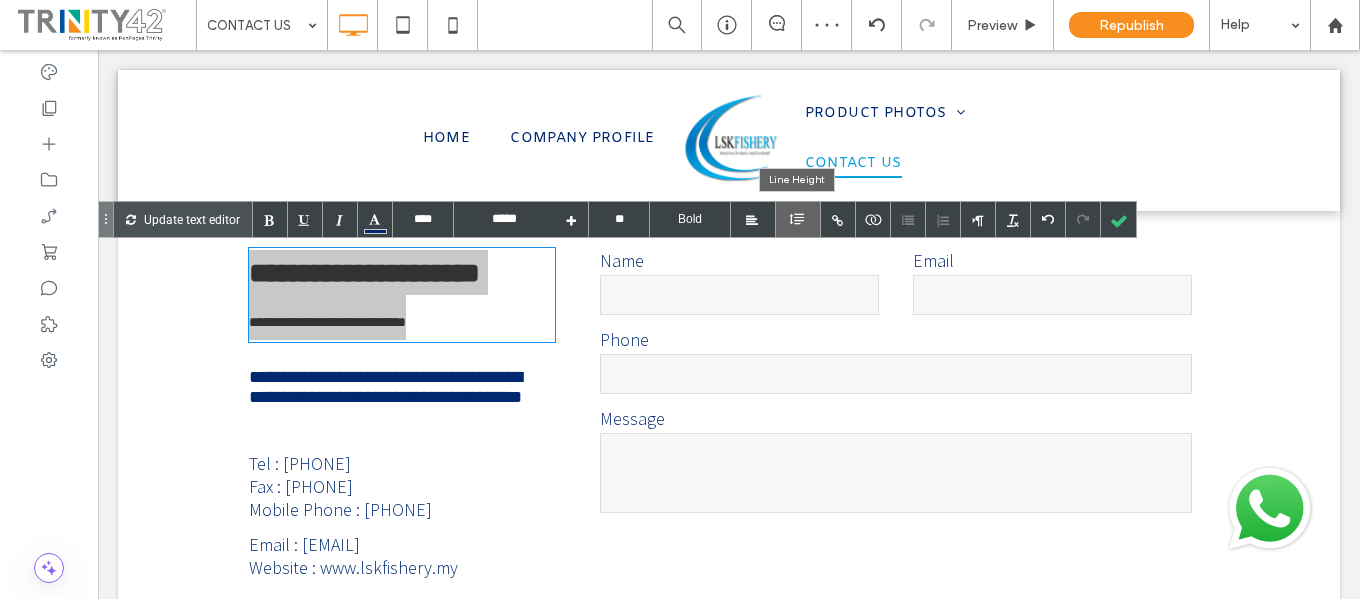 click at bounding box center [797, 219] 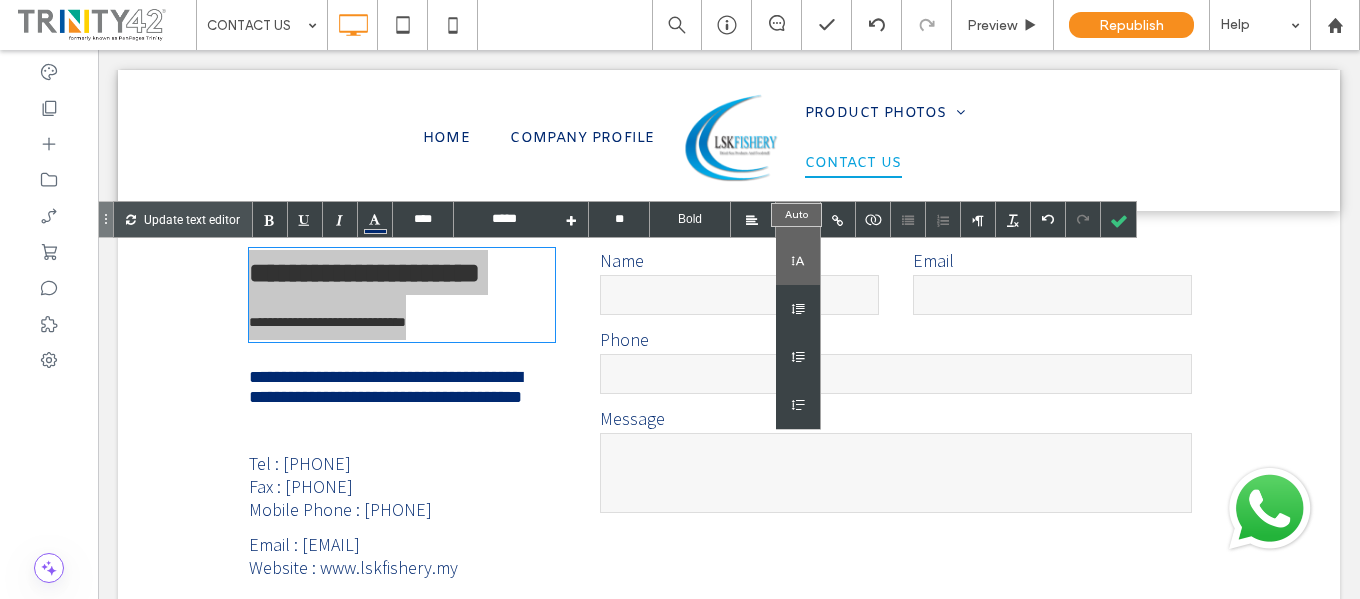 click at bounding box center [798, 261] 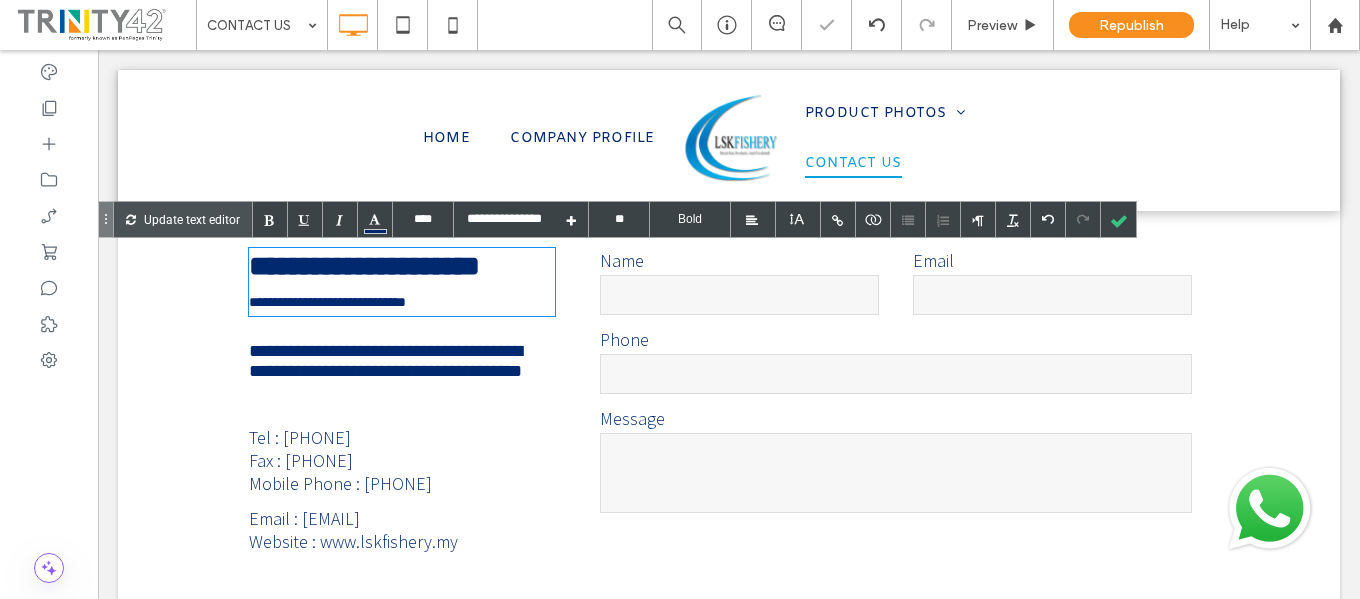 click on "Email" at bounding box center [1052, 283] 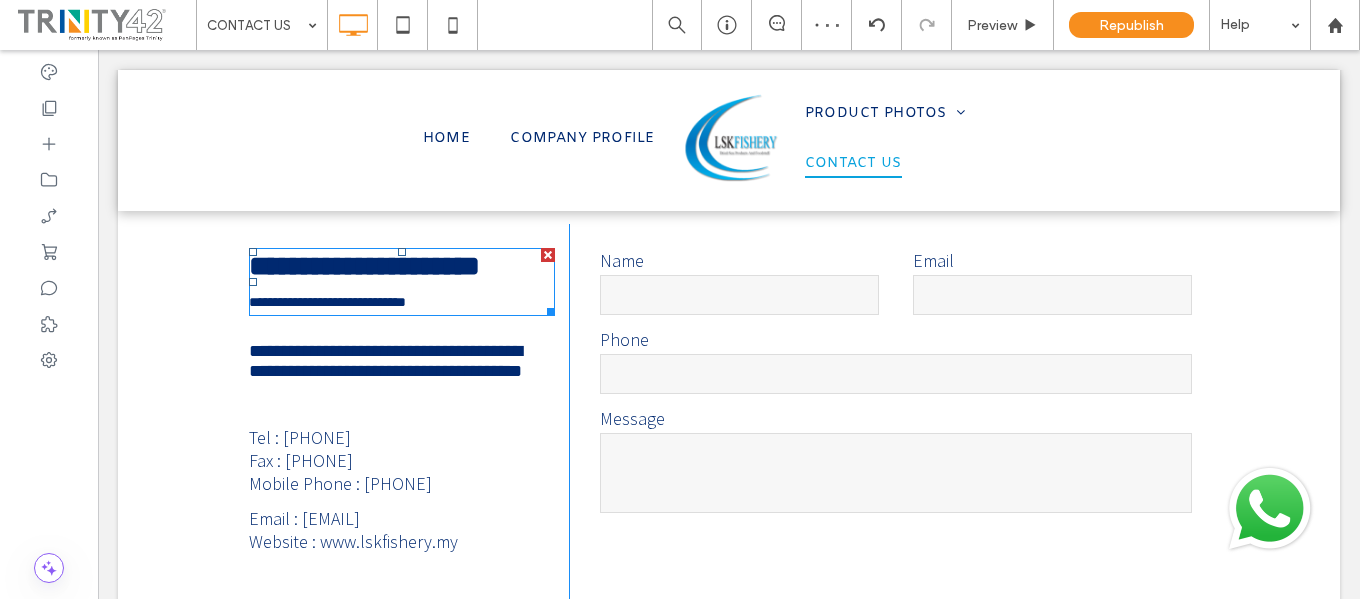 click on "**********" at bounding box center (364, 282) 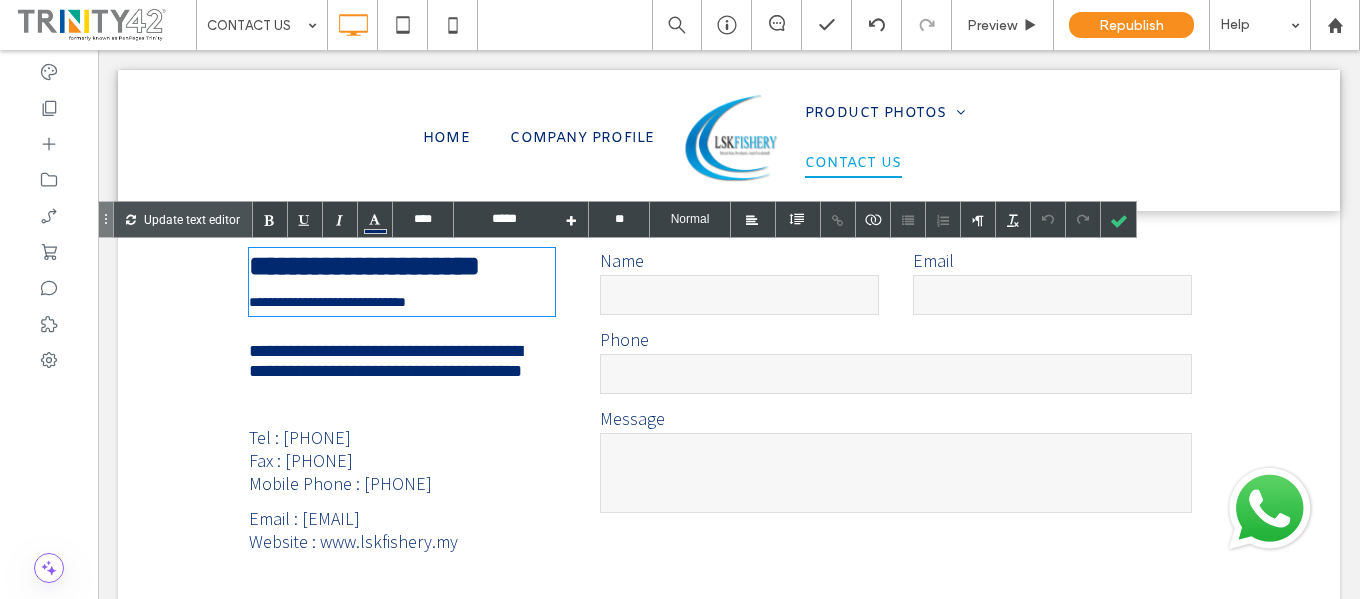click on "**********" at bounding box center (364, 282) 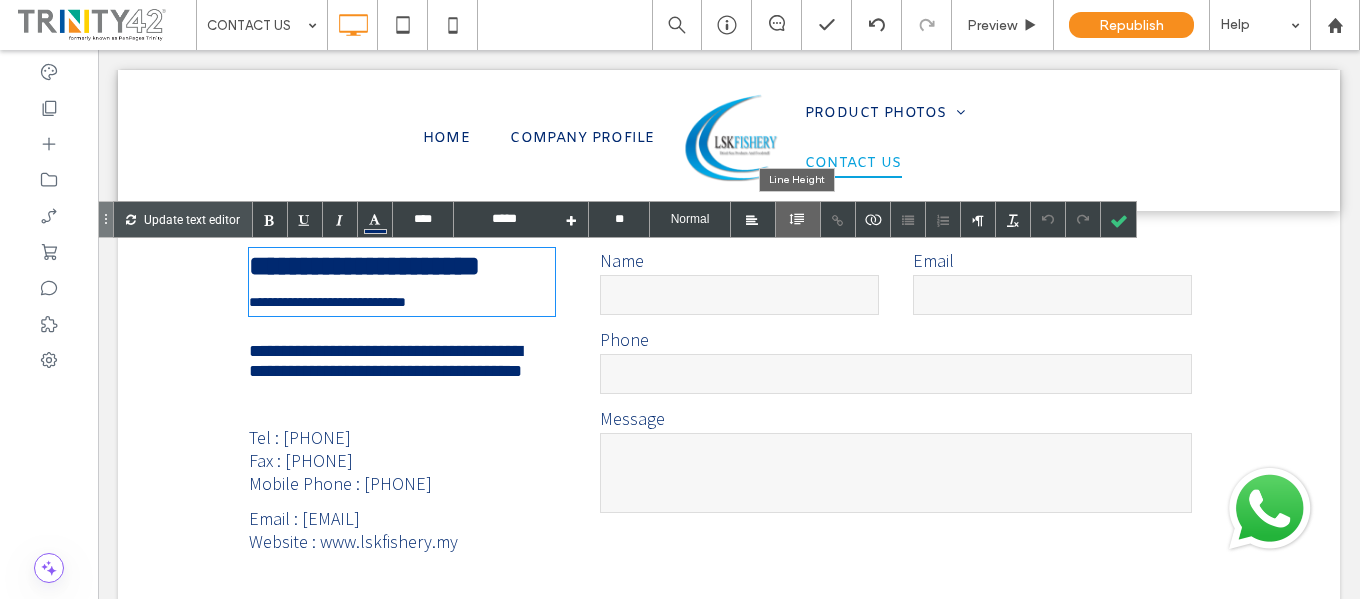 click at bounding box center [797, 219] 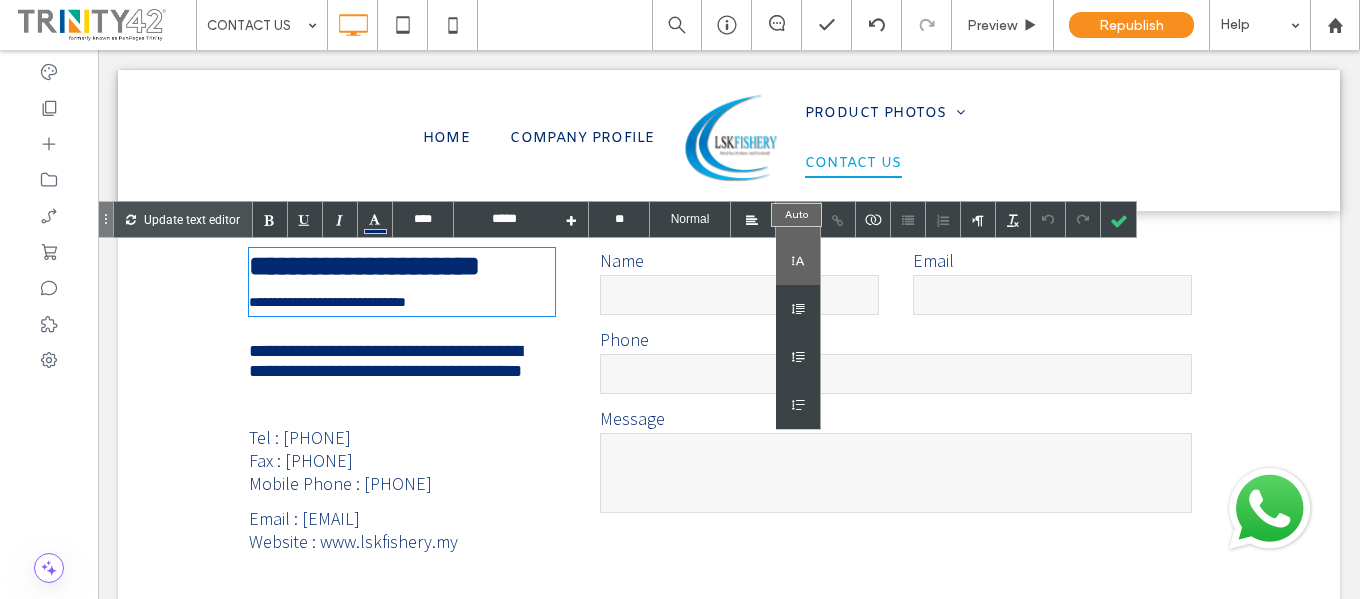 click at bounding box center (798, 261) 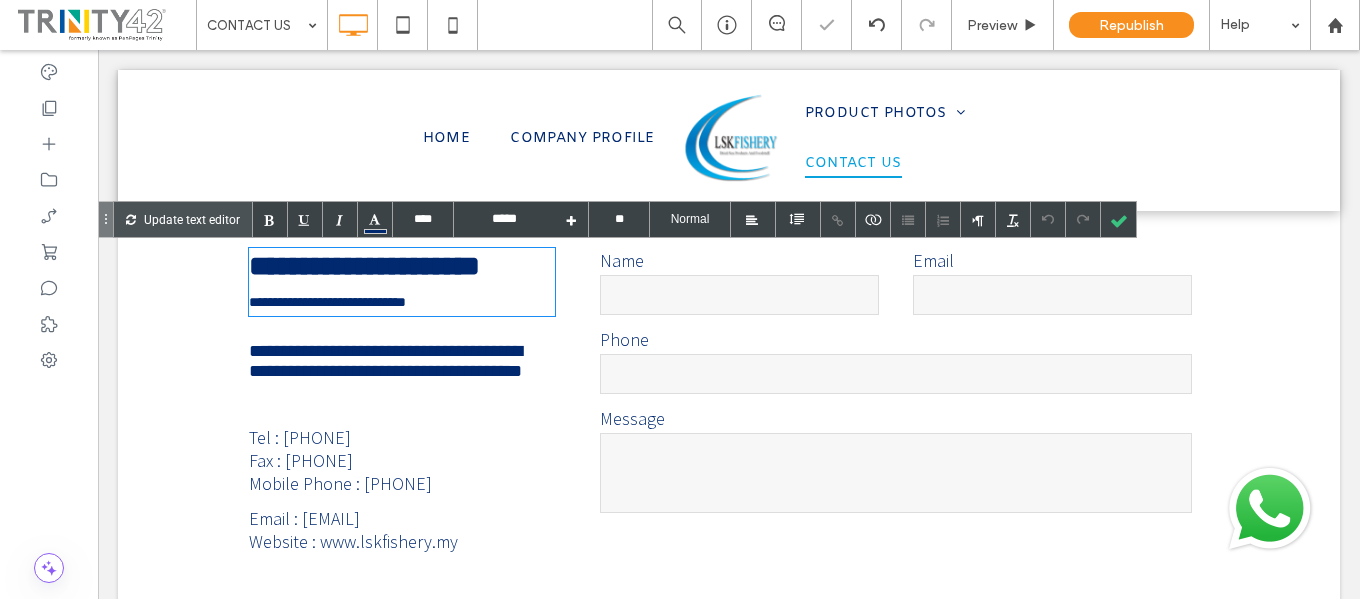 click on "**********" at bounding box center [364, 282] 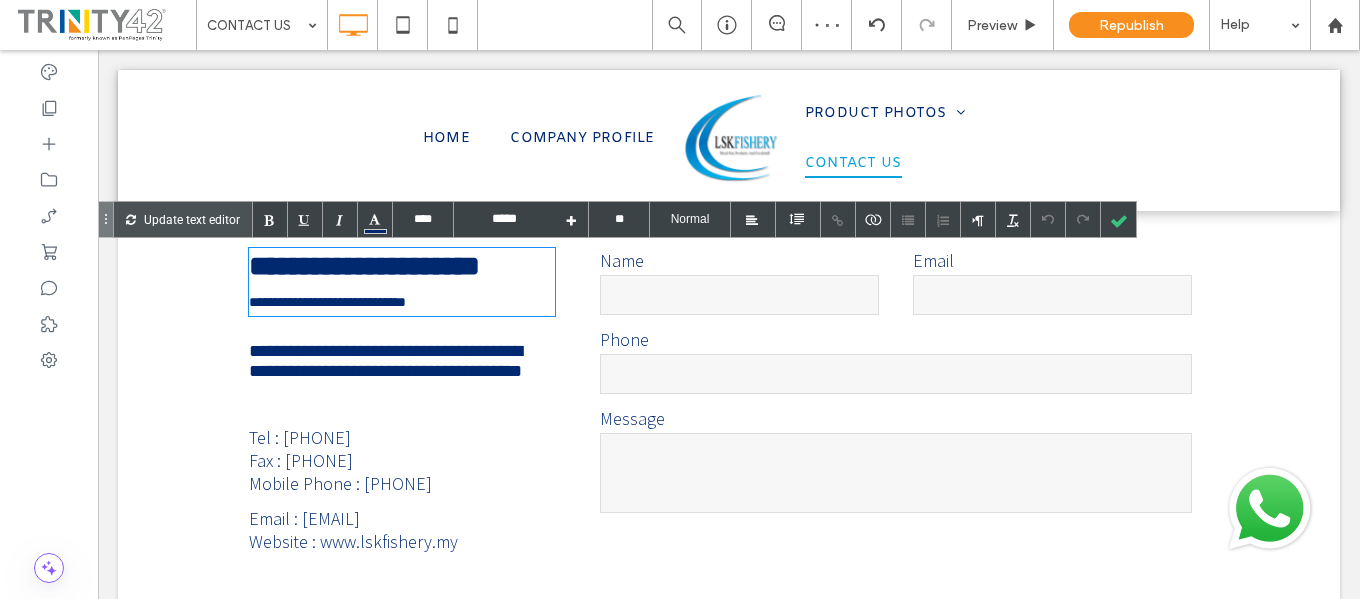 click on "**********" at bounding box center [364, 282] 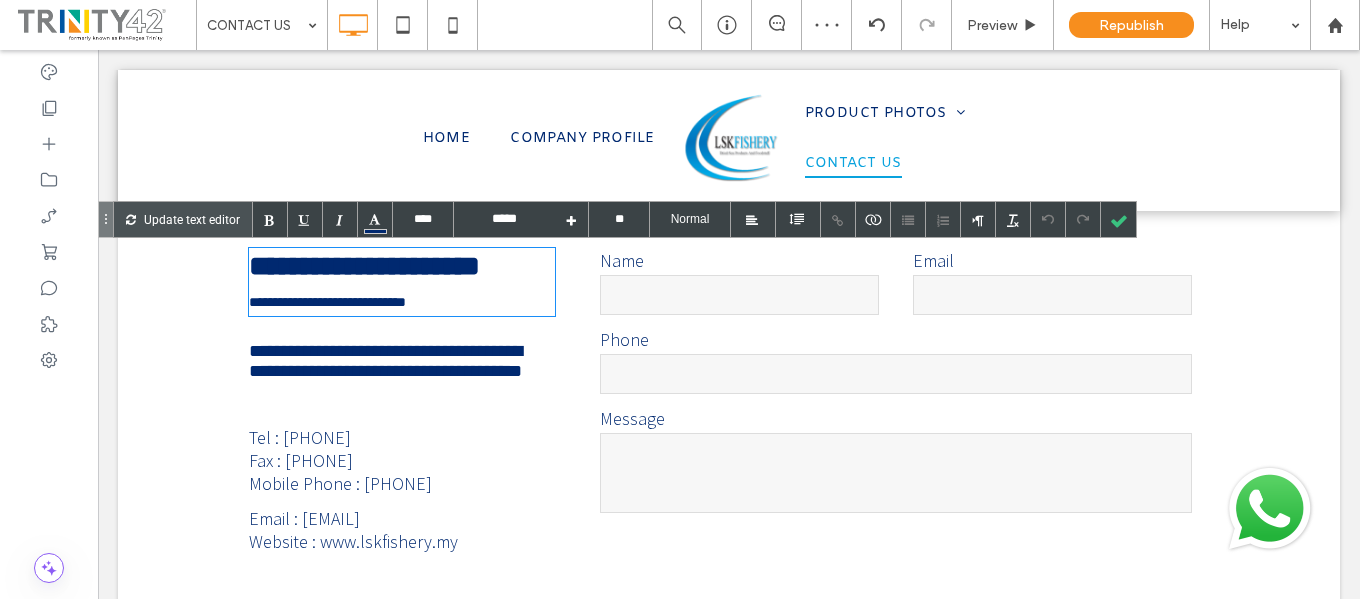 drag, startPoint x: 247, startPoint y: 311, endPoint x: 250, endPoint y: 293, distance: 18.248287 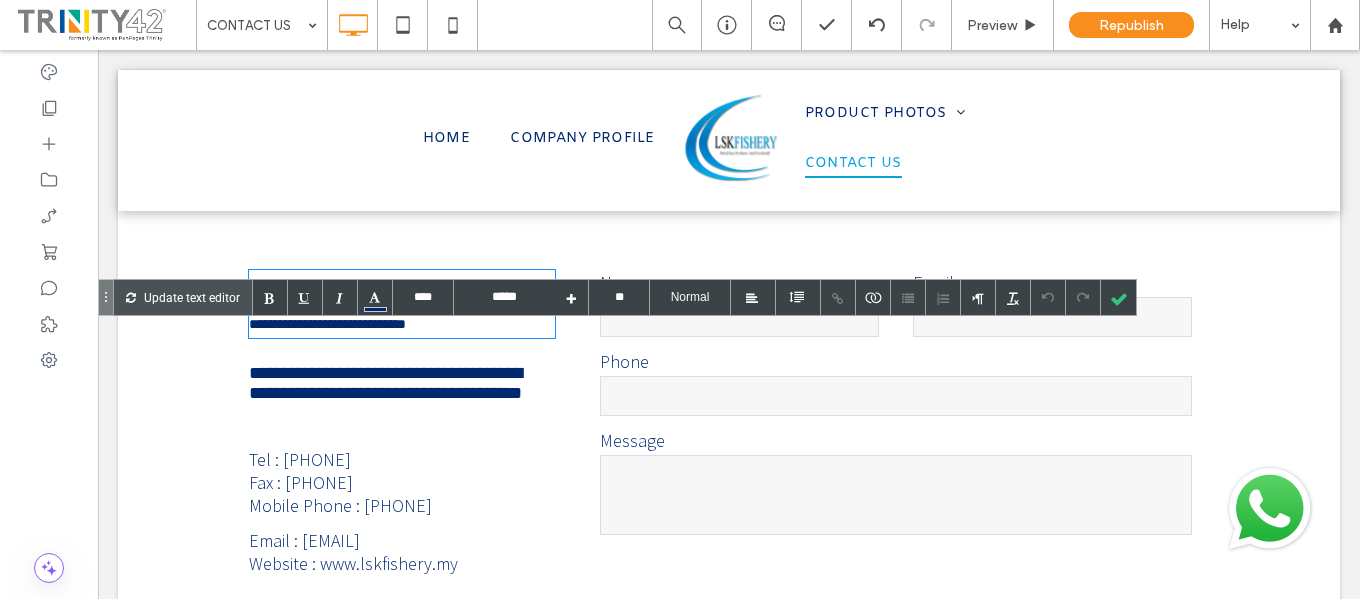 scroll, scrollTop: 720, scrollLeft: 0, axis: vertical 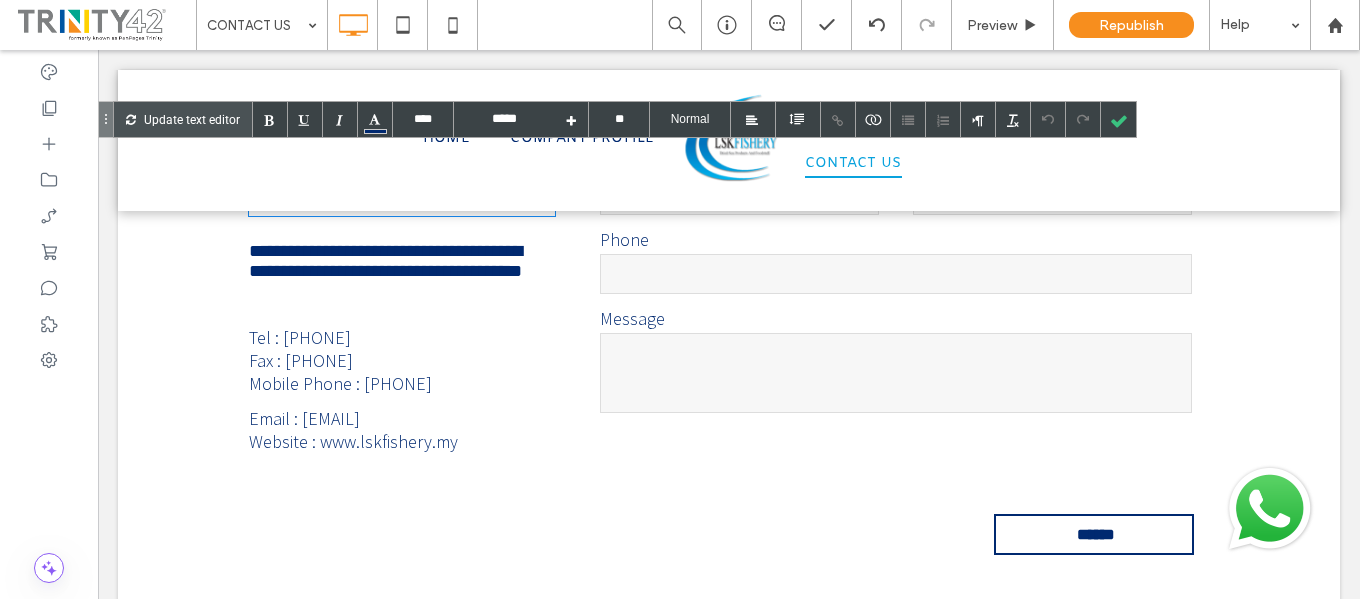 type on "****" 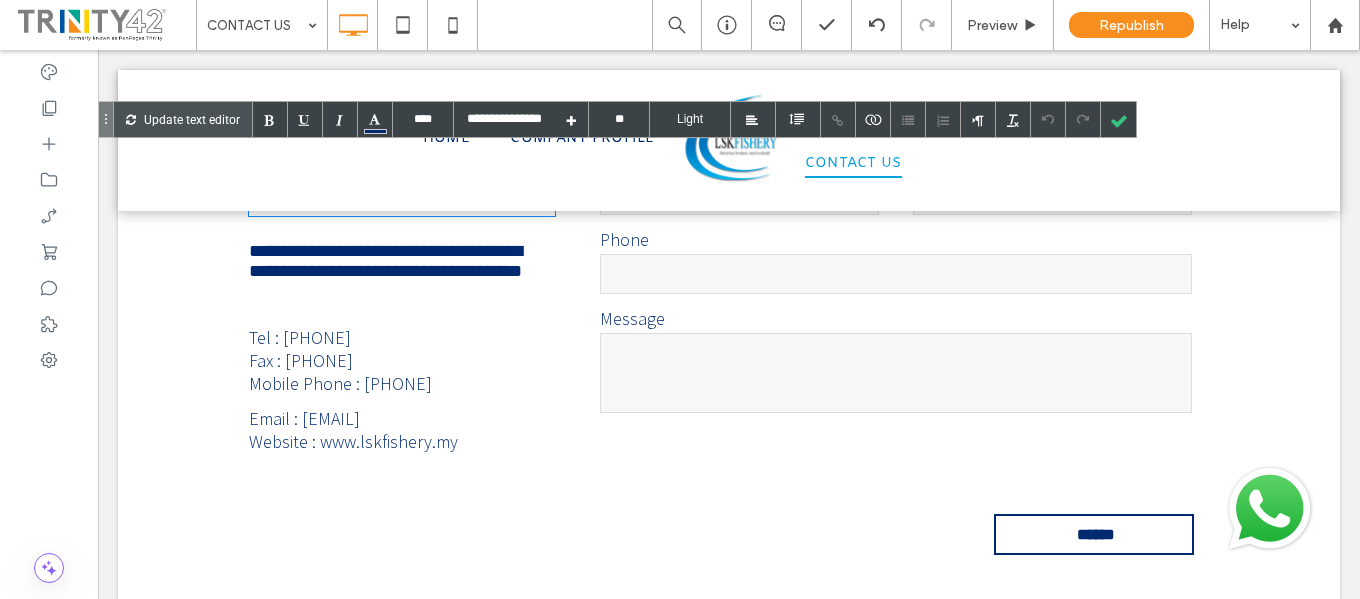 click on "Fax : [PHONE]" at bounding box center (402, 360) 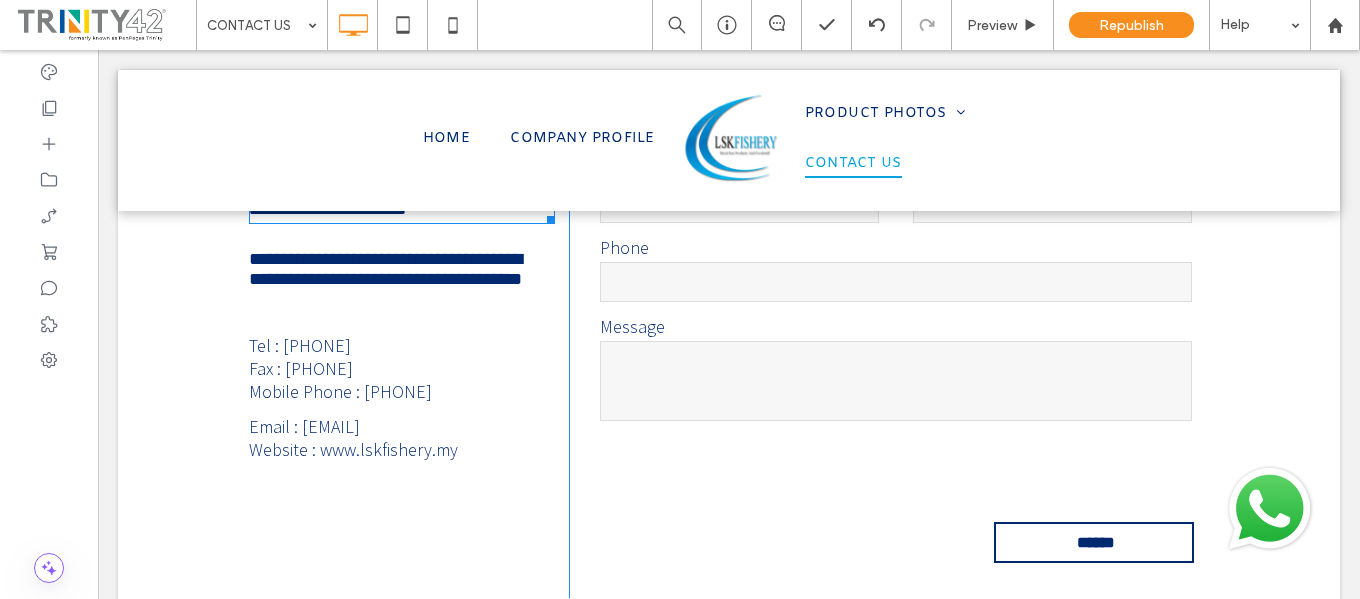 scroll, scrollTop: 720, scrollLeft: 0, axis: vertical 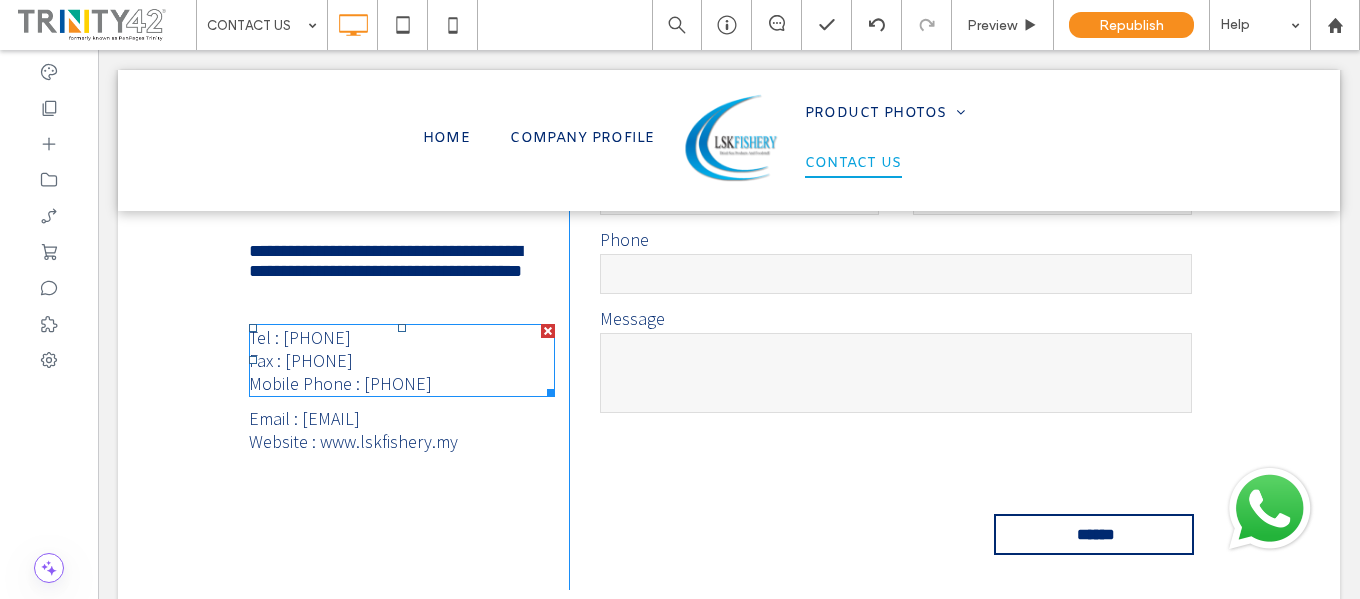 click on "Mobile Phone : [PHONE]" at bounding box center [402, 383] 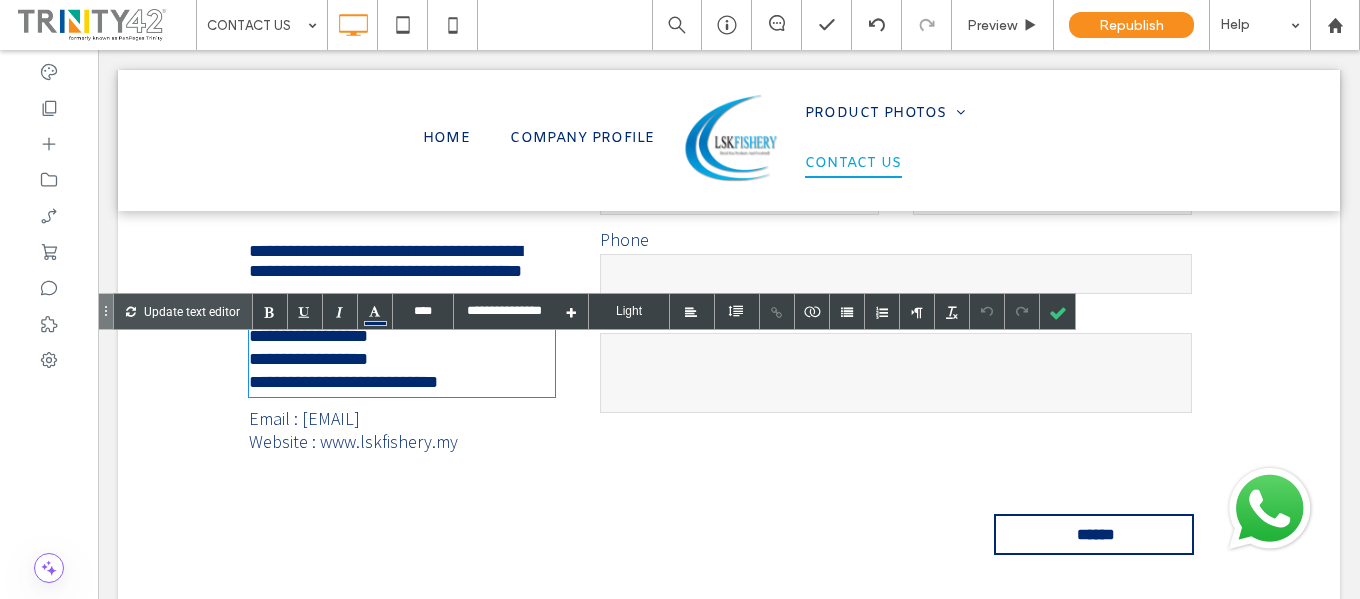 click on "**********" at bounding box center (402, 383) 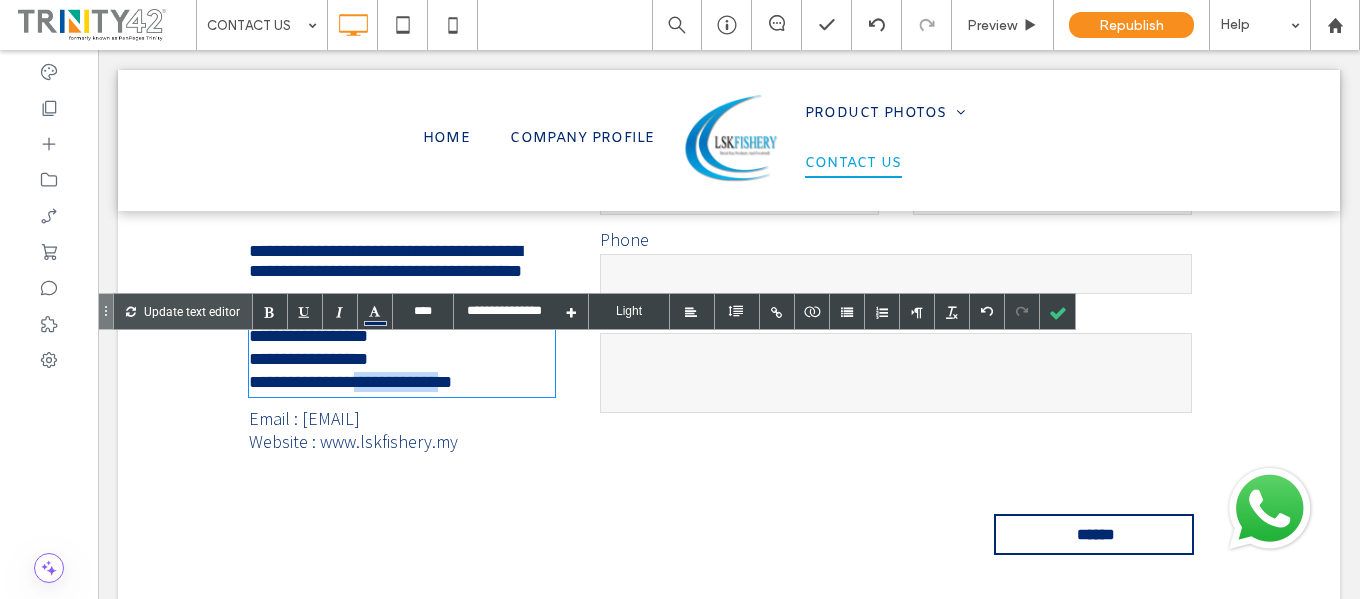 drag, startPoint x: 355, startPoint y: 397, endPoint x: 445, endPoint y: 405, distance: 90.35486 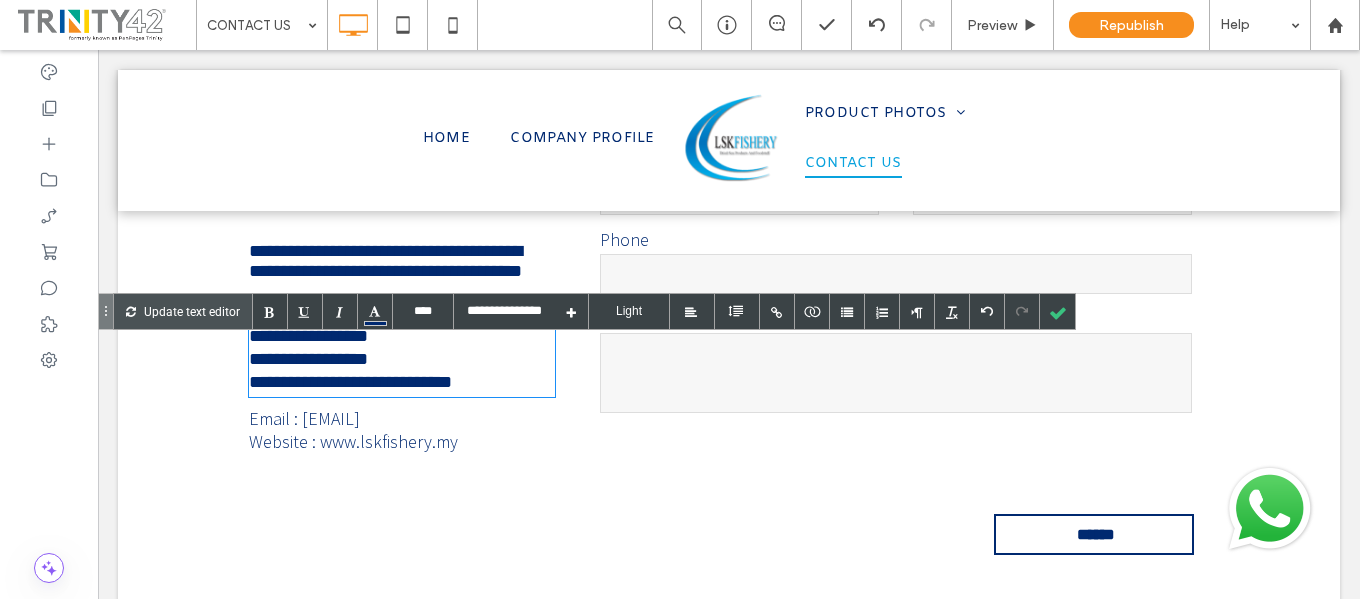 click on "**********" at bounding box center [402, 383] 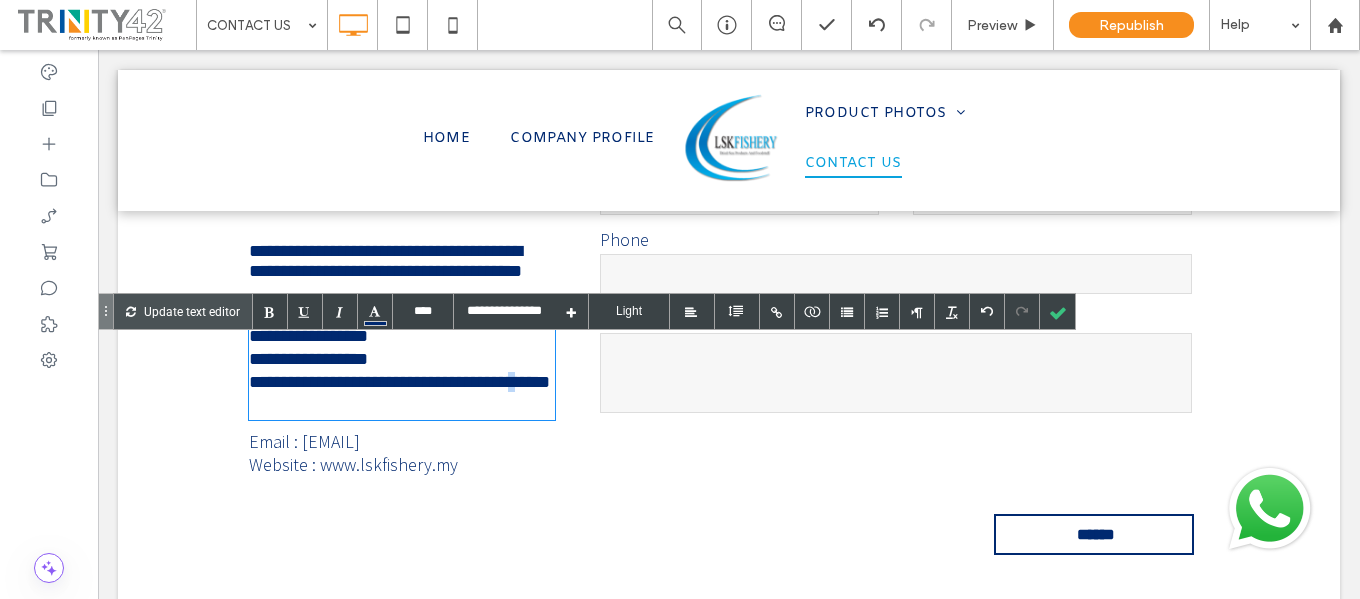 drag, startPoint x: 516, startPoint y: 400, endPoint x: 527, endPoint y: 402, distance: 11.18034 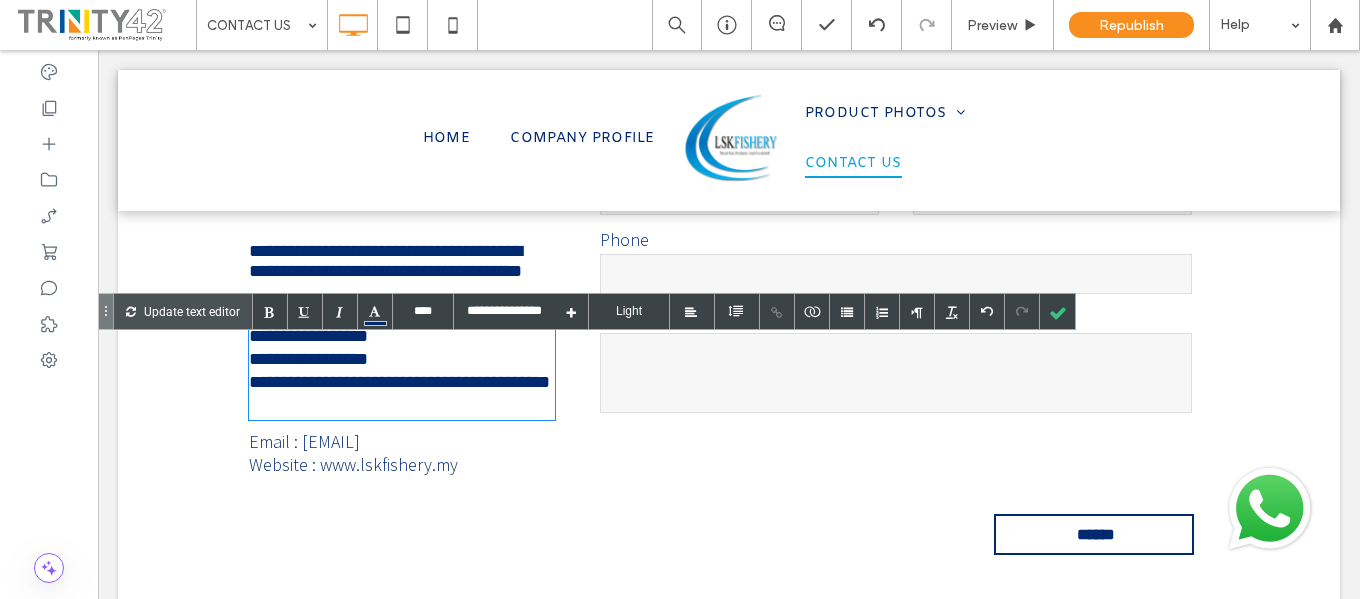 click on "**********" at bounding box center [402, 395] 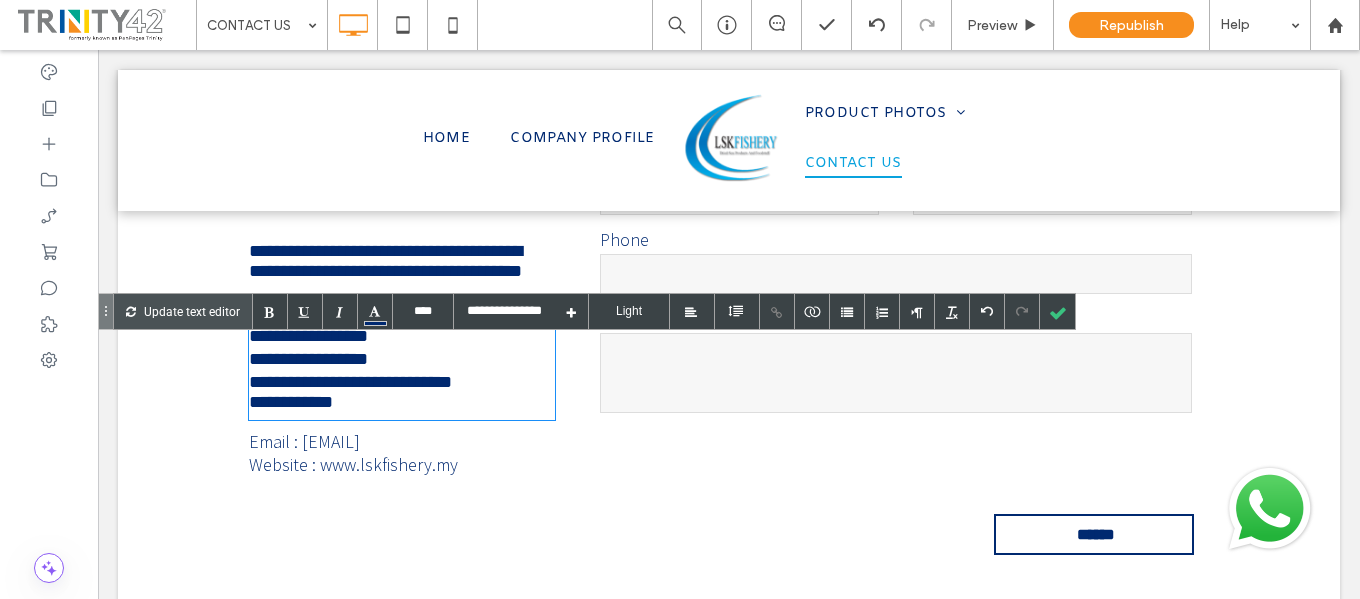 click on "Email : [EMAIL] Website : www.lskfishery.my Click To Paste" at bounding box center [409, 357] 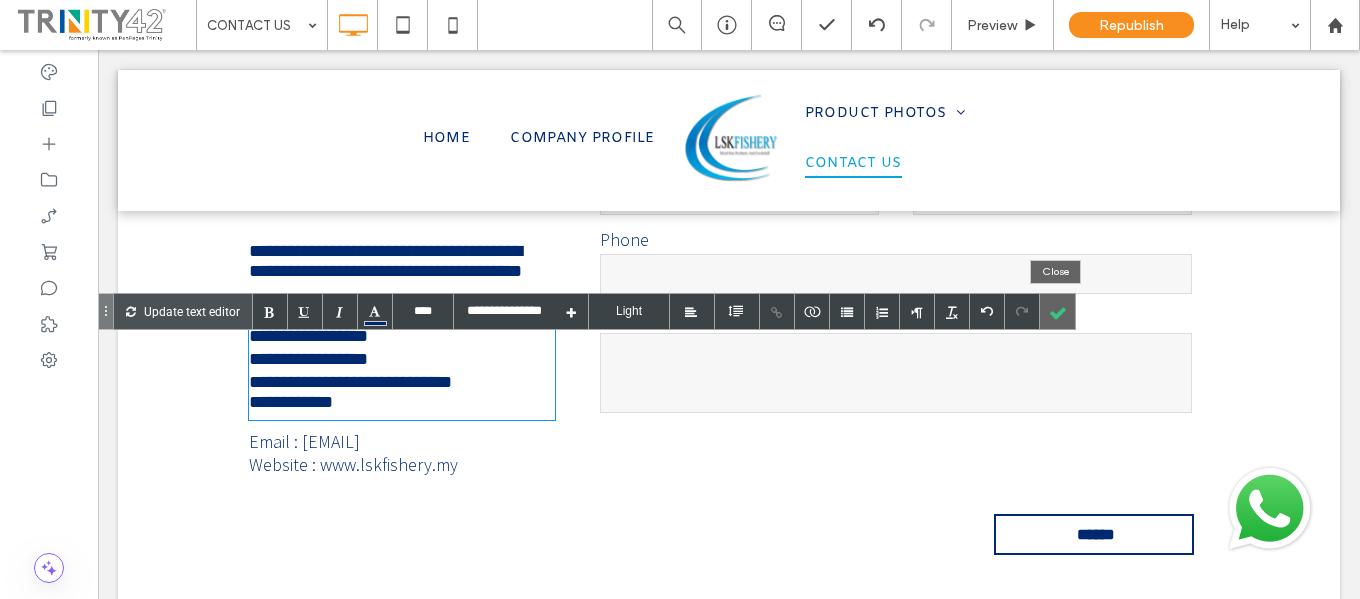 click at bounding box center [1057, 311] 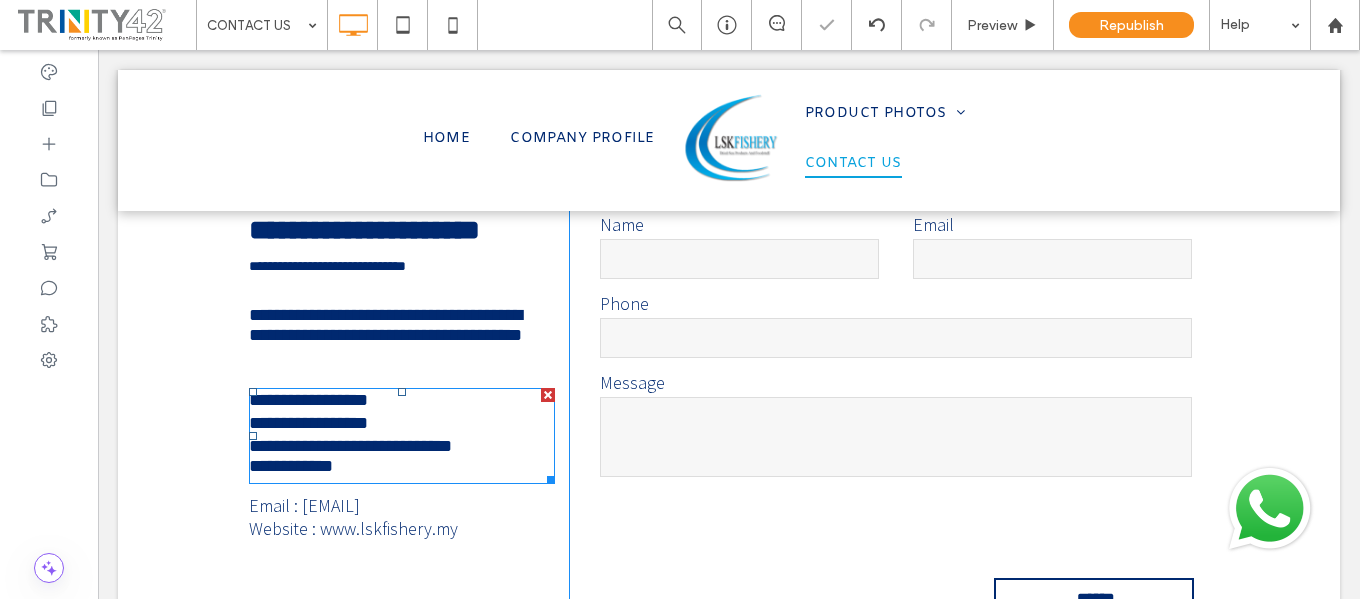 scroll, scrollTop: 620, scrollLeft: 0, axis: vertical 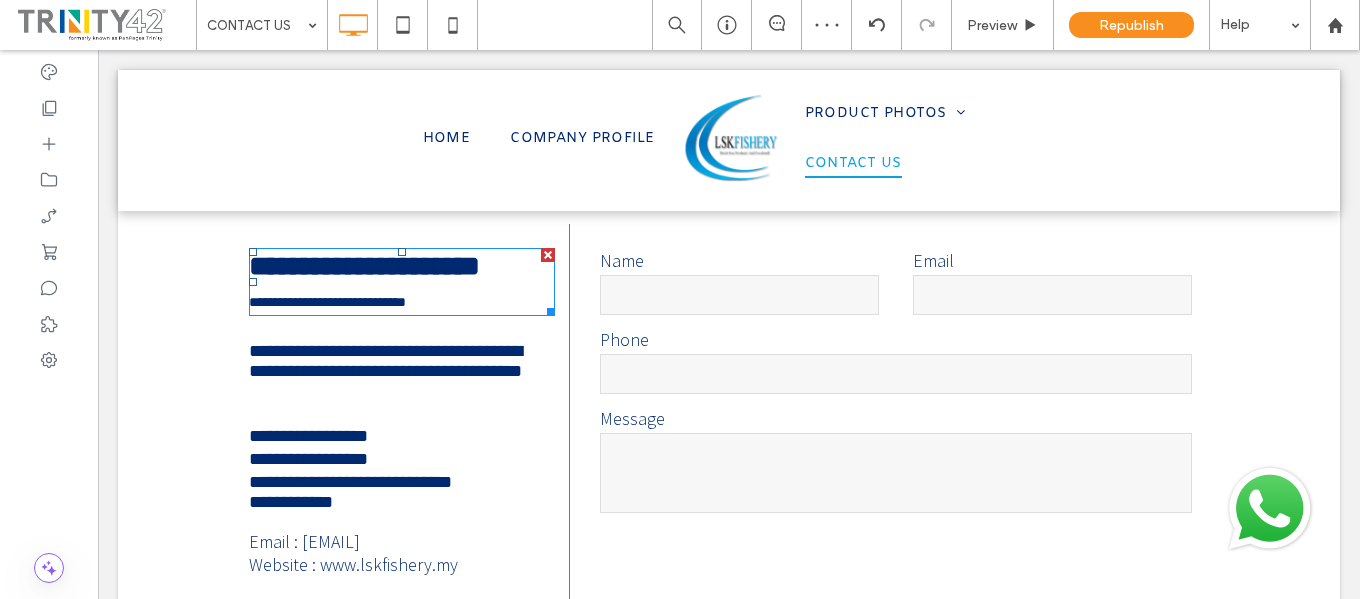 click on "**********" at bounding box center [327, 302] 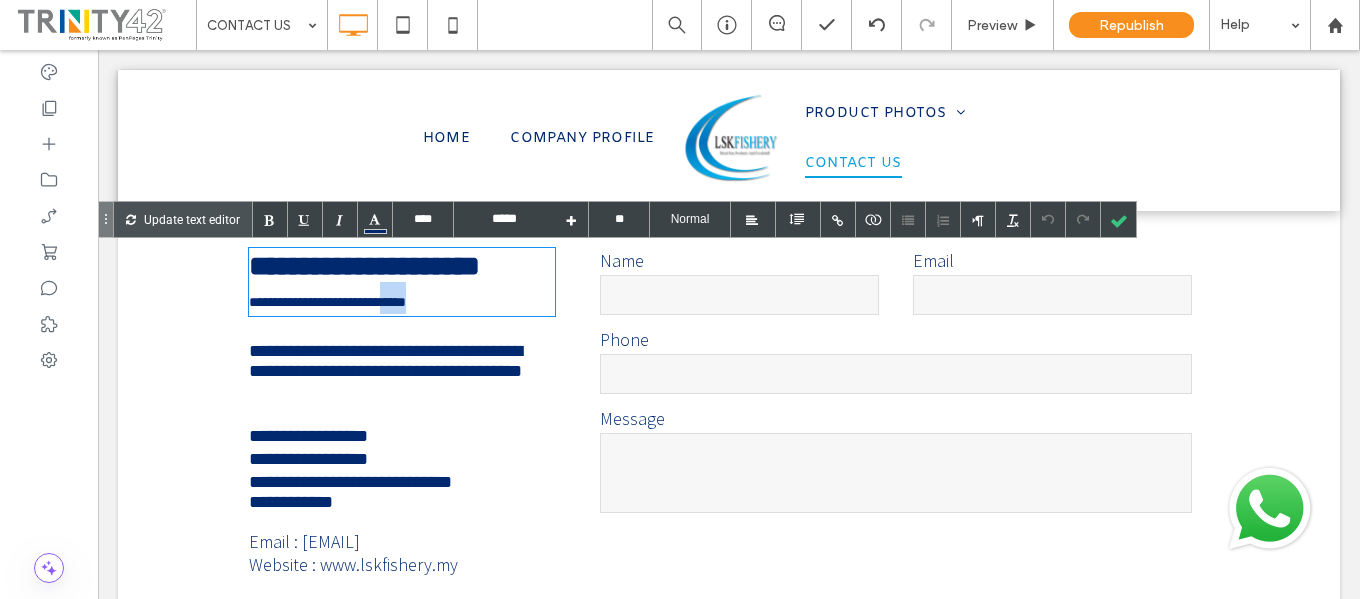 type on "****" 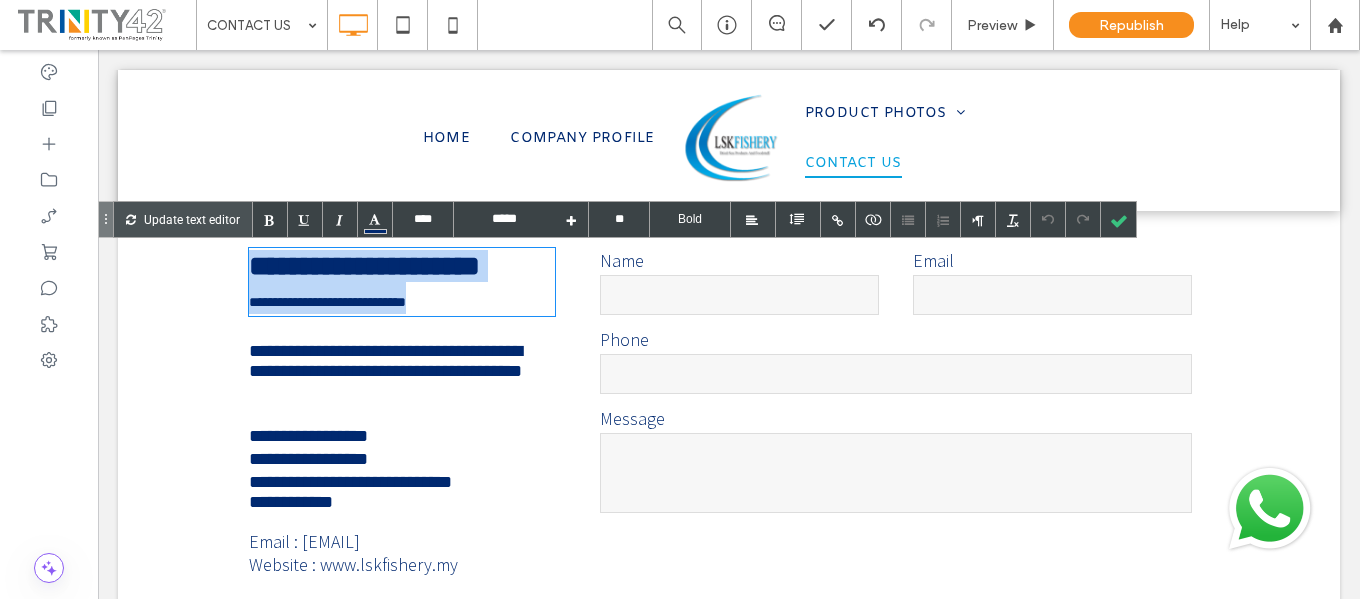 drag, startPoint x: 491, startPoint y: 310, endPoint x: 243, endPoint y: 268, distance: 251.53131 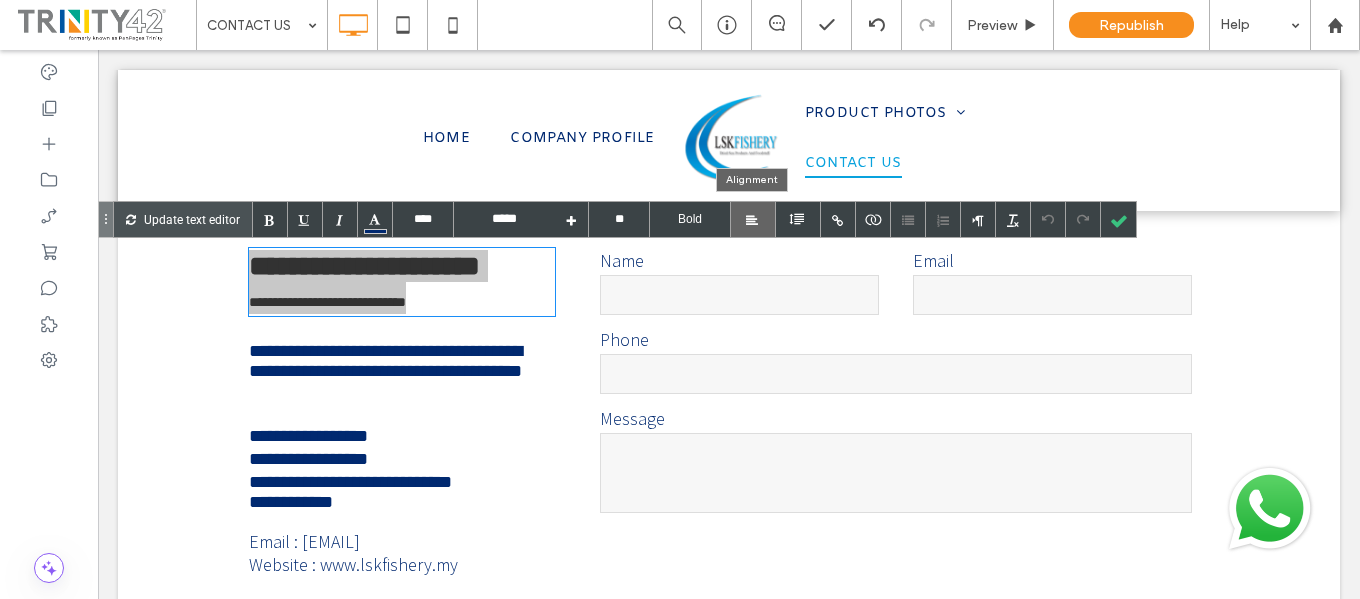 click at bounding box center [752, 221] 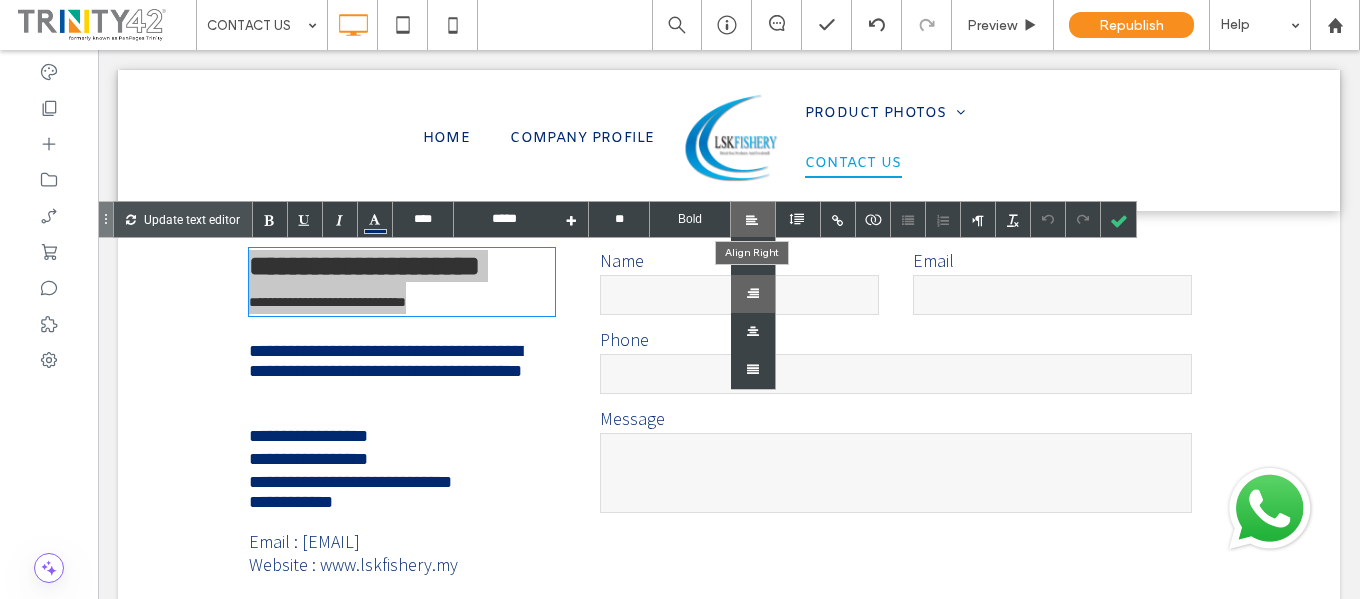 click at bounding box center [753, 294] 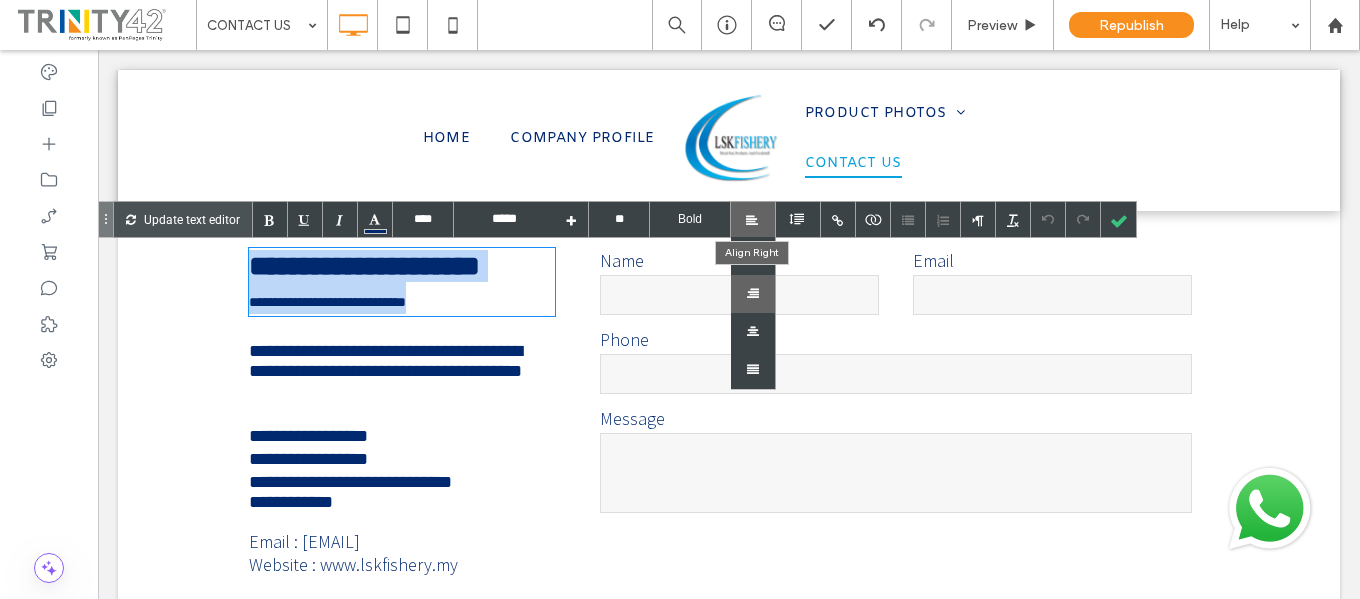 type 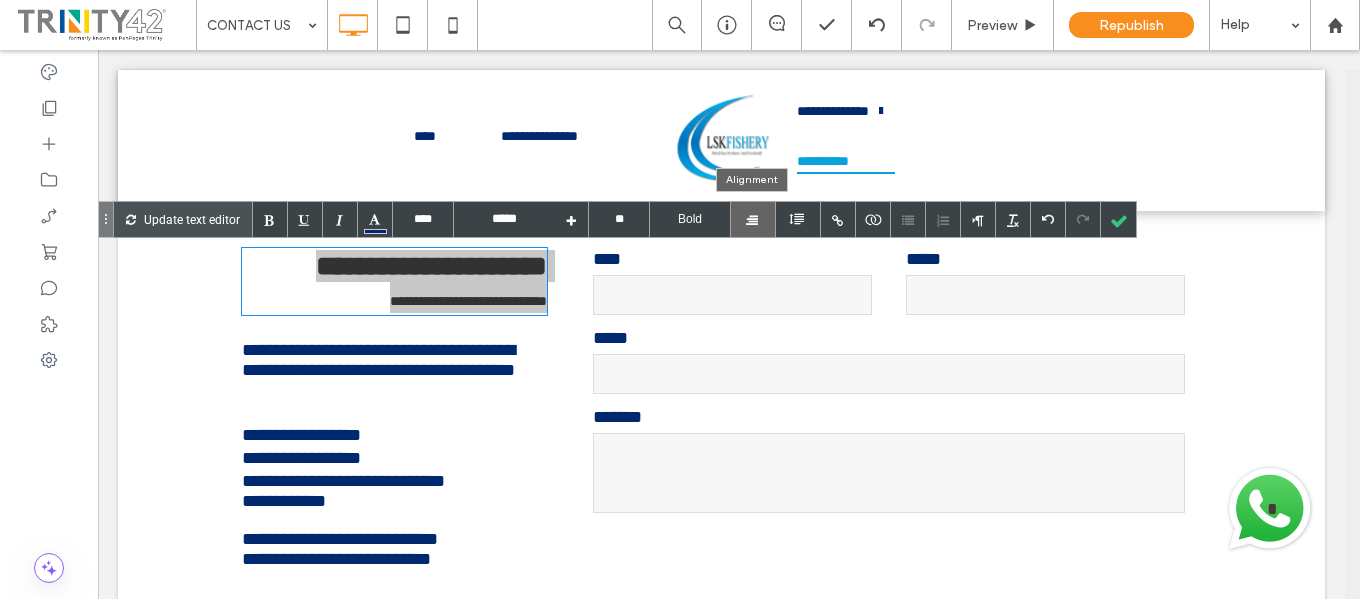 click at bounding box center [752, 221] 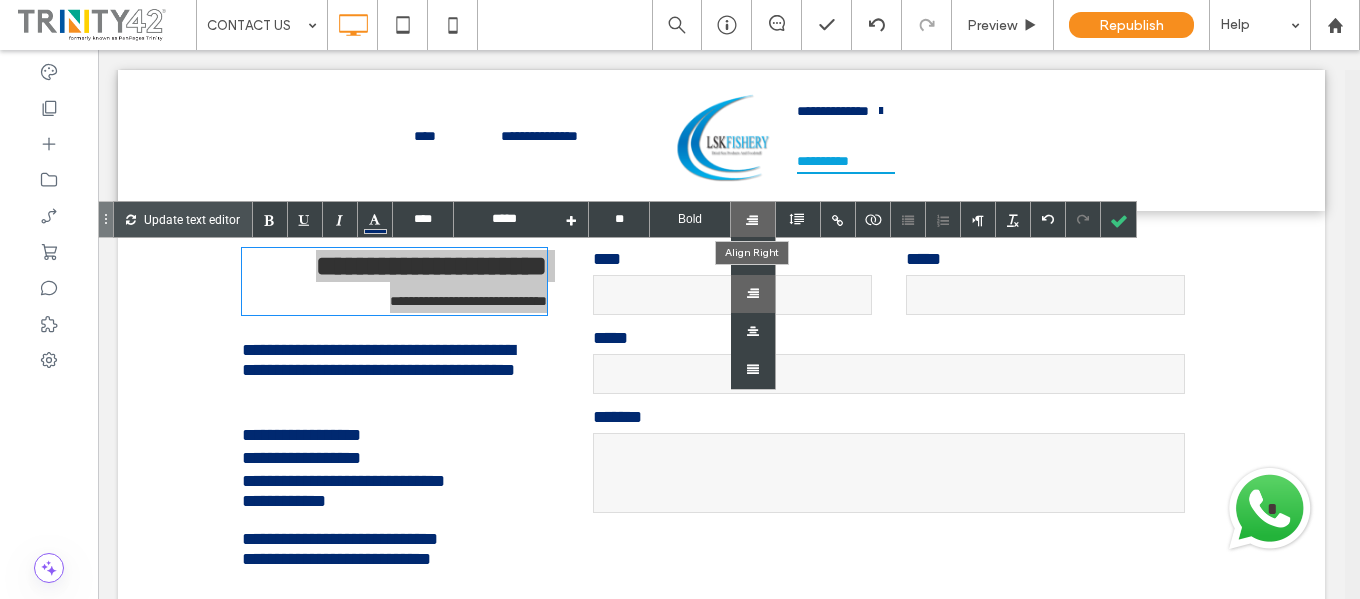 click at bounding box center [753, 294] 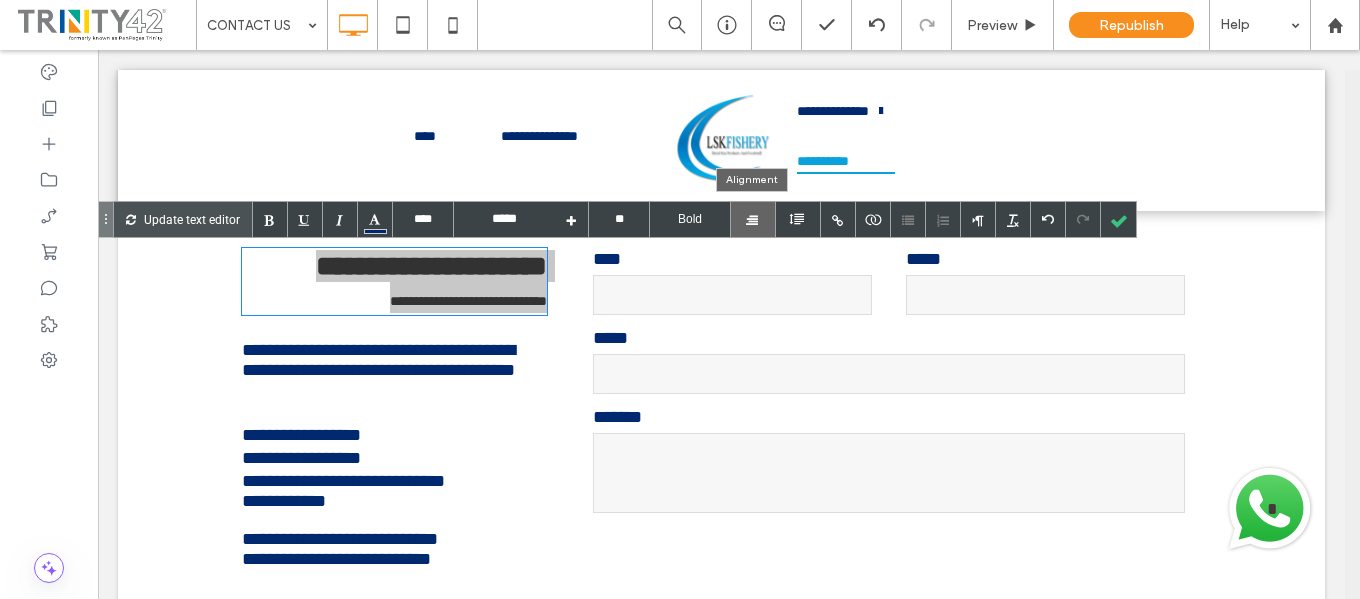 click at bounding box center [752, 221] 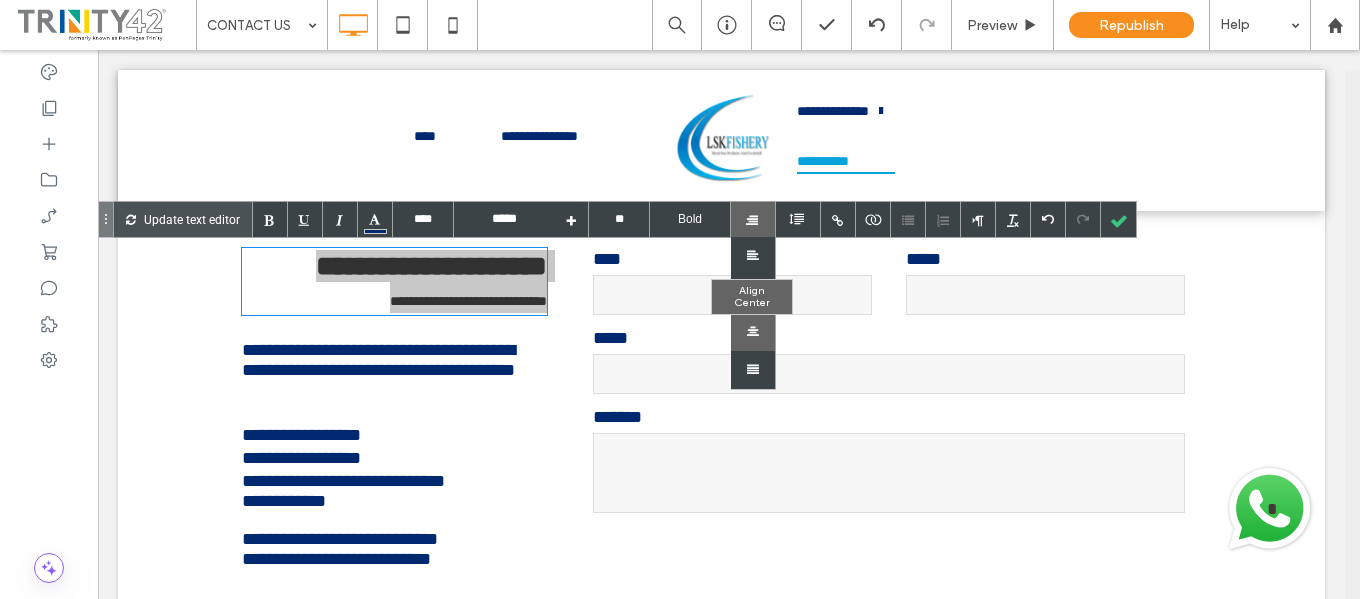 click at bounding box center [753, 332] 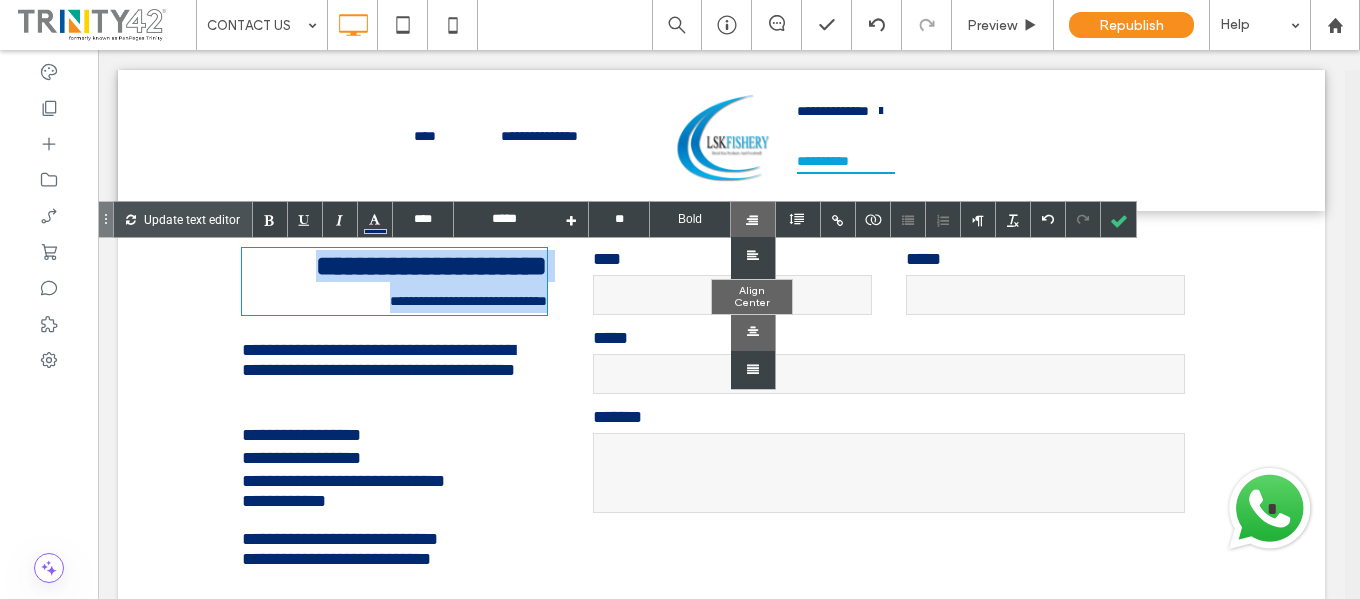 type 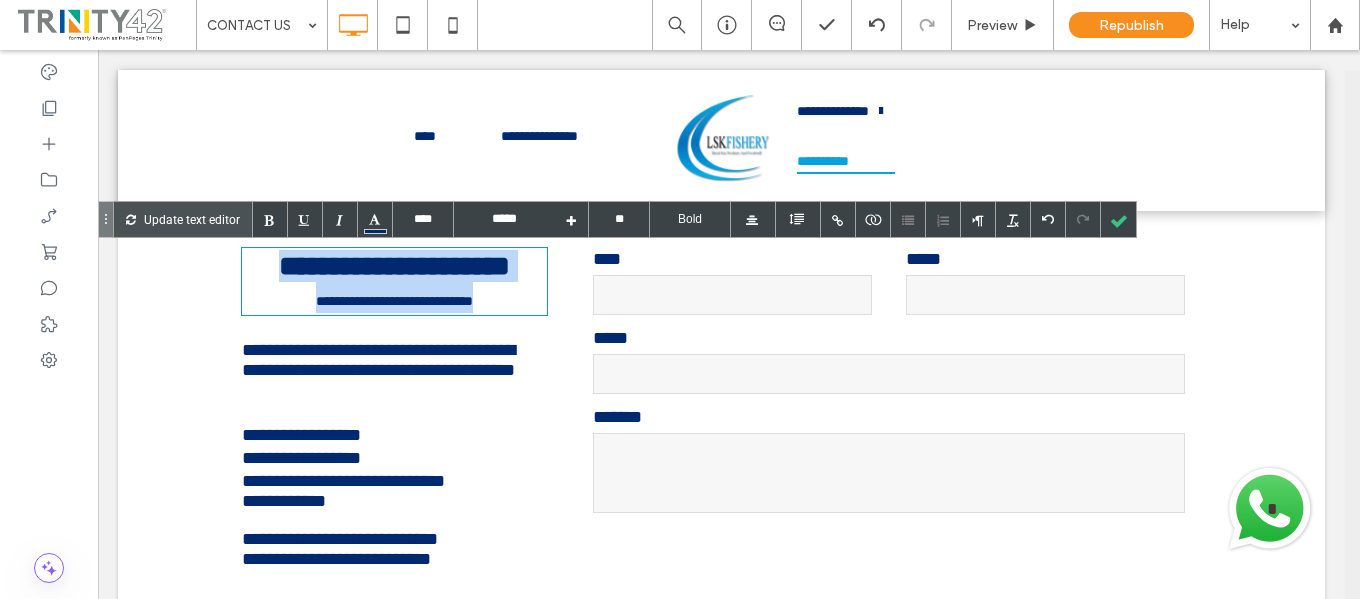 type on "****" 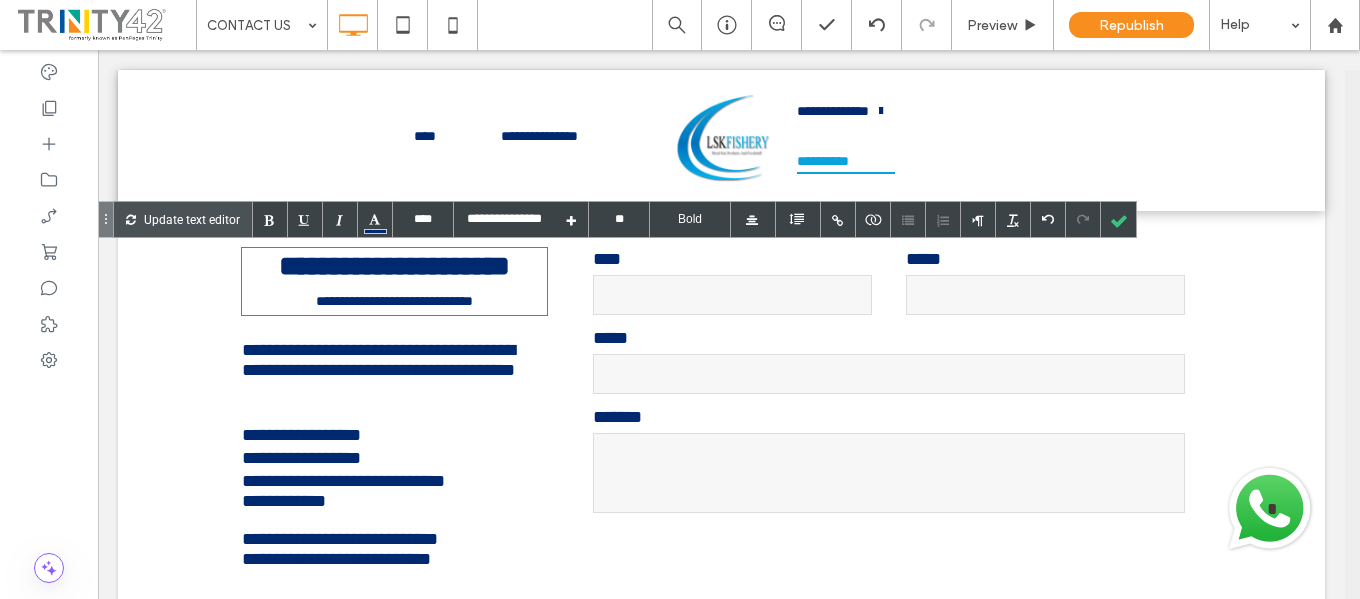 click on "*****" at bounding box center [889, 339] 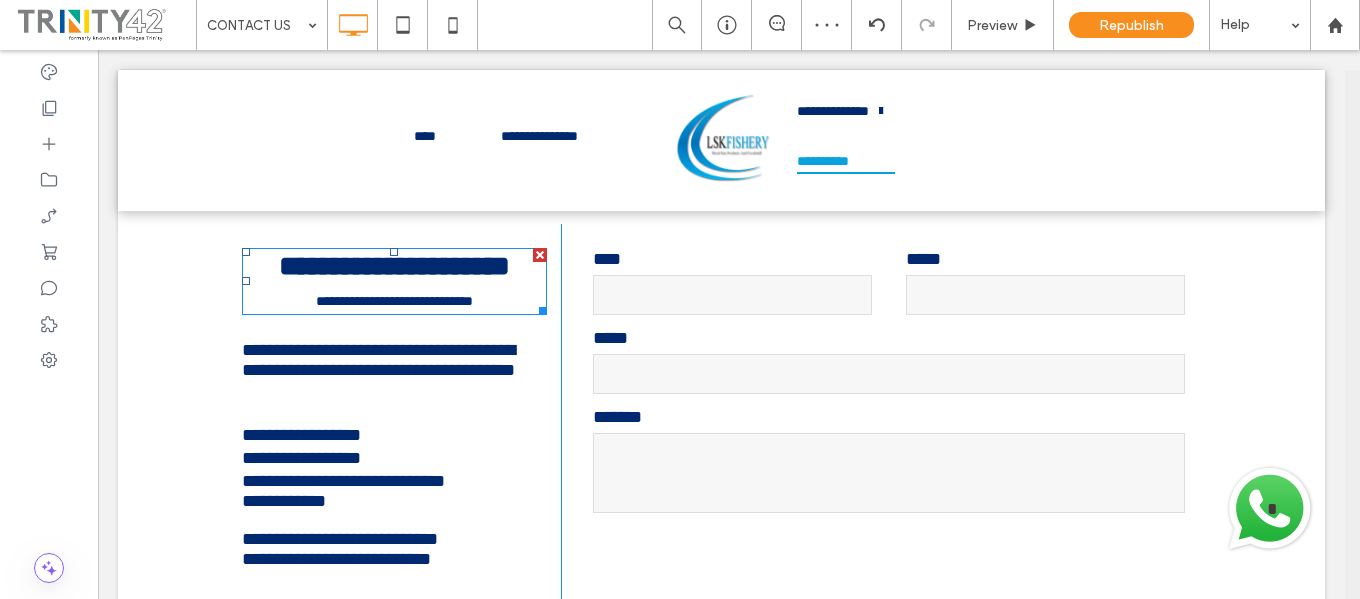click on "**********" at bounding box center (394, 266) 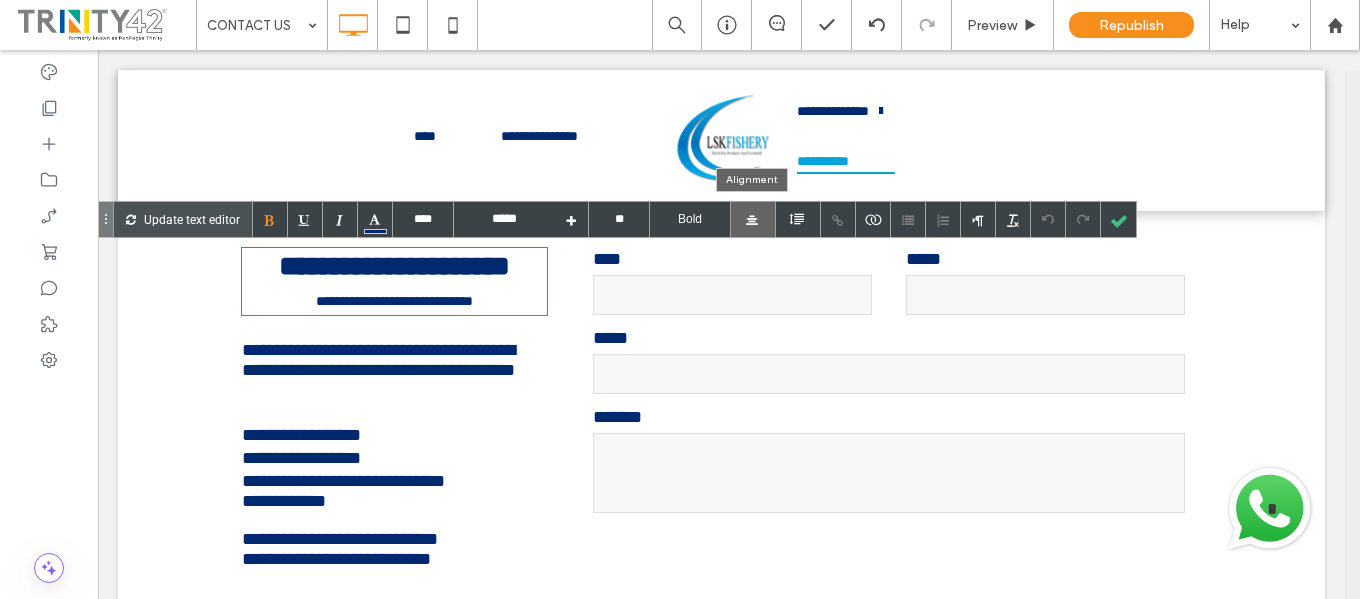 click at bounding box center [753, 219] 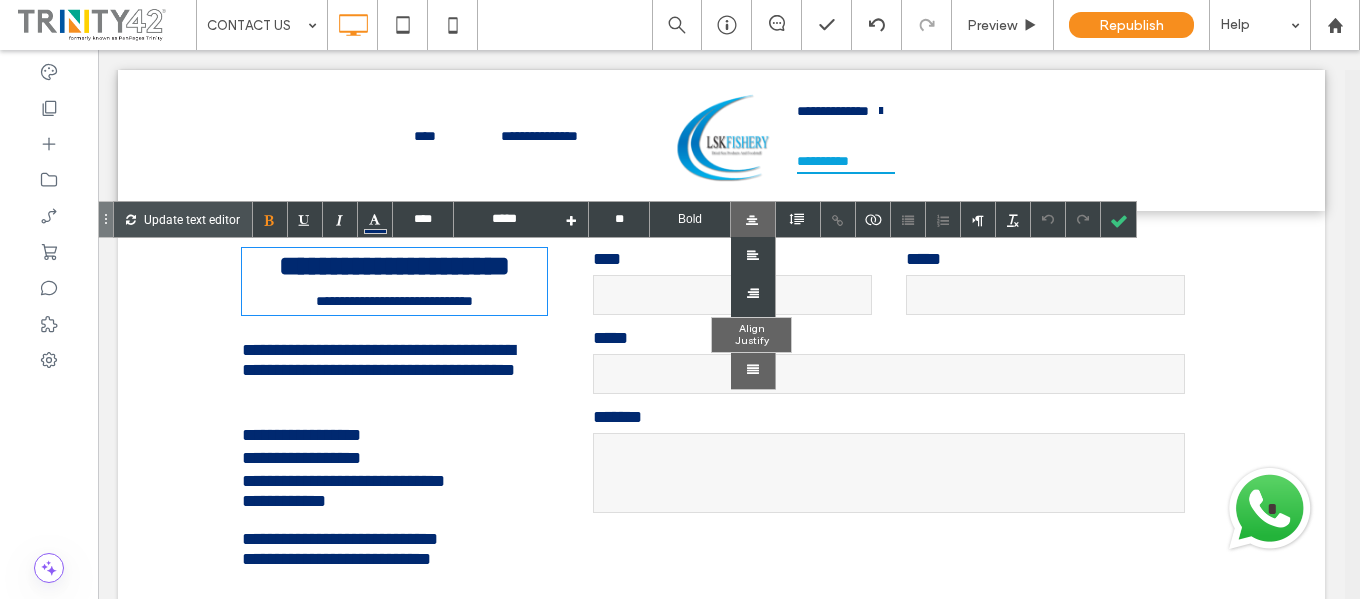 click at bounding box center [753, 370] 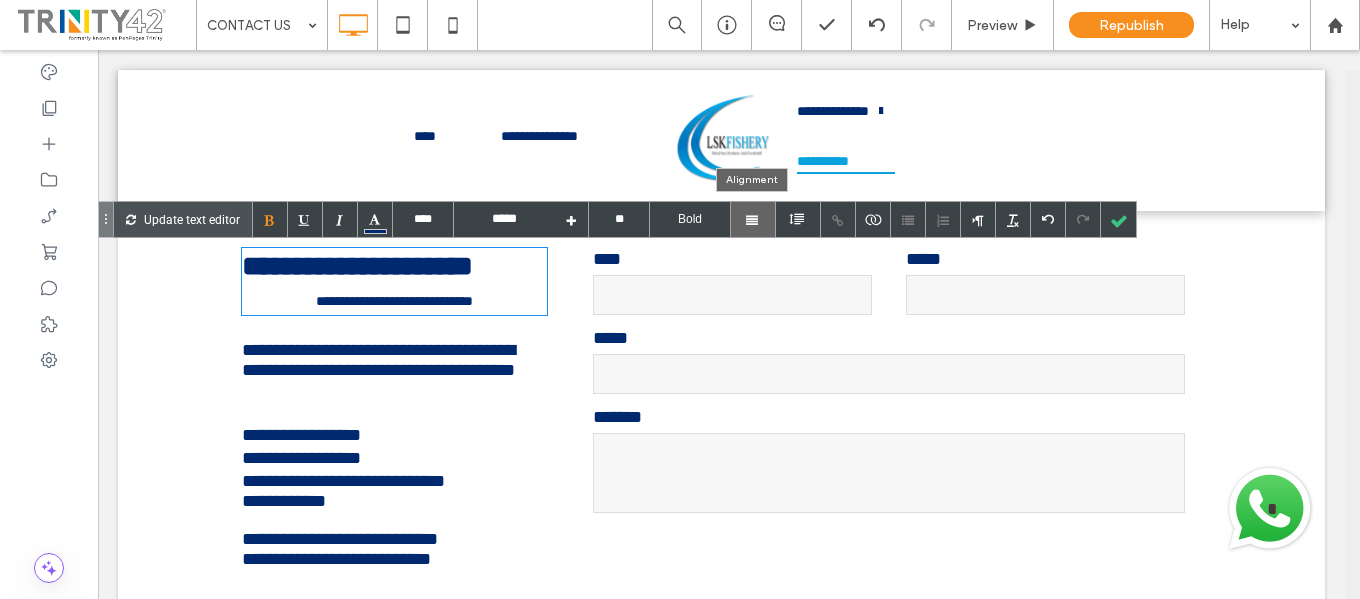 click at bounding box center [753, 219] 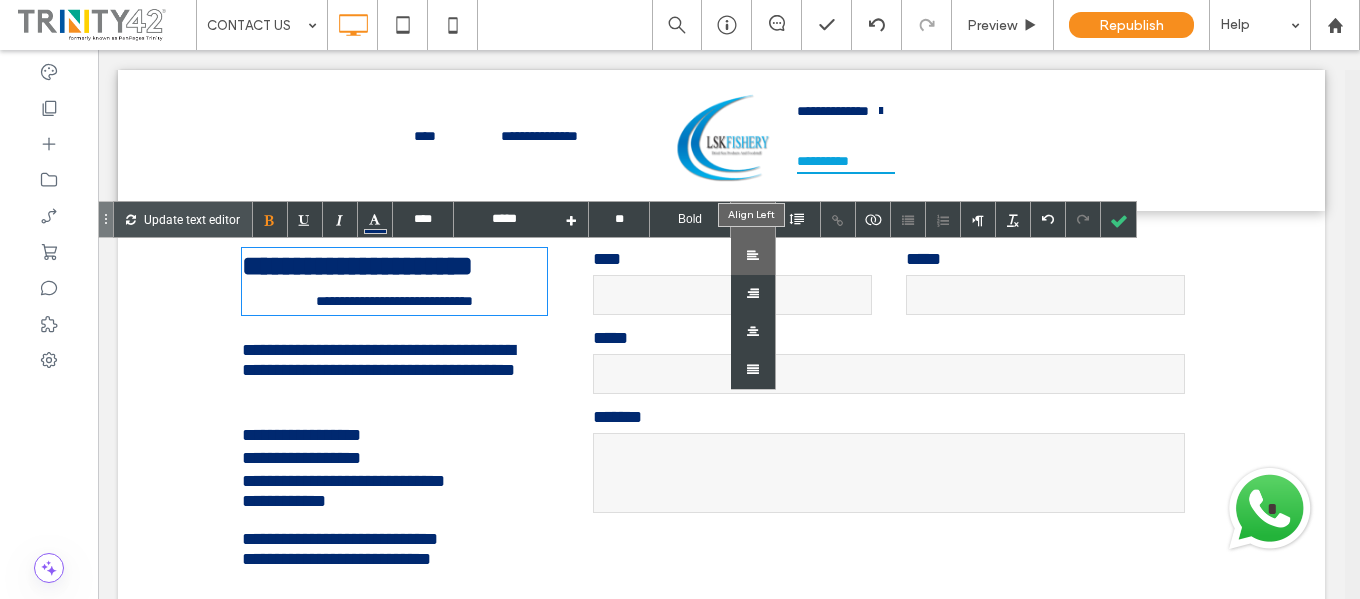 click at bounding box center [753, 256] 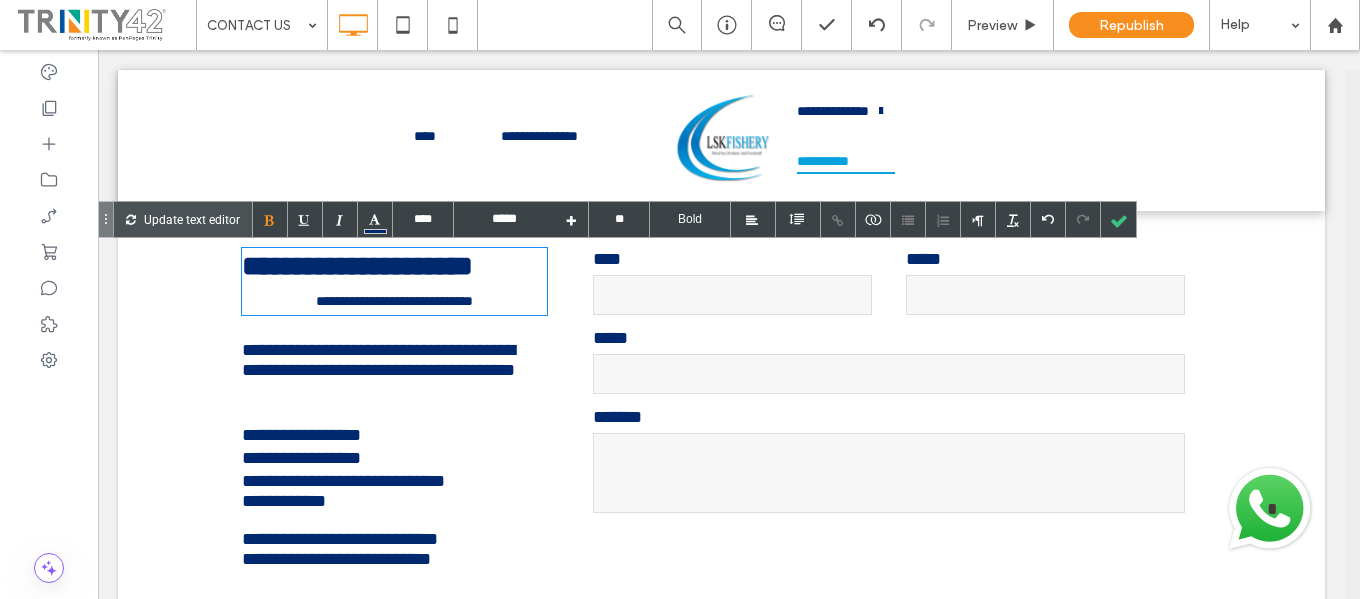 type on "****" 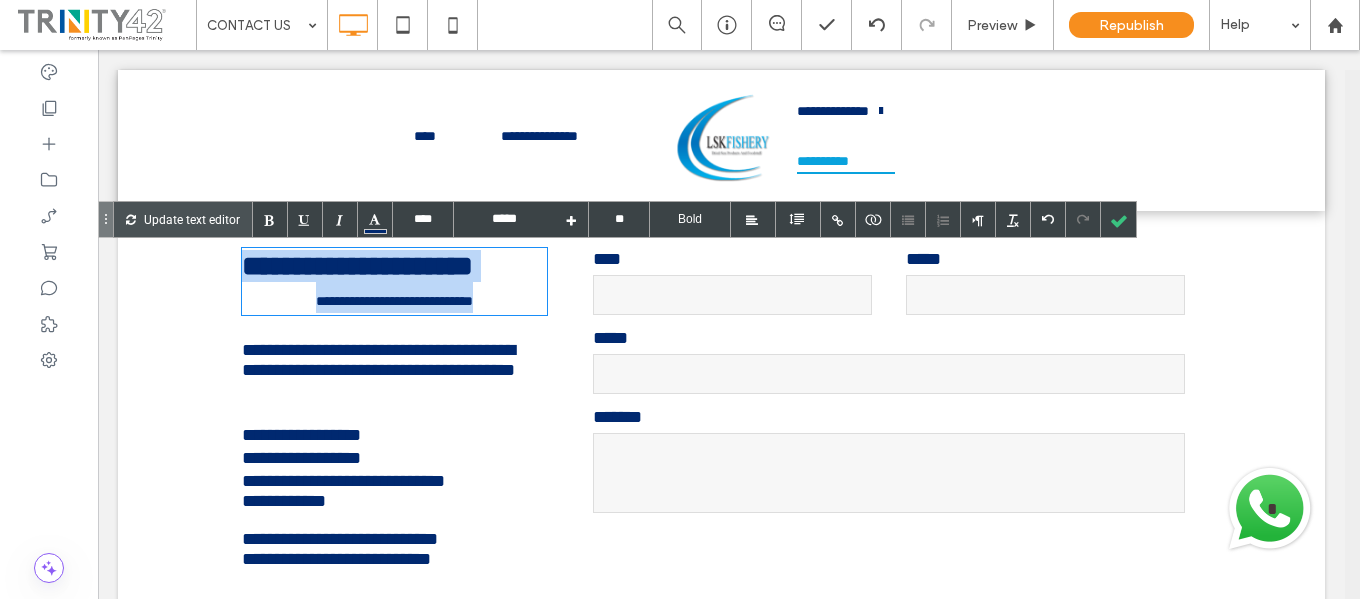 drag, startPoint x: 523, startPoint y: 312, endPoint x: 242, endPoint y: 282, distance: 282.5969 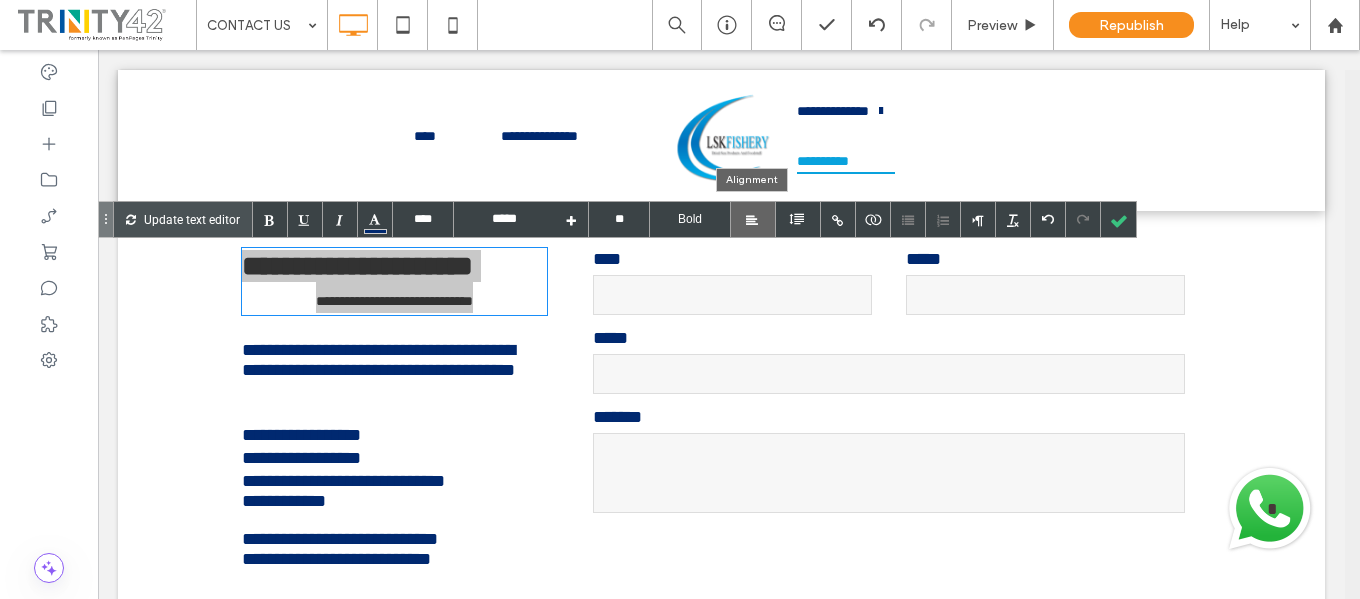 drag, startPoint x: 743, startPoint y: 218, endPoint x: 751, endPoint y: 244, distance: 27.202942 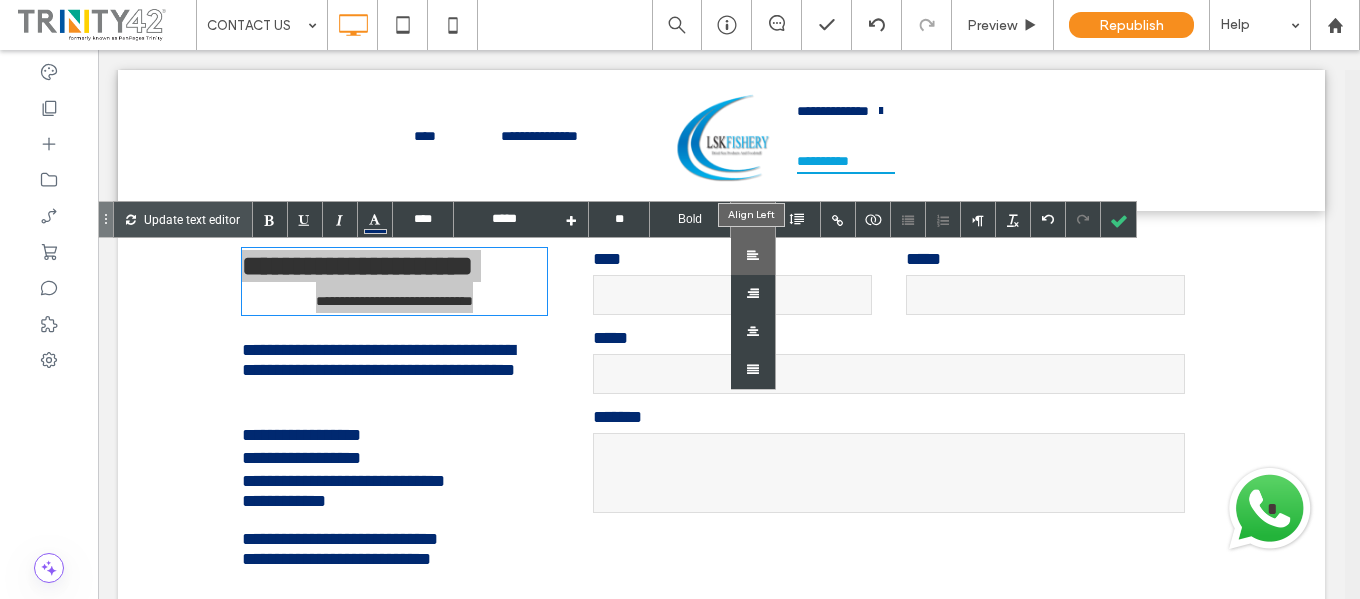 click at bounding box center (753, 256) 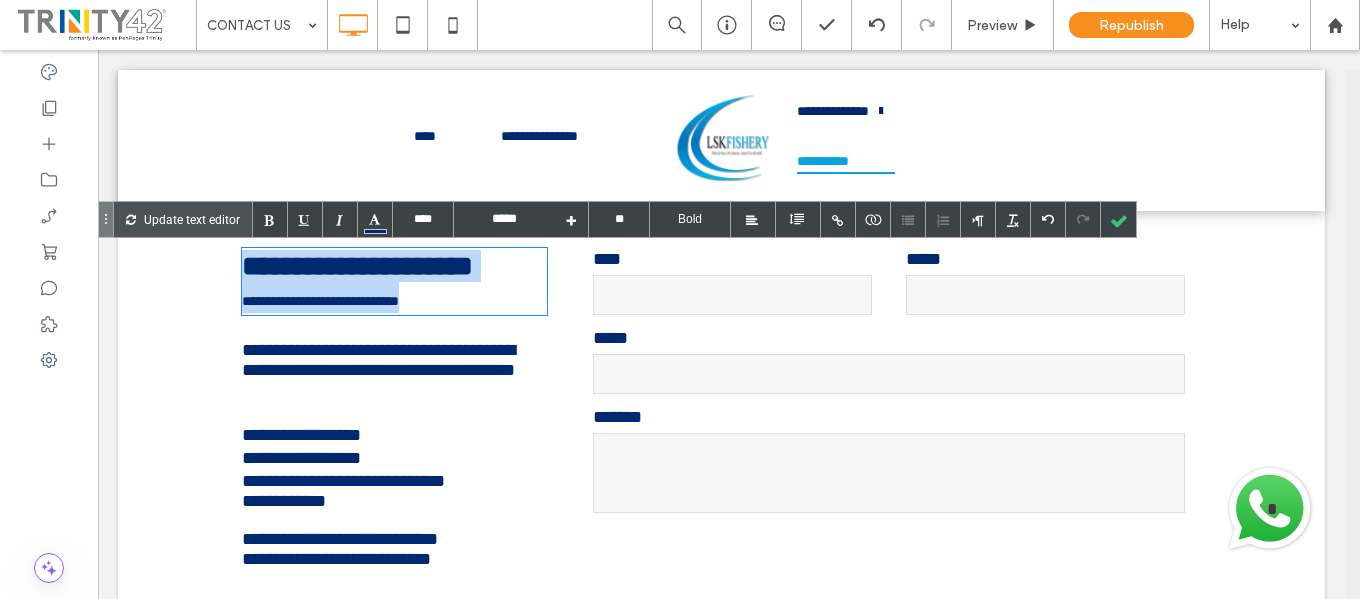 type on "**********" 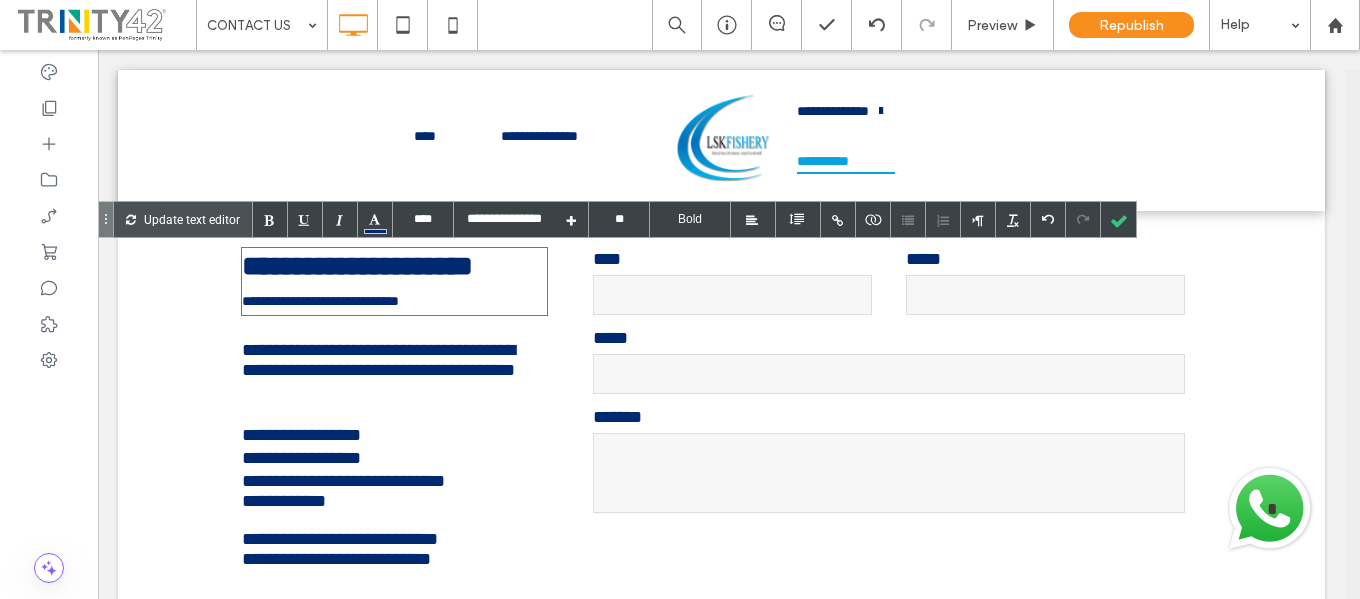 click on "**********" at bounding box center (721, 483) 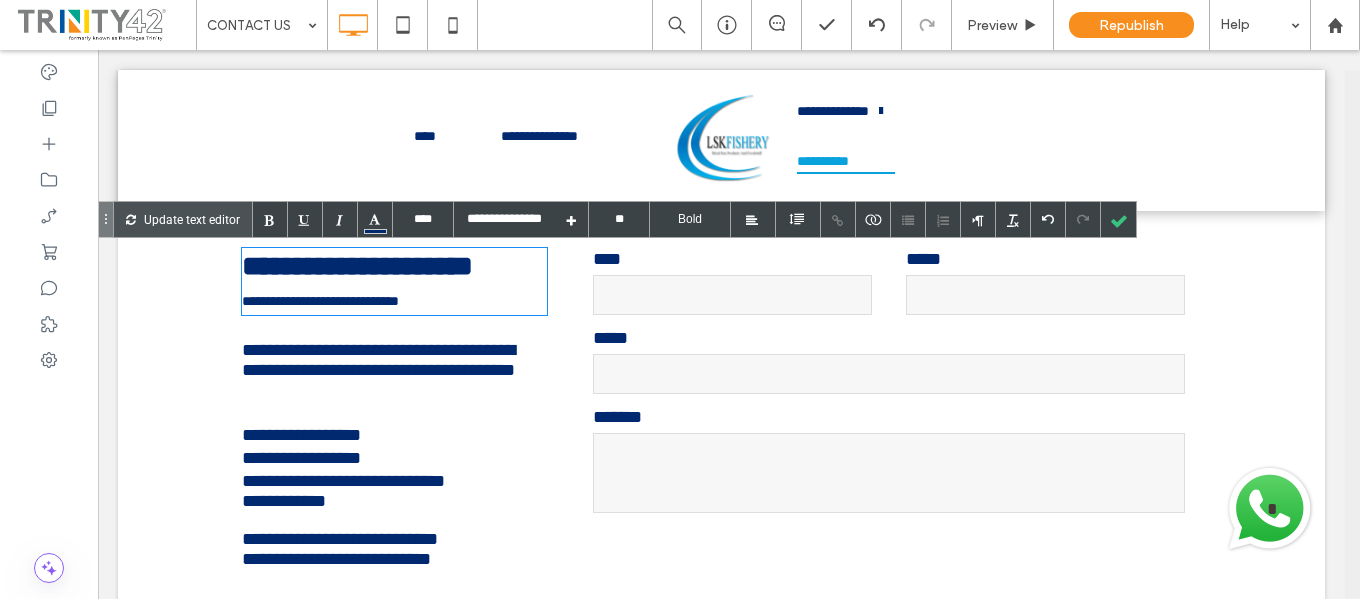 click on "**********" at bounding box center (721, 483) 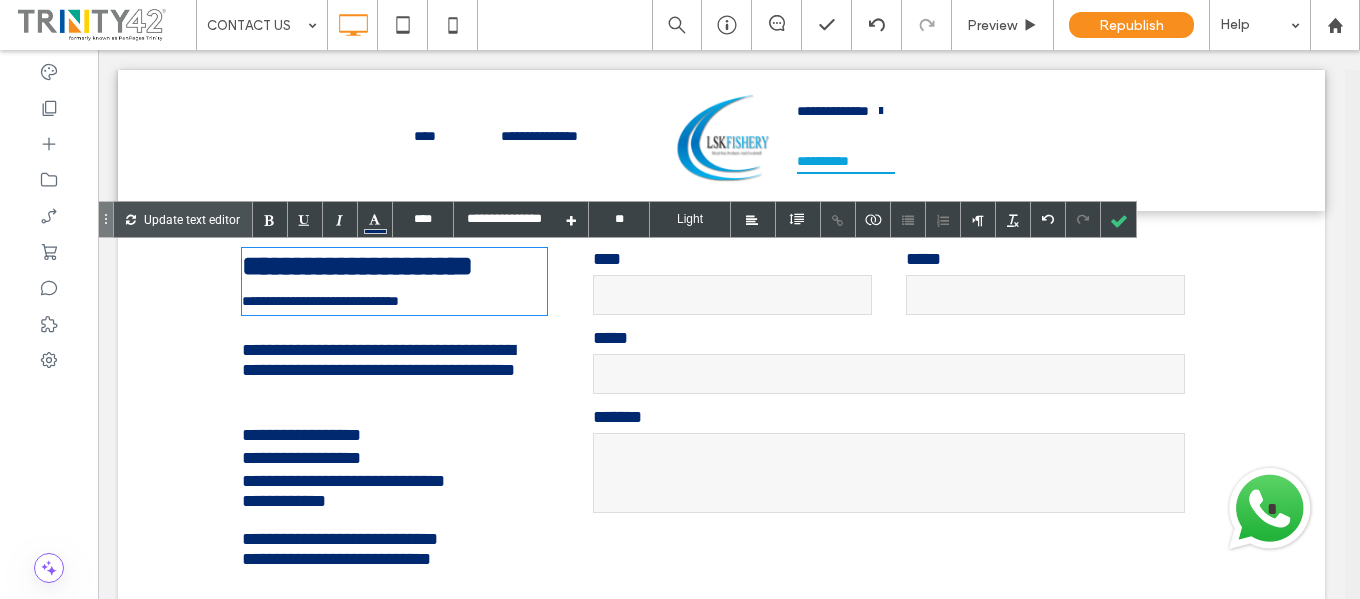 click on "**********" at bounding box center [721, 483] 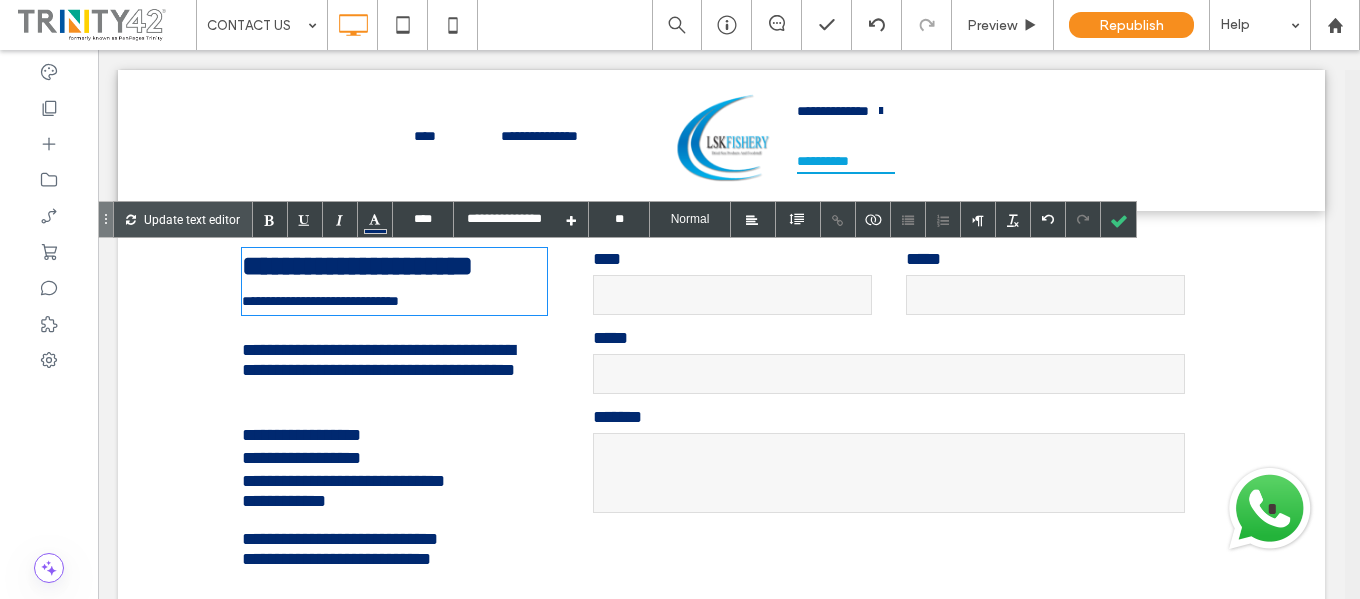 click on "**********" at bounding box center (402, 458) 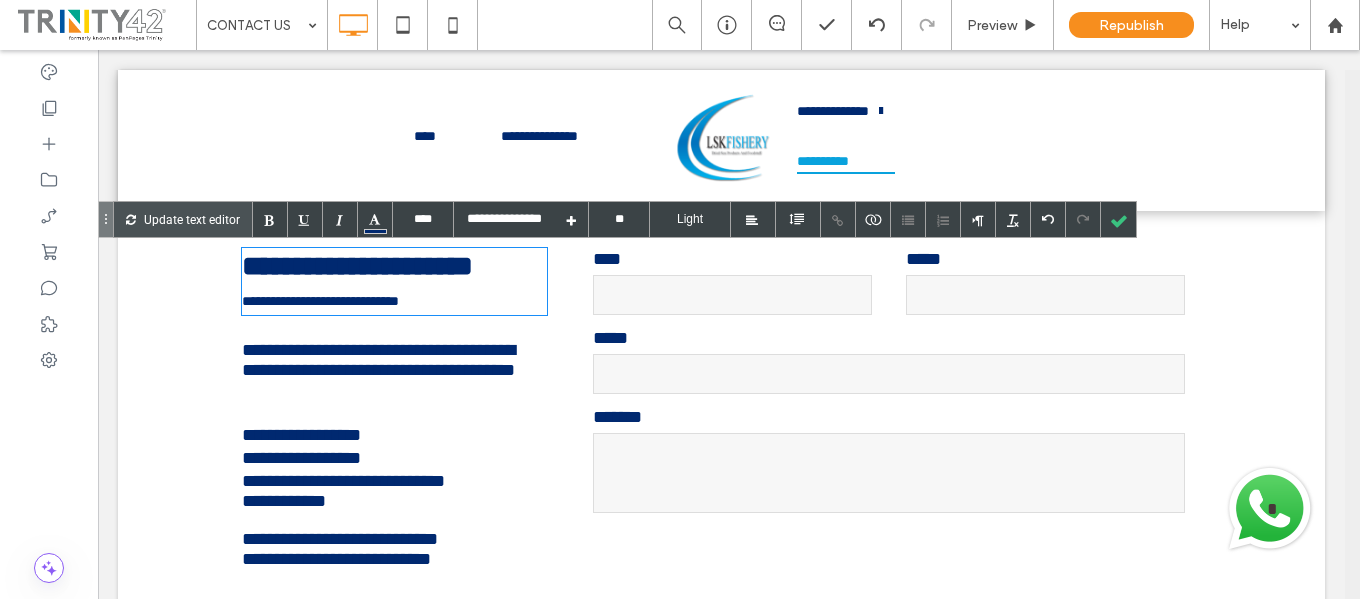 type on "****" 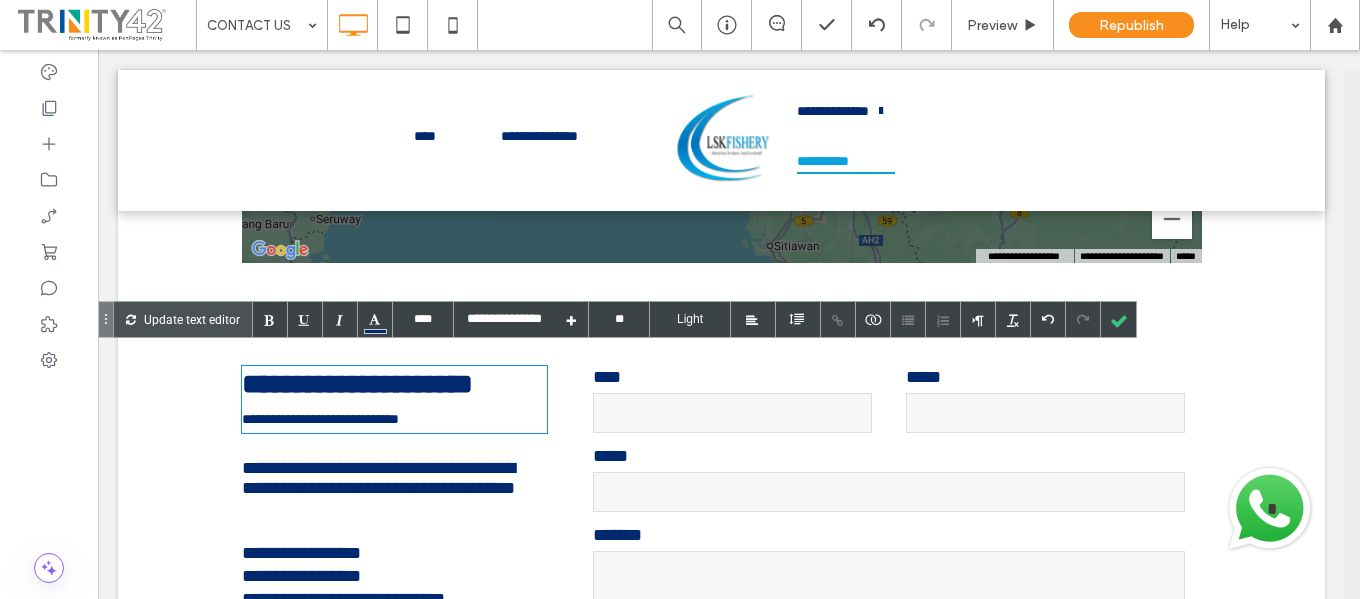 scroll, scrollTop: 520, scrollLeft: 0, axis: vertical 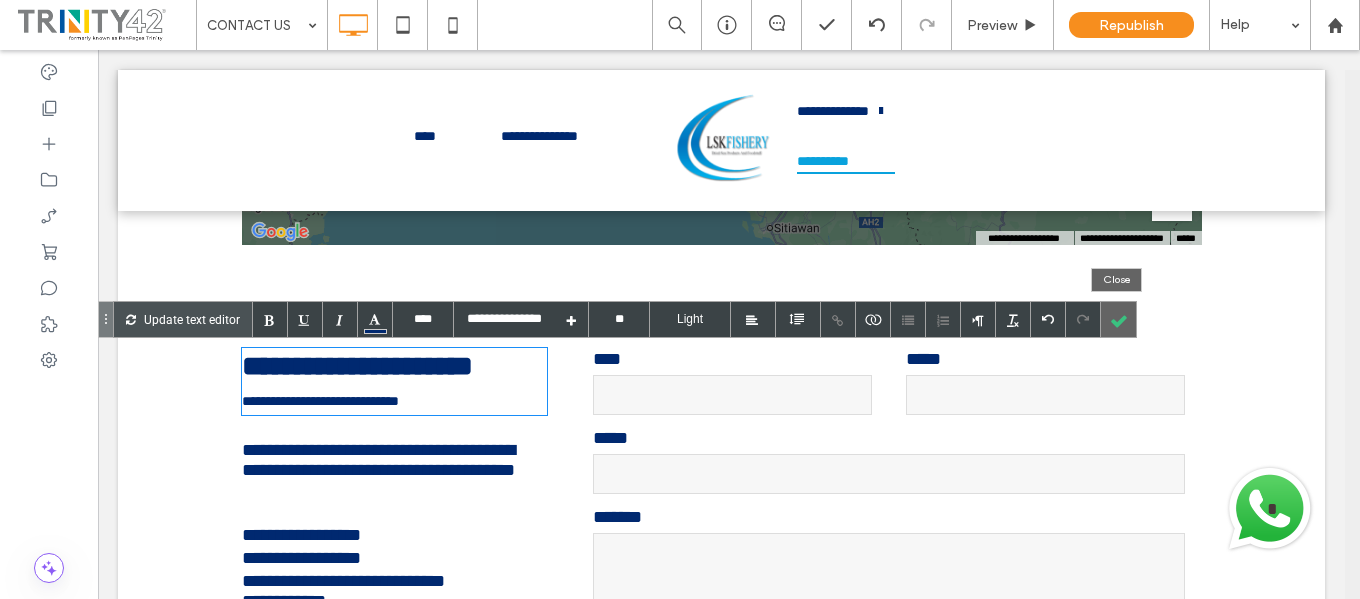 click at bounding box center (1118, 319) 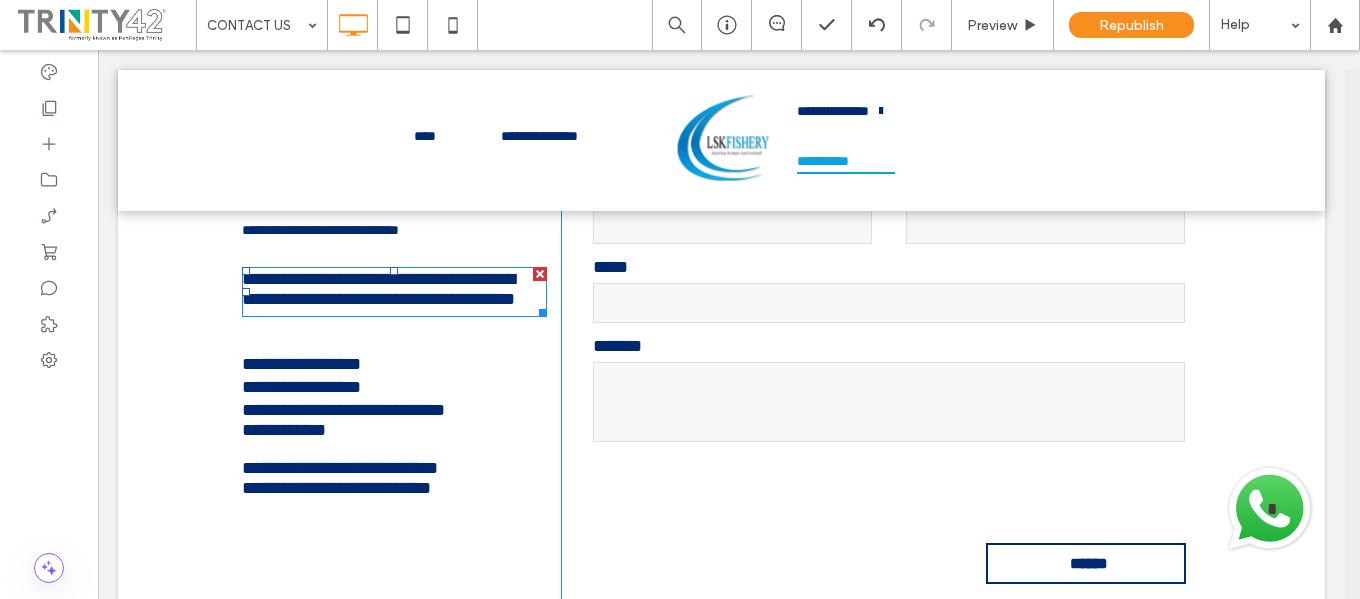 scroll, scrollTop: 720, scrollLeft: 0, axis: vertical 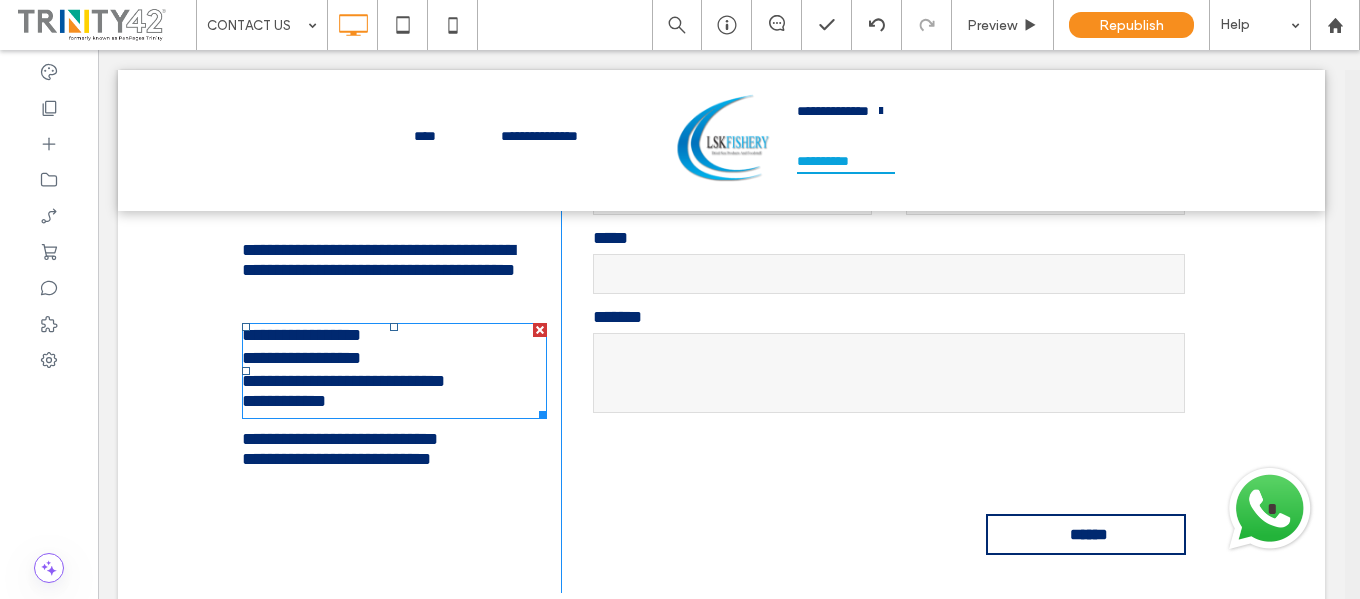click on "**********" at bounding box center [395, 336] 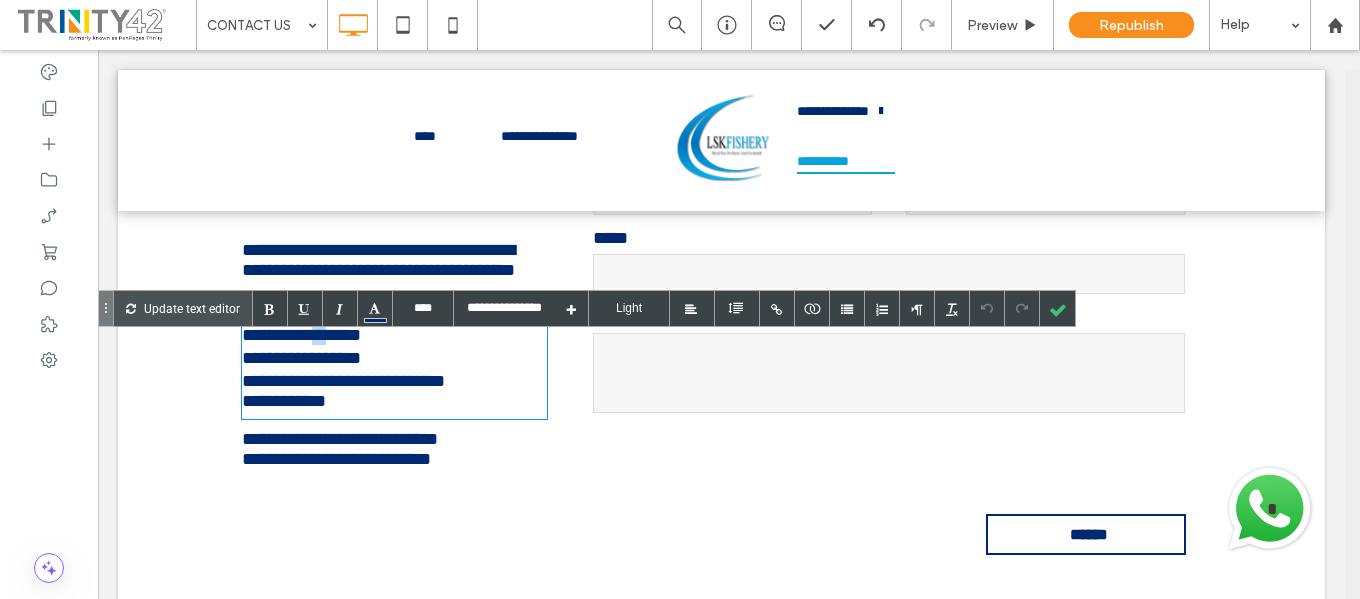 drag, startPoint x: 305, startPoint y: 350, endPoint x: 323, endPoint y: 351, distance: 18.027756 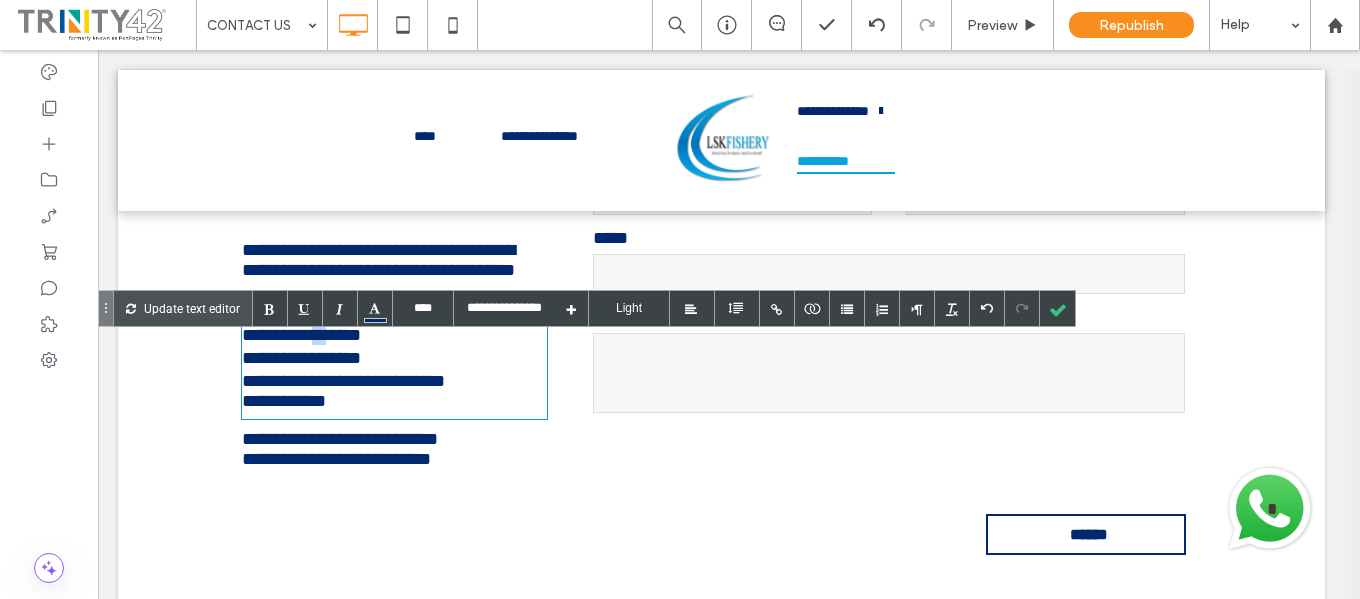 type 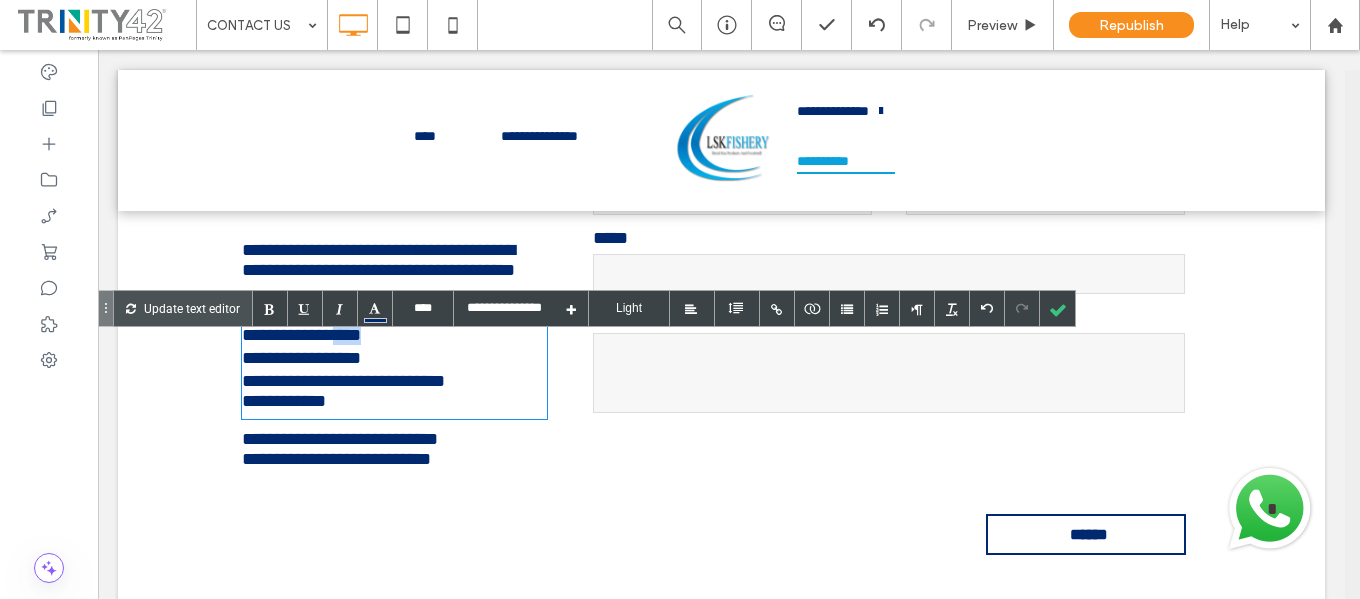 drag, startPoint x: 329, startPoint y: 348, endPoint x: 366, endPoint y: 345, distance: 37.12142 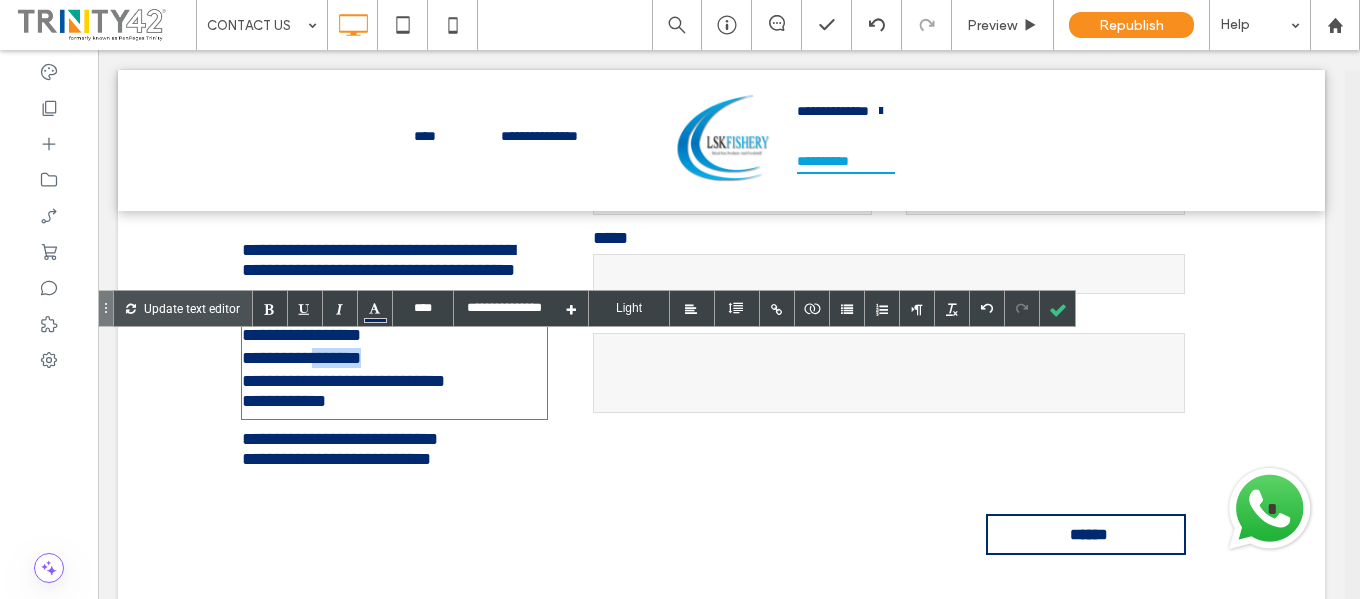 drag, startPoint x: 305, startPoint y: 373, endPoint x: 379, endPoint y: 377, distance: 74.10803 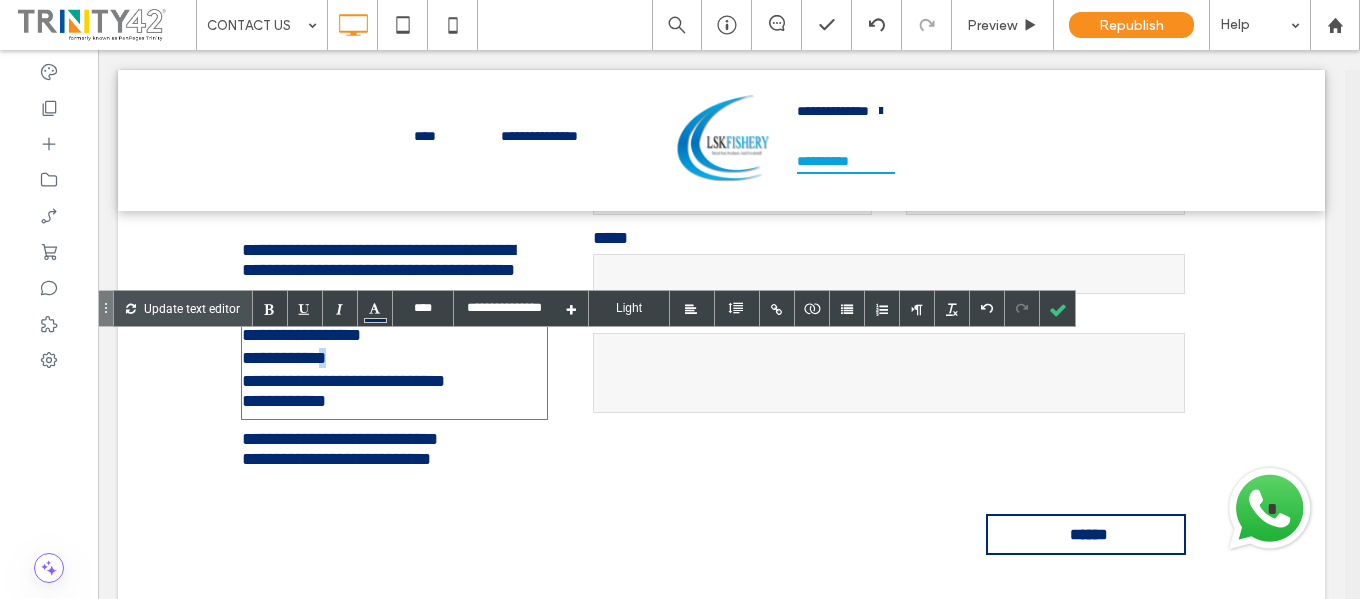 click on "**********" at bounding box center (395, 359) 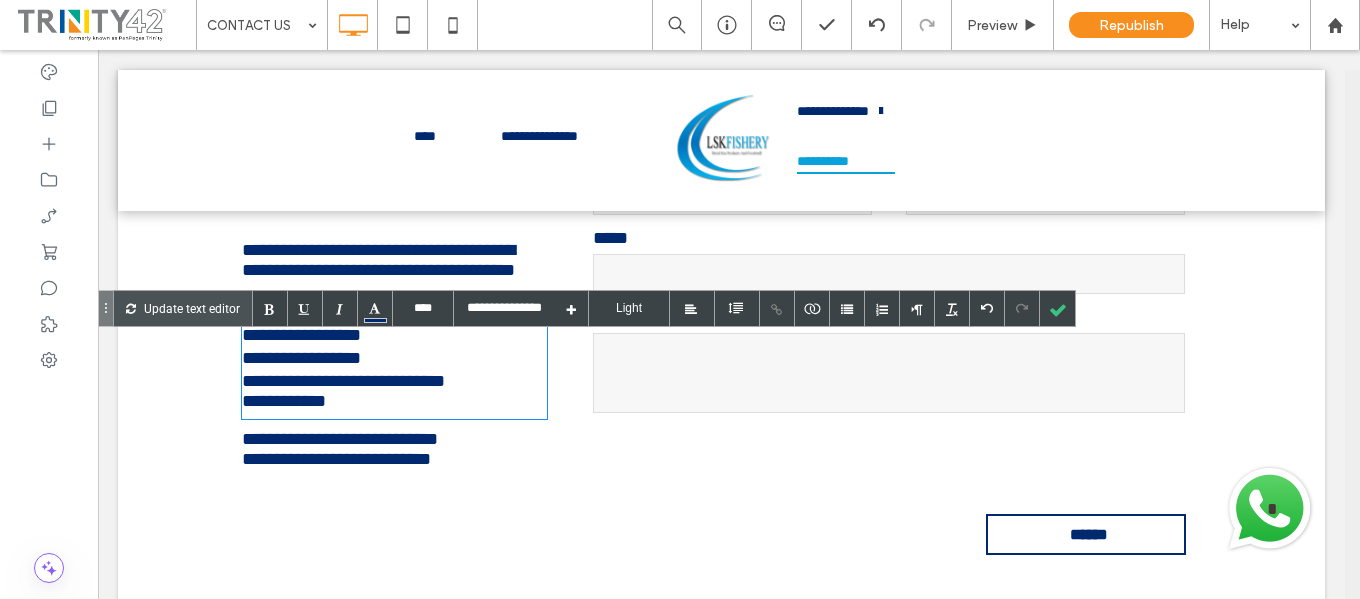 click on "**********" at bounding box center [395, 394] 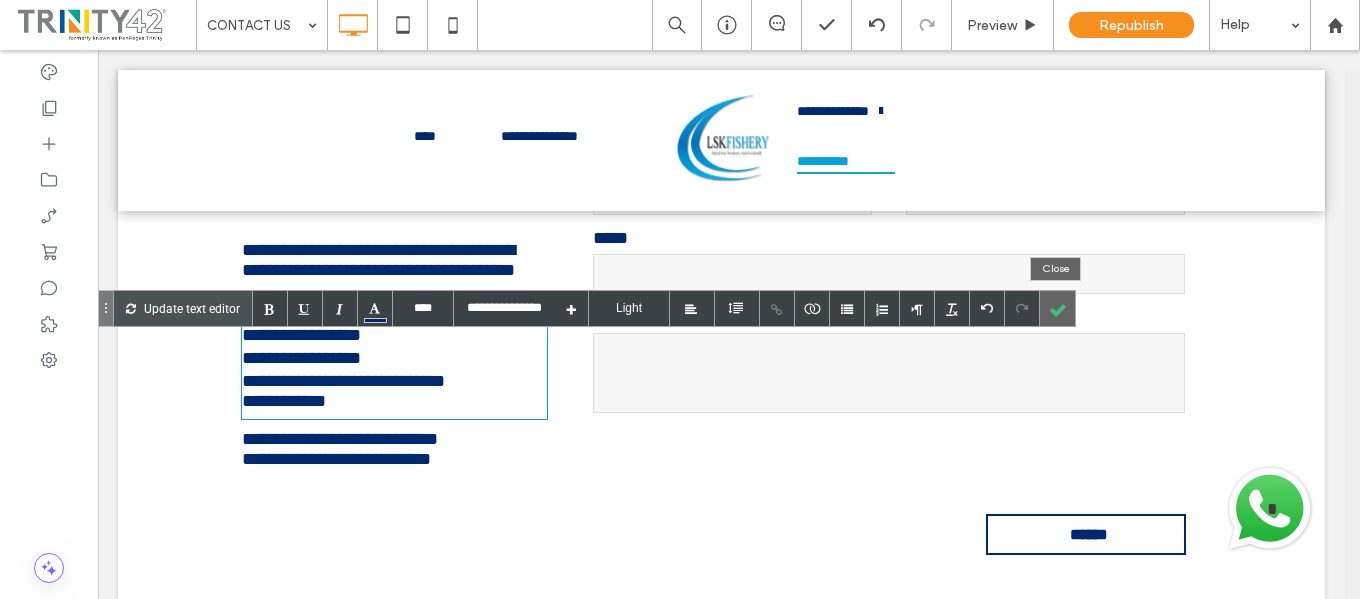 click at bounding box center [1057, 308] 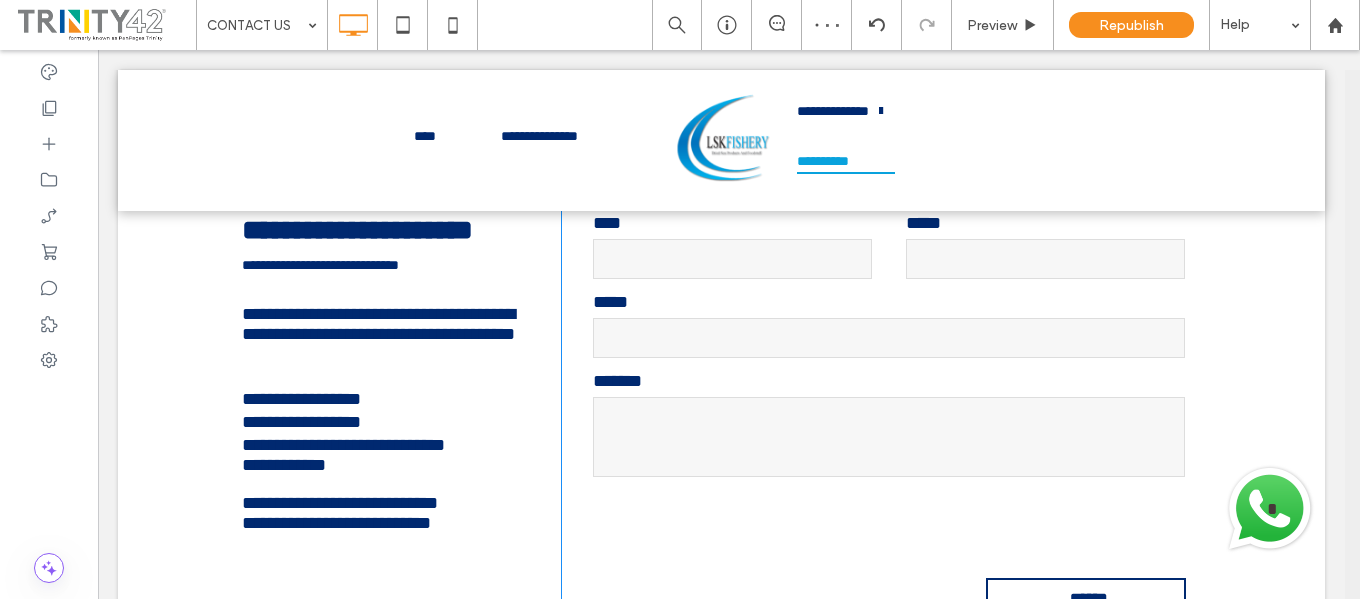 scroll, scrollTop: 620, scrollLeft: 0, axis: vertical 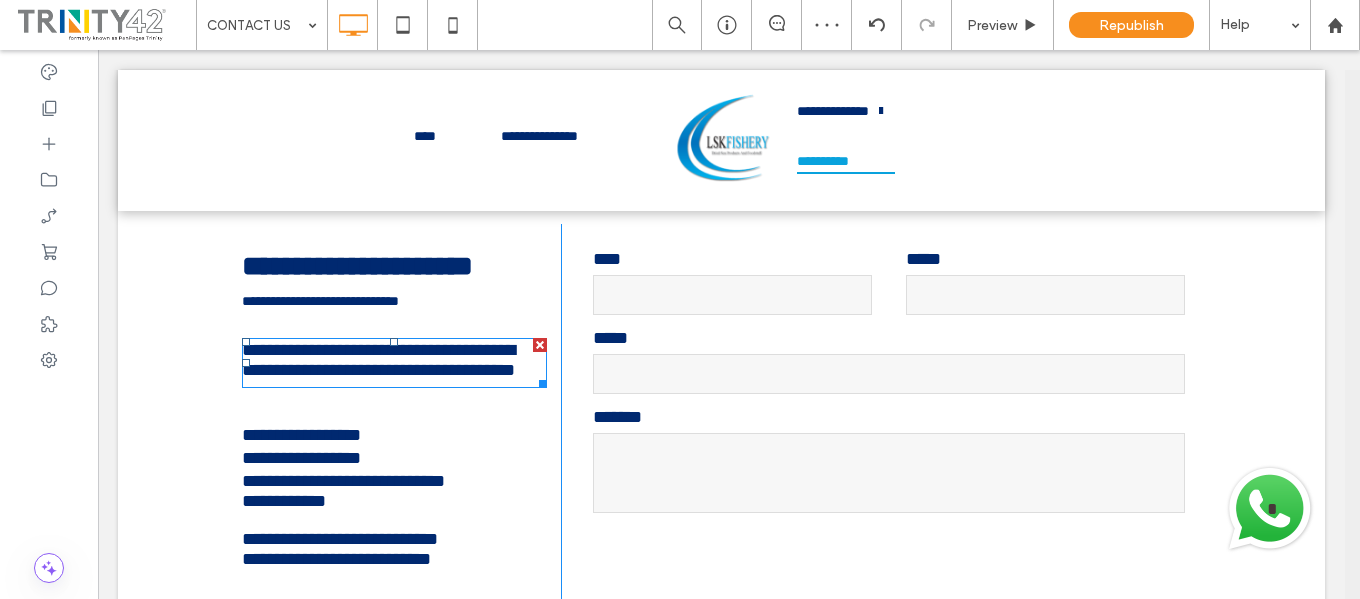 click on "**********" at bounding box center [395, 363] 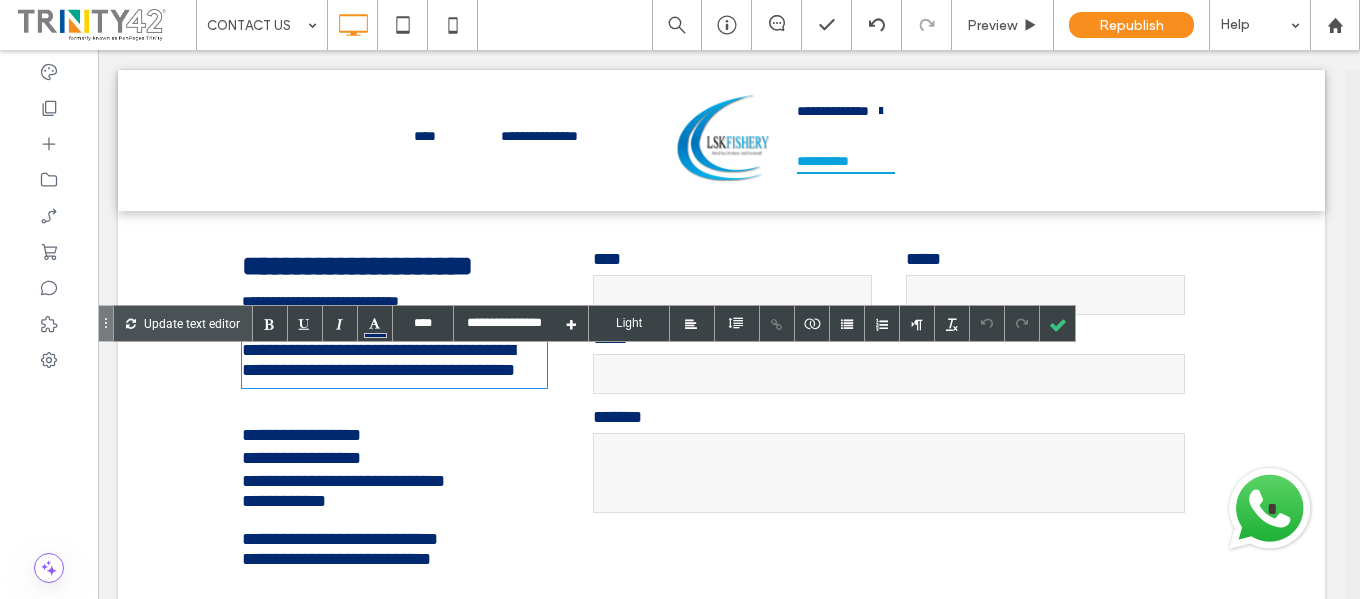 type 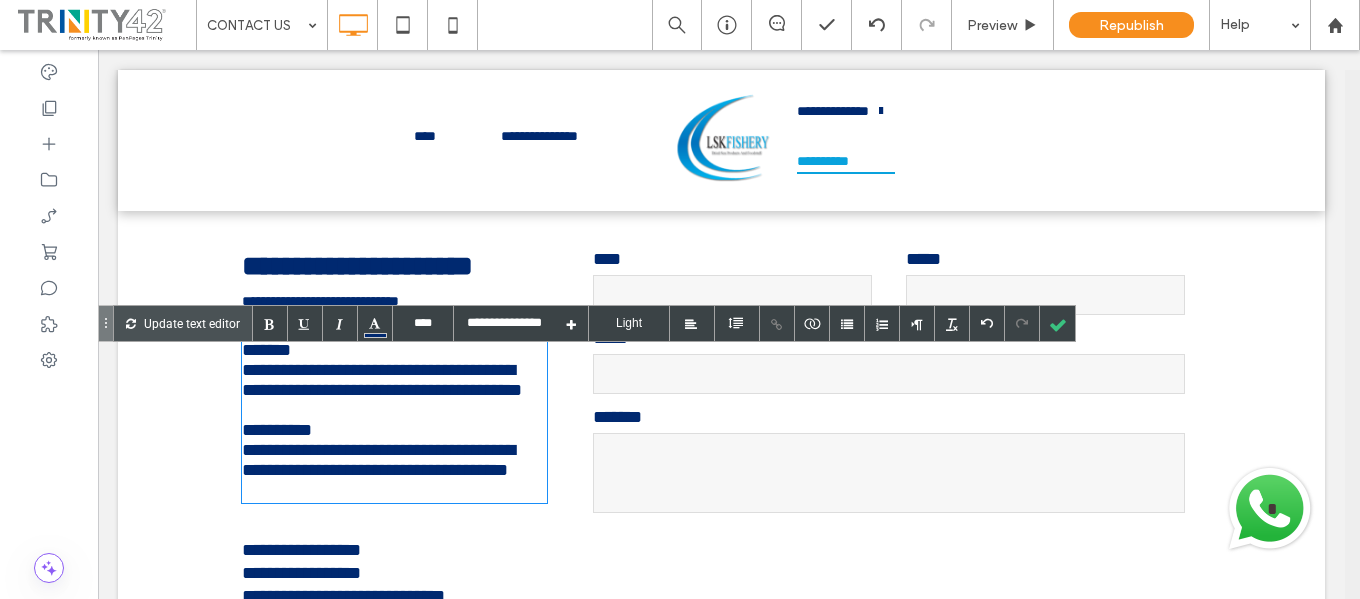 click on "**********" at bounding box center (395, 420) 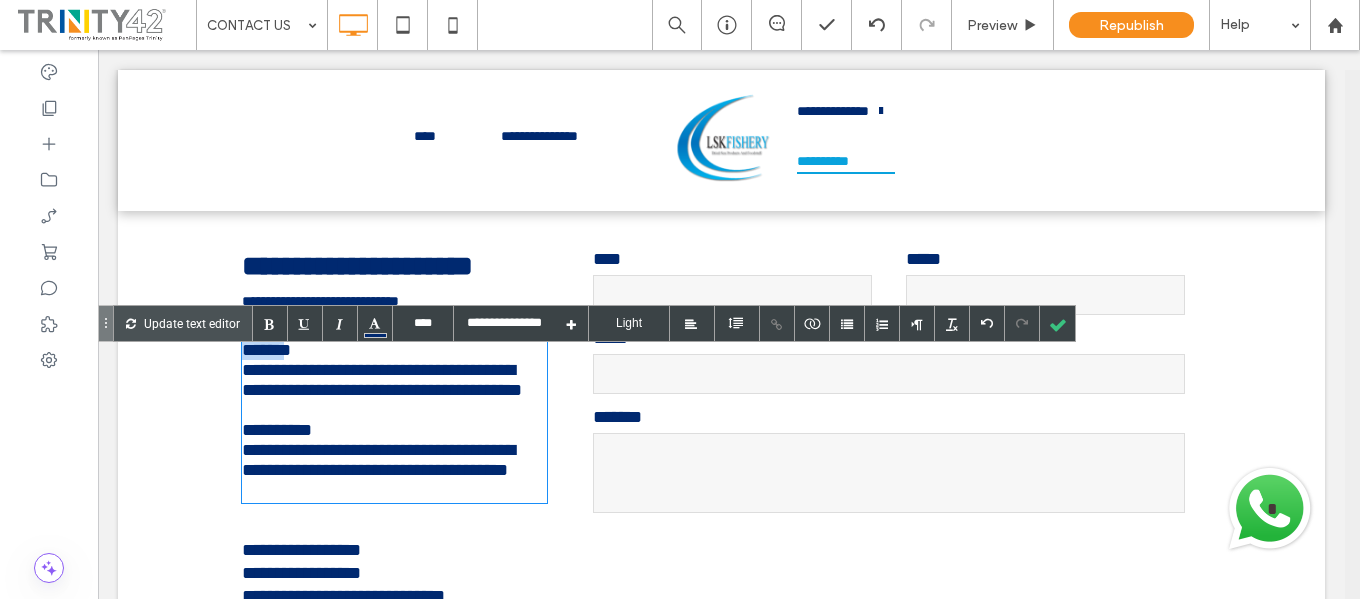 click on "**********" at bounding box center (395, 420) 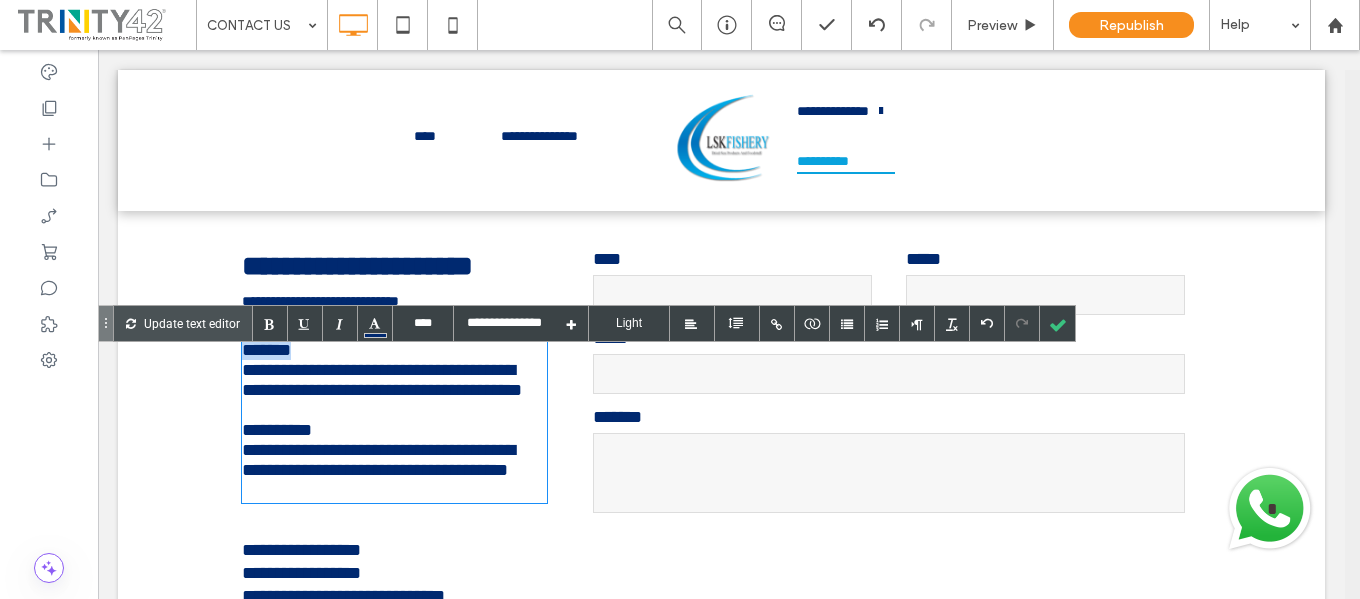 drag, startPoint x: 307, startPoint y: 363, endPoint x: 235, endPoint y: 364, distance: 72.00694 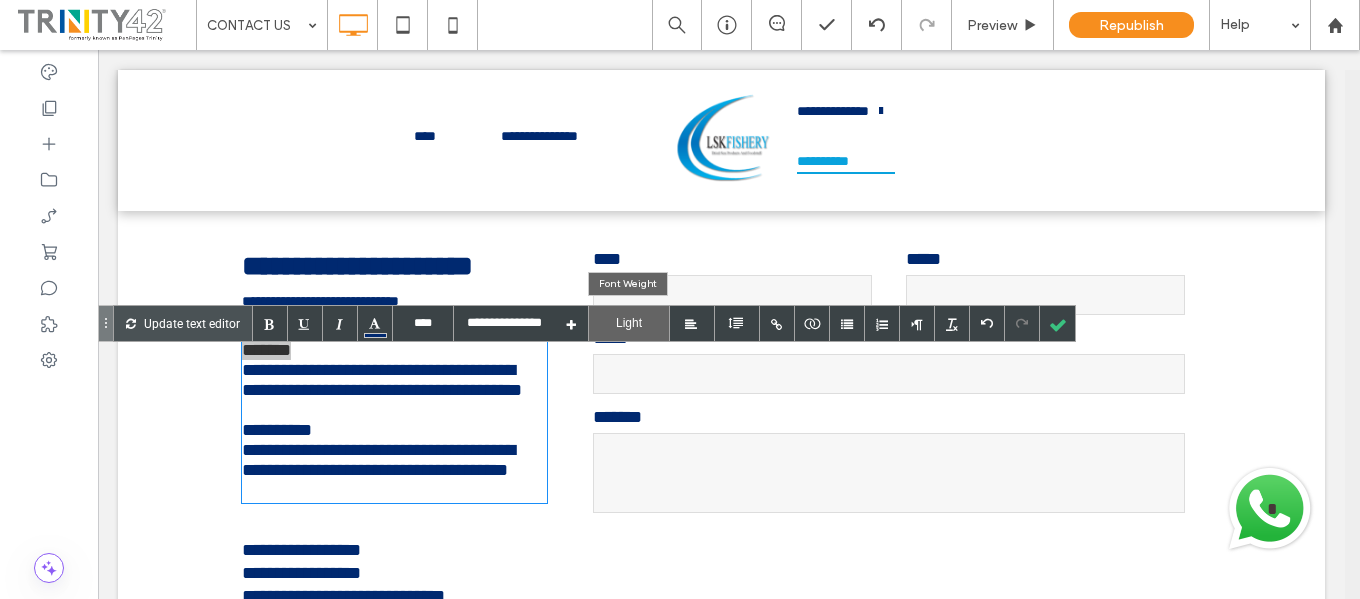 click on "Light" at bounding box center [629, 323] 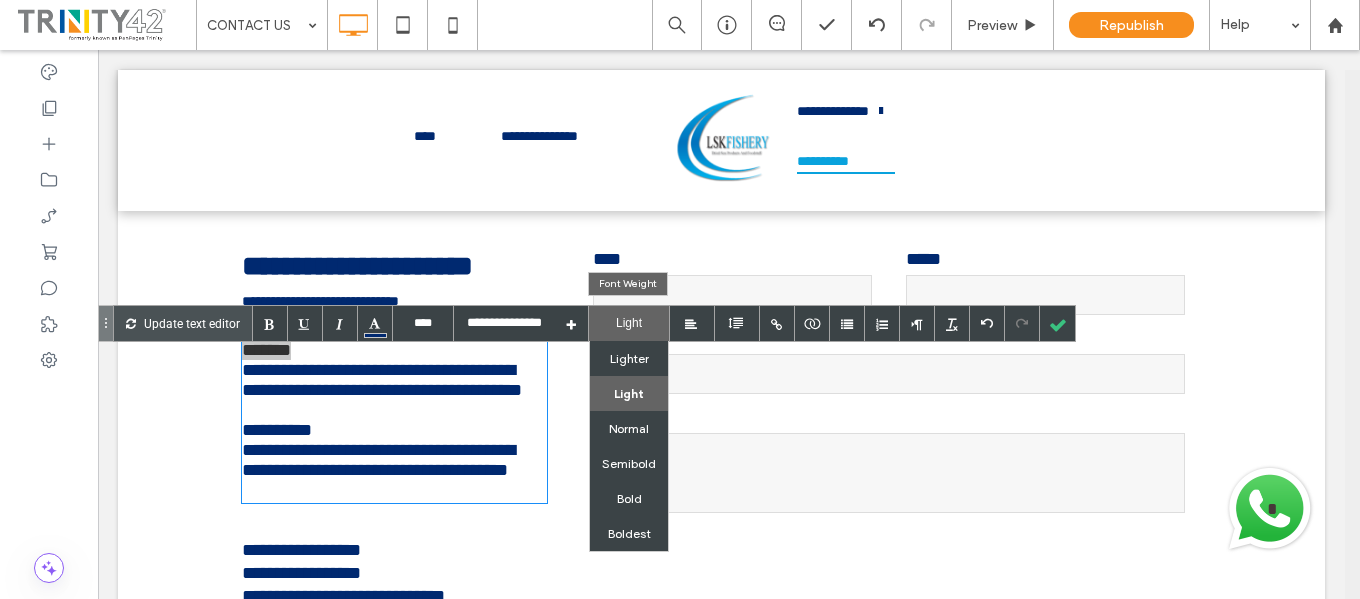 click on "Light" at bounding box center [629, 323] 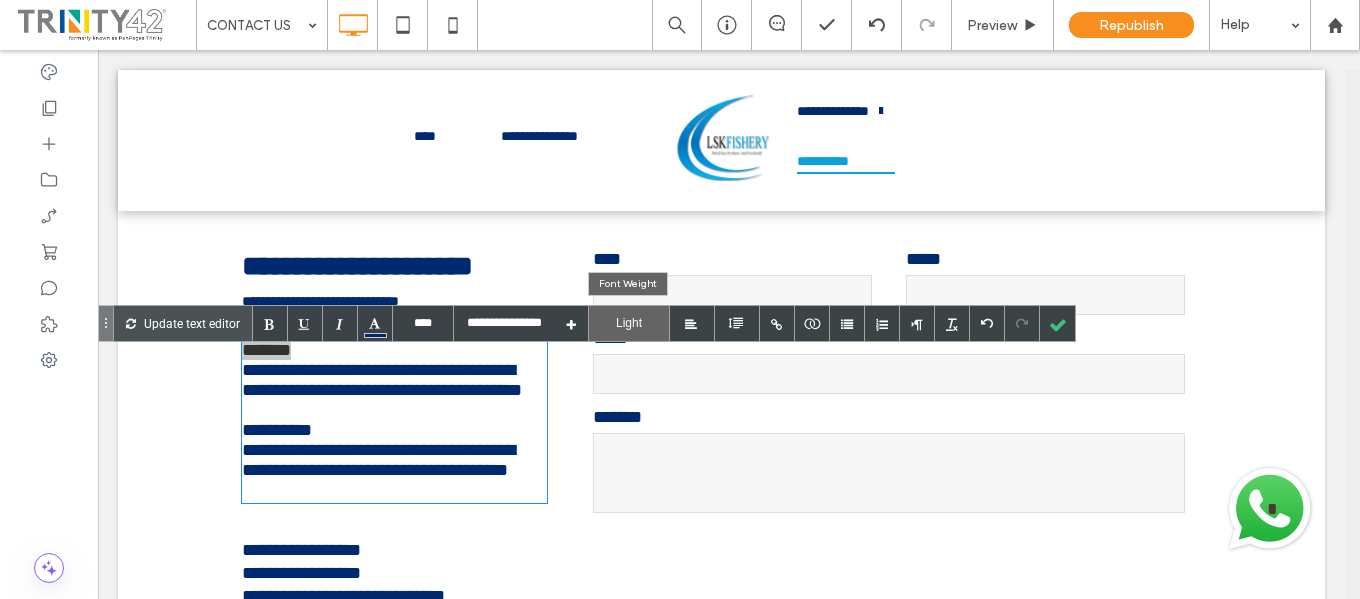 click on "Light" at bounding box center [629, 323] 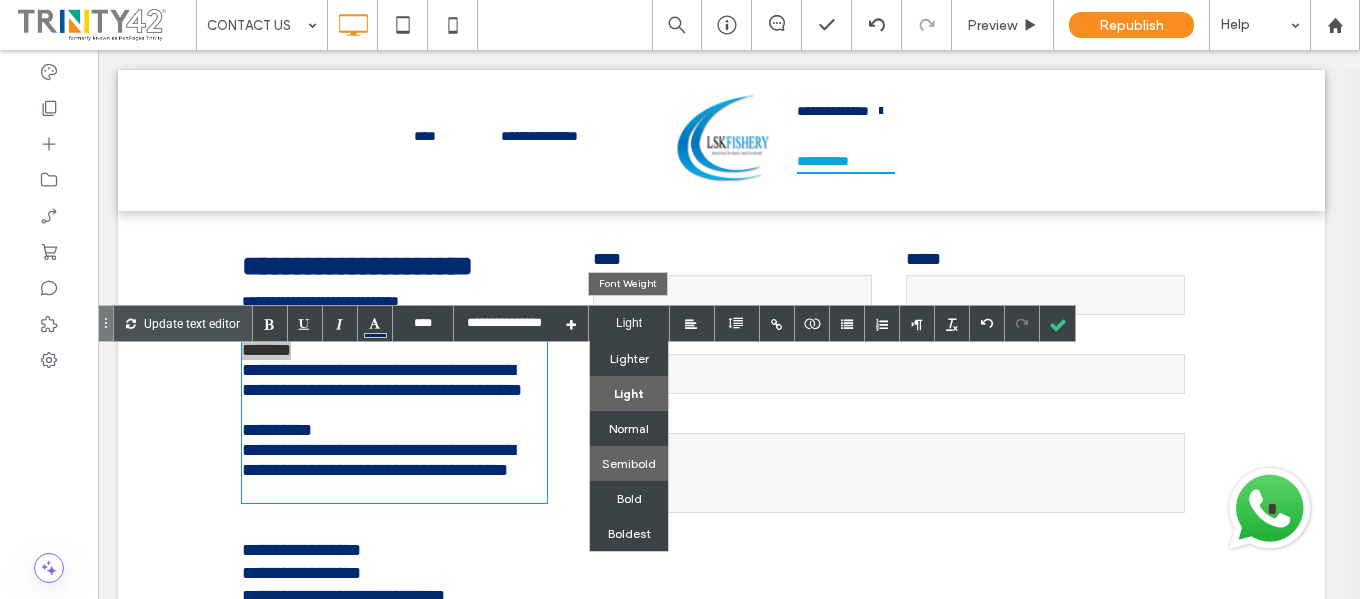click on "Semibold" at bounding box center (629, 463) 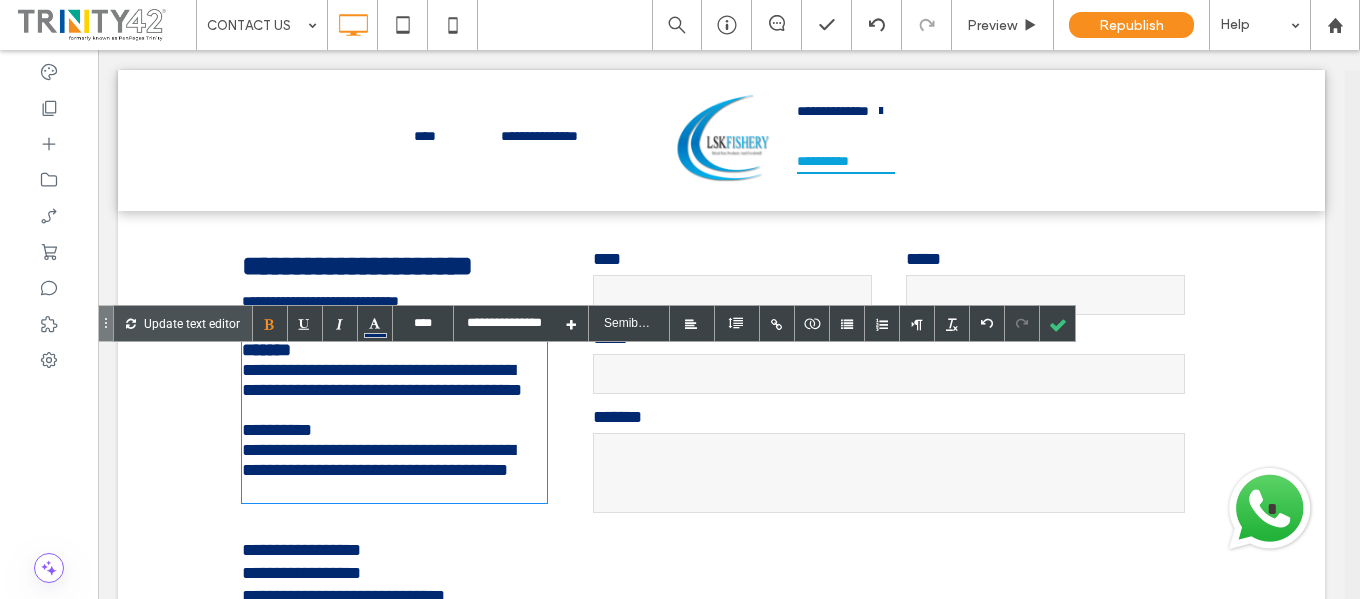 click on "**********" at bounding box center (395, 420) 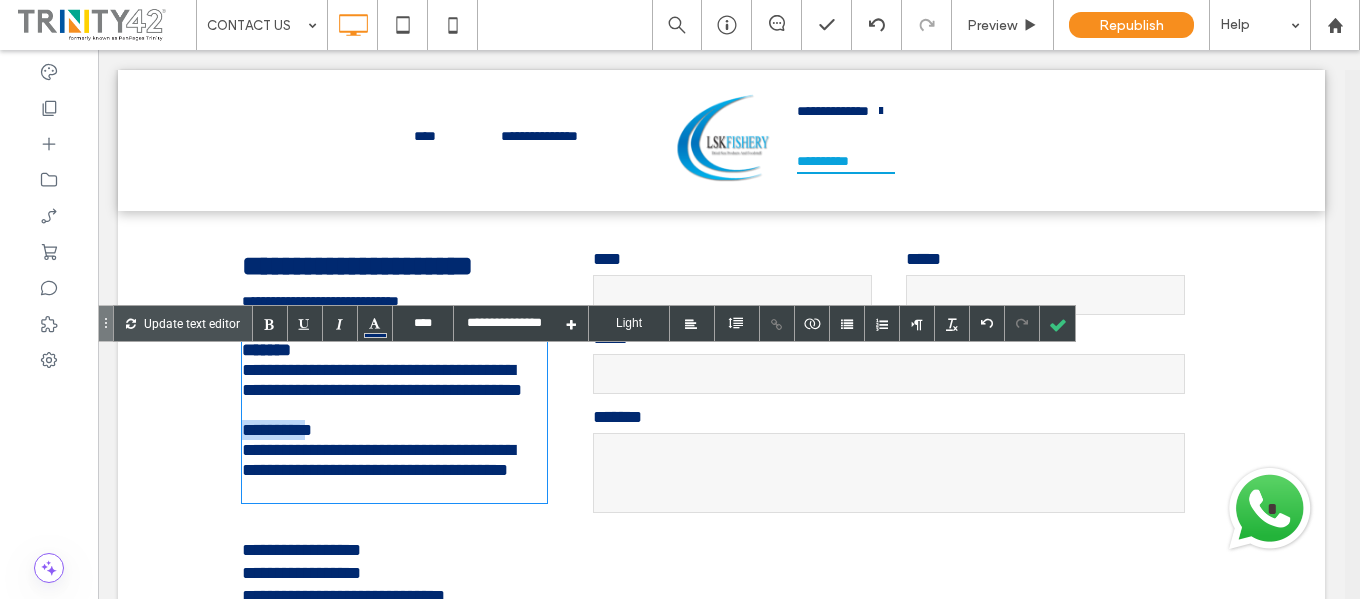 click on "**********" at bounding box center (395, 420) 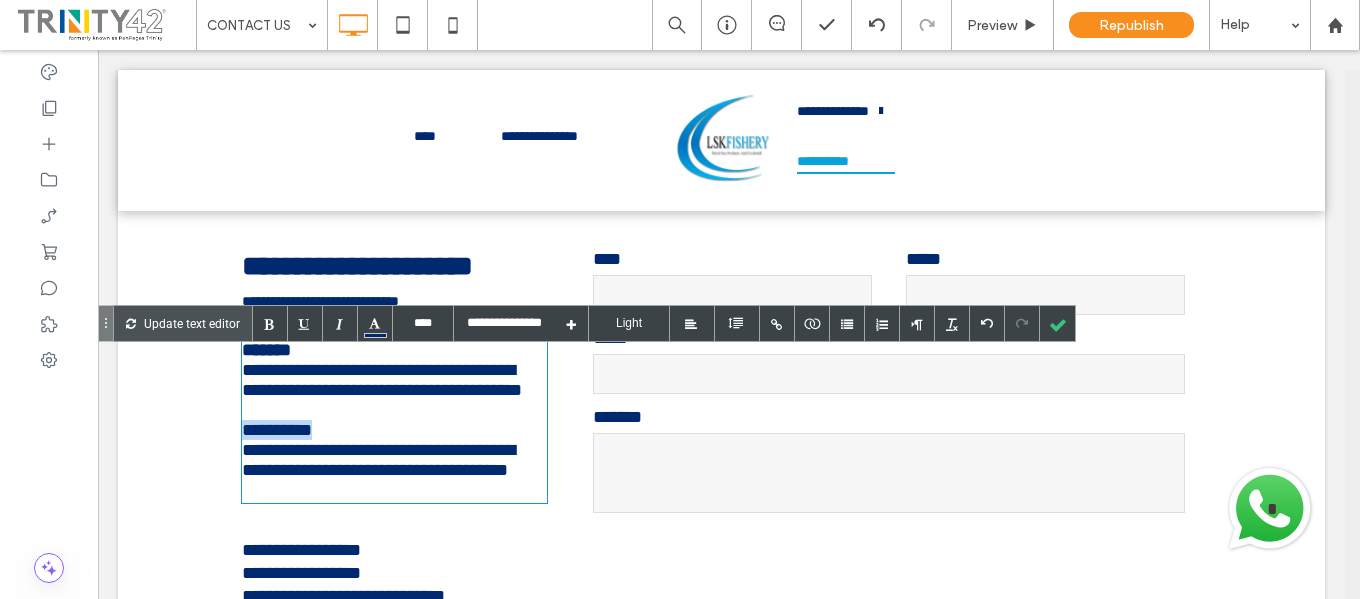 drag, startPoint x: 329, startPoint y: 457, endPoint x: 237, endPoint y: 460, distance: 92.0489 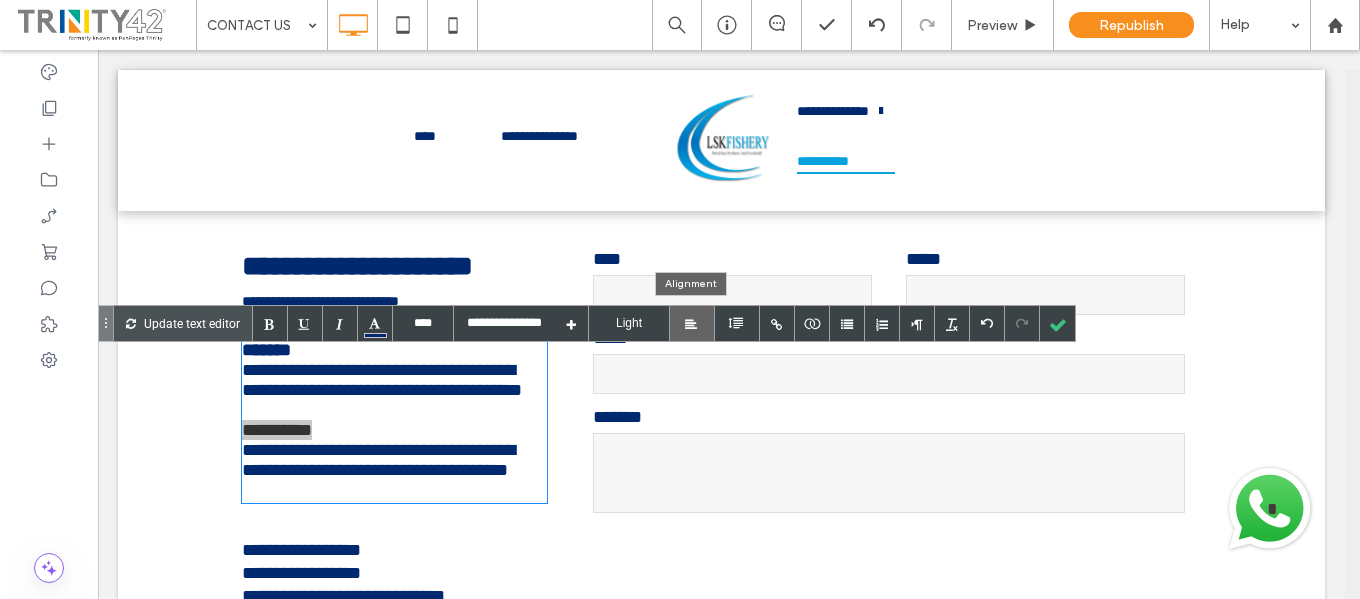 click at bounding box center [691, 325] 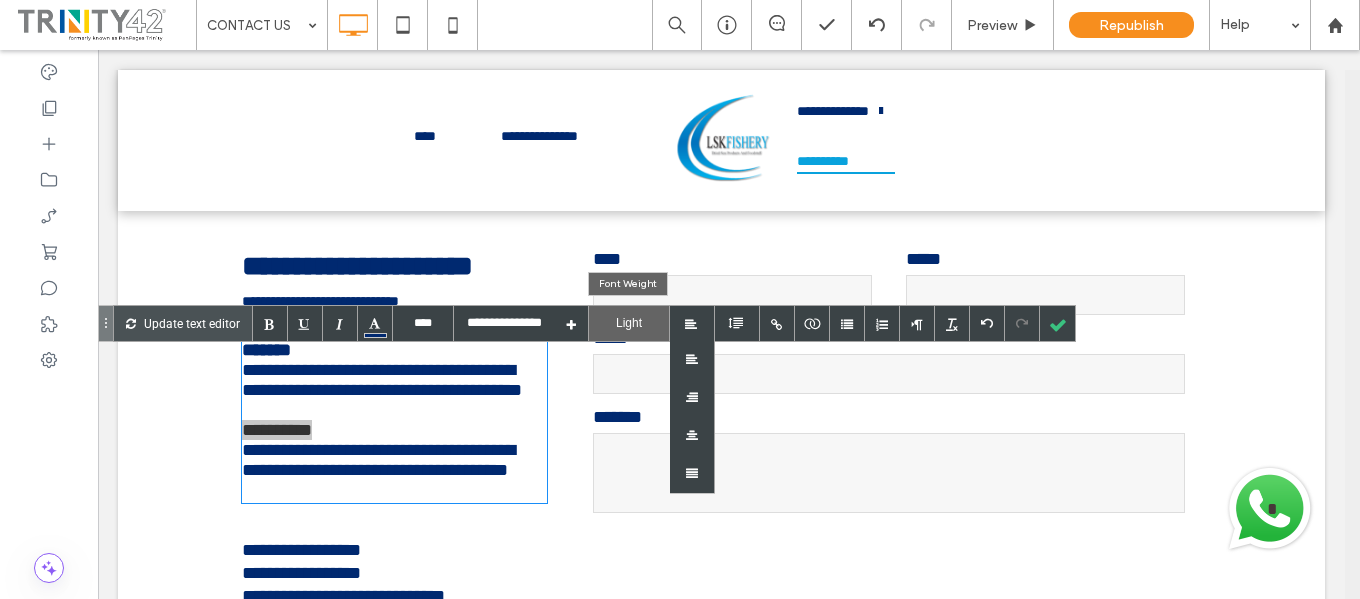click on "Light" at bounding box center (629, 323) 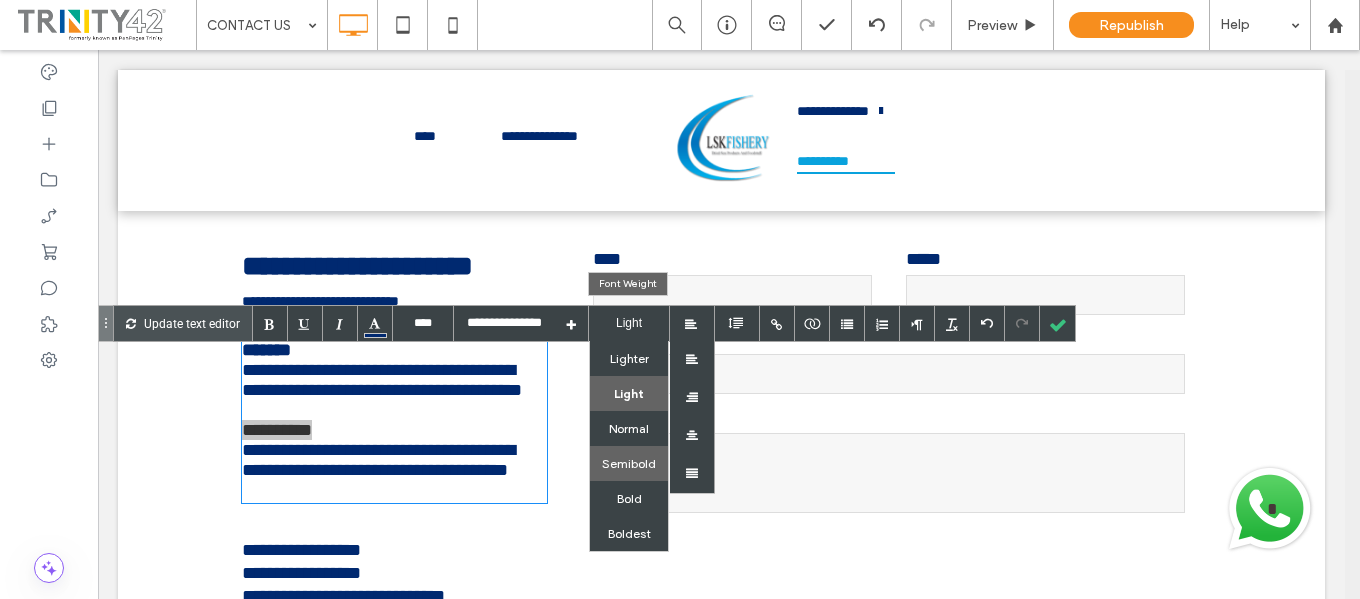 click on "Semibold" at bounding box center (629, 463) 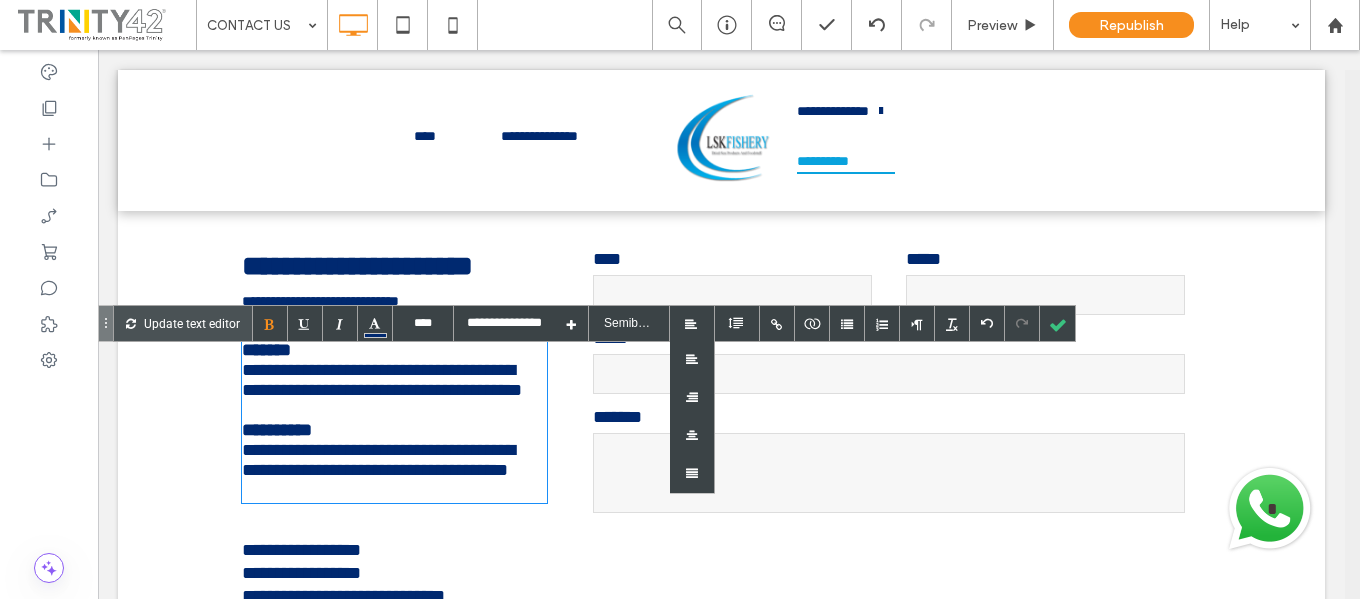 click at bounding box center (889, 473) 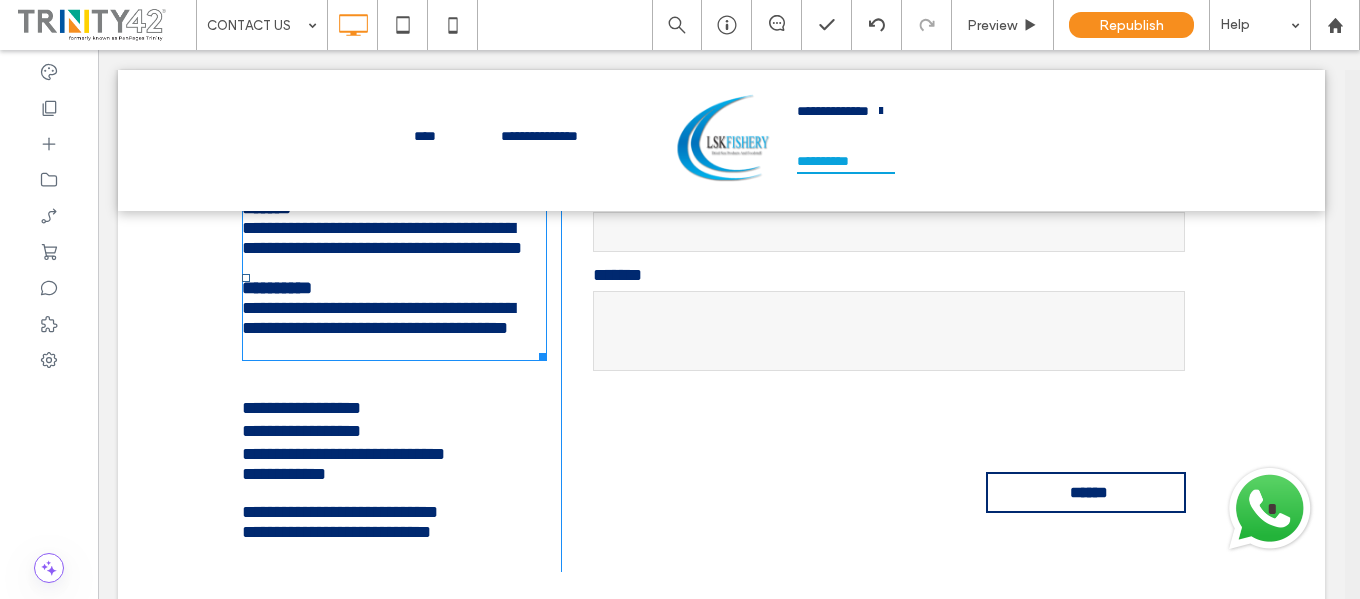 scroll, scrollTop: 785, scrollLeft: 0, axis: vertical 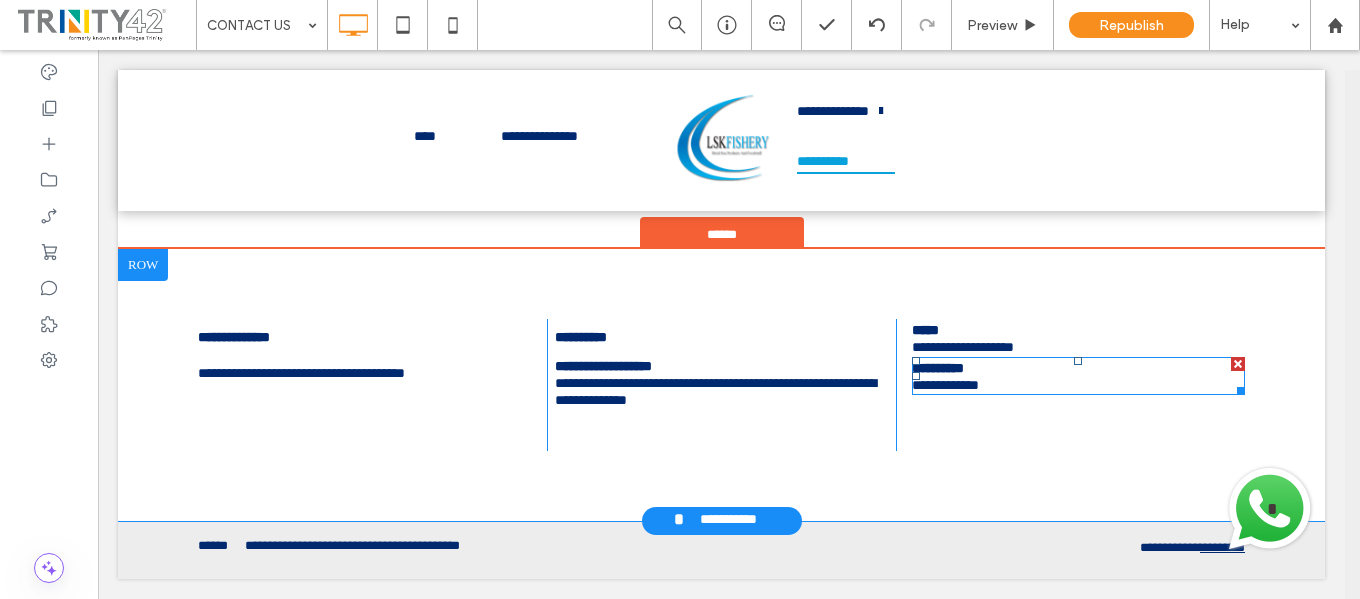 click on "**********" at bounding box center [945, 385] 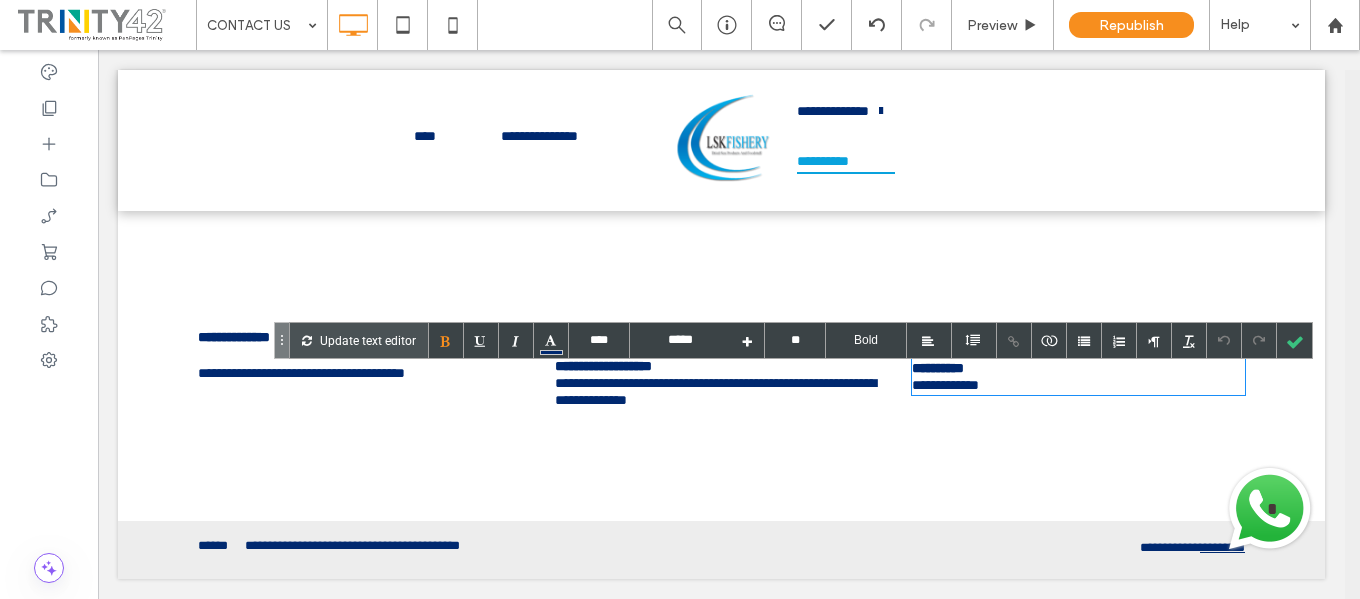 type on "****" 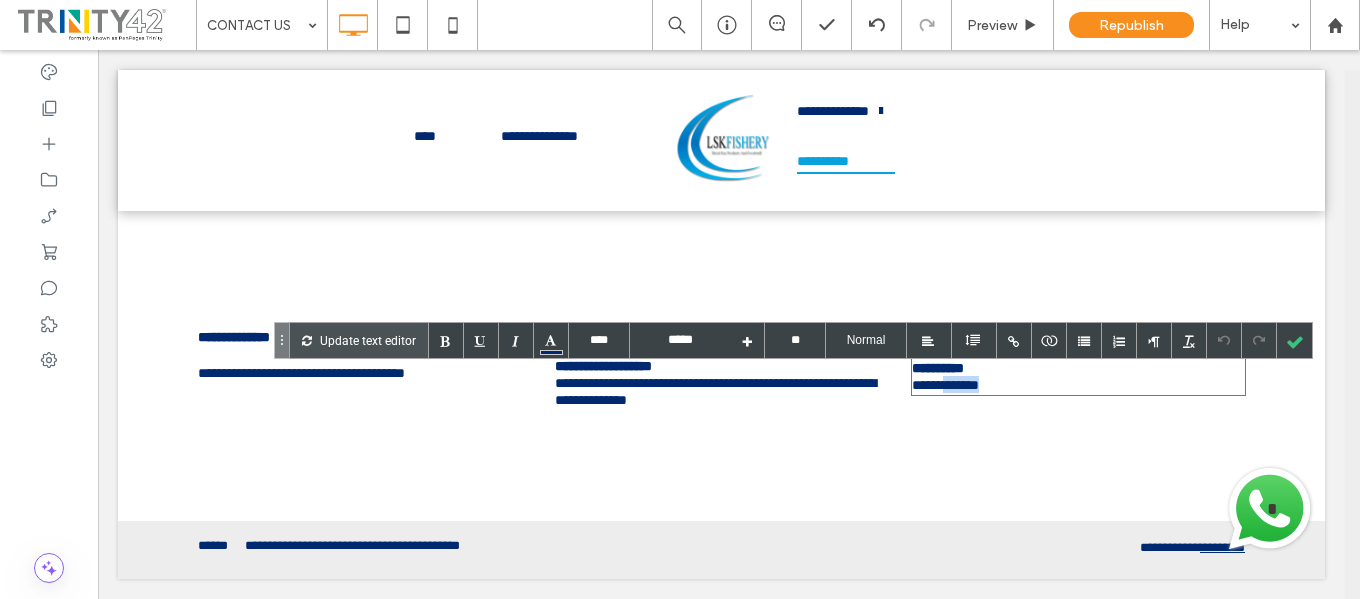 drag, startPoint x: 948, startPoint y: 402, endPoint x: 1017, endPoint y: 411, distance: 69.58448 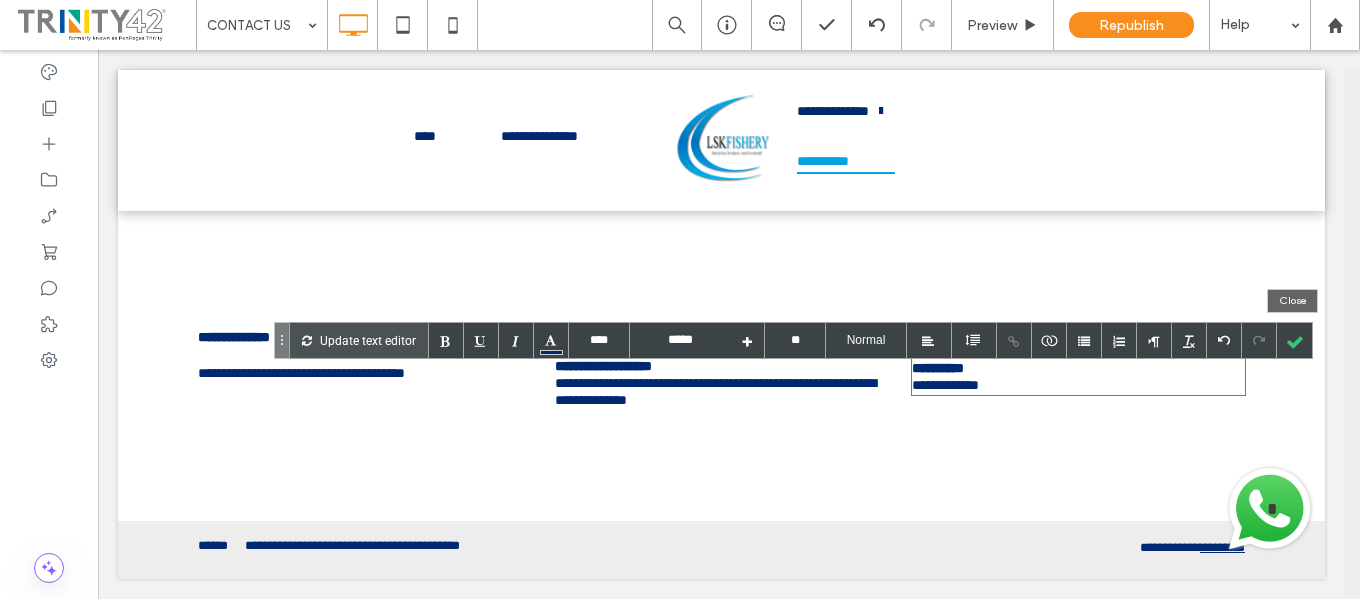 click at bounding box center (1294, 340) 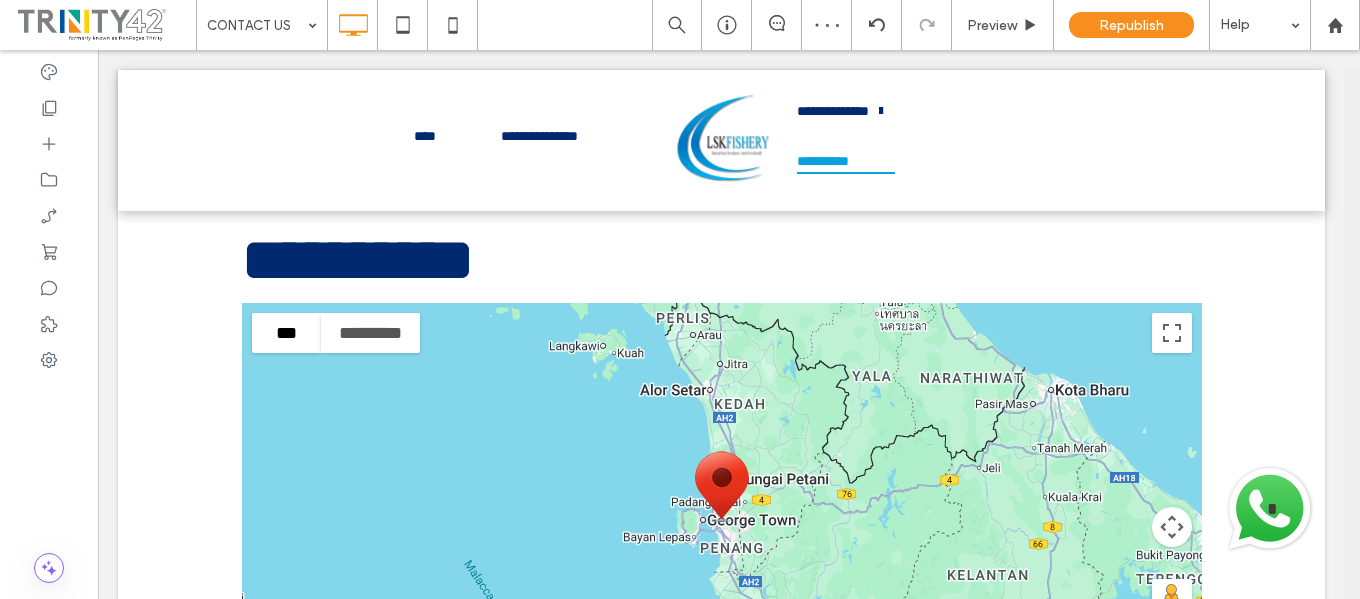 scroll, scrollTop: 0, scrollLeft: 0, axis: both 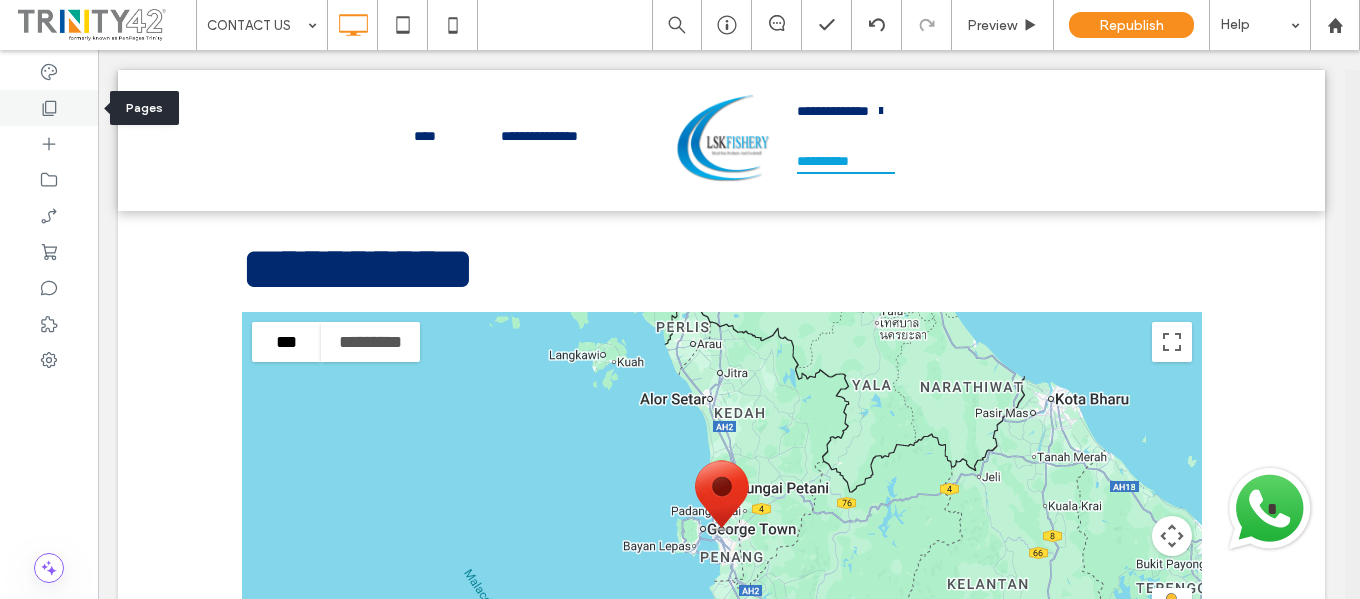click 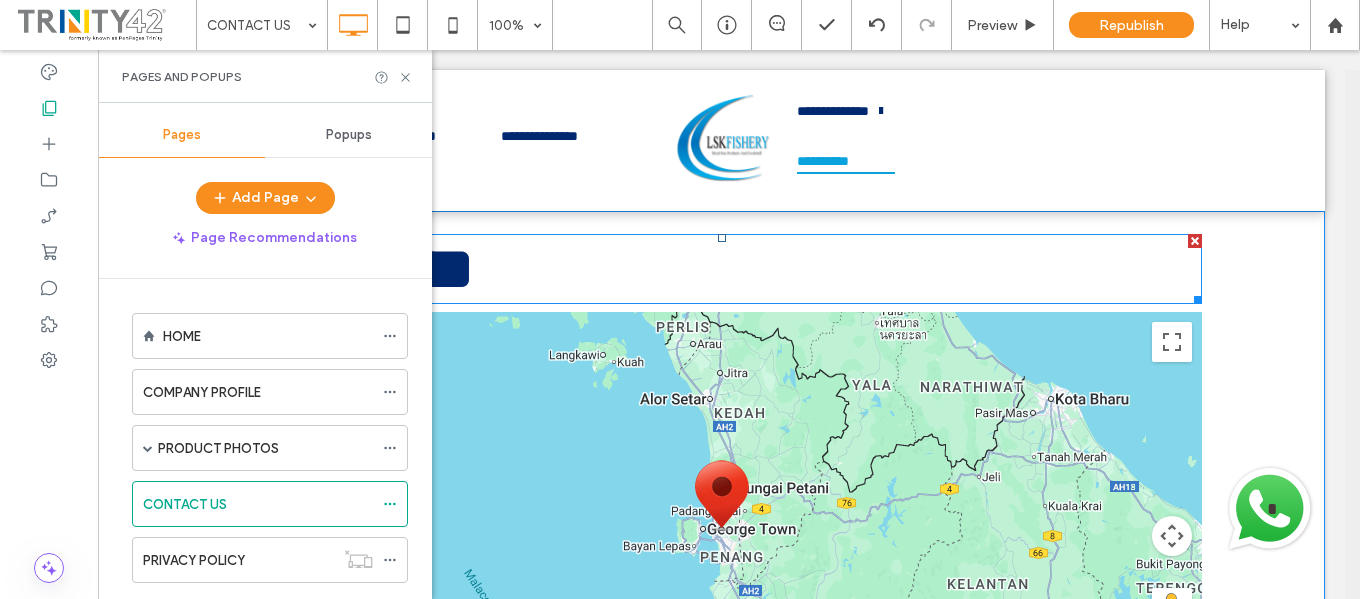 click on "**********" at bounding box center (722, 269) 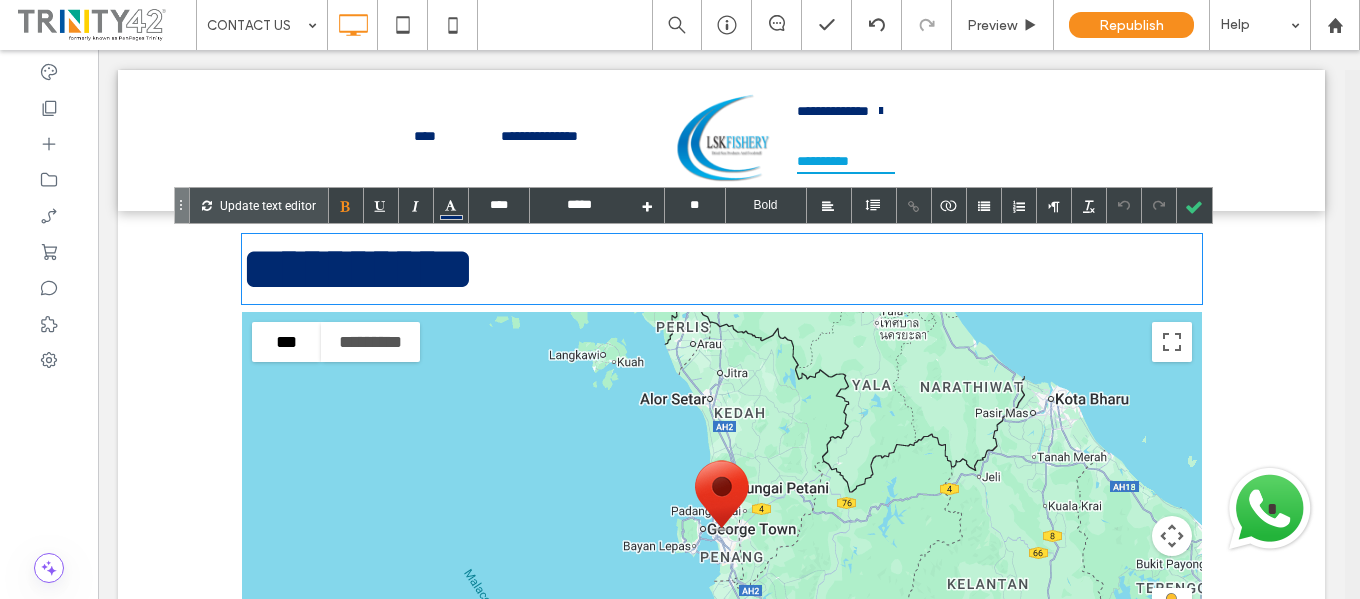 type on "****" 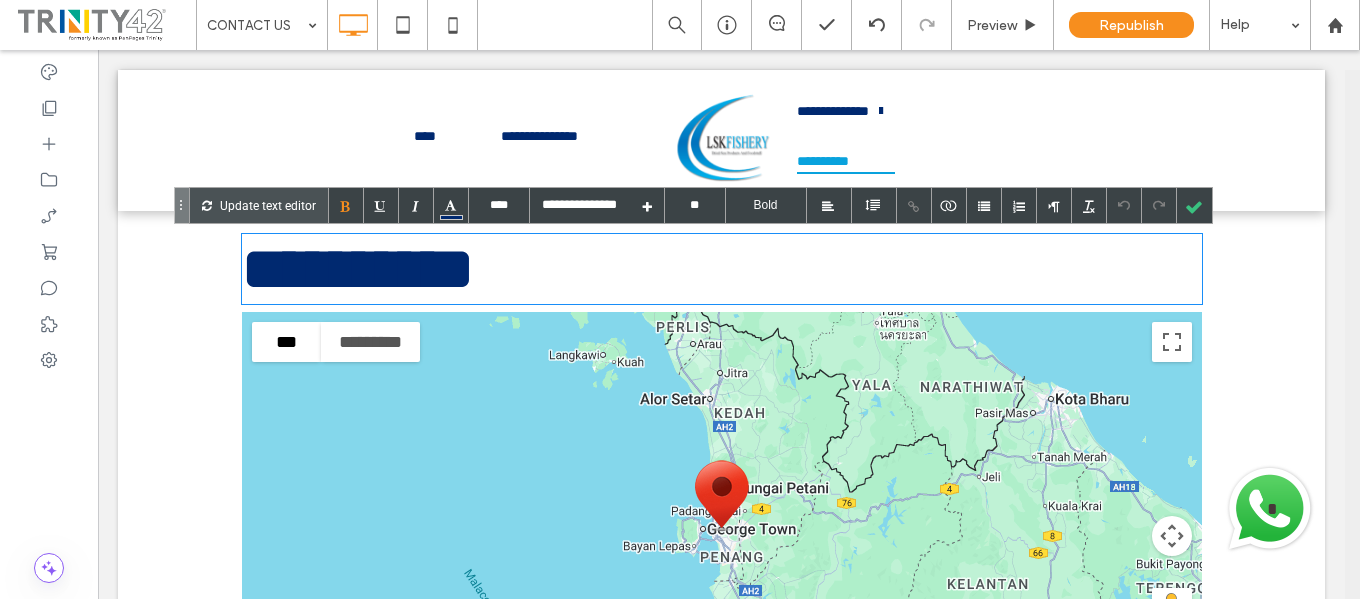 click on "**********" at bounding box center (721, 140) 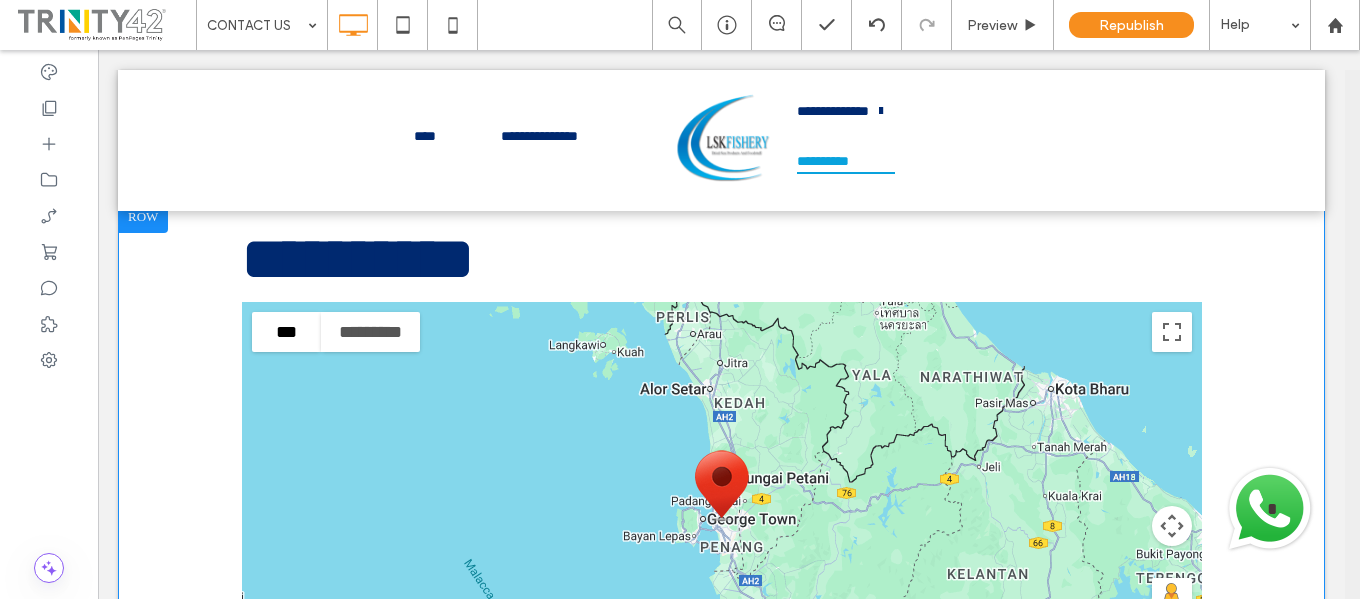 scroll, scrollTop: 0, scrollLeft: 0, axis: both 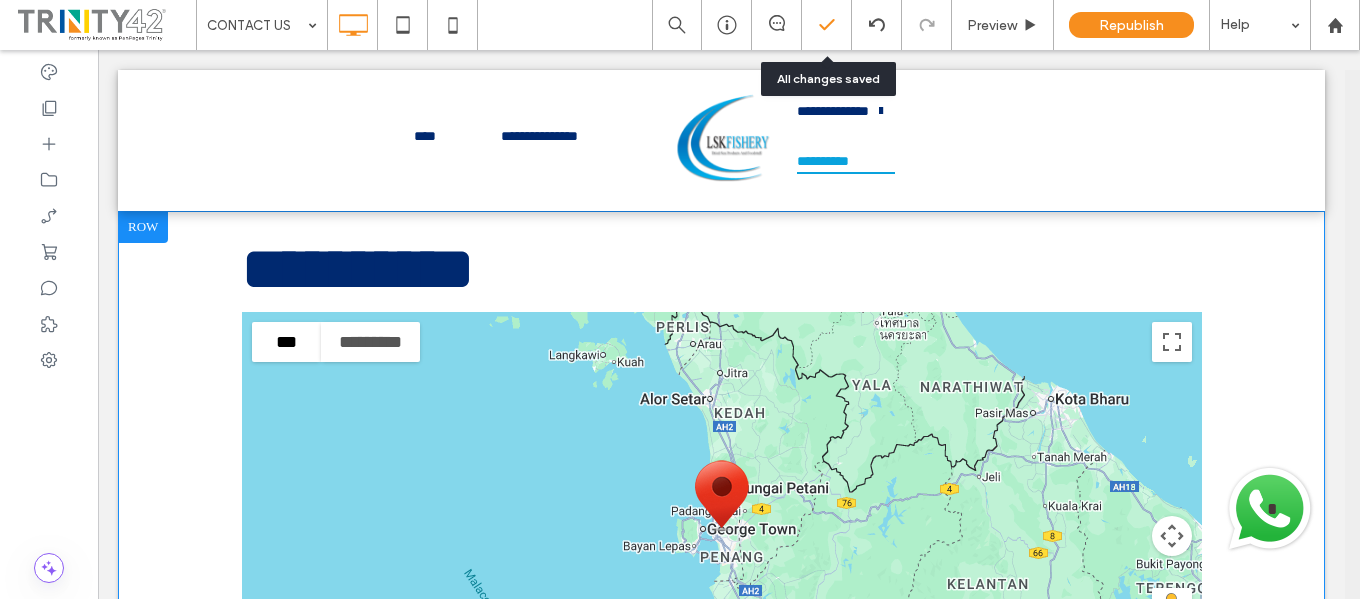 click 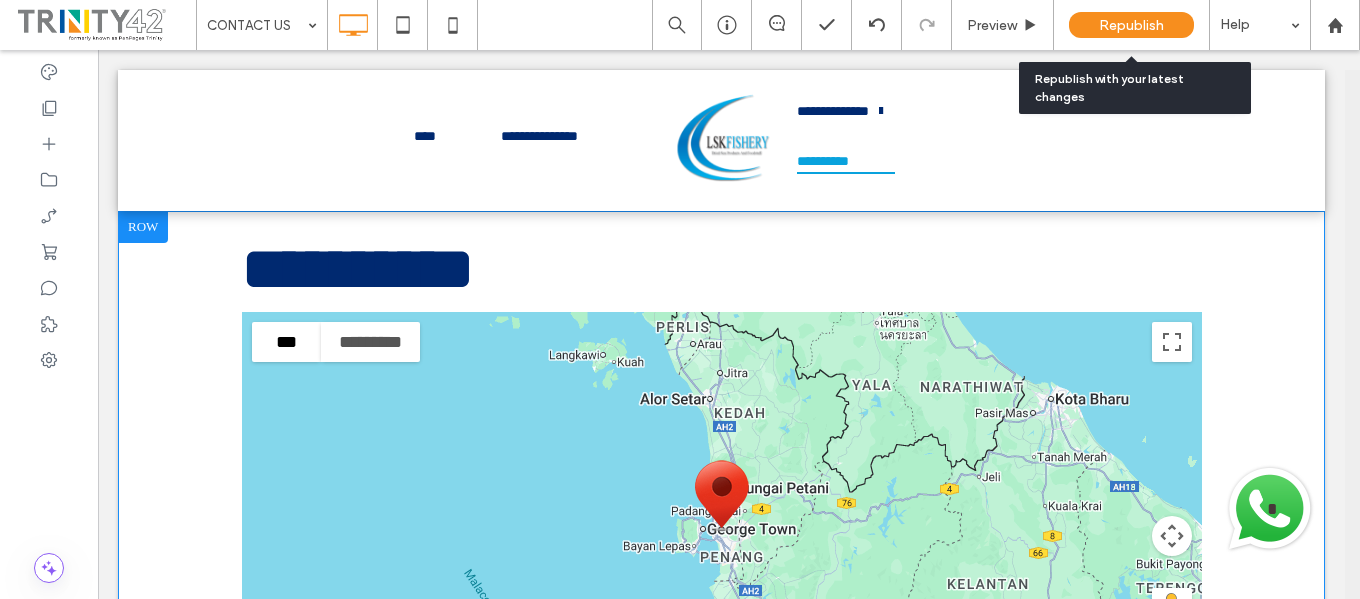 click on "Republish" at bounding box center (1131, 25) 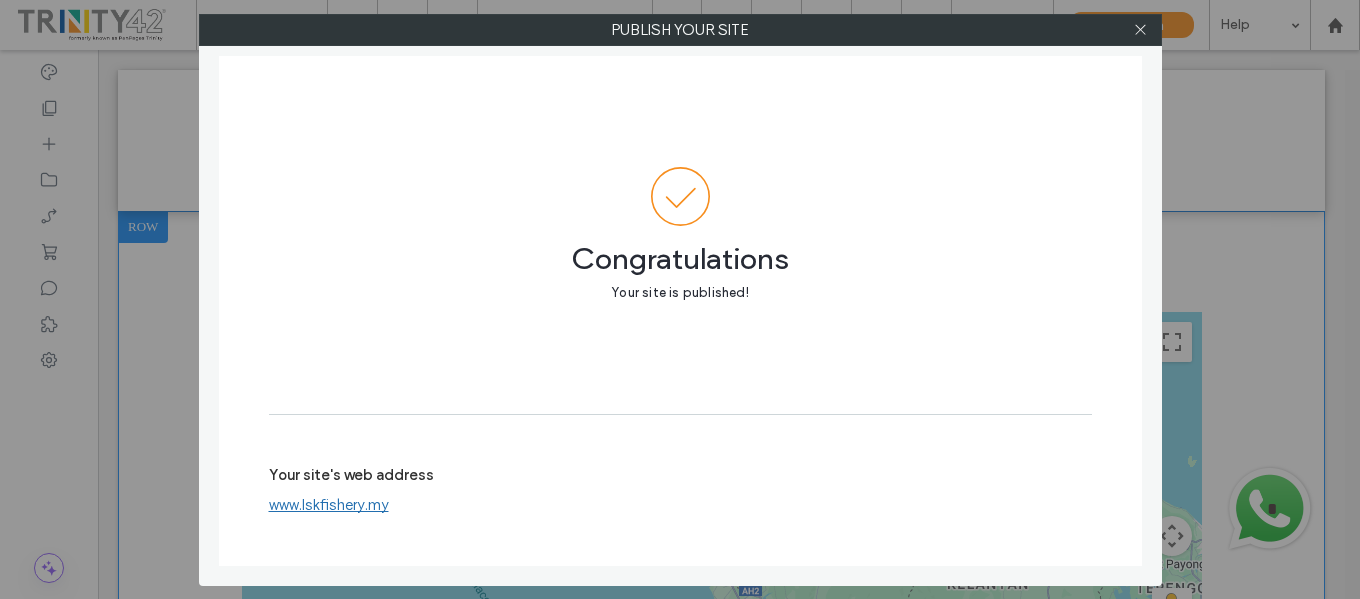 click on "www.lskfishery.my" at bounding box center (329, 505) 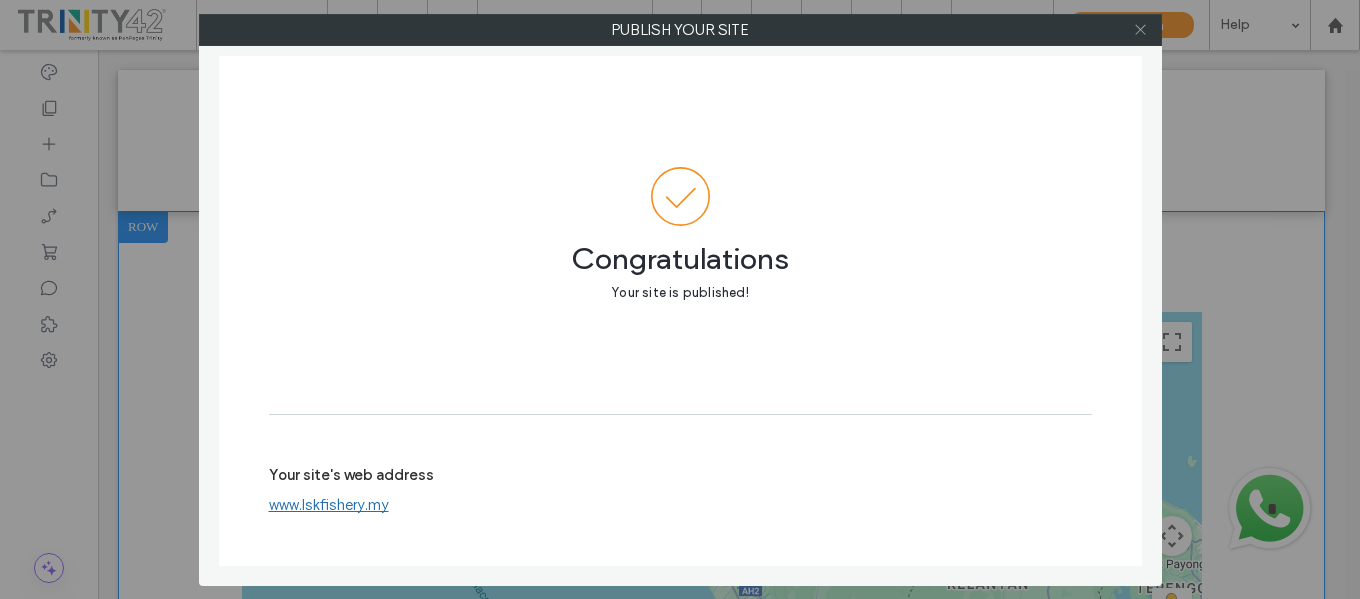 click 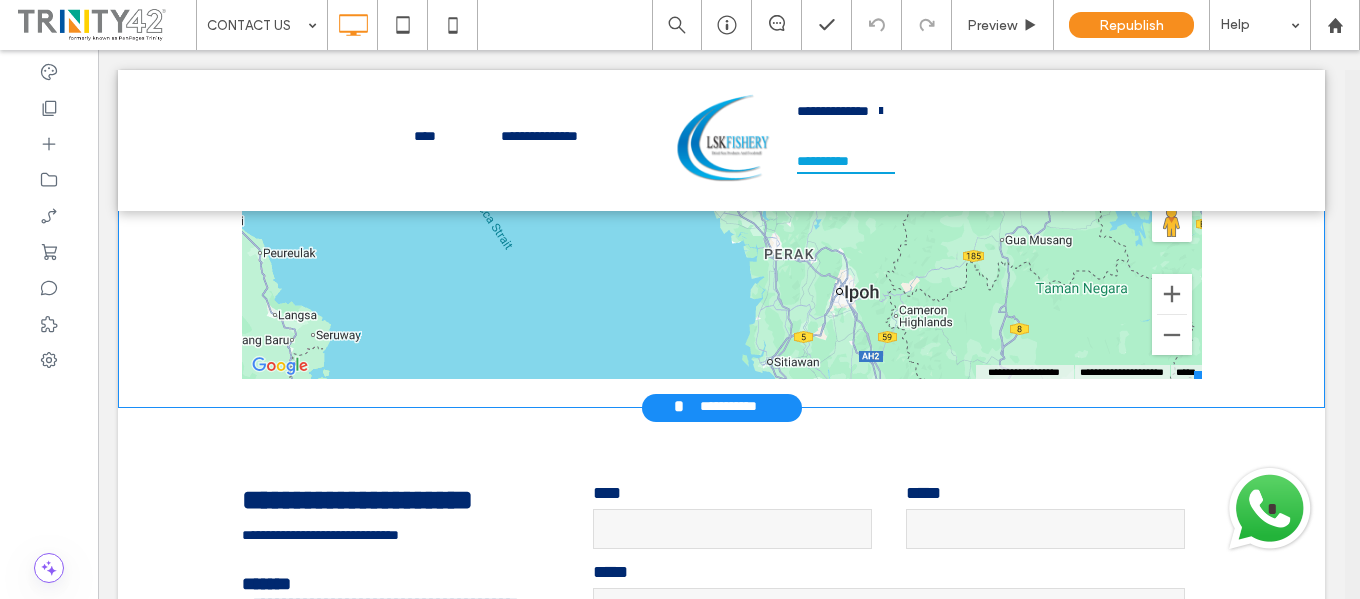 scroll, scrollTop: 500, scrollLeft: 0, axis: vertical 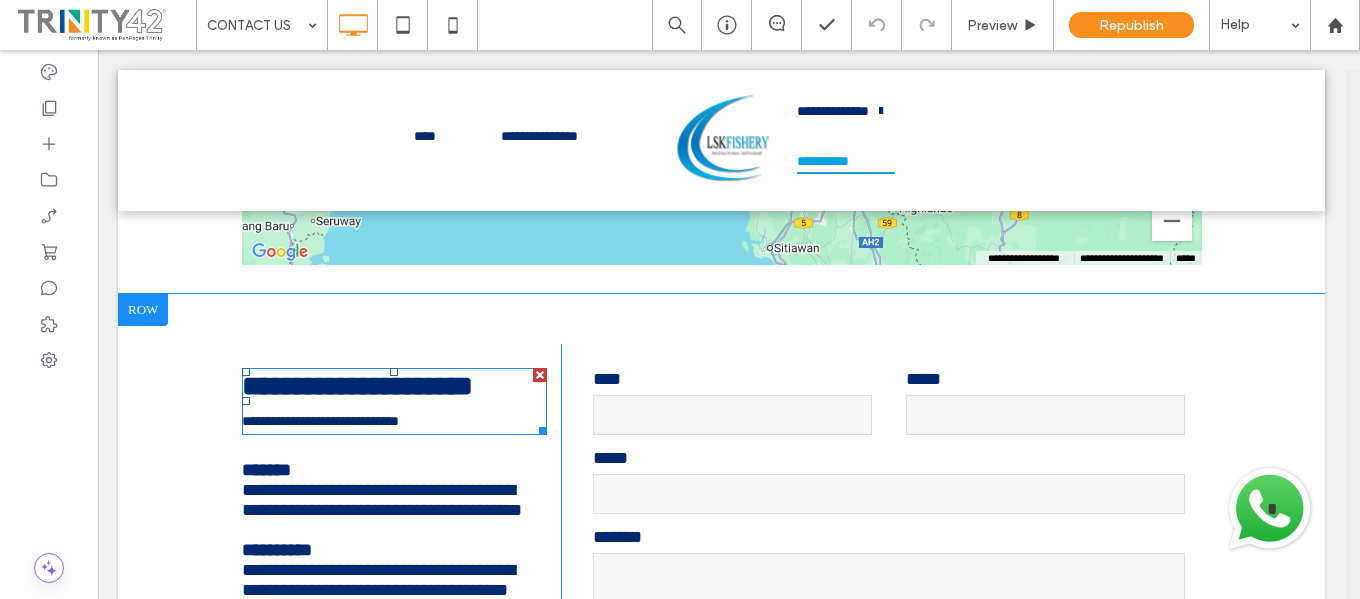 click on "**********" at bounding box center (320, 421) 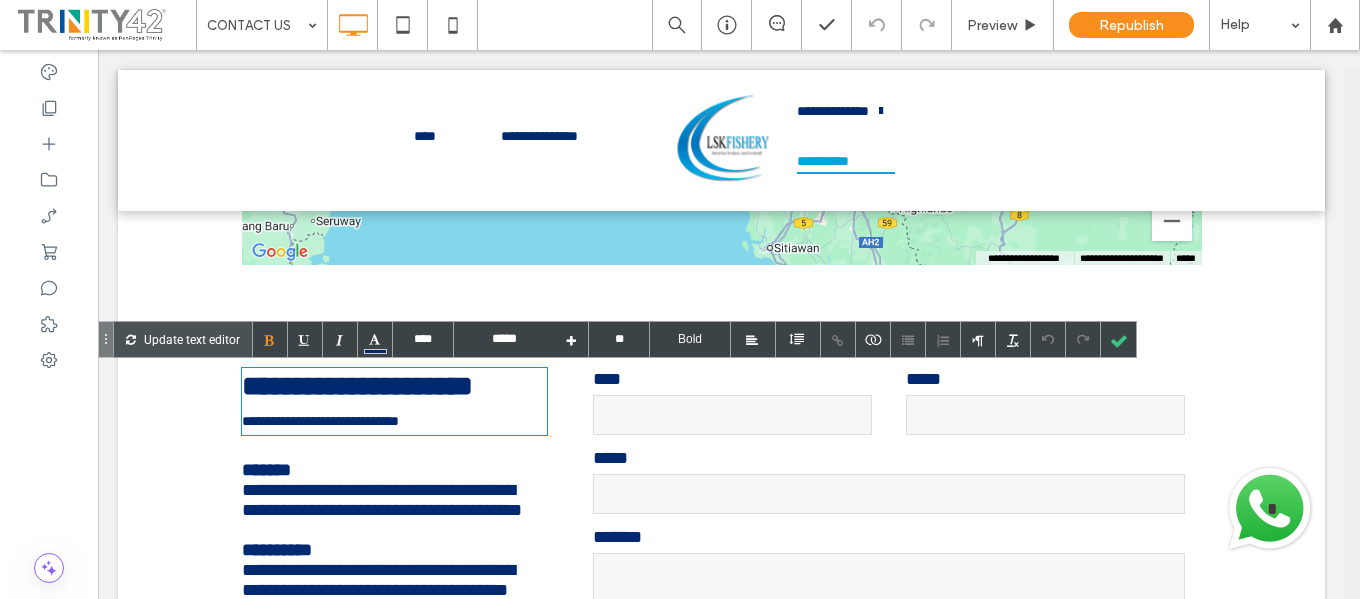 click on "**********" at bounding box center [320, 421] 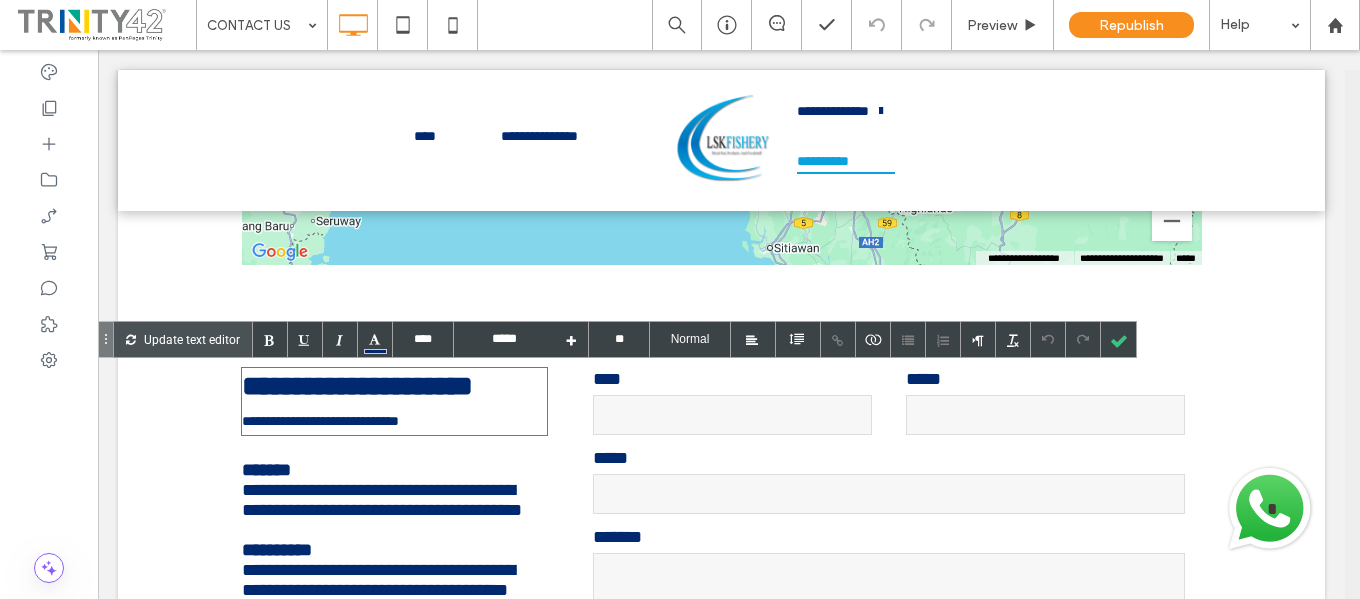 click on "**********" at bounding box center [320, 421] 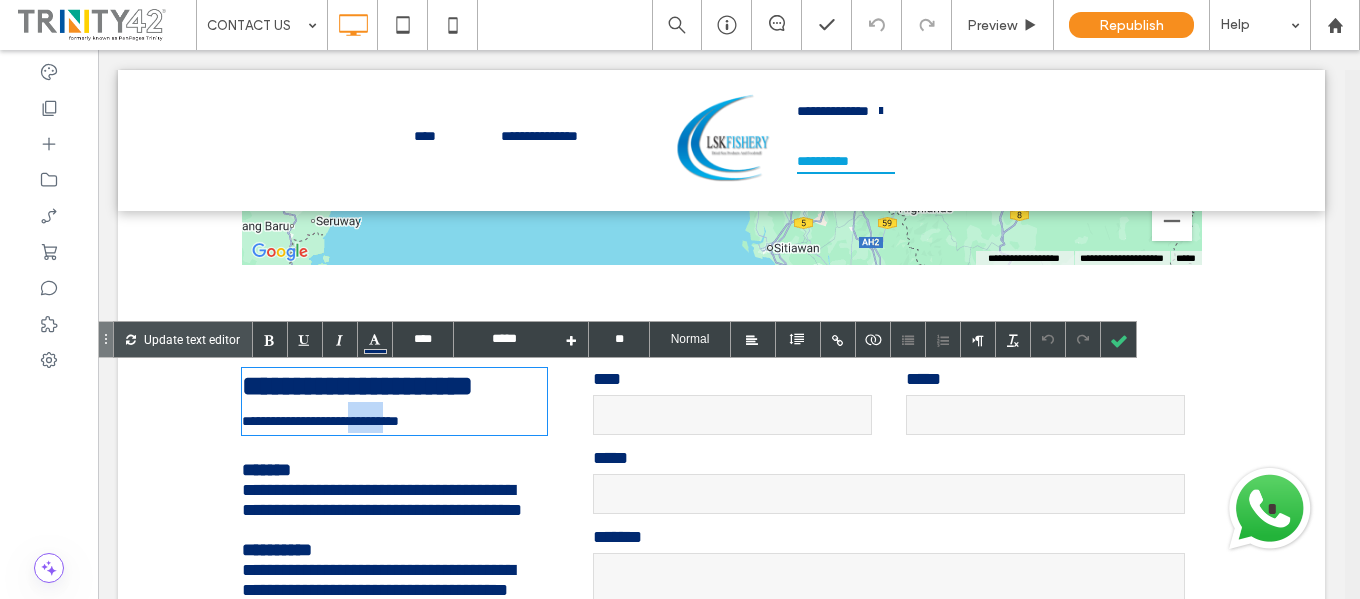 click on "**********" at bounding box center (320, 421) 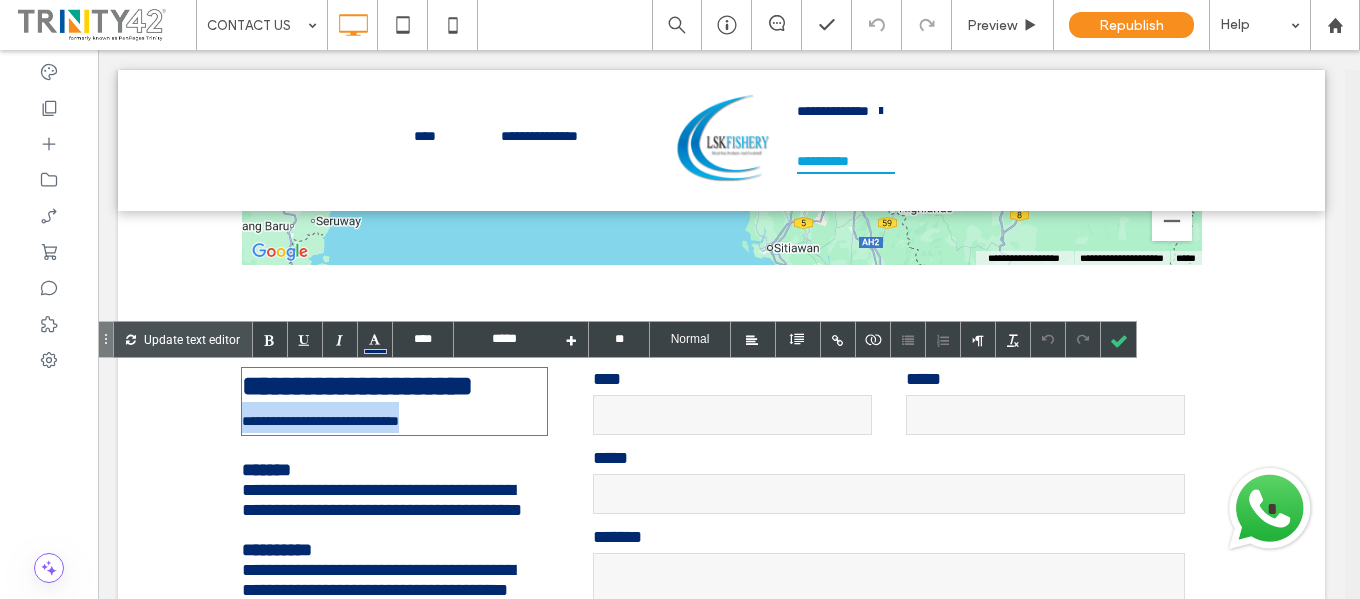 copy on "*******" 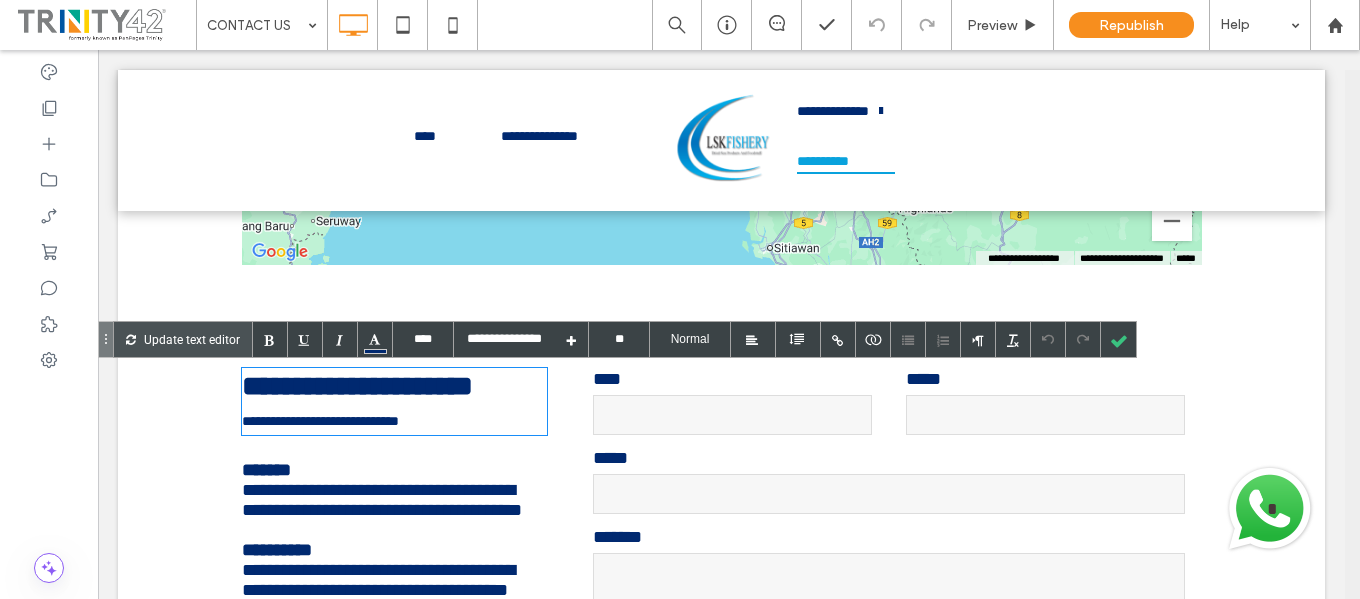 click on "**********" at bounding box center [721, 614] 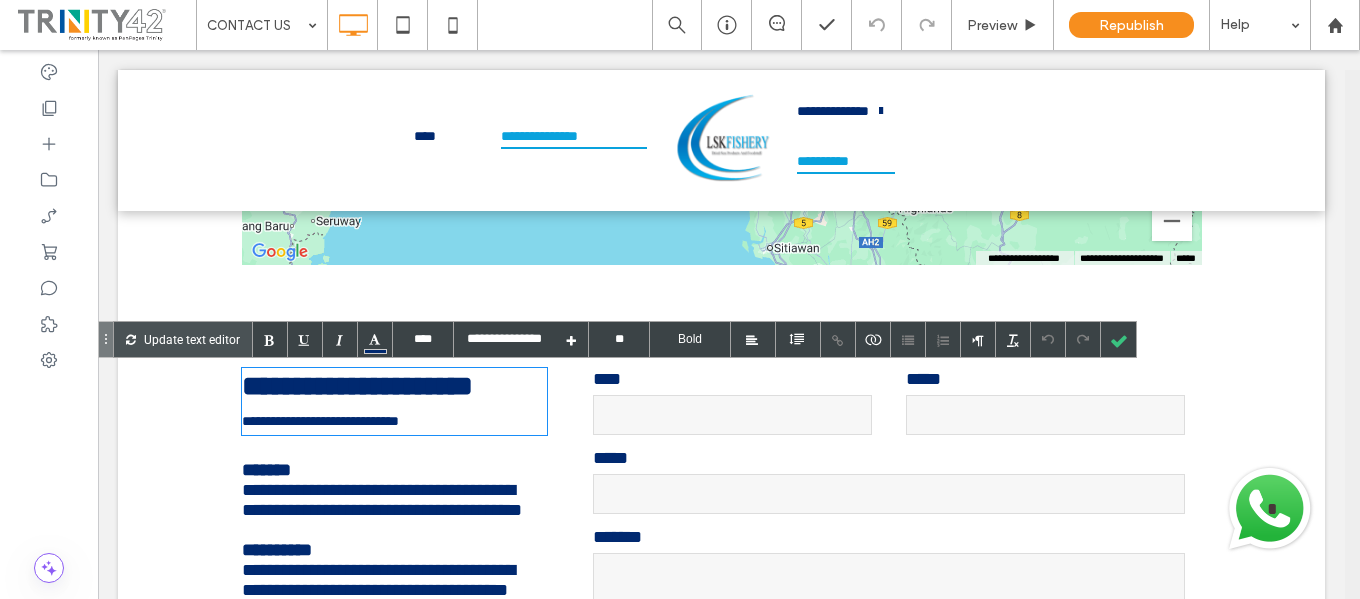 click on "**********" at bounding box center (574, 139) 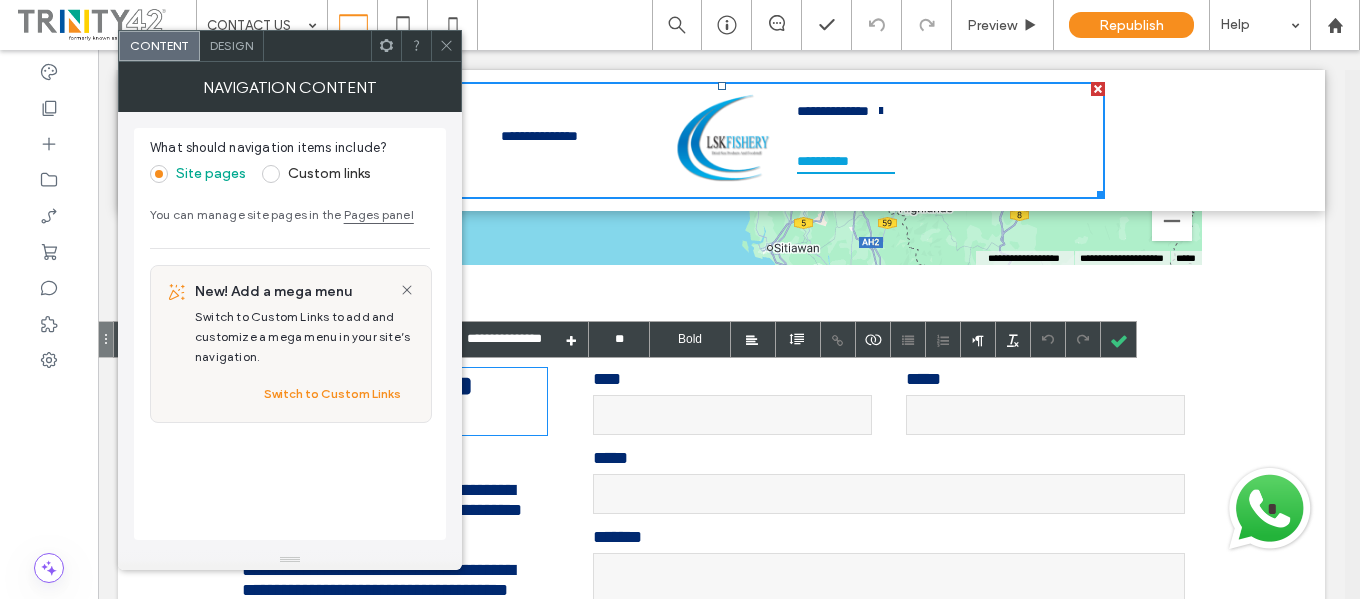 click at bounding box center (446, 46) 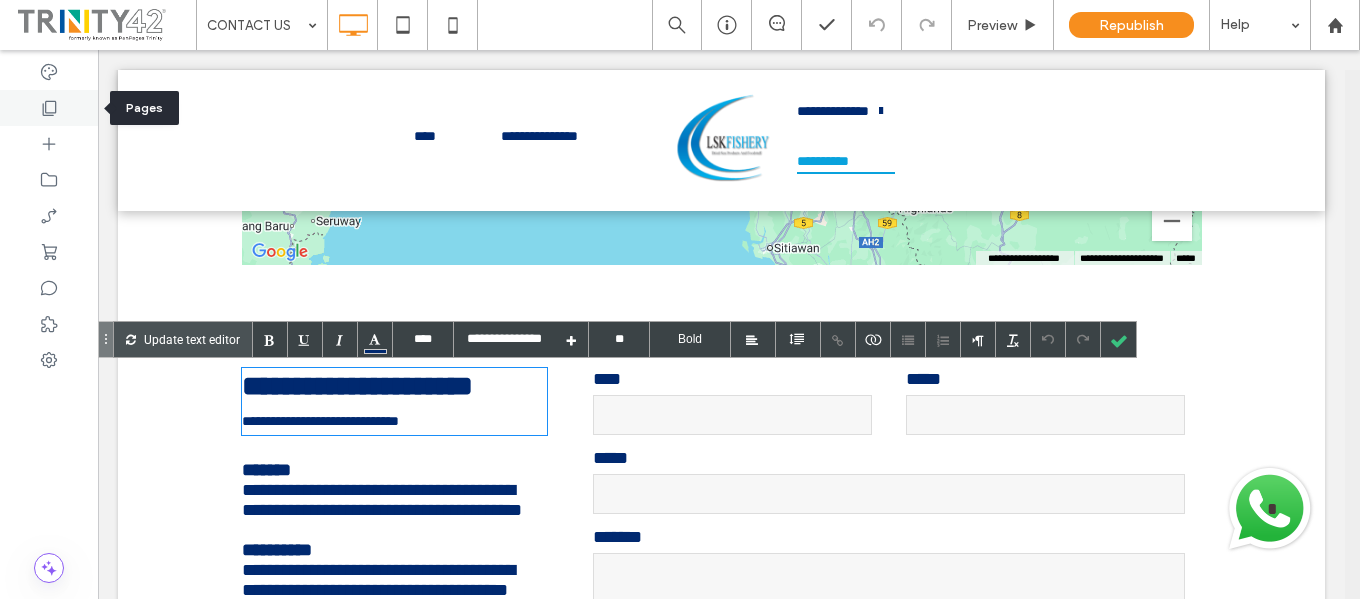 click at bounding box center [49, 108] 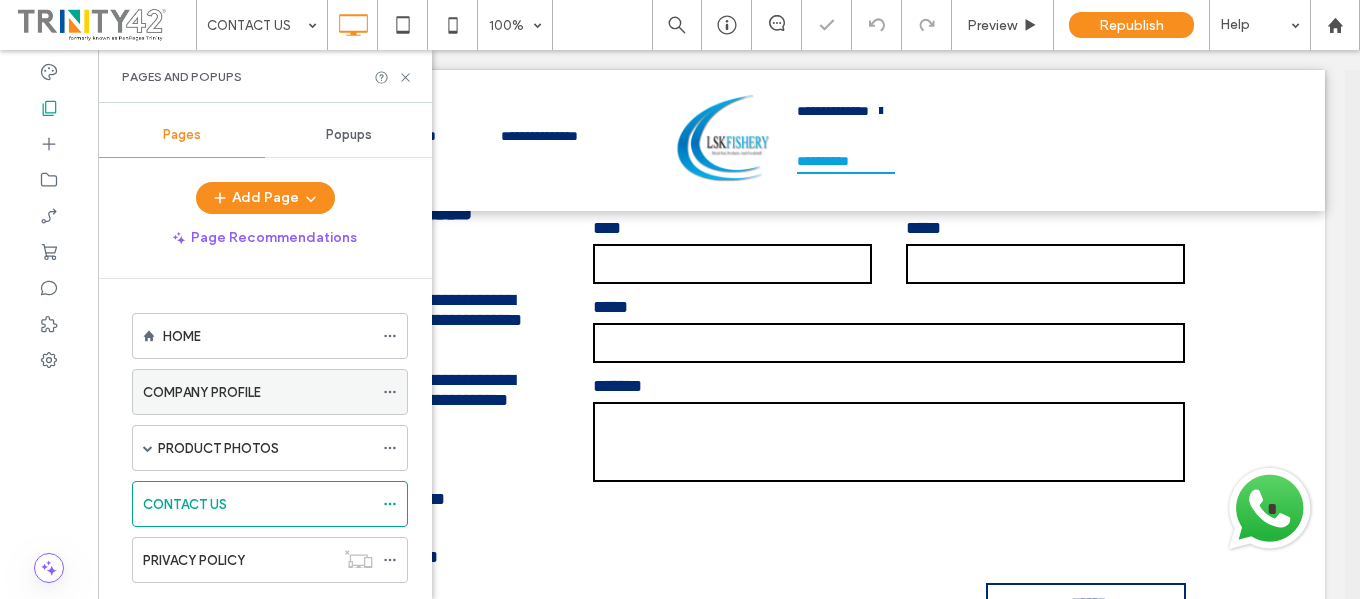 click on "COMPANY PROFILE" at bounding box center (258, 392) 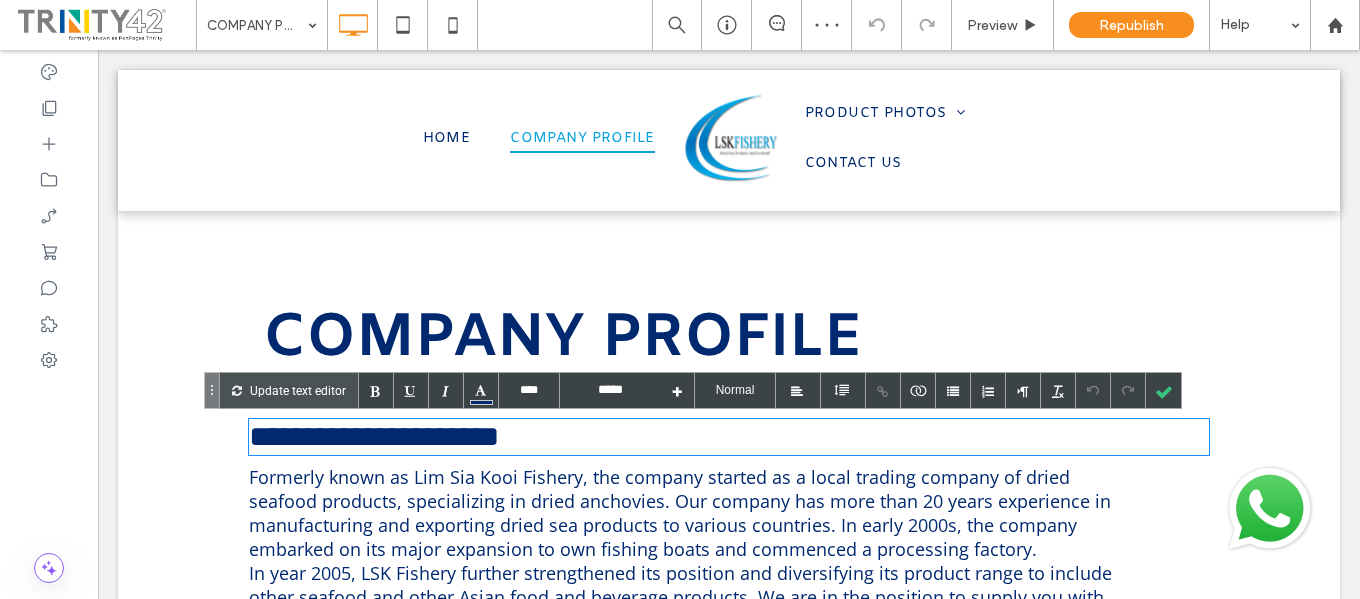 scroll, scrollTop: 0, scrollLeft: 0, axis: both 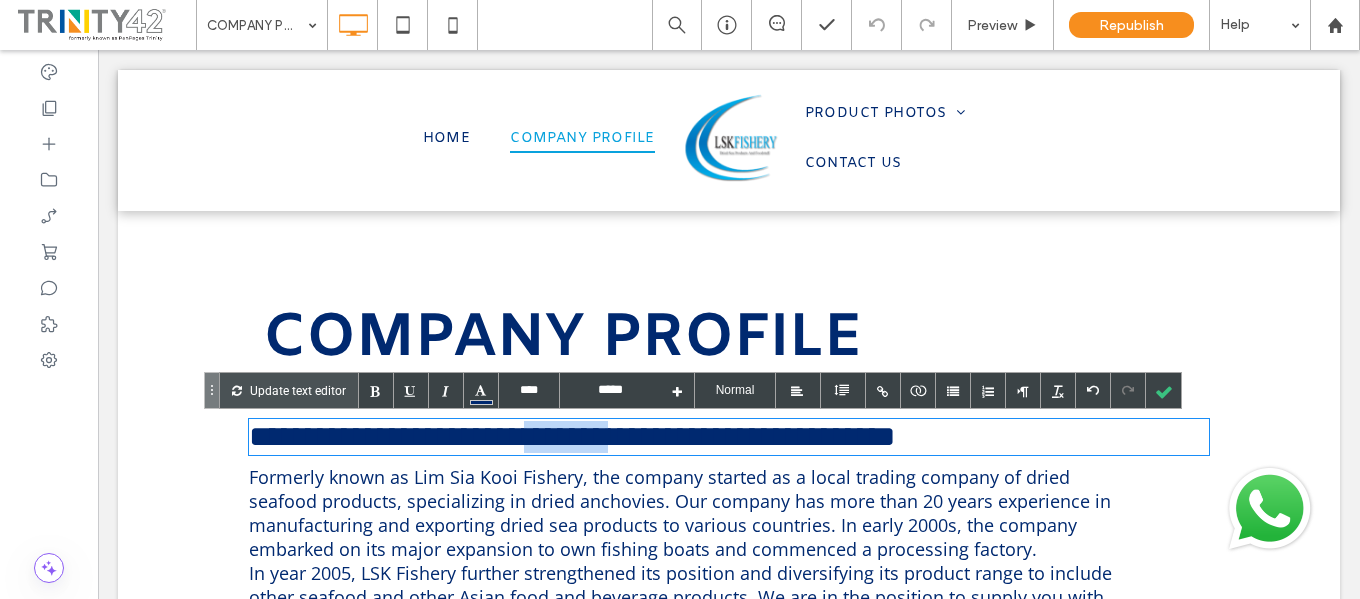 drag, startPoint x: 584, startPoint y: 435, endPoint x: 676, endPoint y: 442, distance: 92.26592 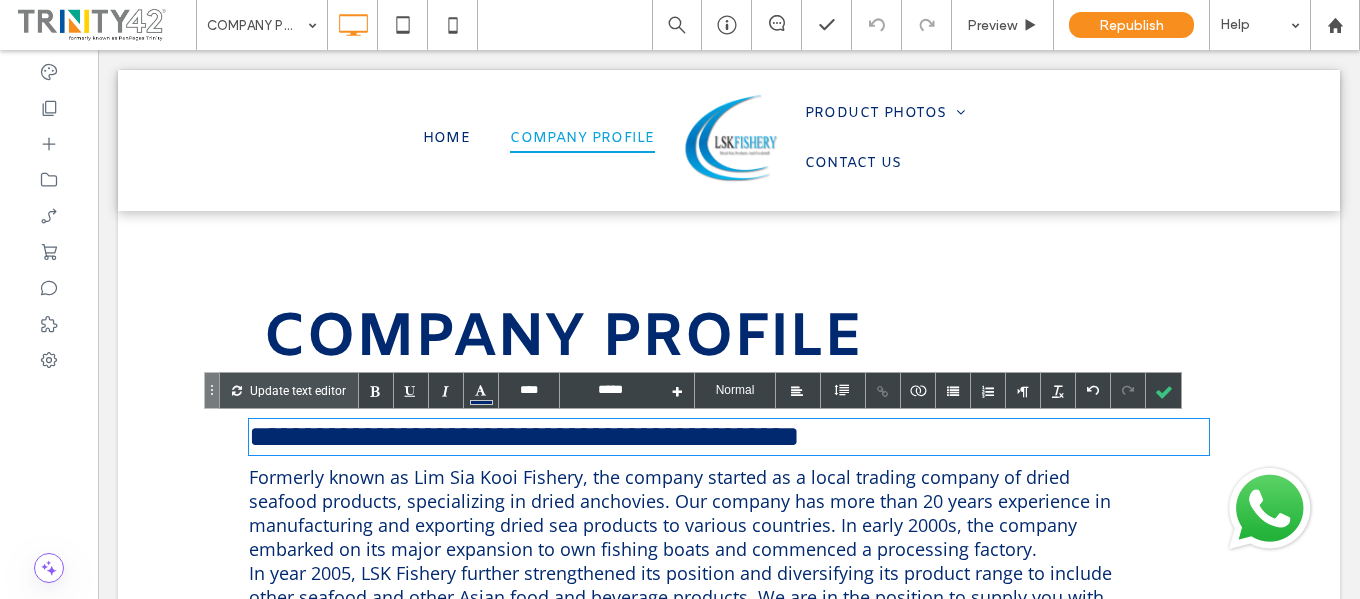 click on "**********" at bounding box center (524, 436) 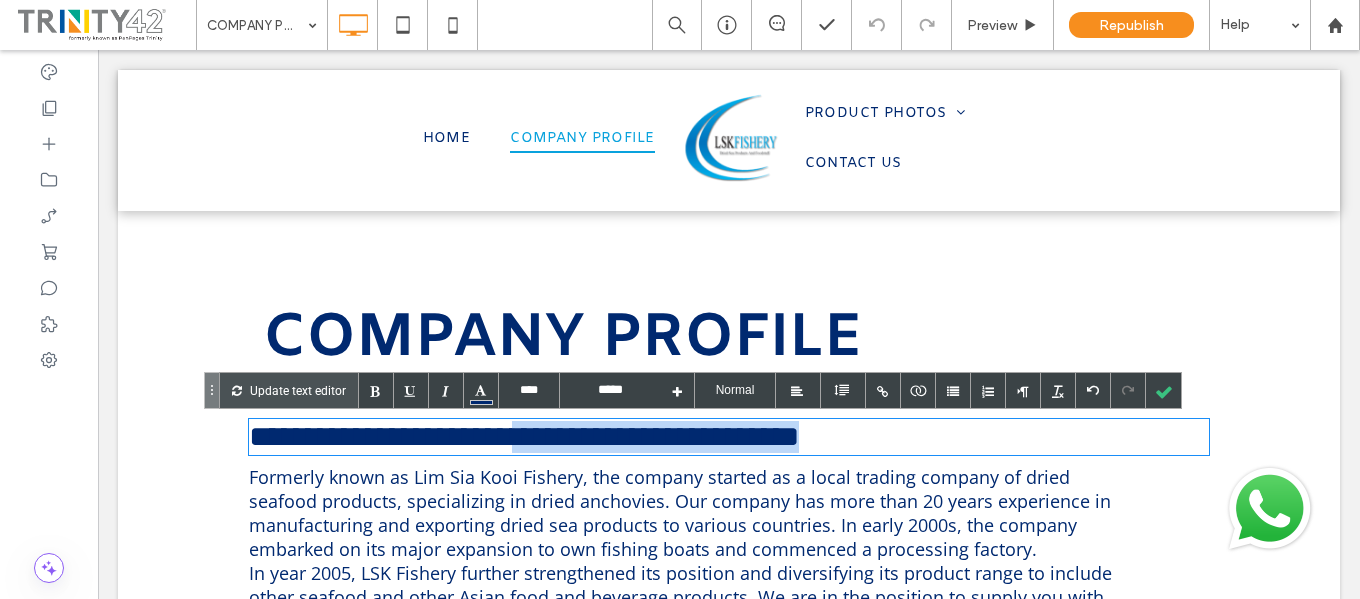 drag, startPoint x: 576, startPoint y: 443, endPoint x: 849, endPoint y: 425, distance: 273.59277 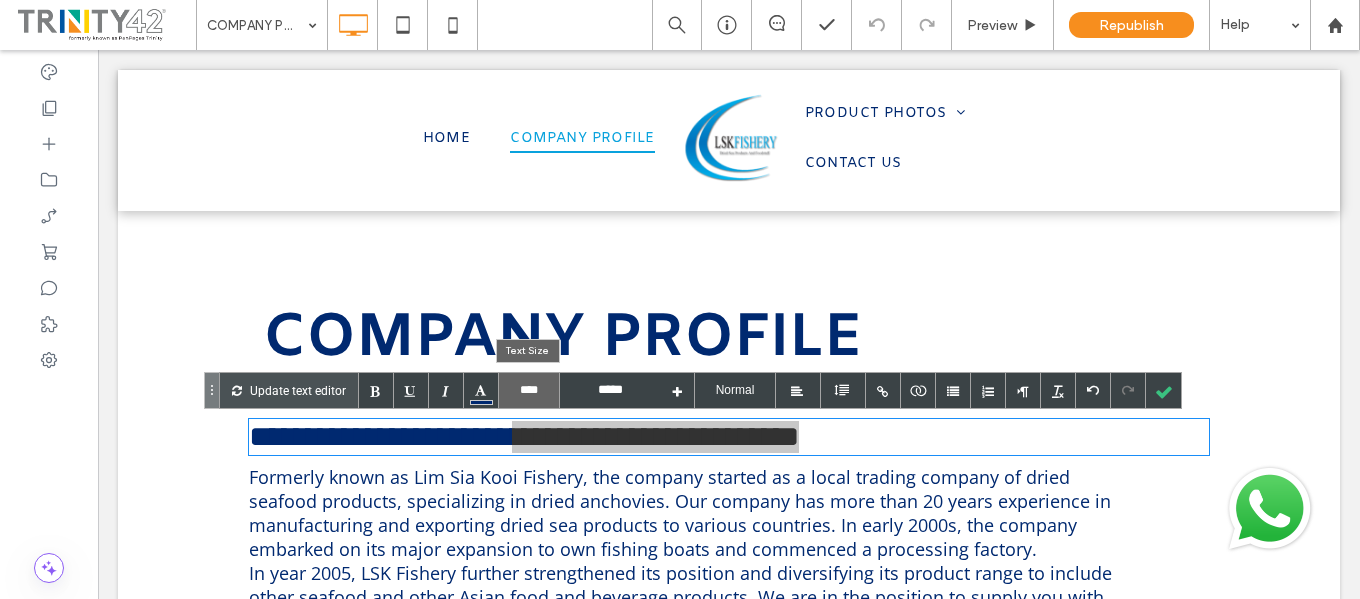 click on "****" at bounding box center (529, 390) 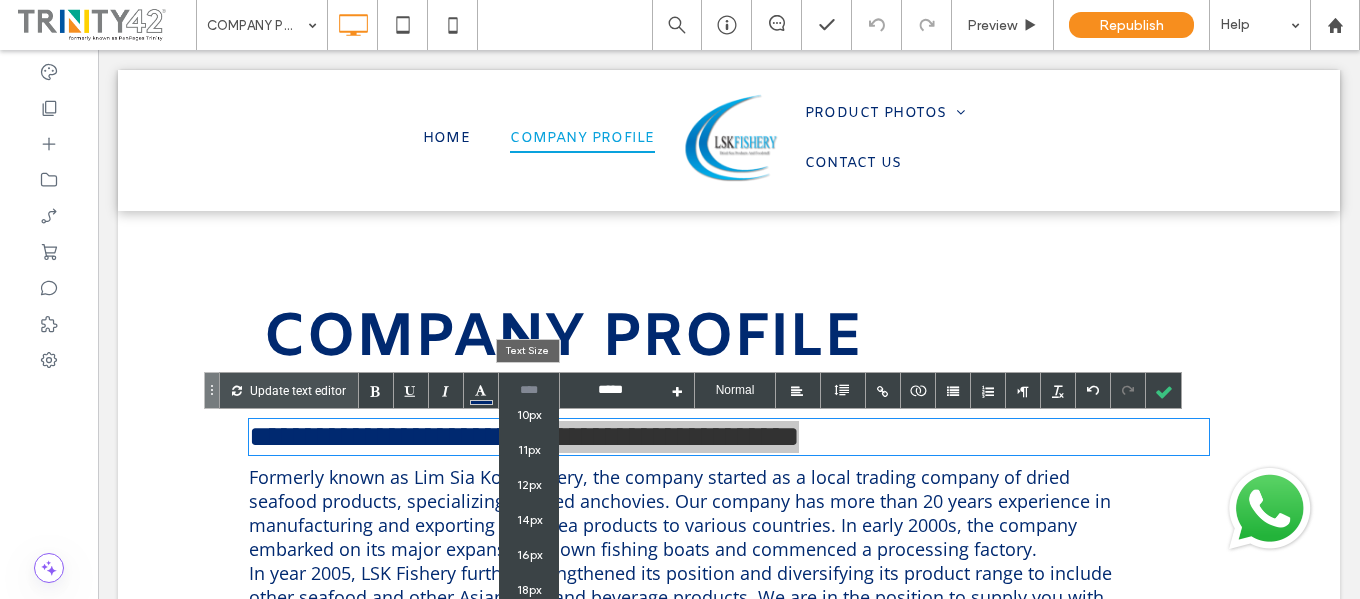 click on "12px" at bounding box center (529, 484) 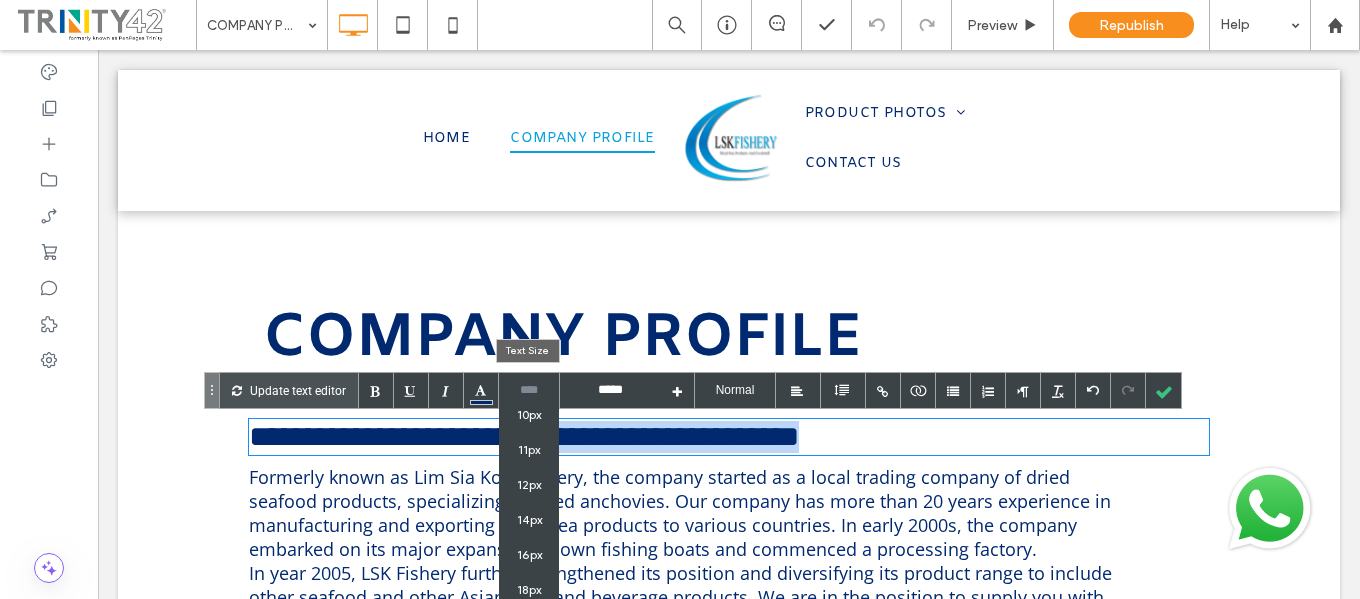 type on "****" 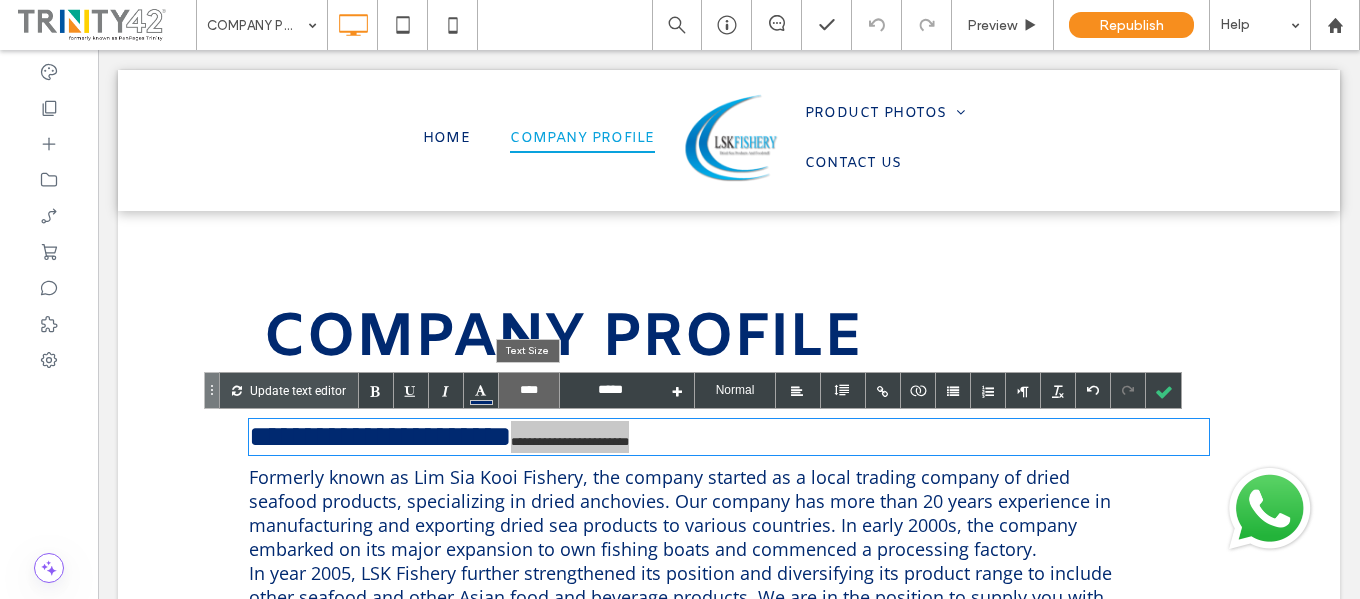 click on "****" at bounding box center (529, 390) 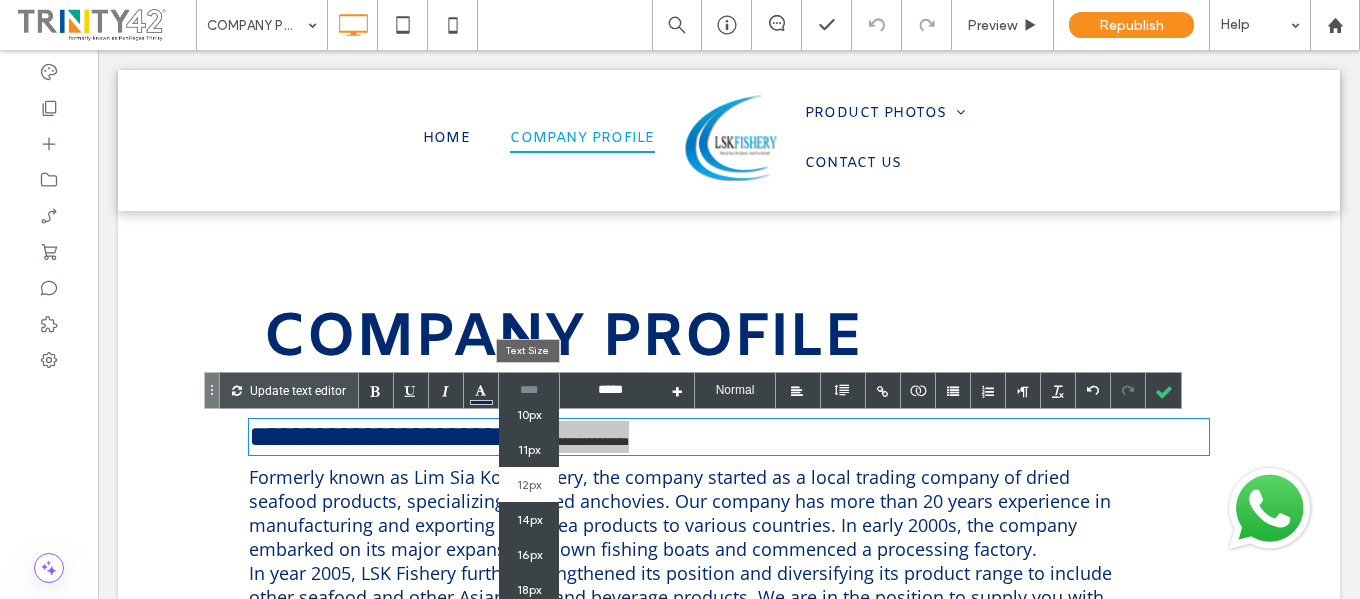 click on "14px" at bounding box center (529, 519) 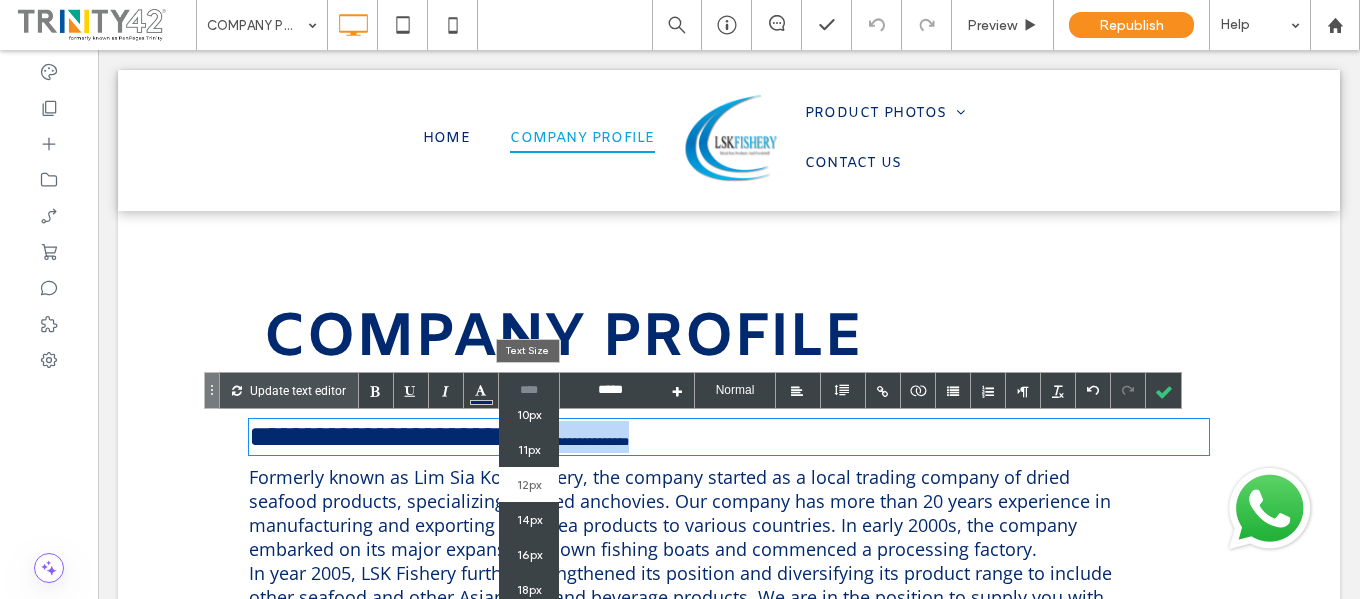 type on "****" 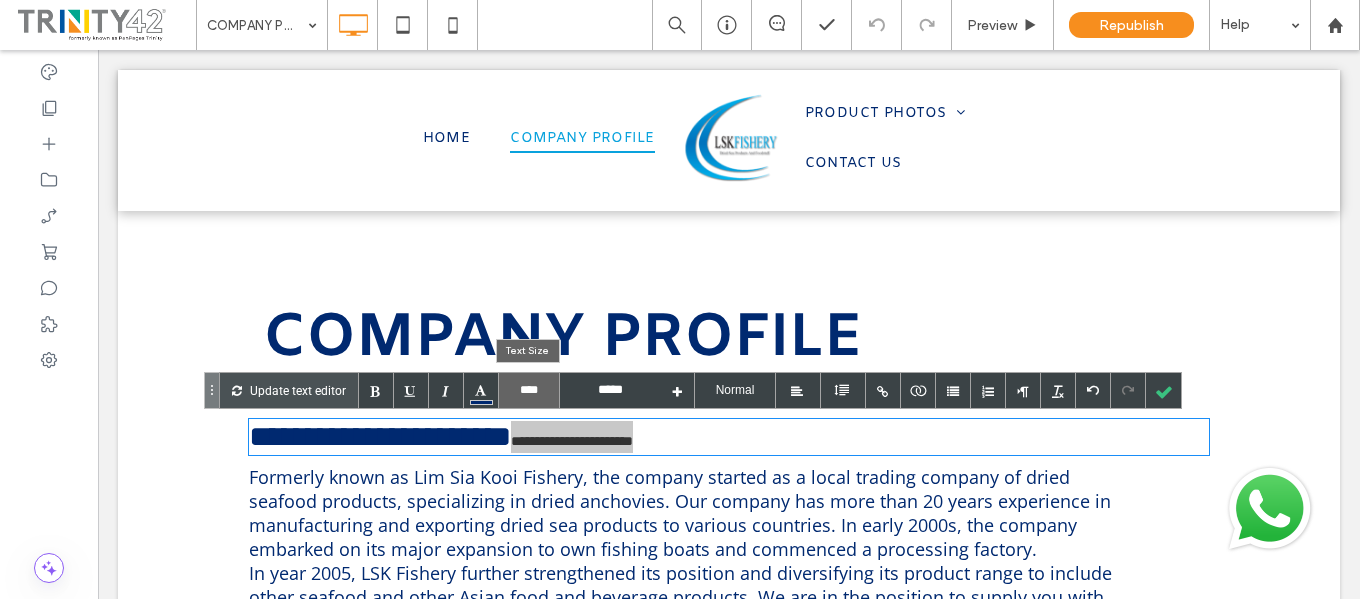 click on "****" at bounding box center (529, 390) 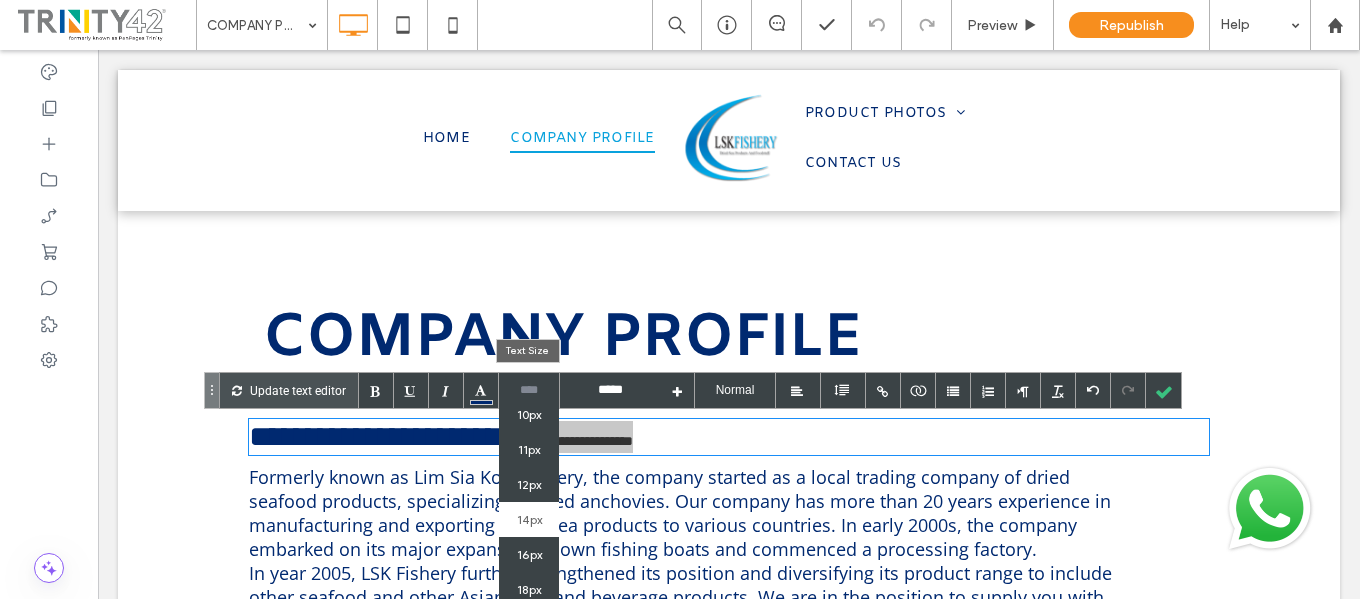click on "16px" at bounding box center [529, 554] 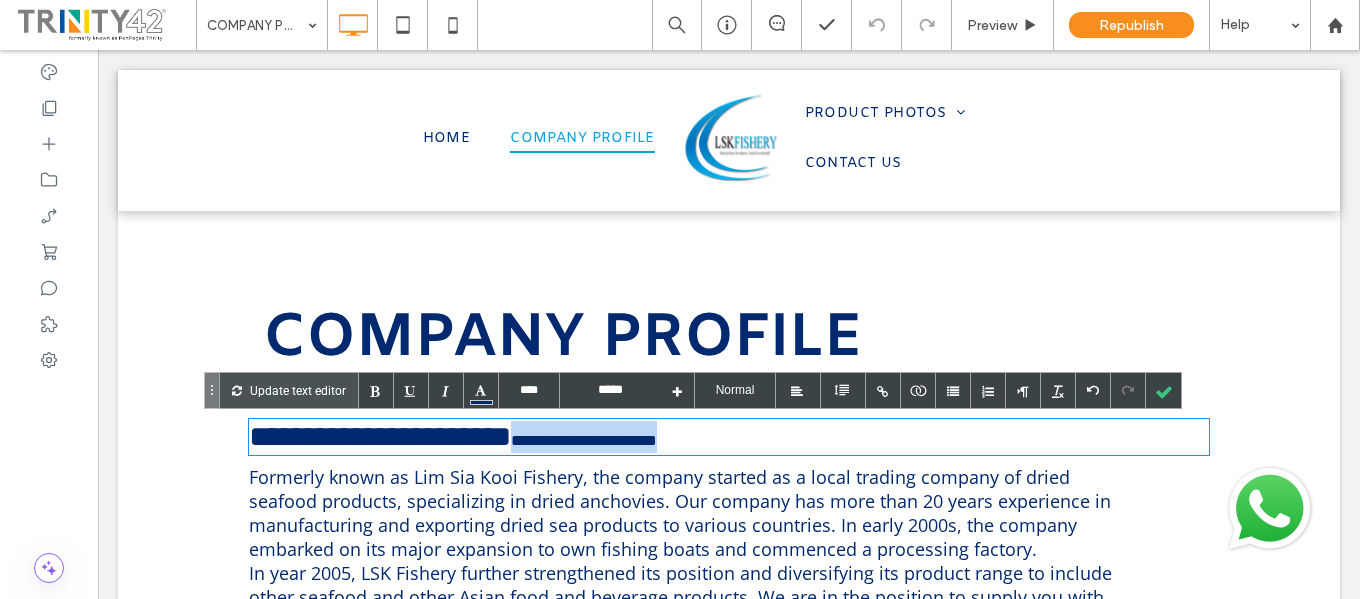 click on "**********" at bounding box center (729, 437) 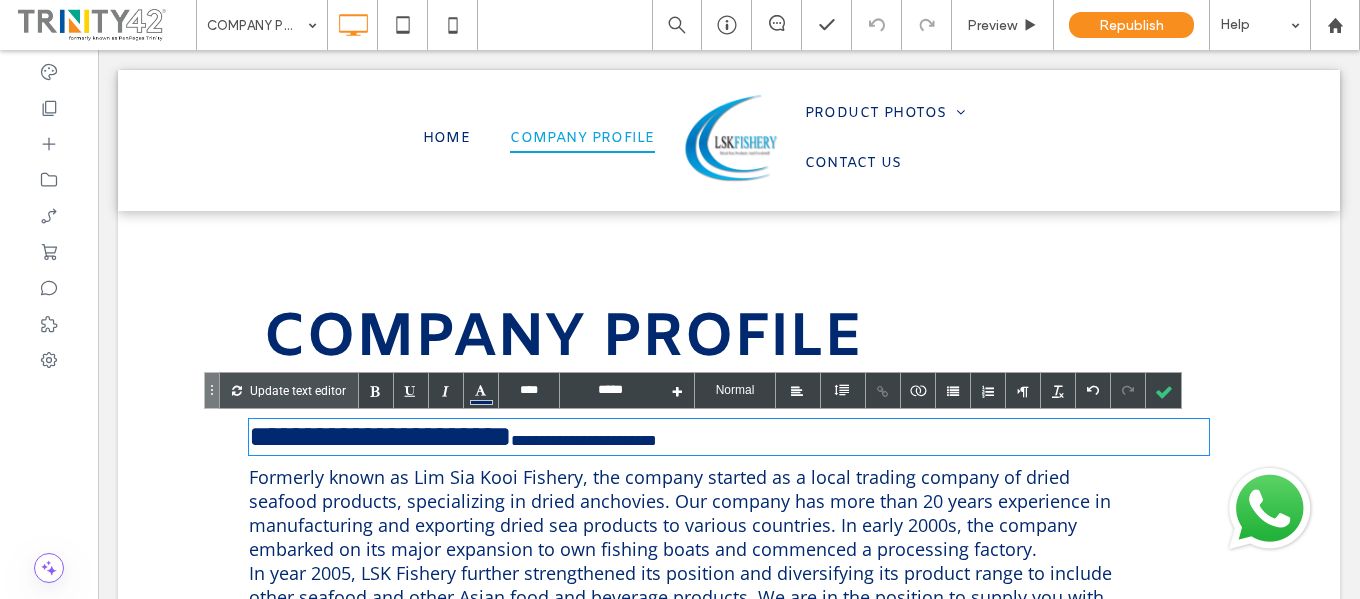 click on "**********" at bounding box center (584, 440) 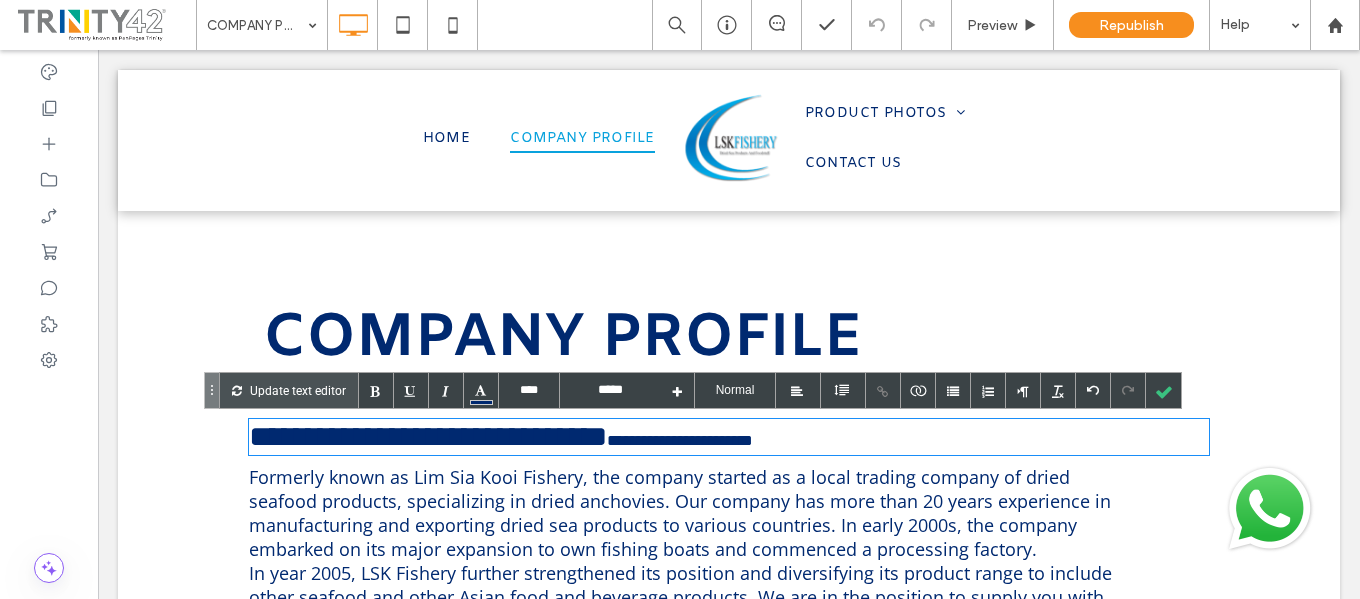 type on "****" 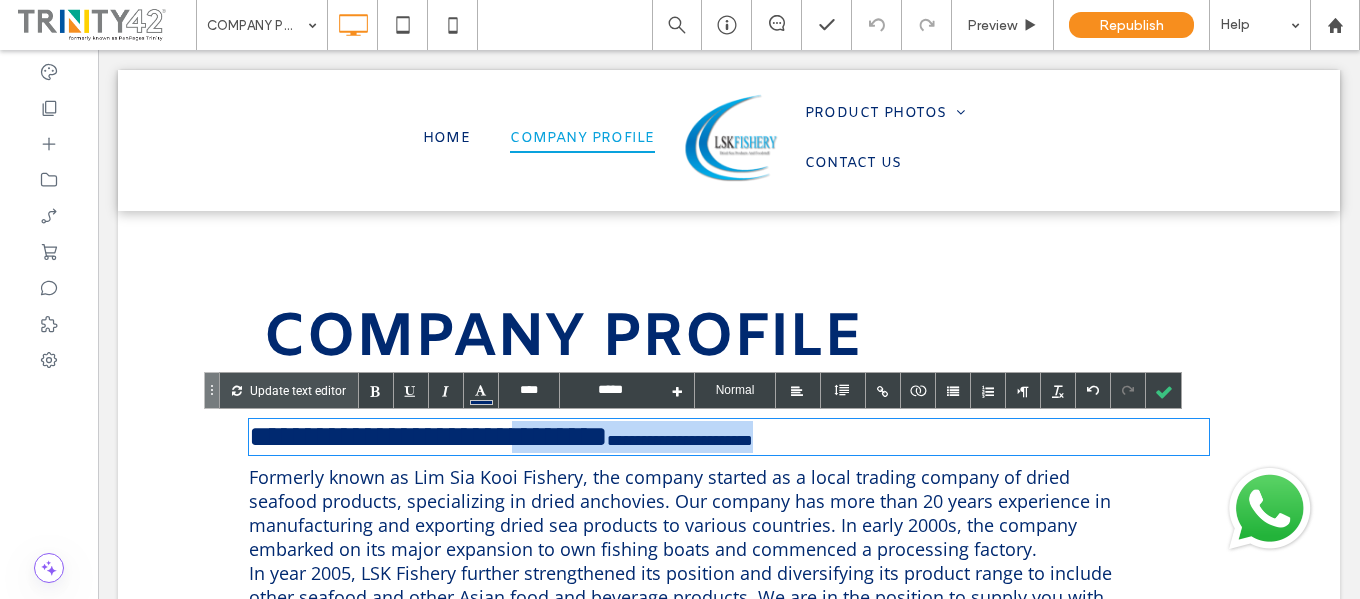 drag, startPoint x: 933, startPoint y: 446, endPoint x: 576, endPoint y: 441, distance: 357.035 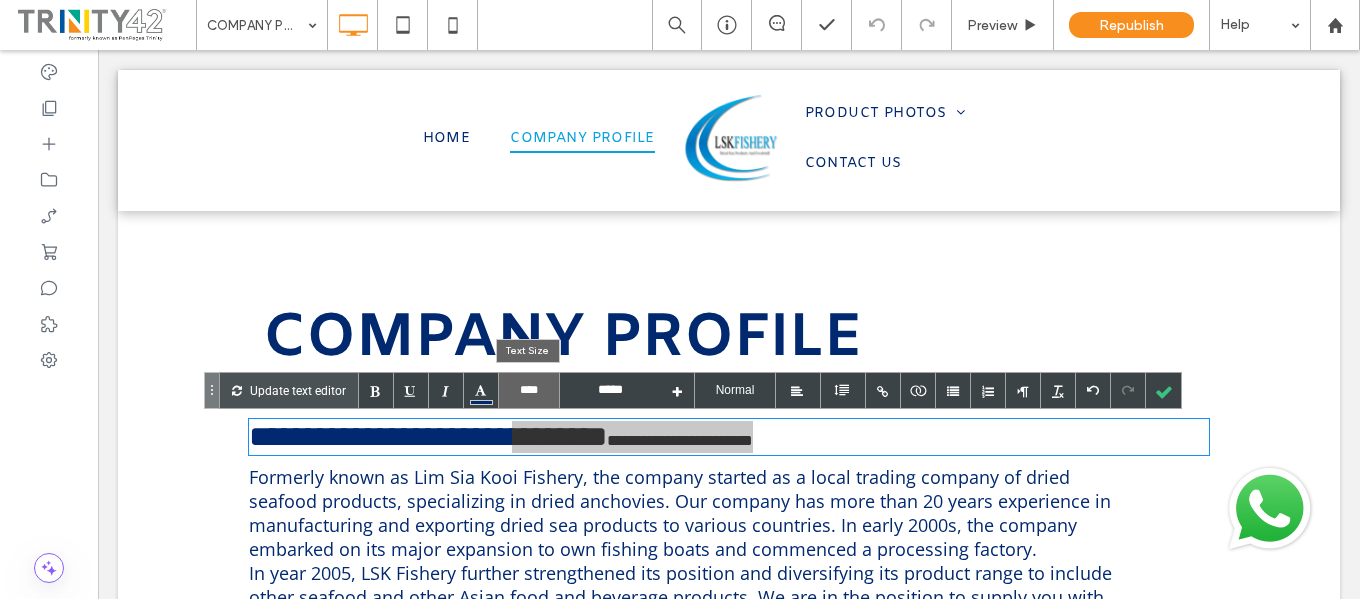 click on "****" at bounding box center [529, 390] 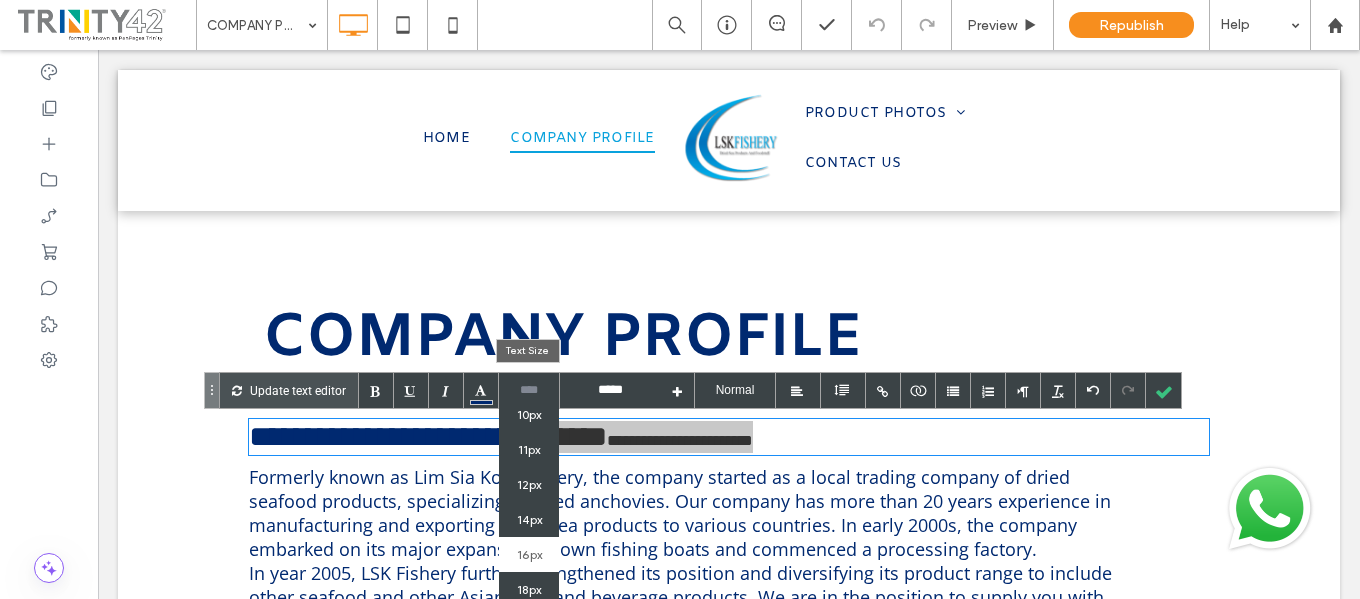 click on "16px" at bounding box center [529, 554] 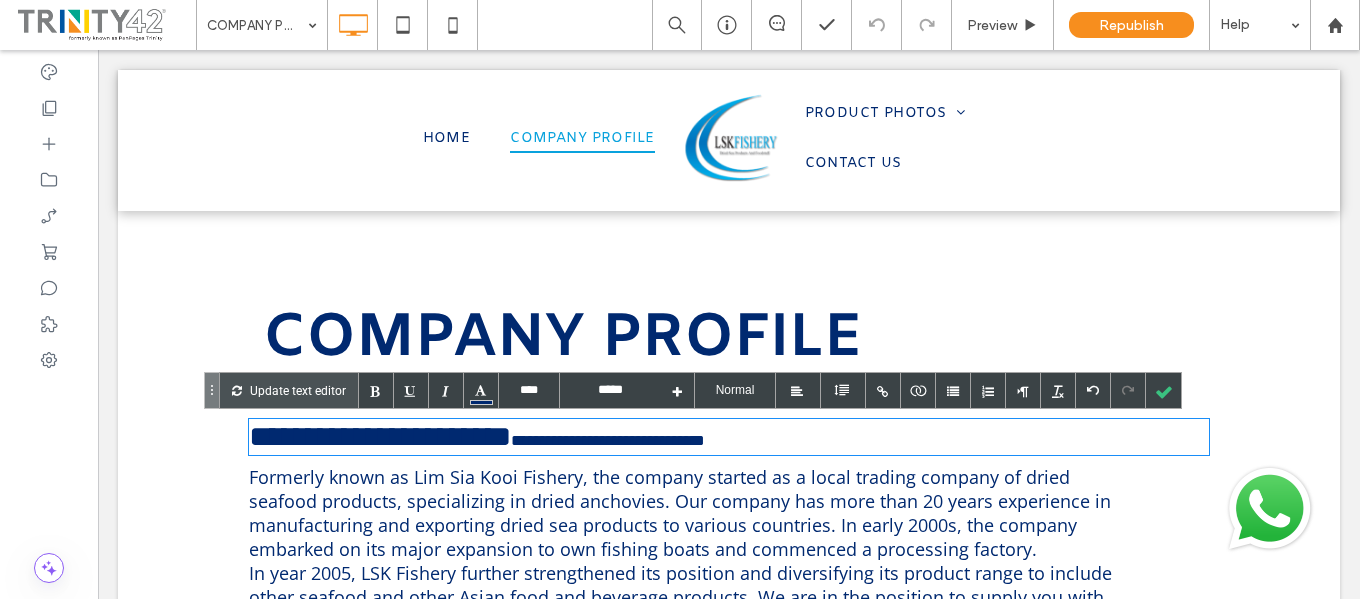 click on "COMPANY PROFILE" at bounding box center [736, 339] 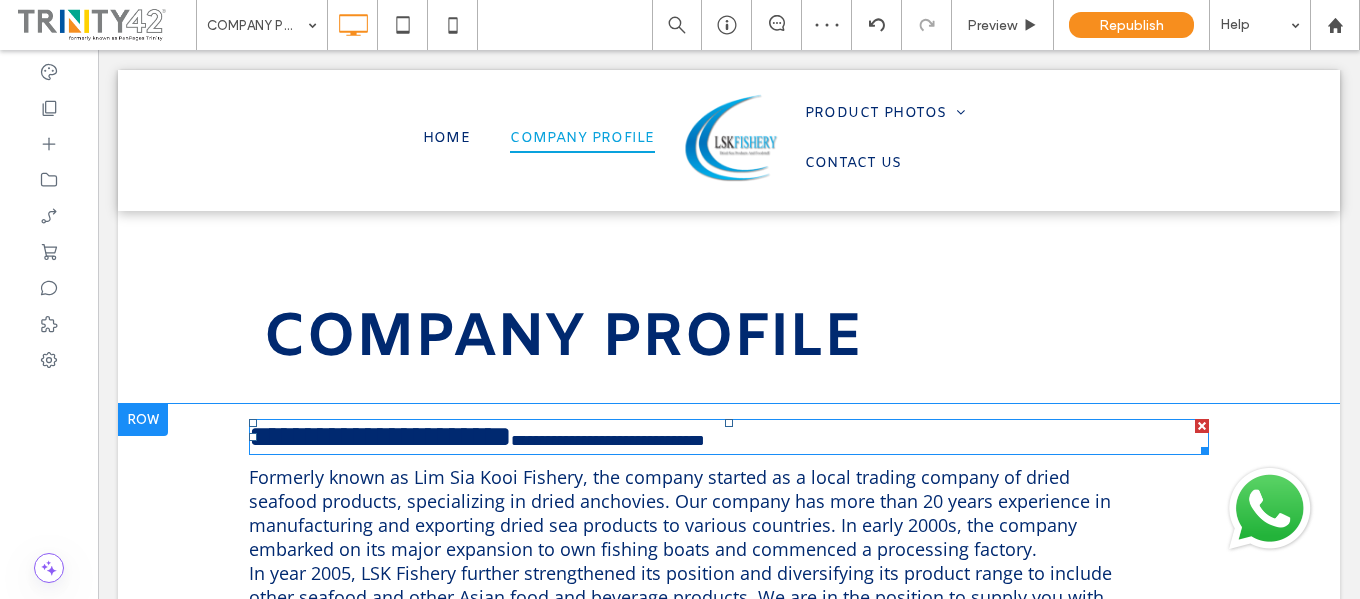 click on "**********" at bounding box center (632, 440) 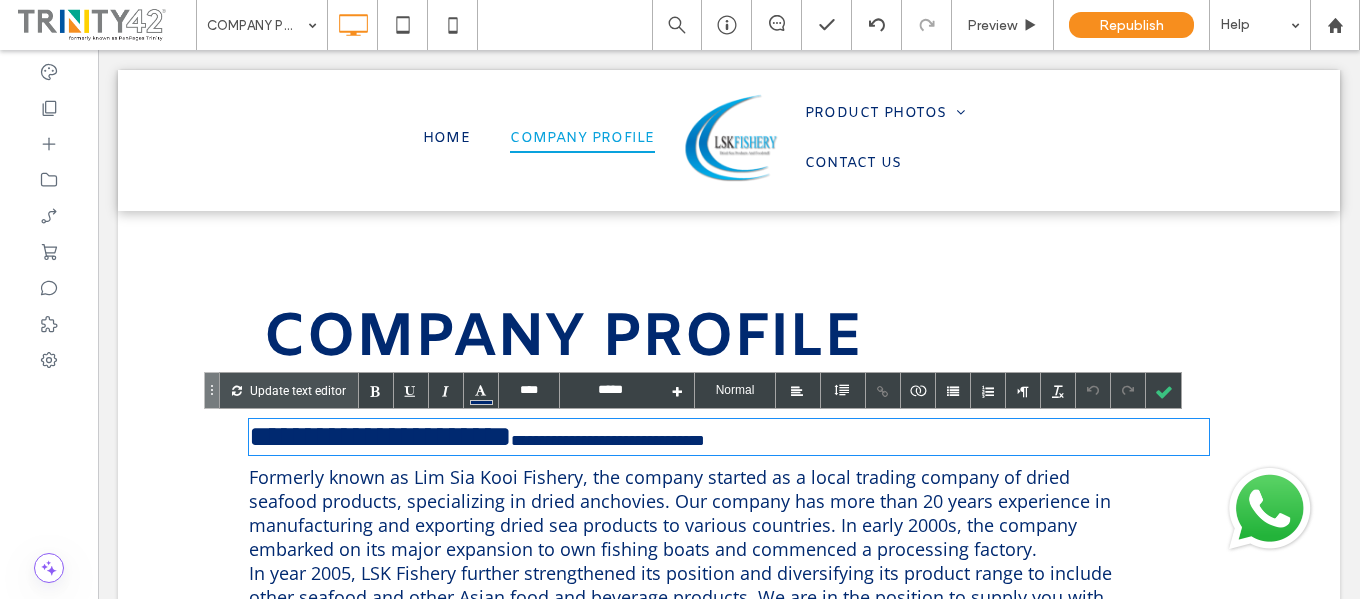 click on "**********" at bounding box center [608, 440] 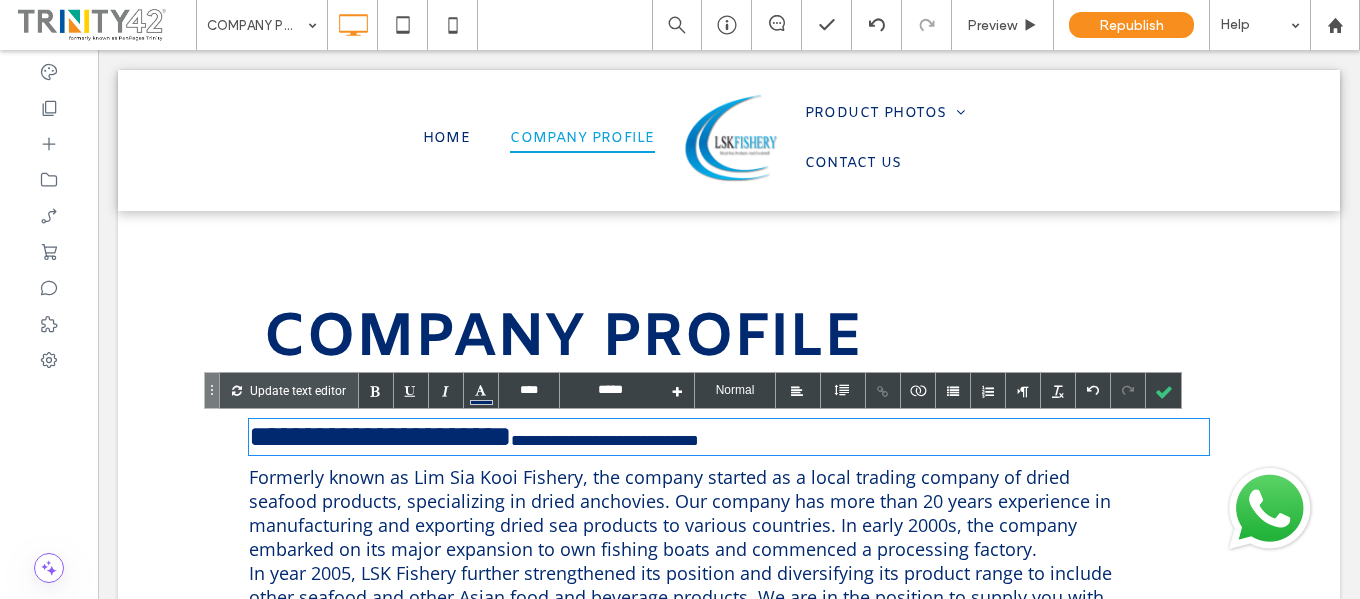 type on "****" 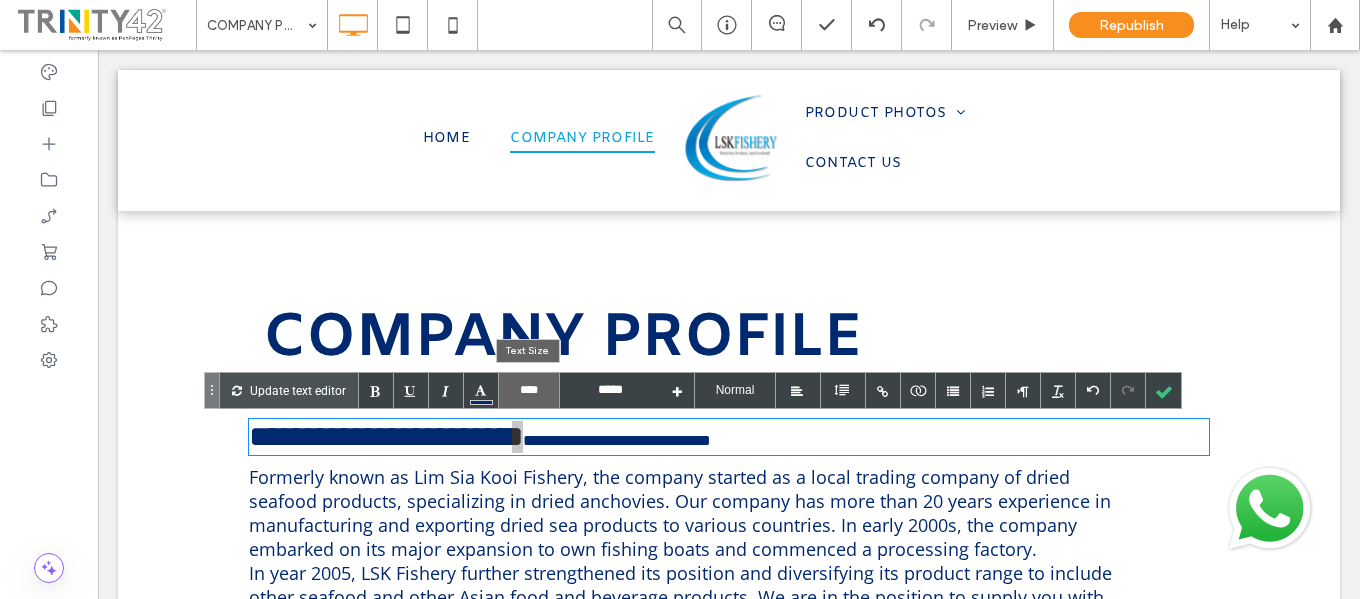 click on "****" at bounding box center [529, 390] 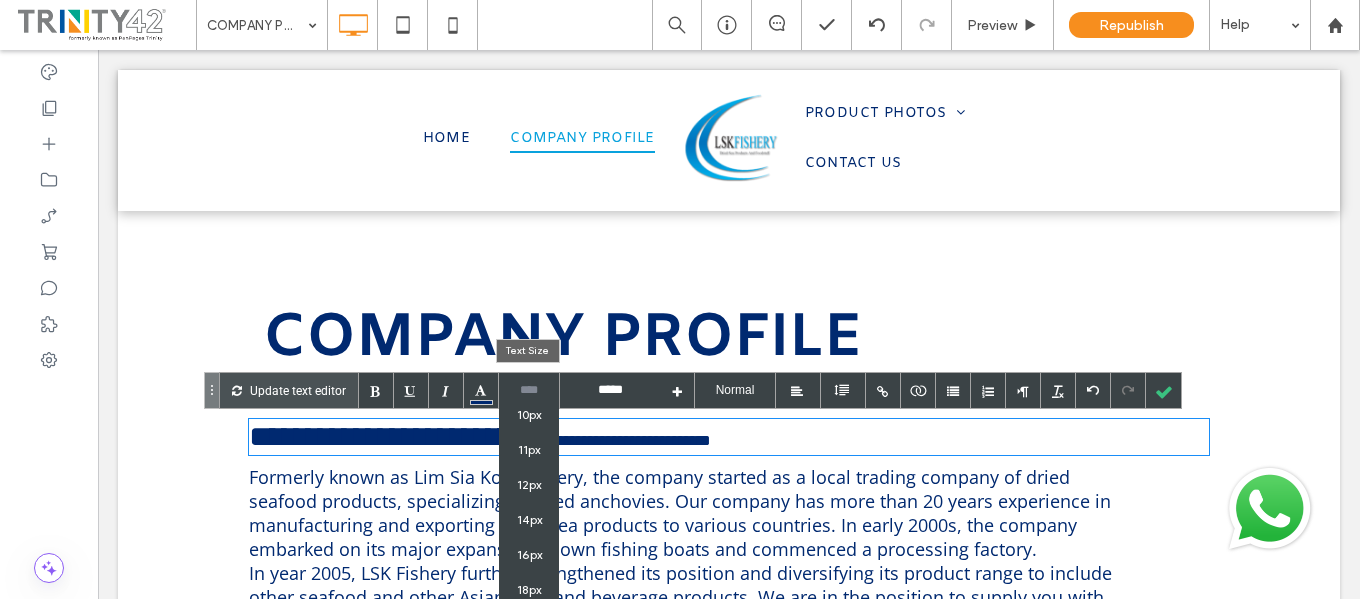 drag, startPoint x: 519, startPoint y: 551, endPoint x: 597, endPoint y: 429, distance: 144.80331 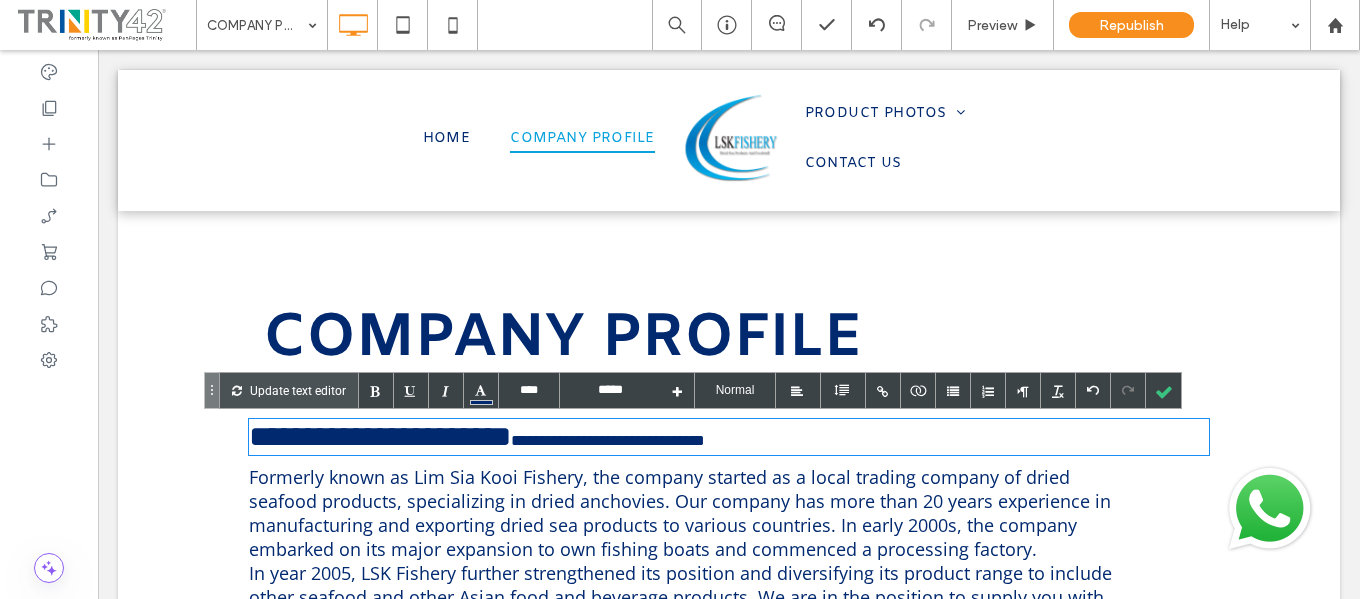 click on "**********" at bounding box center [729, 437] 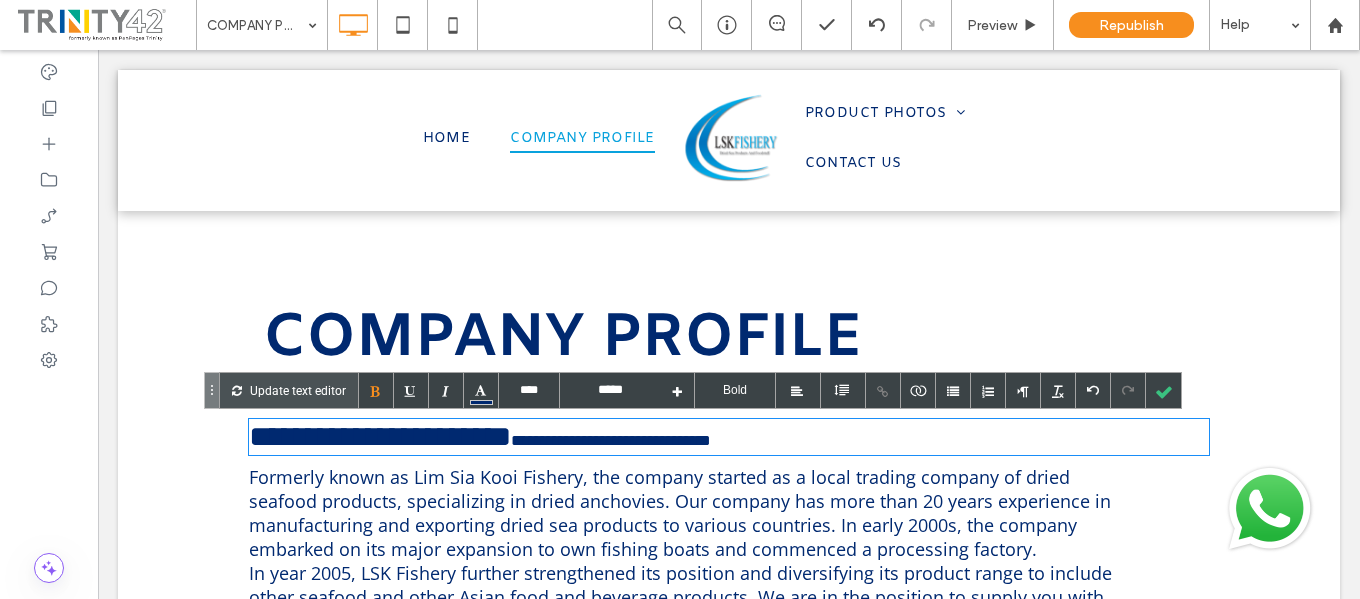 click on "COMPANY PROFILE Click To Paste
Row + Add Section" at bounding box center [729, 307] 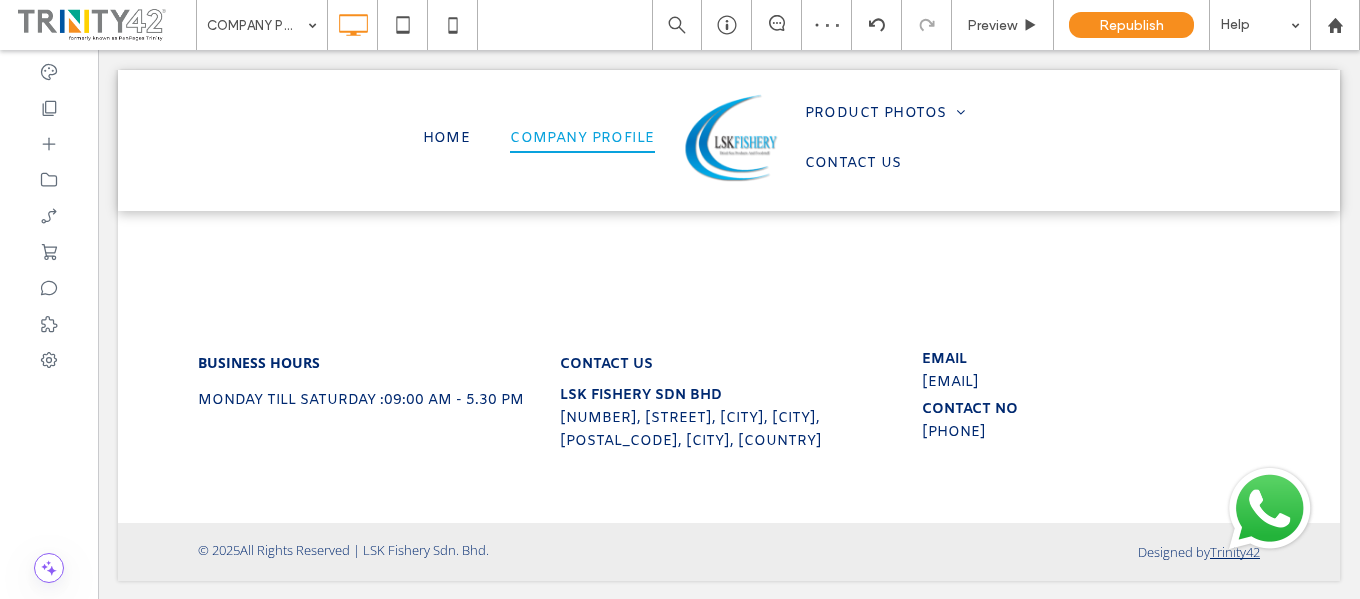 scroll, scrollTop: 1133, scrollLeft: 0, axis: vertical 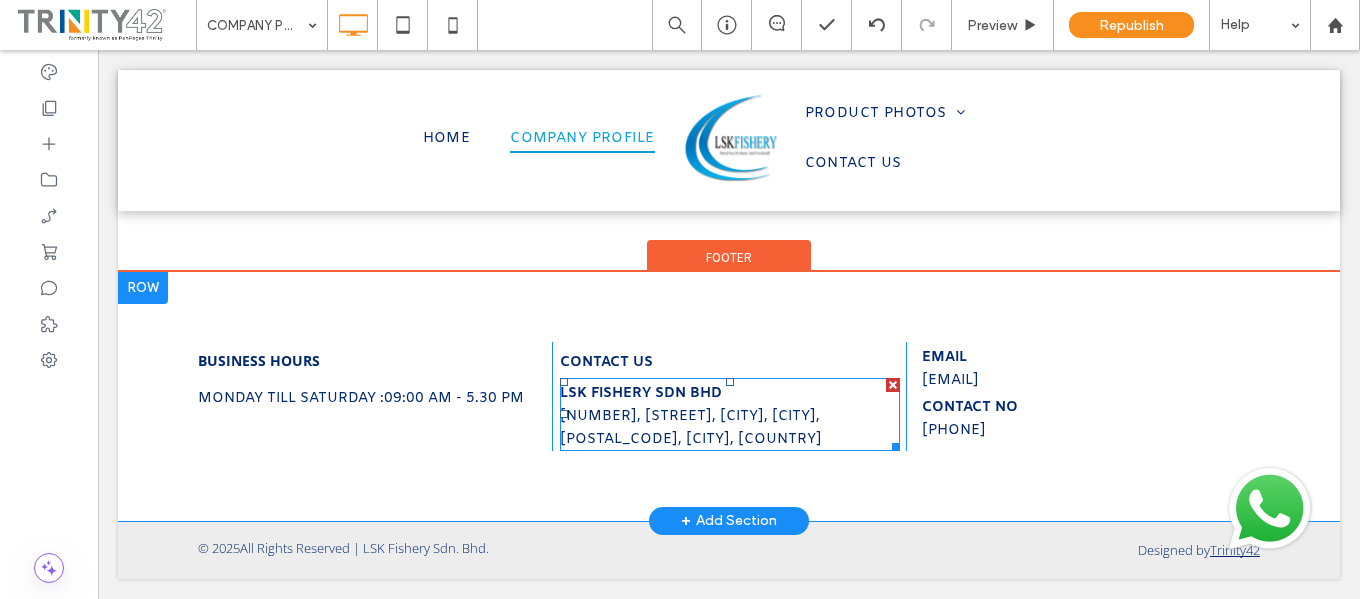 click on "[NUMBER], [STREET], [CITY], [CITY], [POSTAL_CODE], [CITY], [COUNTRY]" at bounding box center [730, 426] 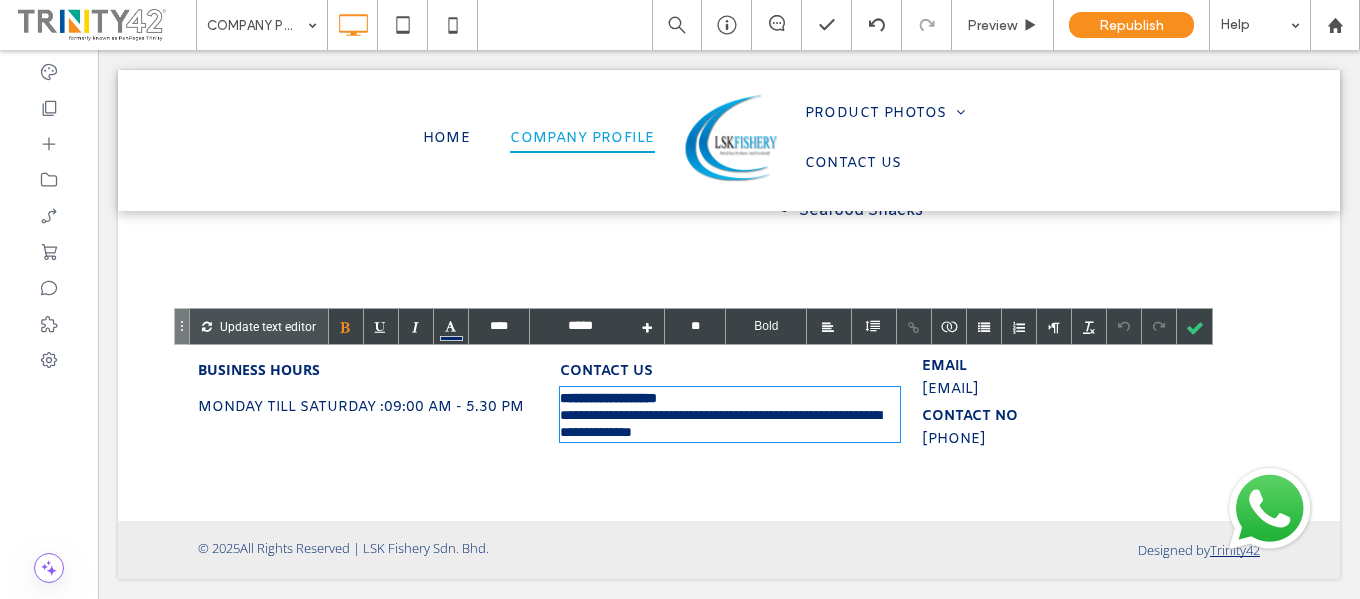 click on "**********" at bounding box center (720, 423) 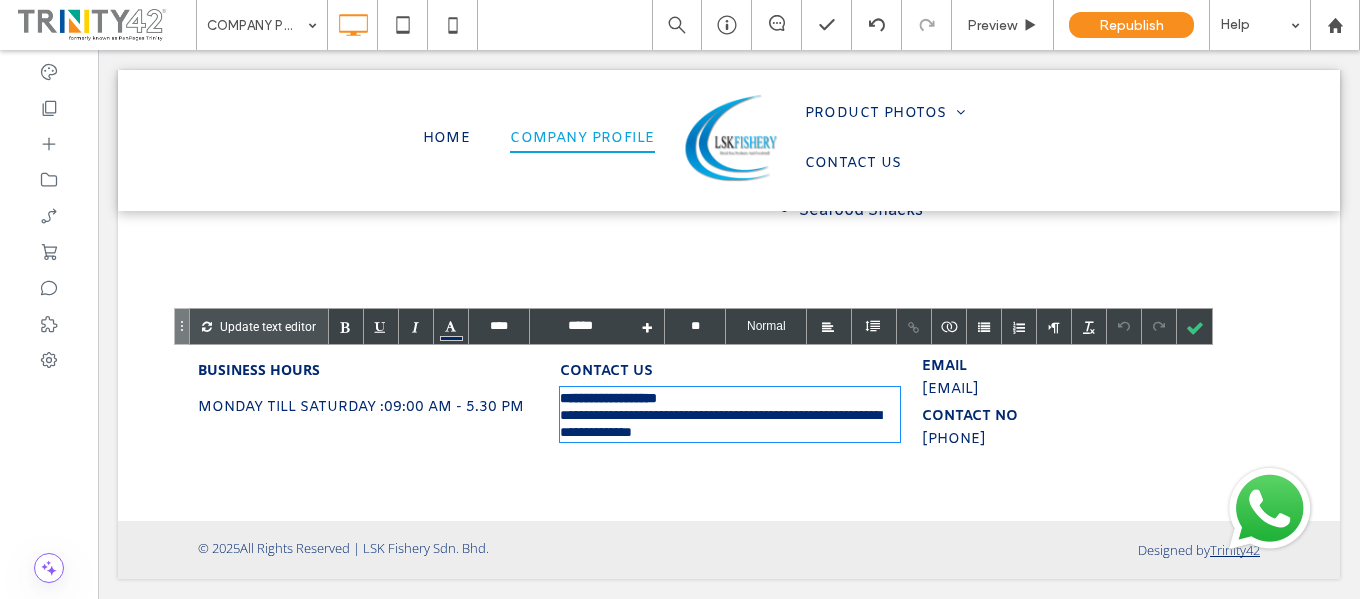 click on "**********" at bounding box center (730, 423) 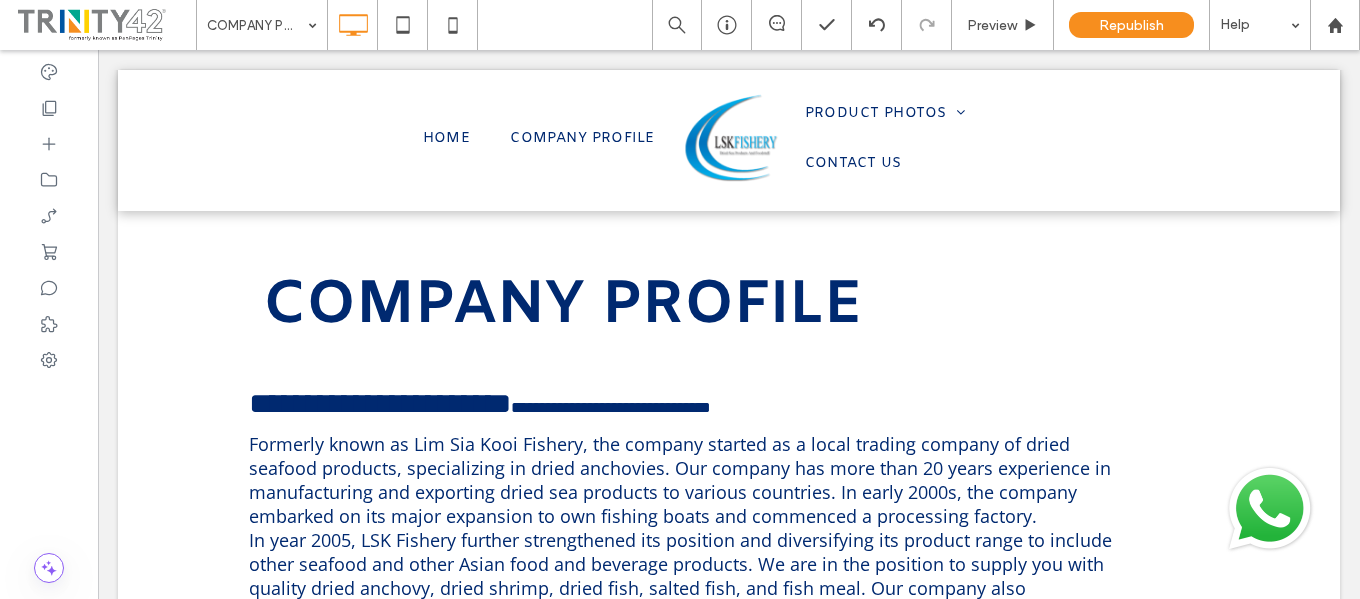 scroll, scrollTop: 0, scrollLeft: 0, axis: both 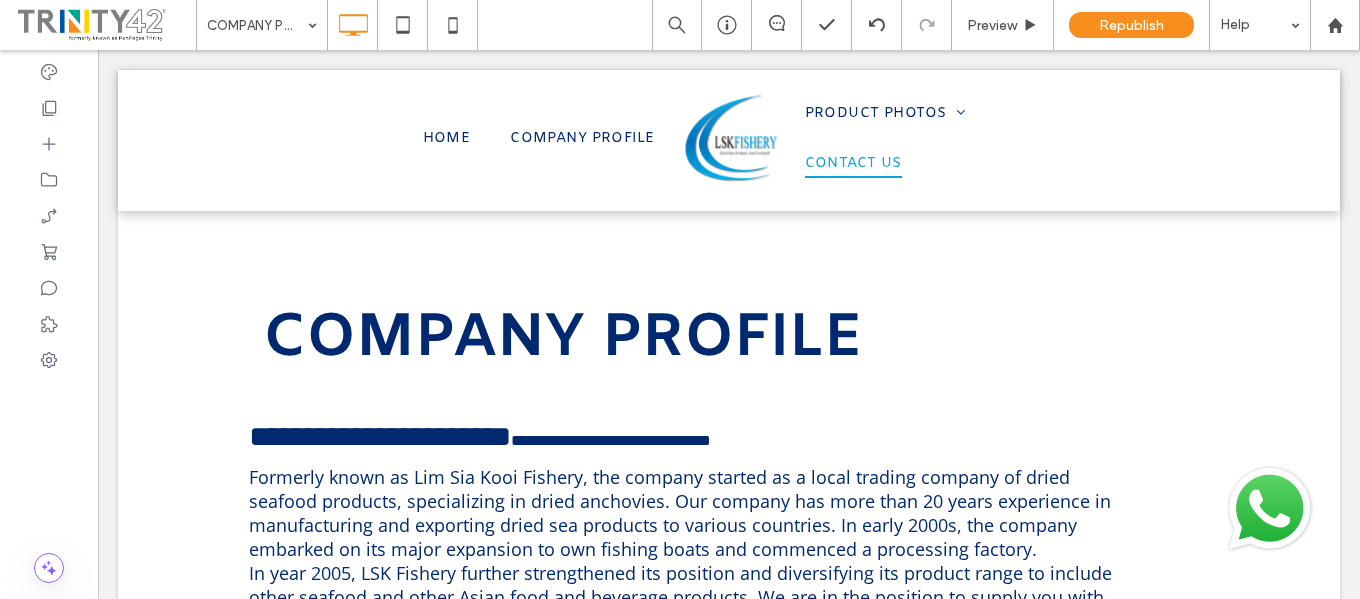 click on "CONTACT US" at bounding box center (853, 164) 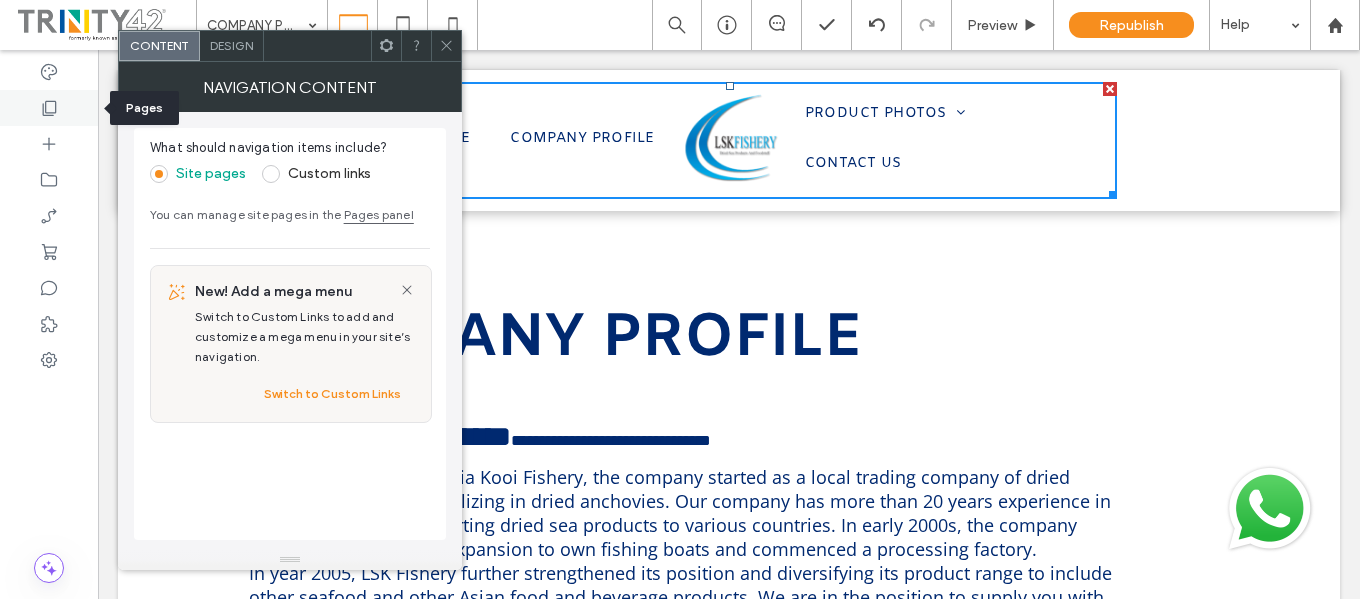 click 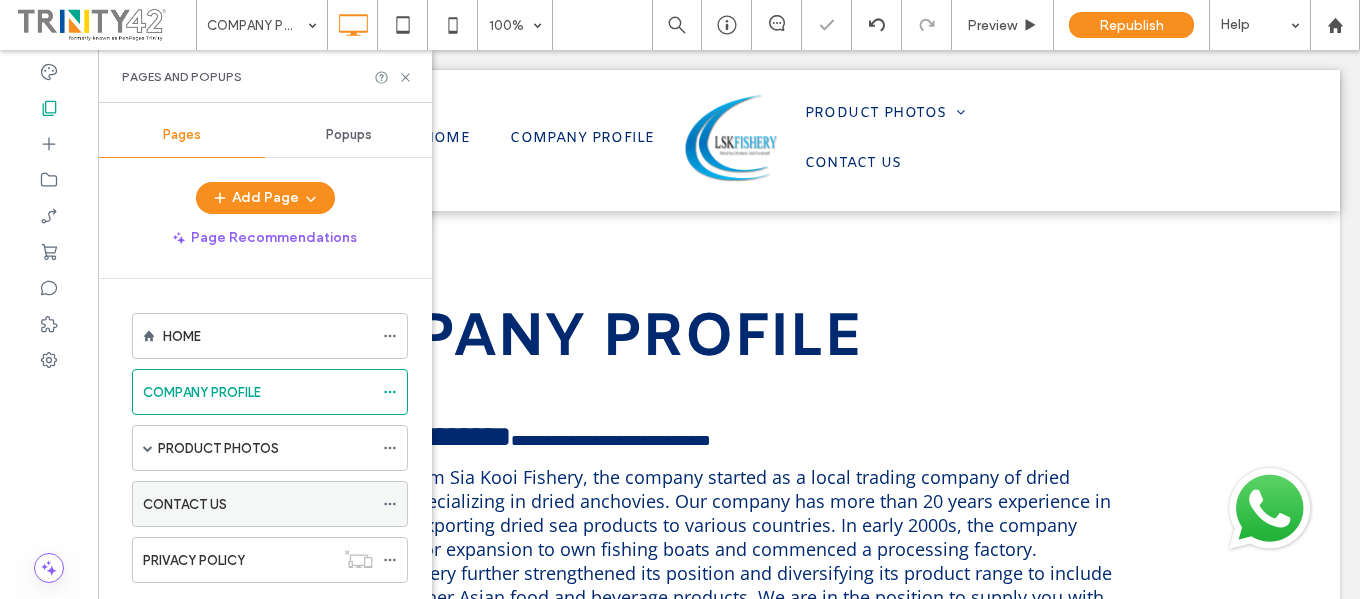 click on "CONTACT US" at bounding box center [258, 504] 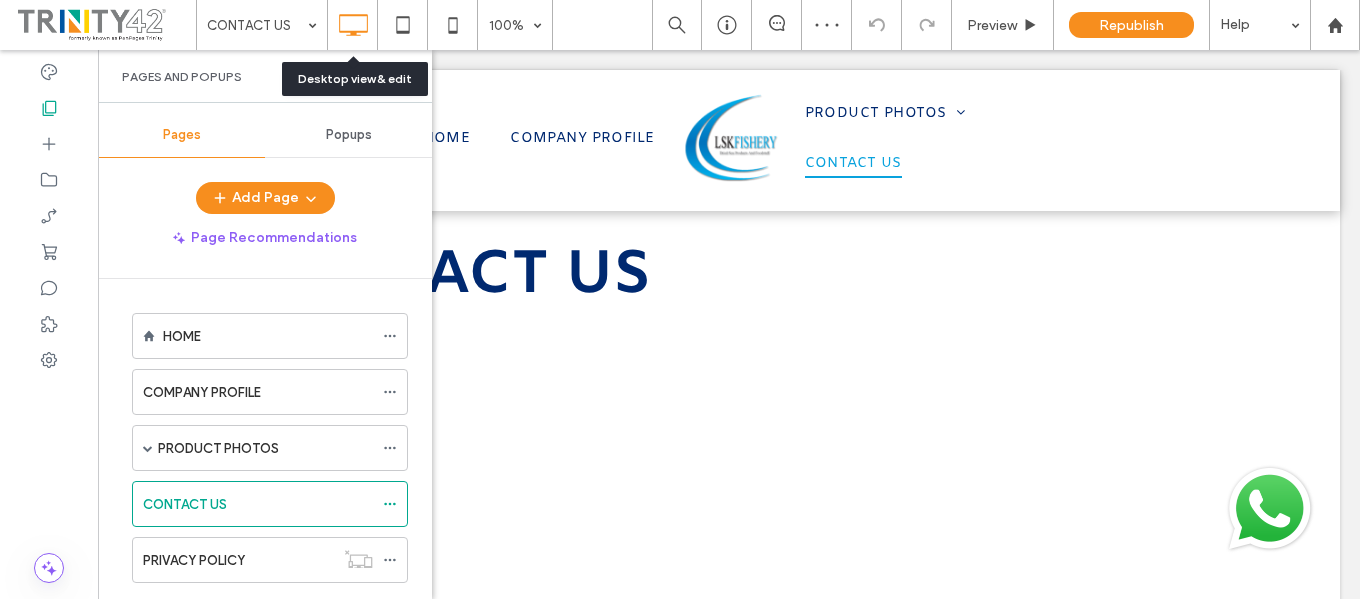 scroll, scrollTop: 0, scrollLeft: 0, axis: both 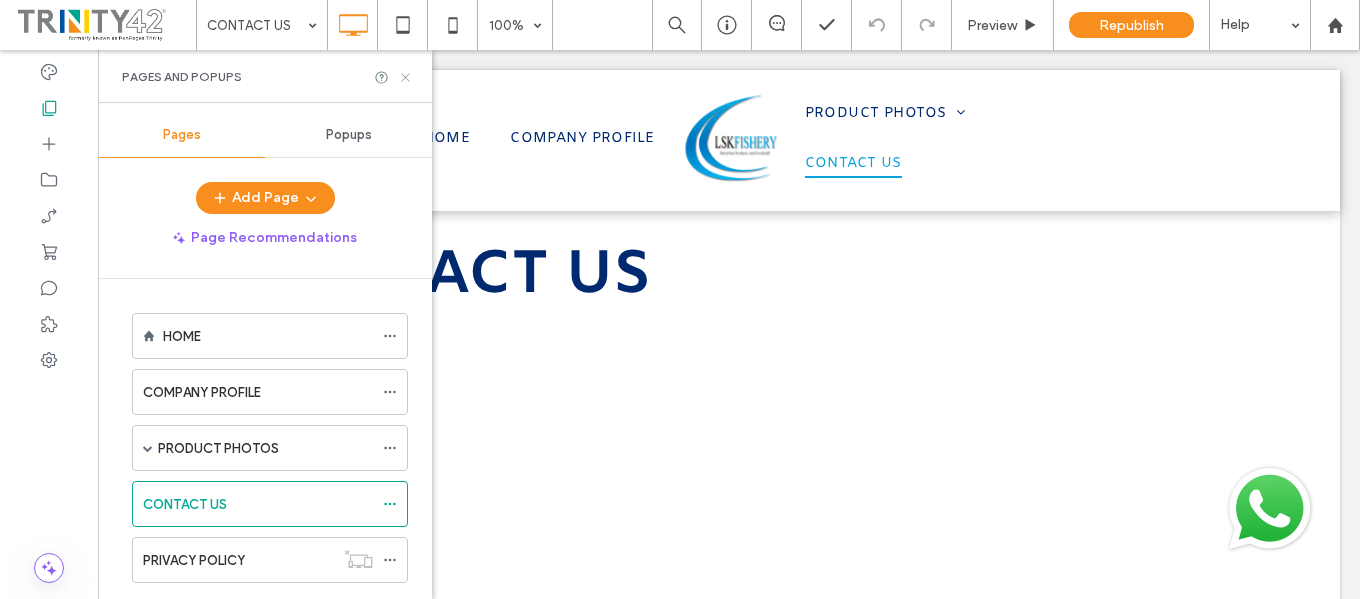 click 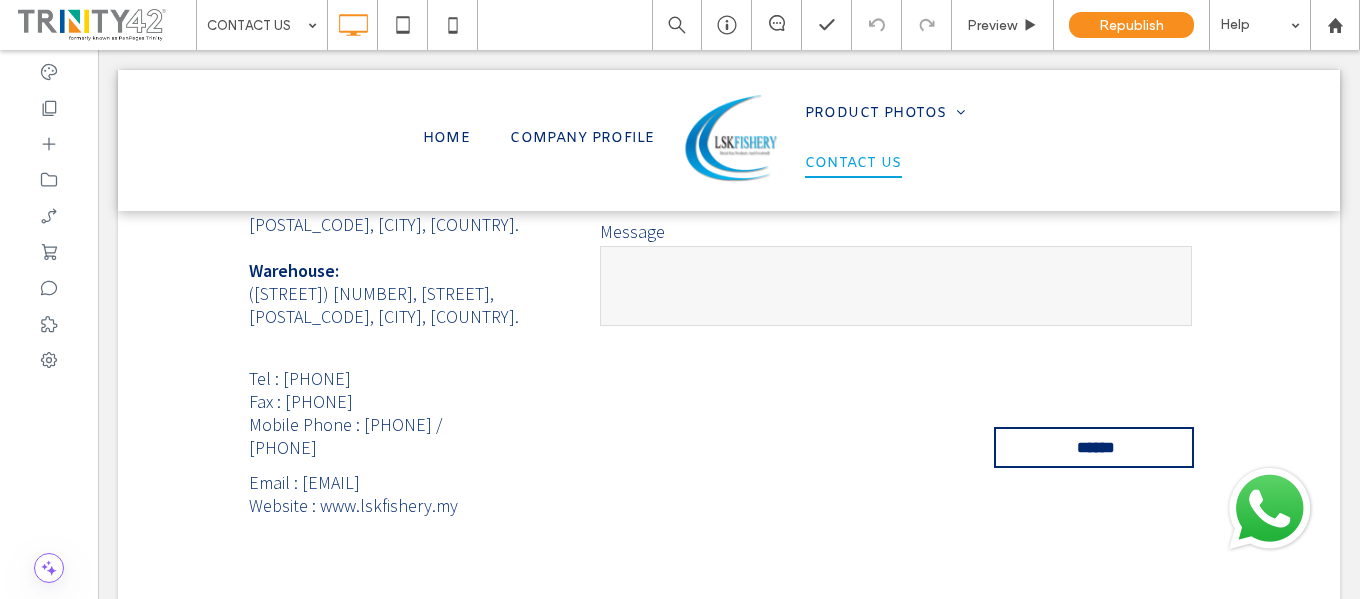 scroll, scrollTop: 763, scrollLeft: 0, axis: vertical 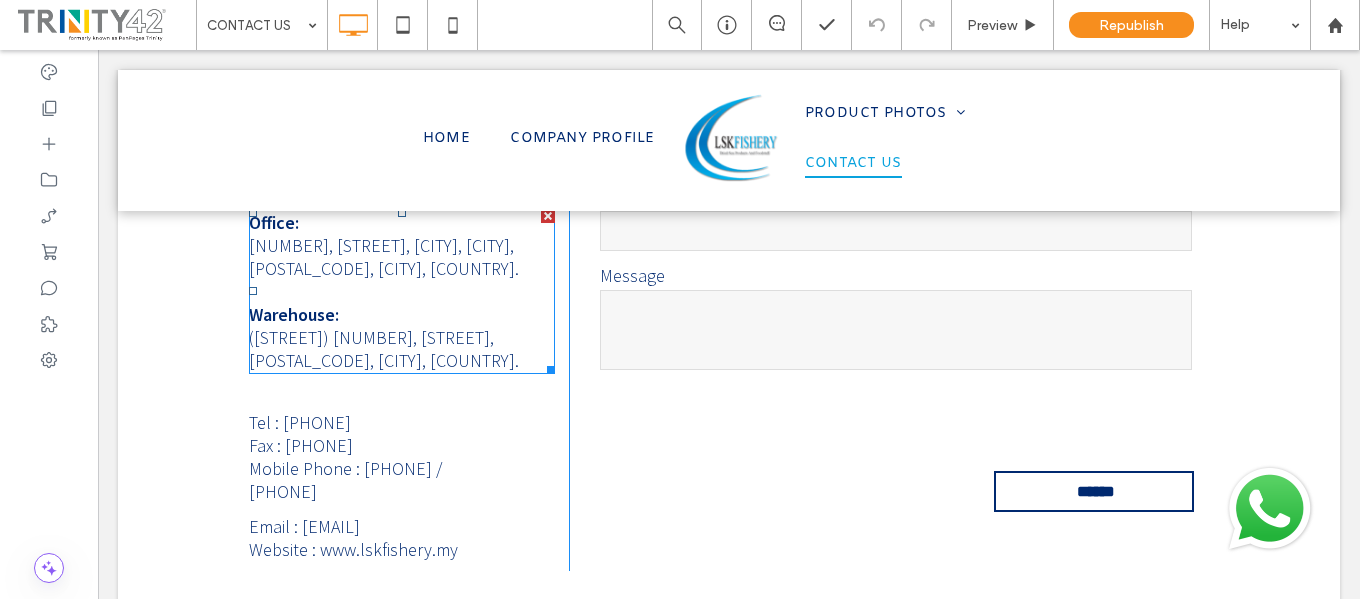 click on "Office: [NUMBER], [STREET], [CITY], [CITY], [POSTAL_CODE], [CITY], [COUNTRY]. Warehouse: ([STREET]) [NUMBER], [STREET], [POSTAL_CODE], [CITY], [COUNTRY]." at bounding box center [402, 291] 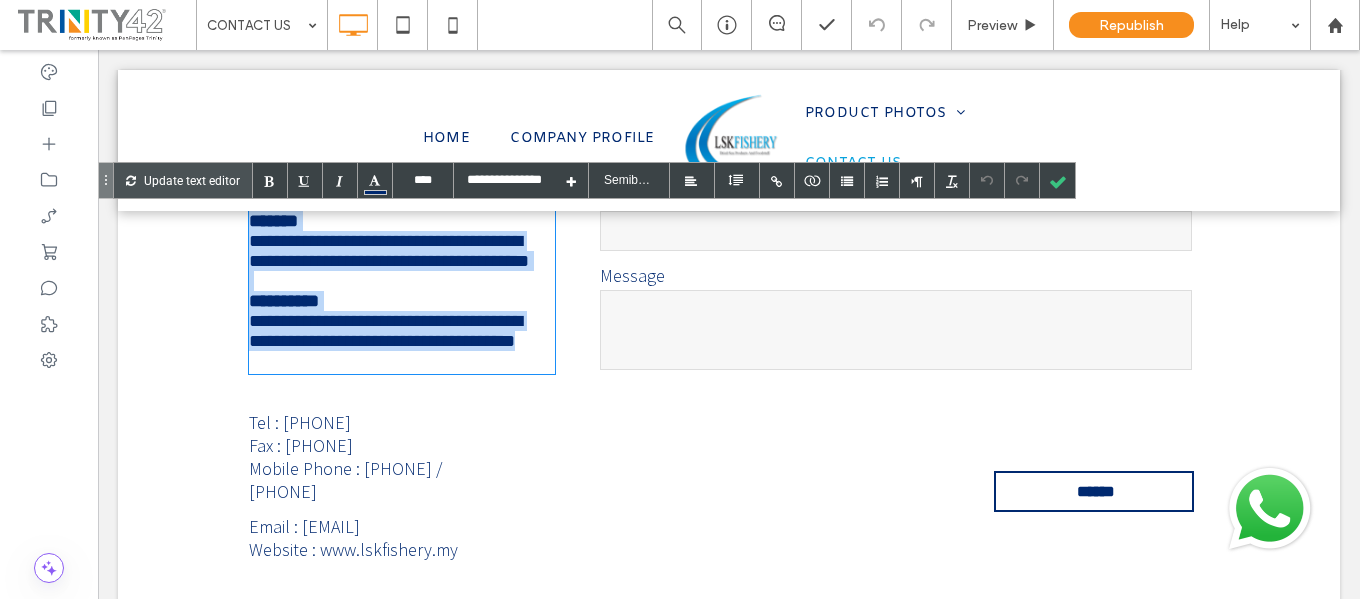 drag, startPoint x: 245, startPoint y: 222, endPoint x: 540, endPoint y: 360, distance: 325.68237 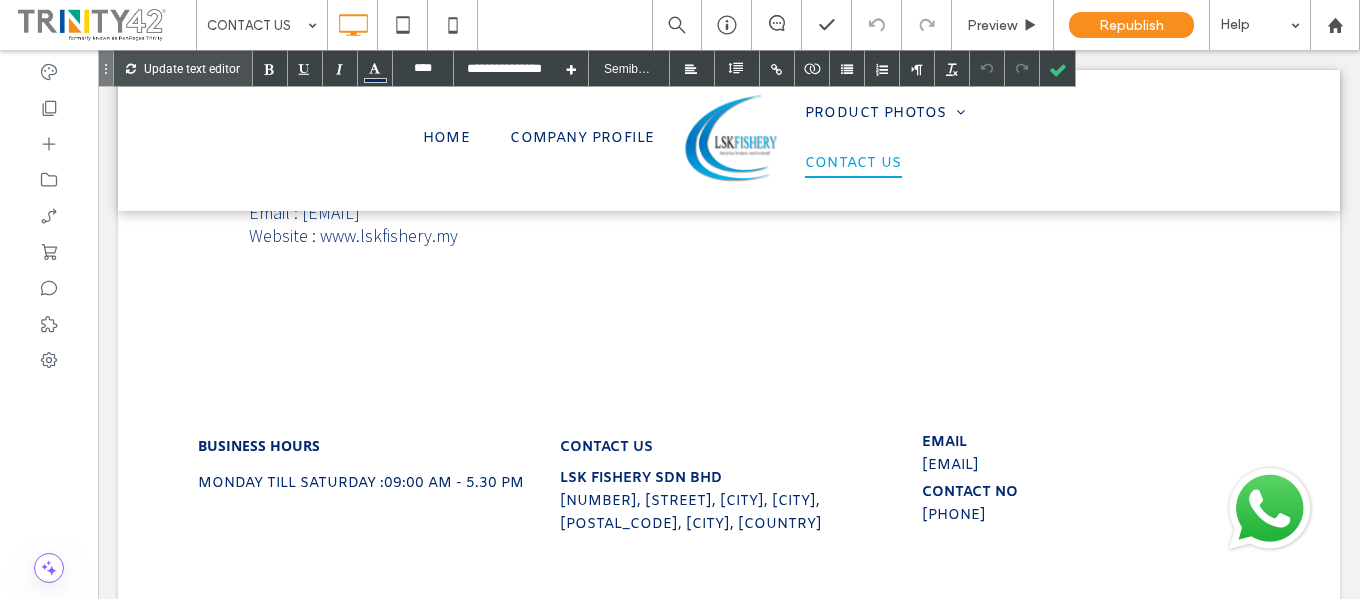 scroll, scrollTop: 1185, scrollLeft: 0, axis: vertical 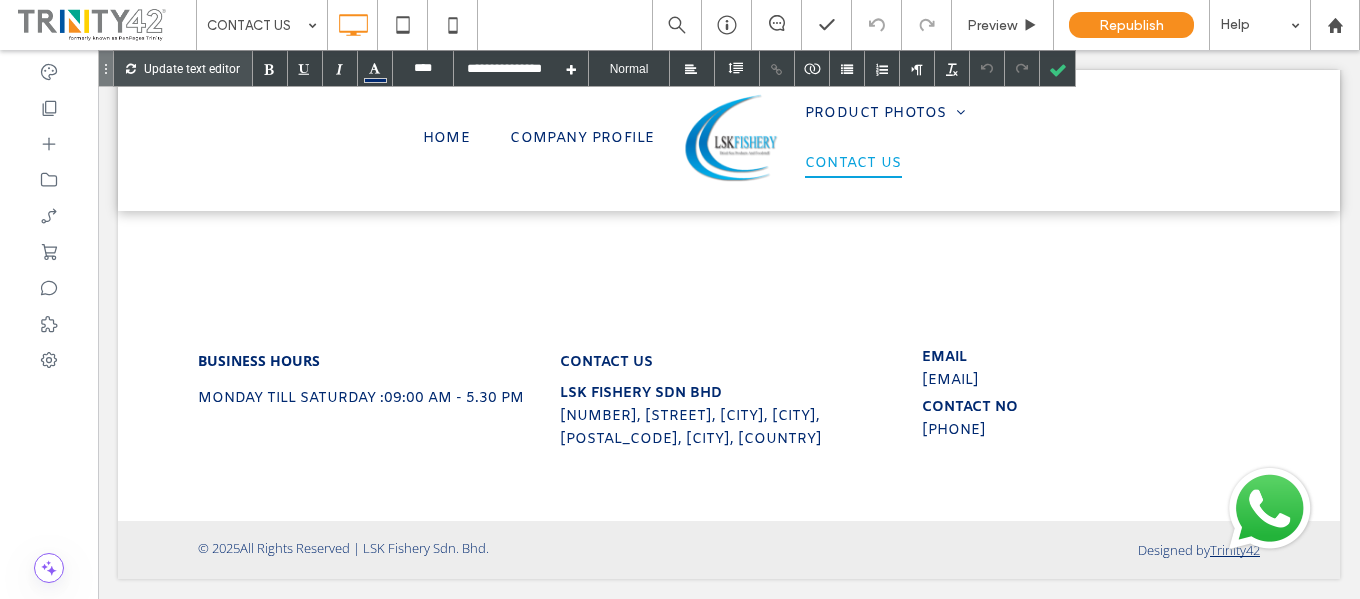 type on "****" 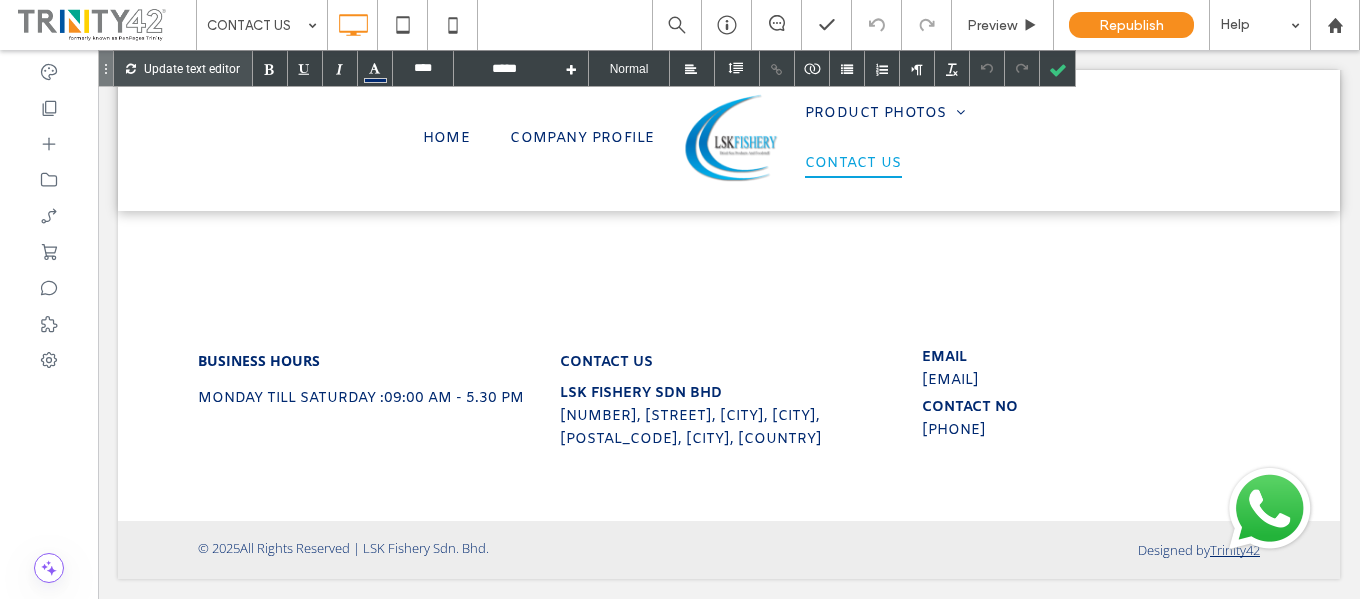 click on "[NUMBER], [STREET], [CITY], [CITY], [POSTAL_CODE], [CITY], [COUNTRY]" at bounding box center (691, 428) 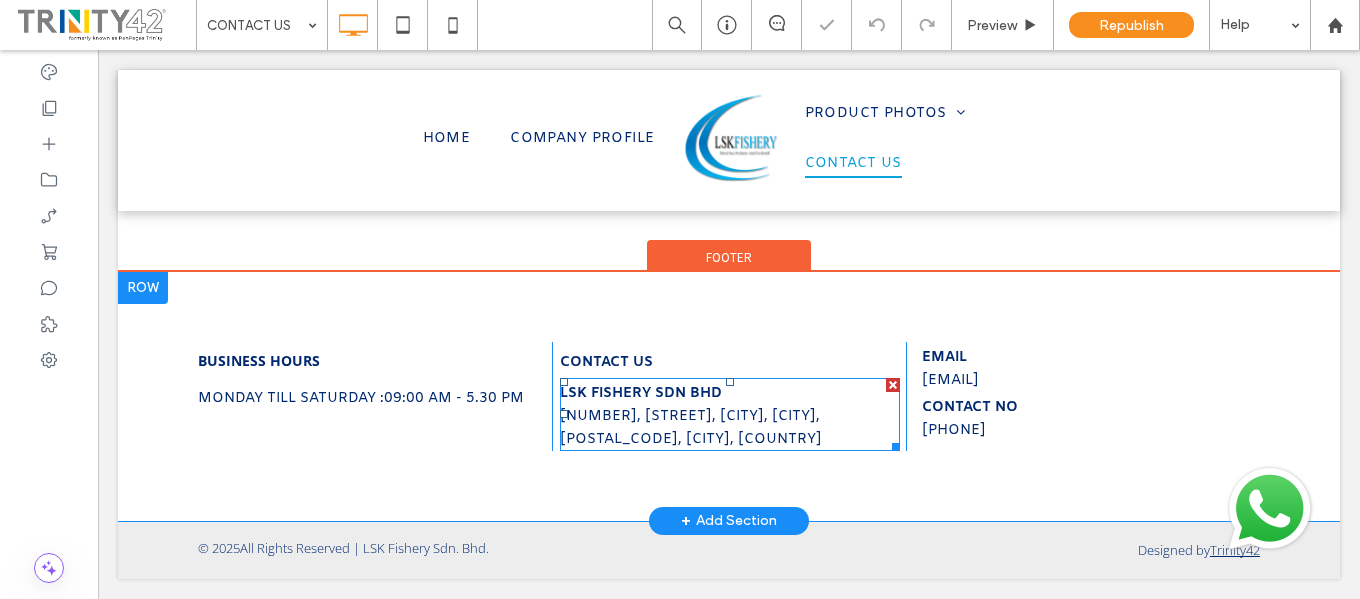 click on "[NUMBER], [STREET], [CITY], [CITY], [POSTAL_CODE], [CITY], [COUNTRY]" at bounding box center (730, 426) 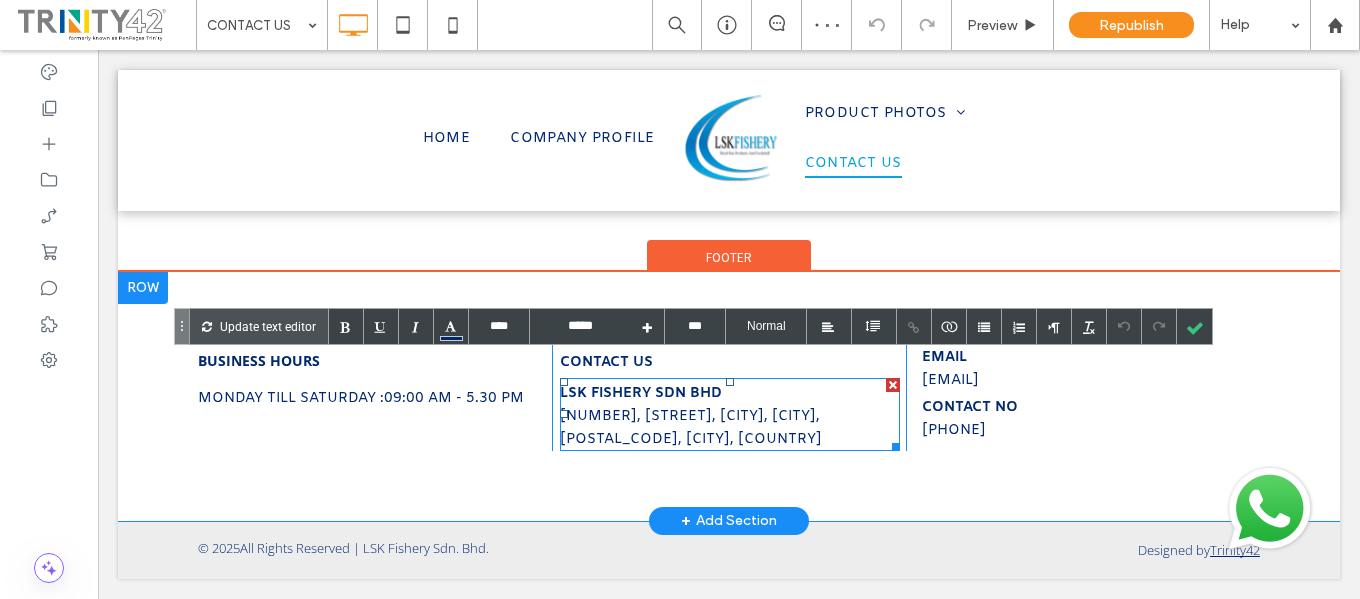 type on "**" 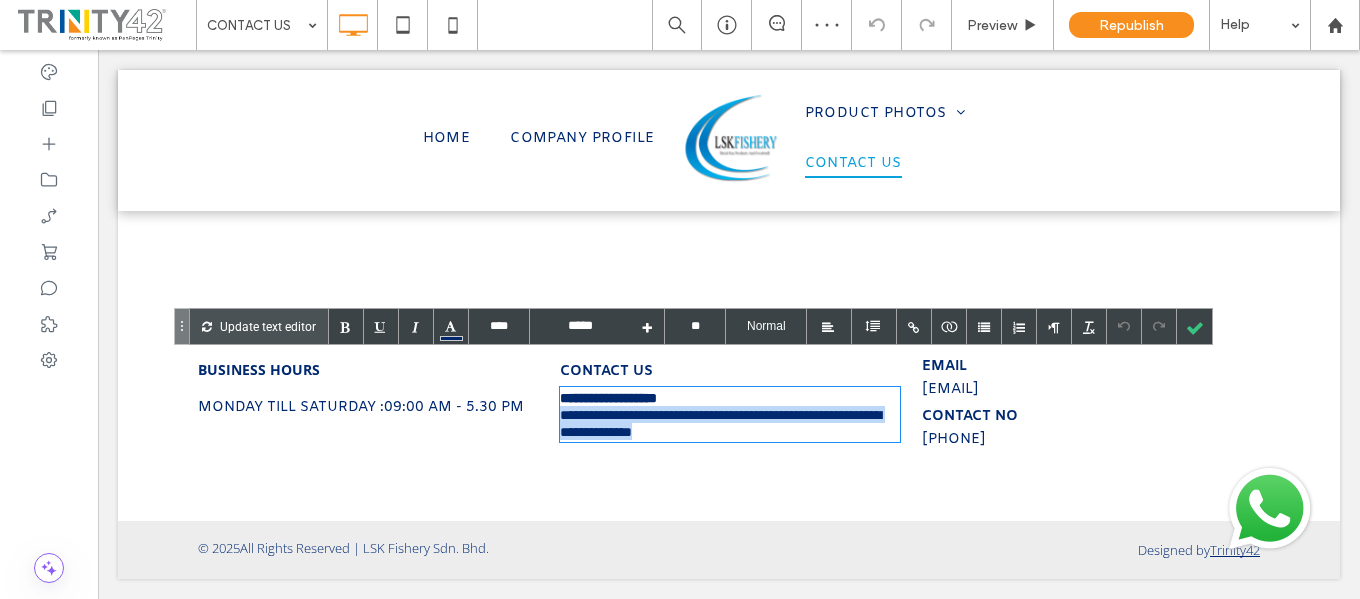 drag, startPoint x: 555, startPoint y: 392, endPoint x: 666, endPoint y: 470, distance: 135.66502 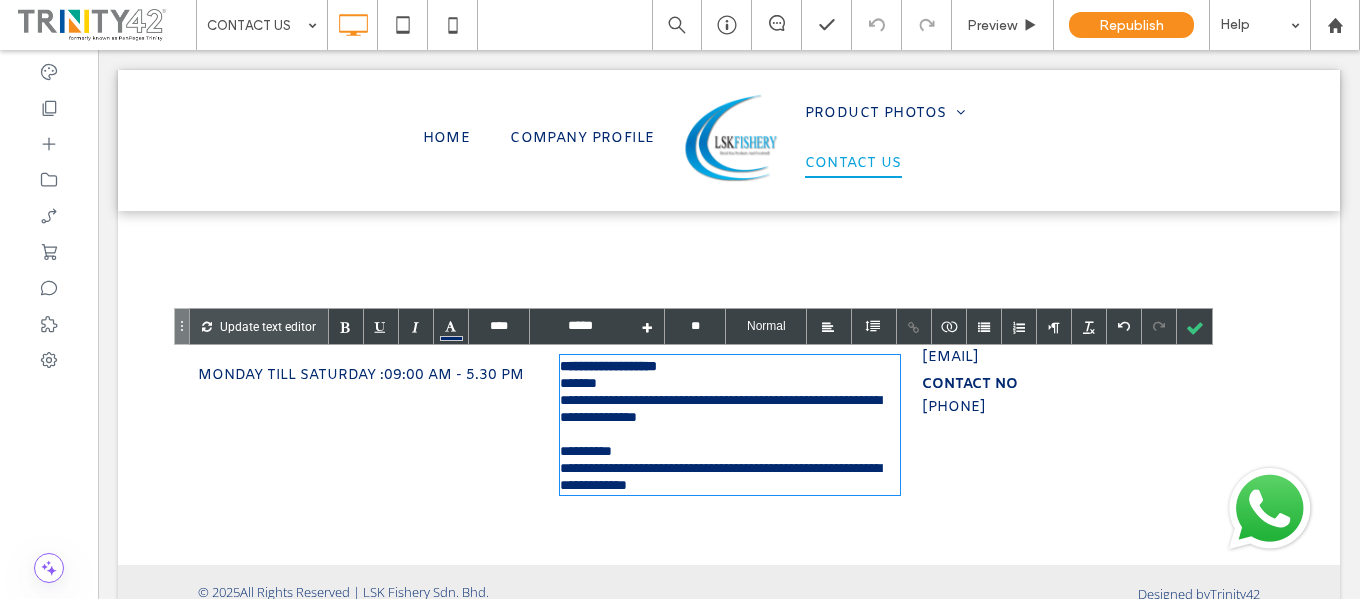 click on "*******" at bounding box center [578, 383] 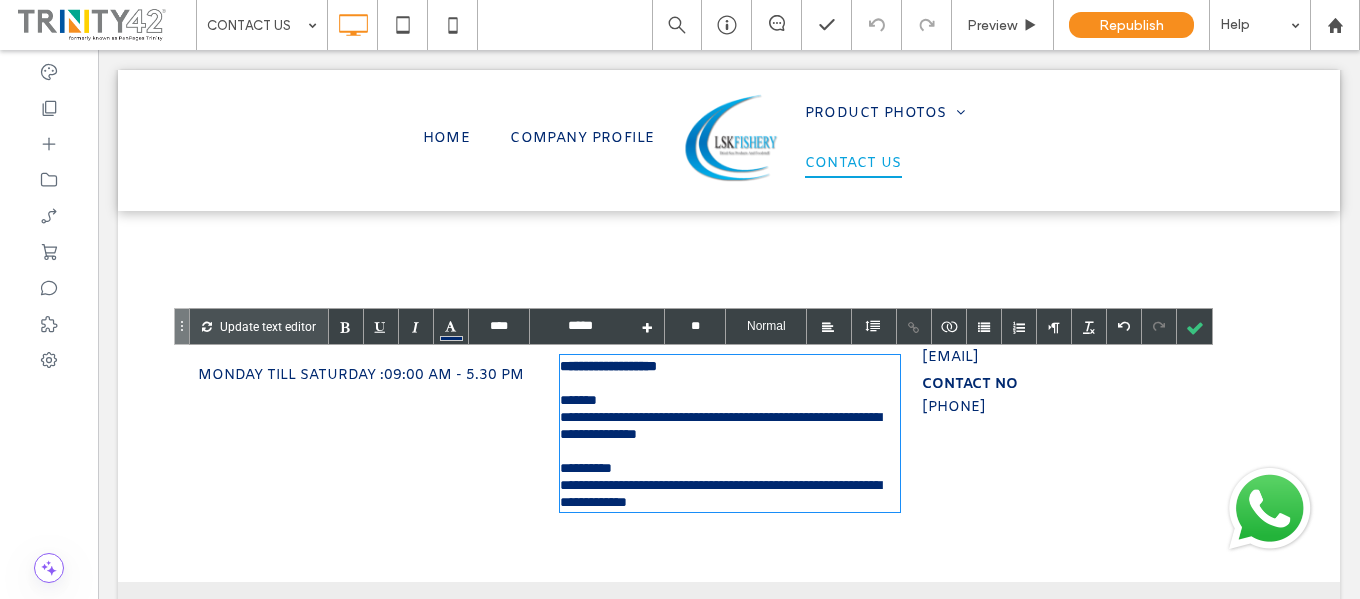 click at bounding box center (730, 450) 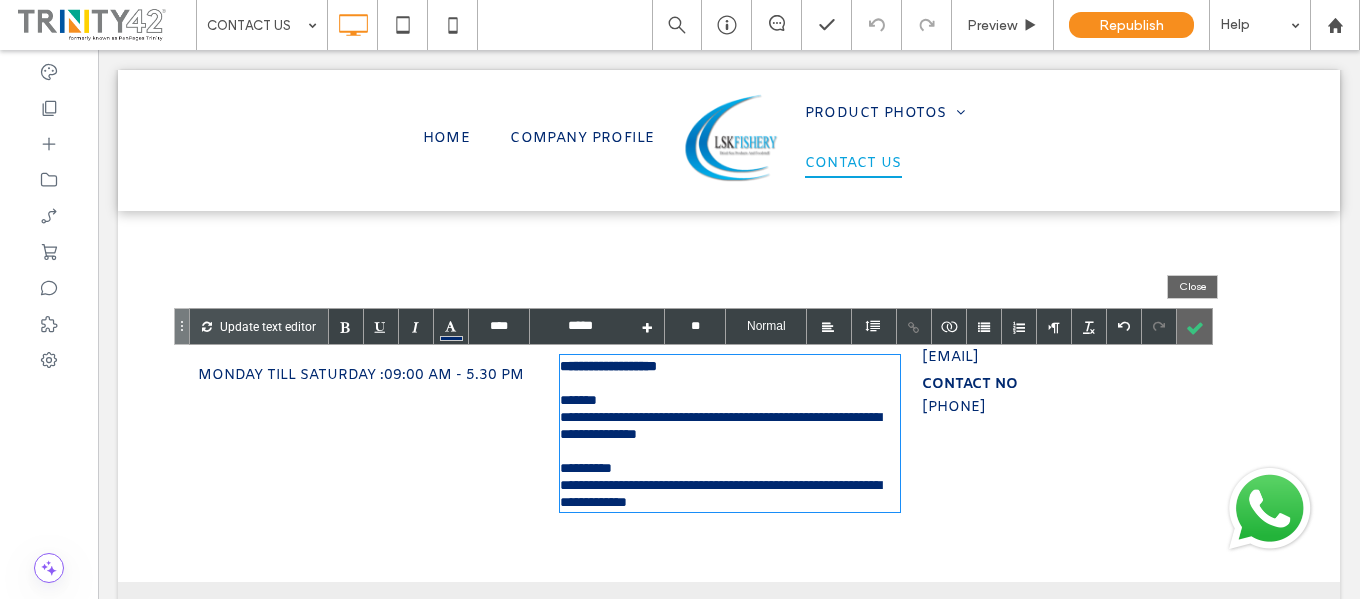 click at bounding box center [1194, 326] 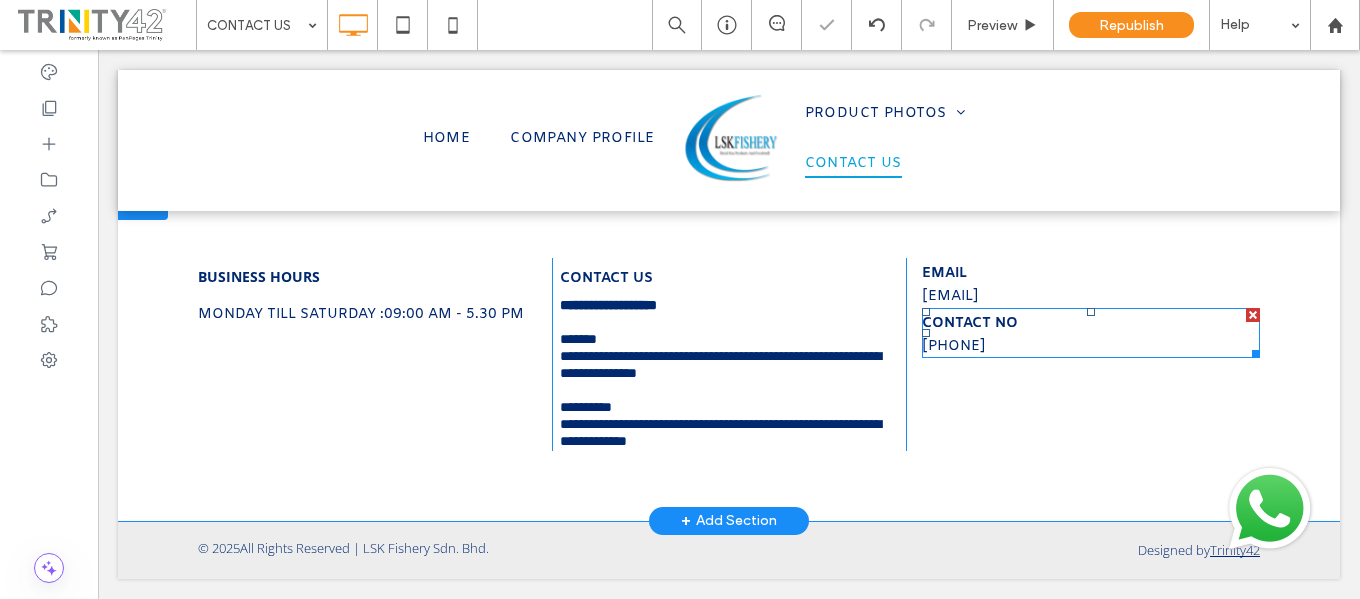 scroll, scrollTop: 1300, scrollLeft: 0, axis: vertical 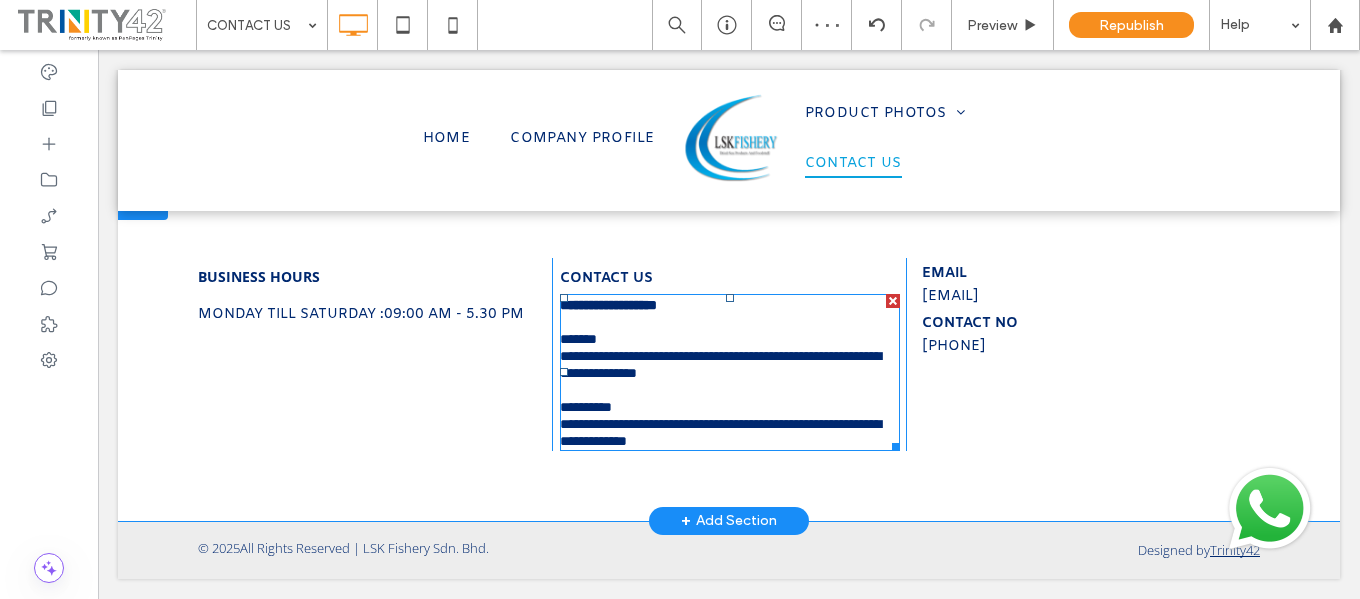 click on "**********" at bounding box center [730, 432] 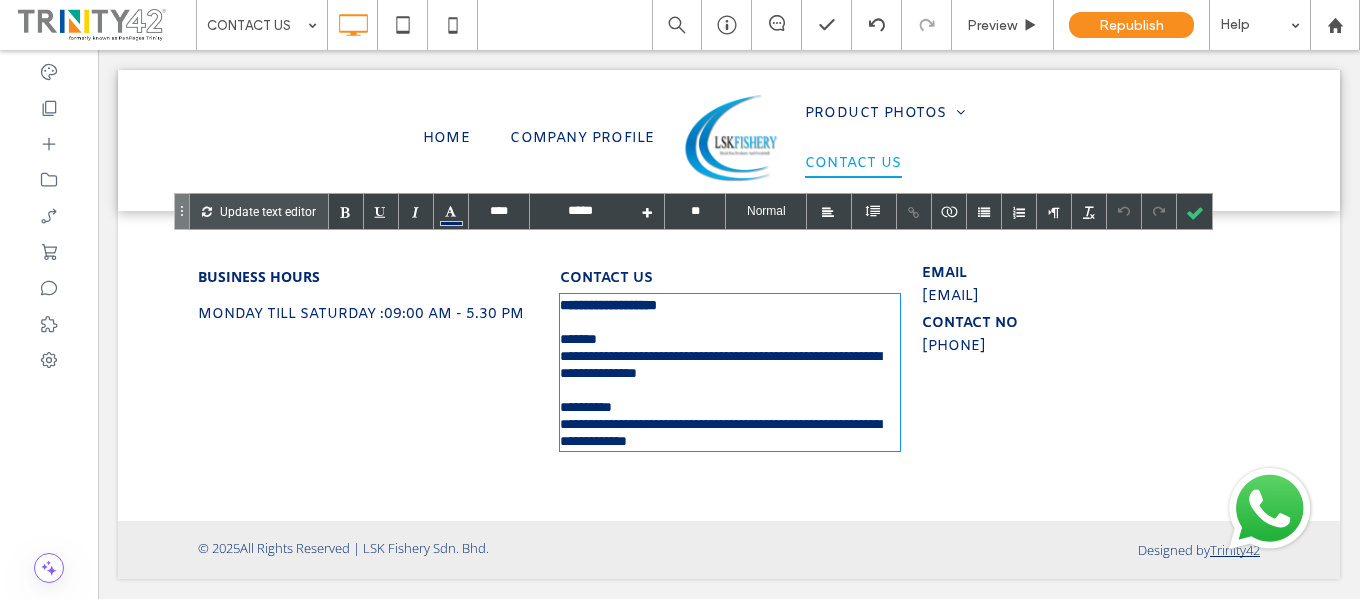 click on "EMAIL [EMAIL]   CONTACT NO [PHONE] Click To Paste
+ Add Section" at bounding box center (729, 354) 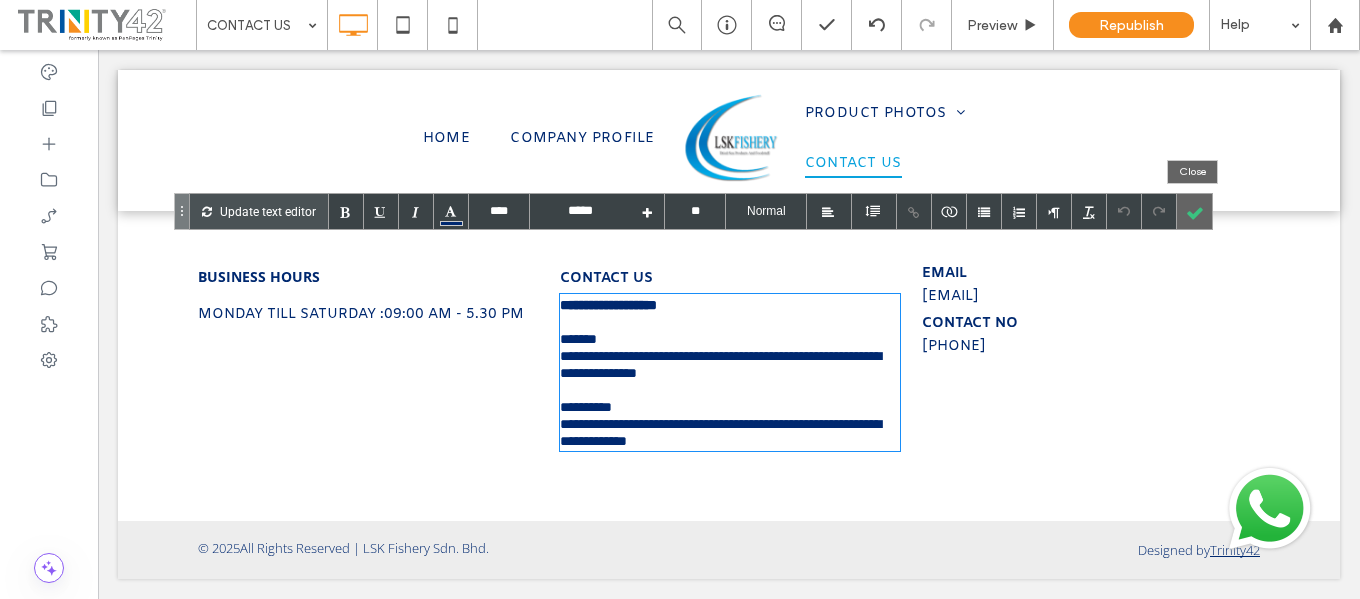 click at bounding box center (1194, 211) 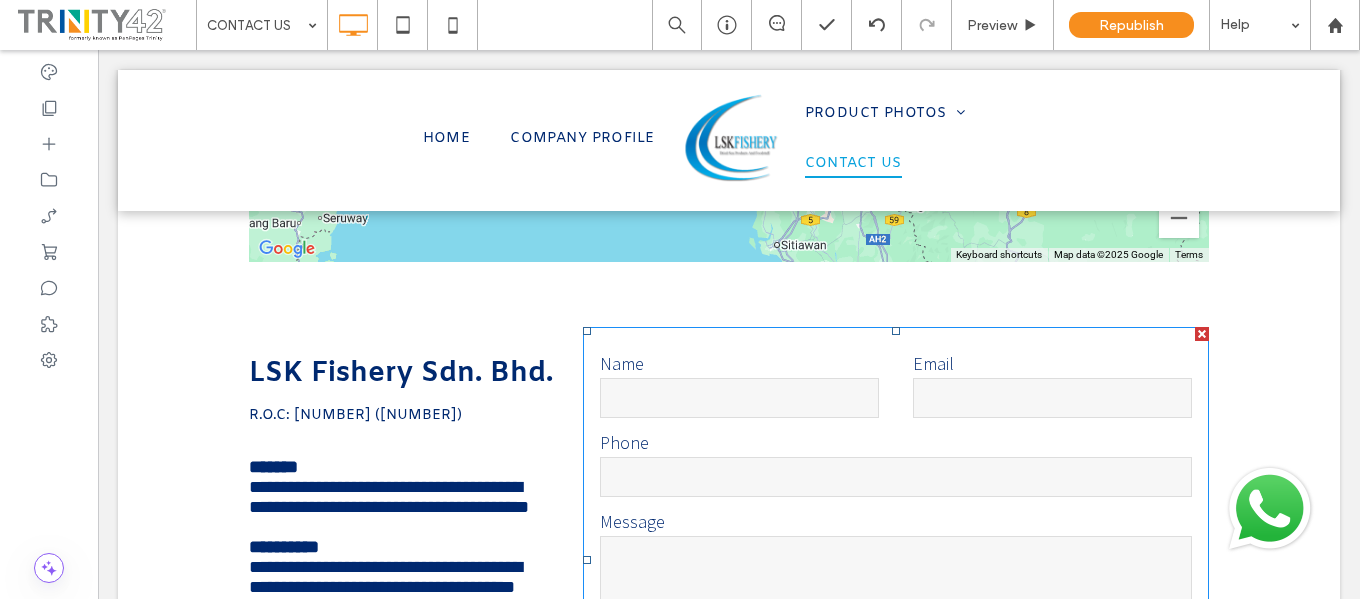 scroll, scrollTop: 500, scrollLeft: 0, axis: vertical 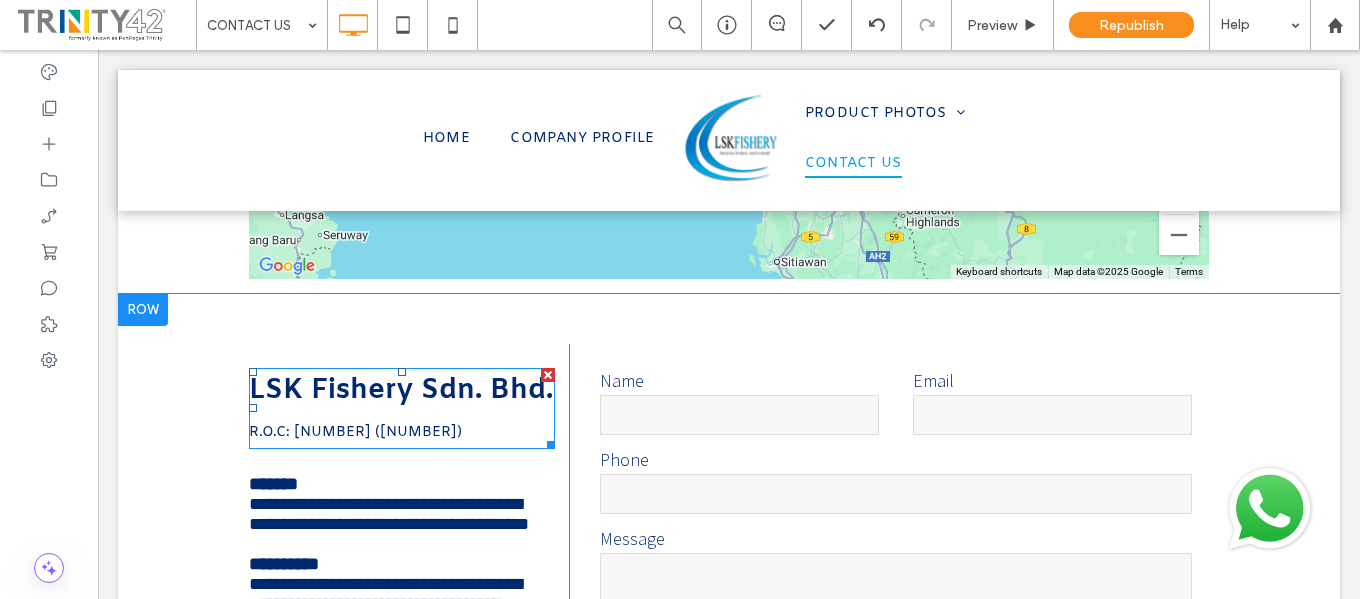 click on "R.O.C: [NUMBER] ([NUMBER])" at bounding box center (355, 432) 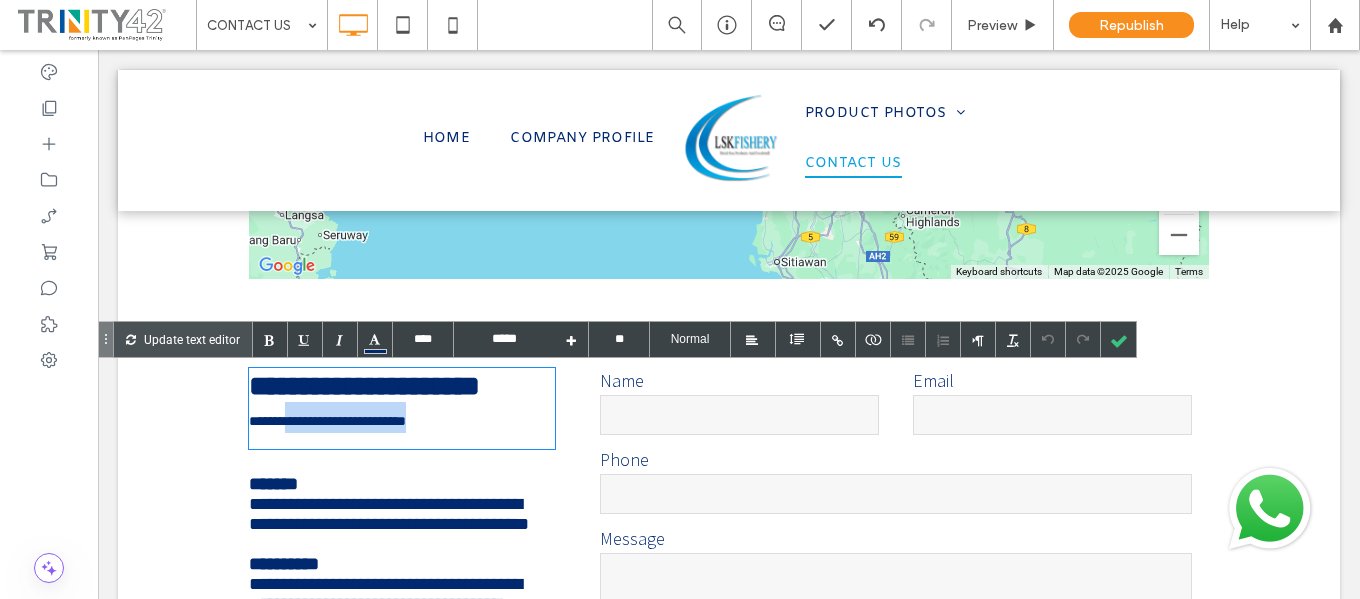 drag, startPoint x: 291, startPoint y: 428, endPoint x: 517, endPoint y: 434, distance: 226.07964 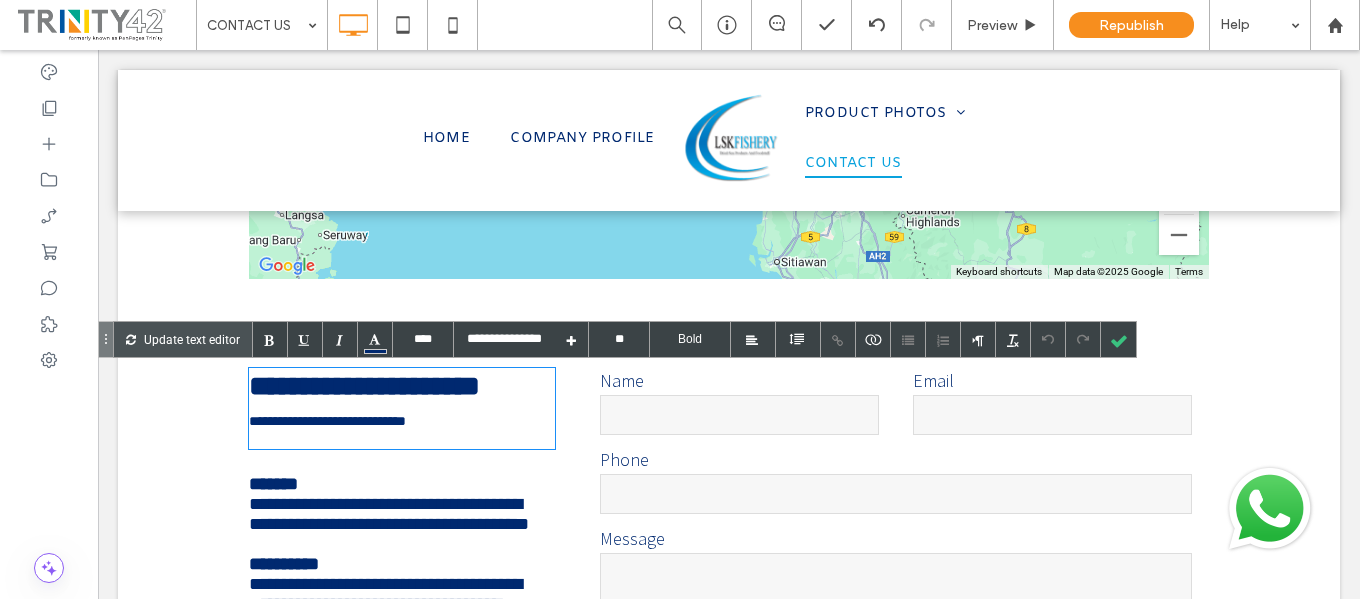 click on "Tel : [PHONE] Fax : [PHONE] Mobile Phone : [PHONE] /   [PHONE]   Email : [EMAIL] Website : www.lskfishery.my Click To Paste
Contact Us
Name
Email
Phone
Message
******
Thank you for contacting us. We will get back to you as soon as possible
Oops, there was an error sending your message. Please try again later
Click To Paste
Row + Add Section" at bounding box center [729, 614] 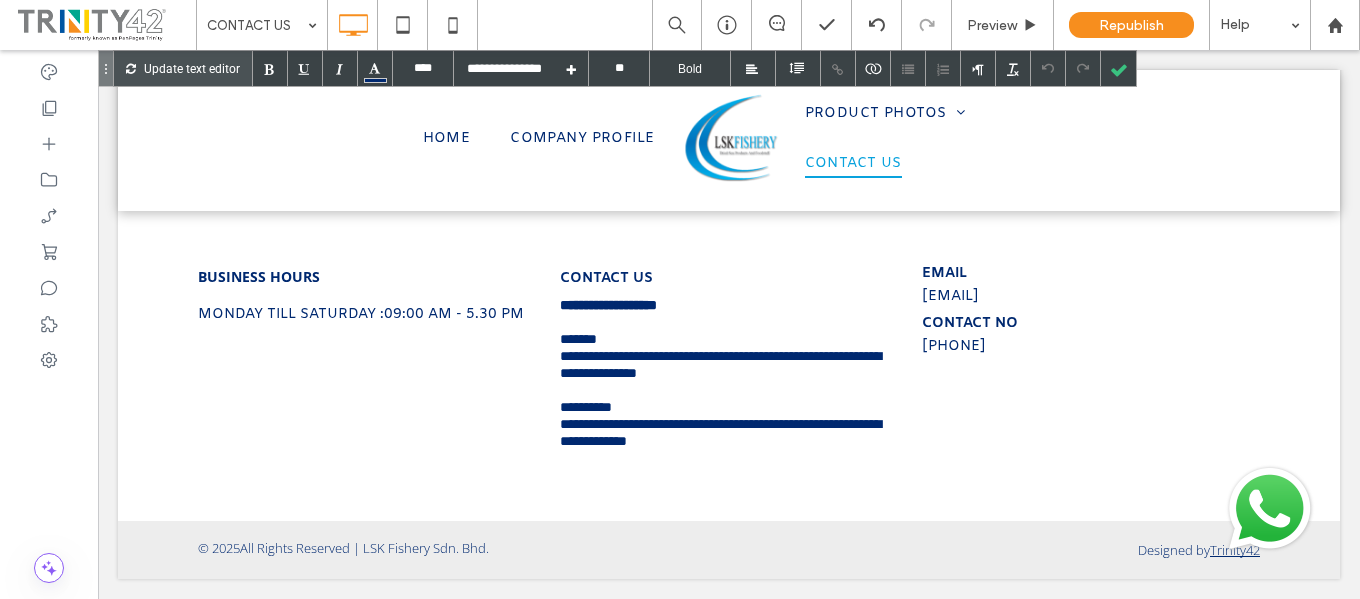 scroll, scrollTop: 1200, scrollLeft: 0, axis: vertical 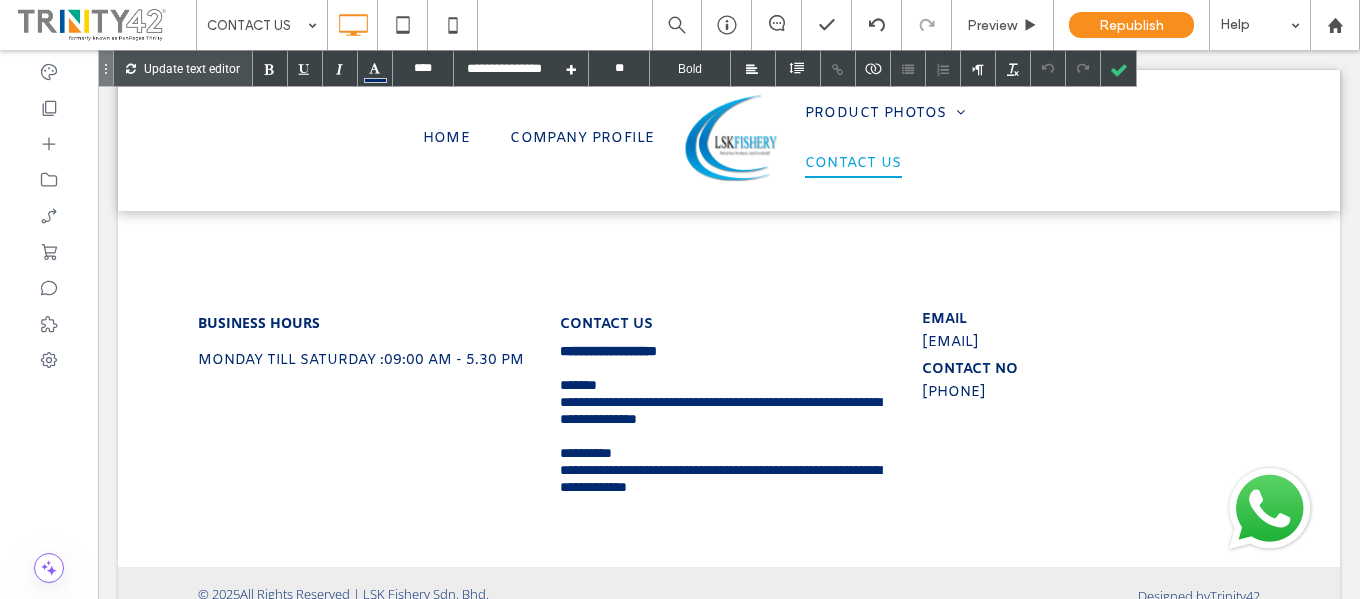 type on "****" 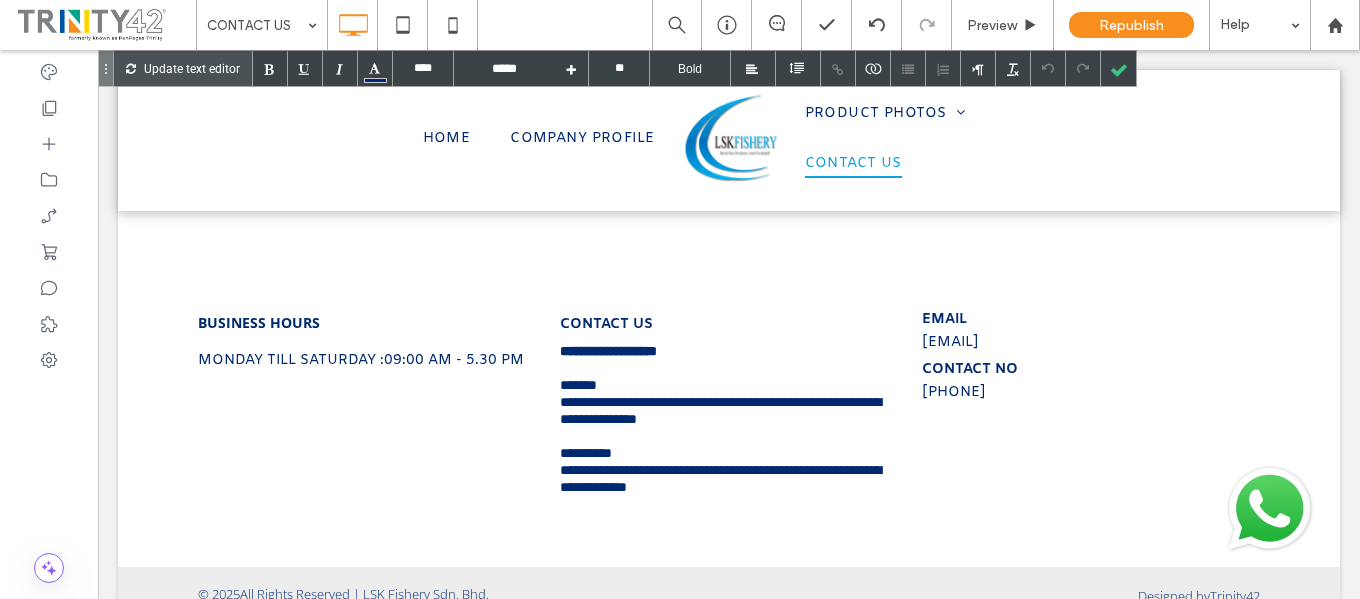 click on "**********" at bounding box center [608, 351] 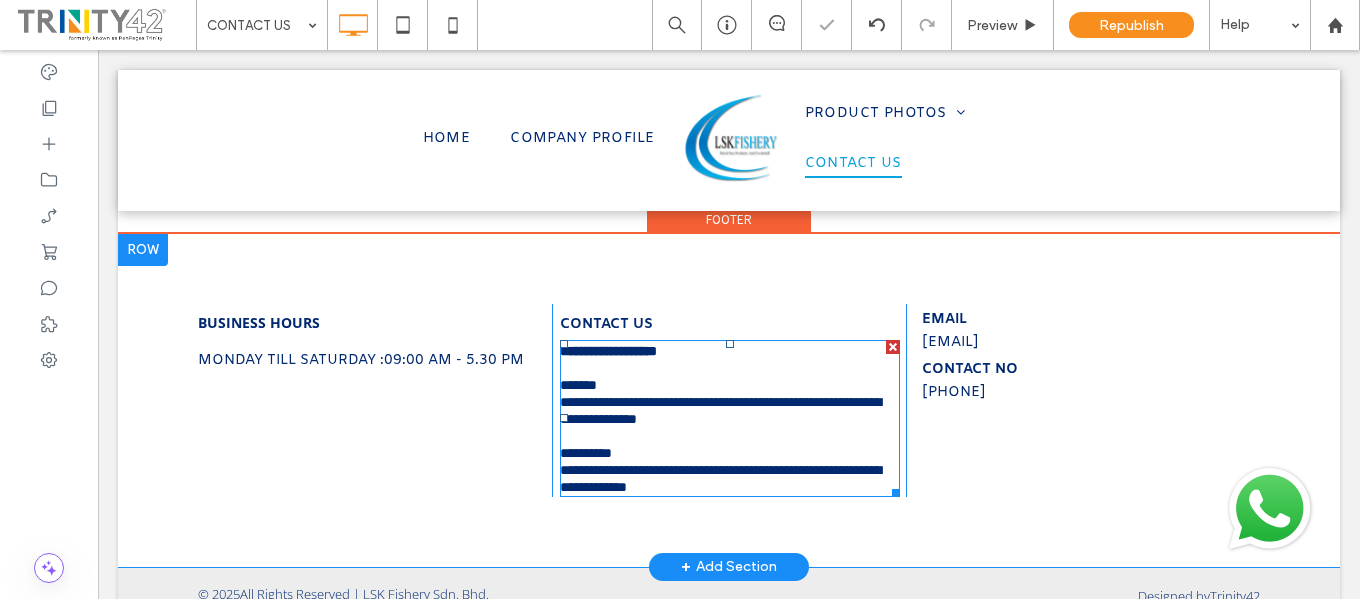 click on "**********" at bounding box center [730, 350] 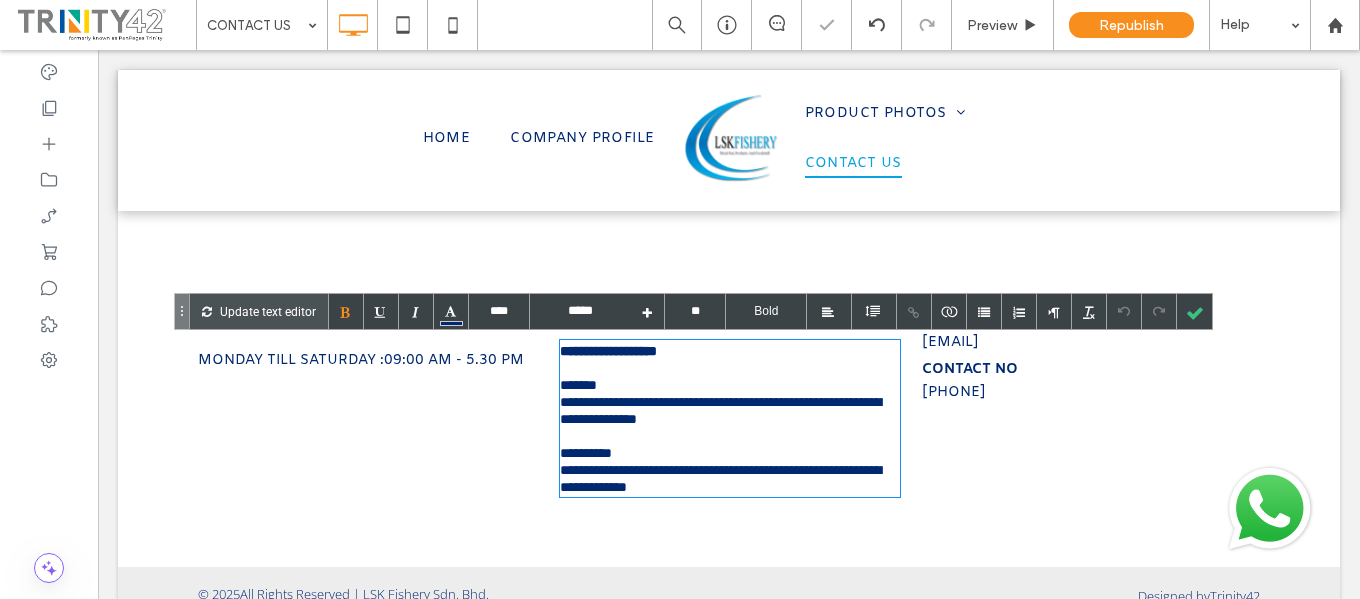 click on "**********" at bounding box center [730, 350] 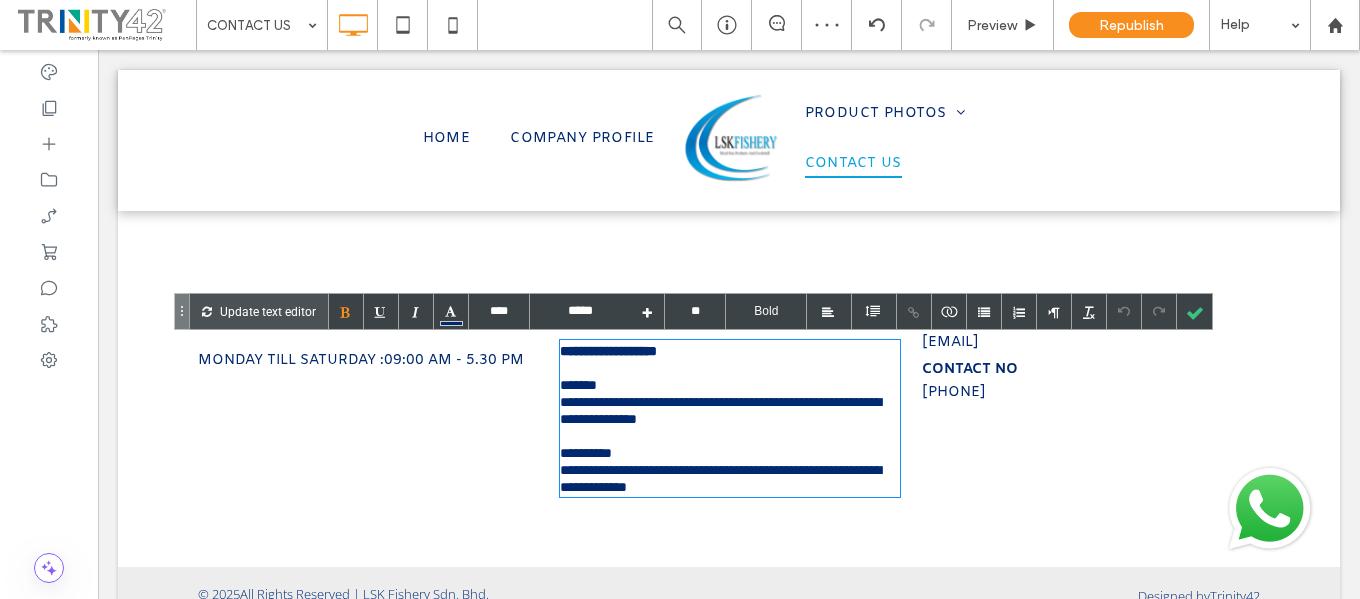 click on "**********" at bounding box center [730, 350] 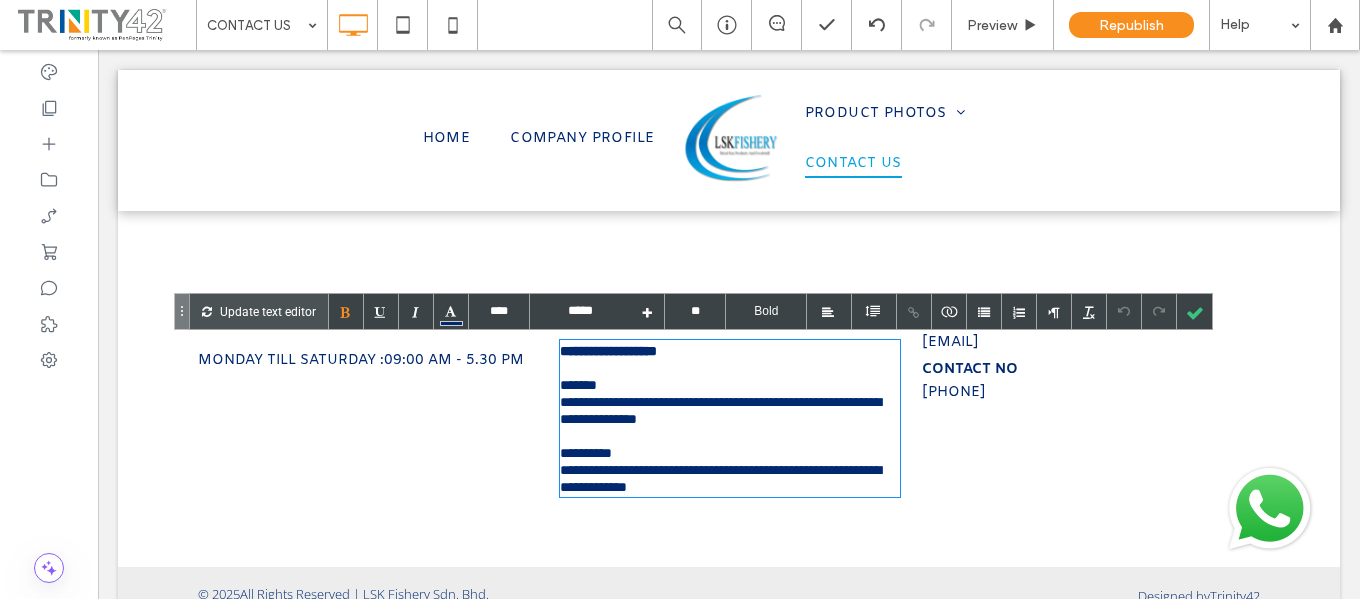 type on "****" 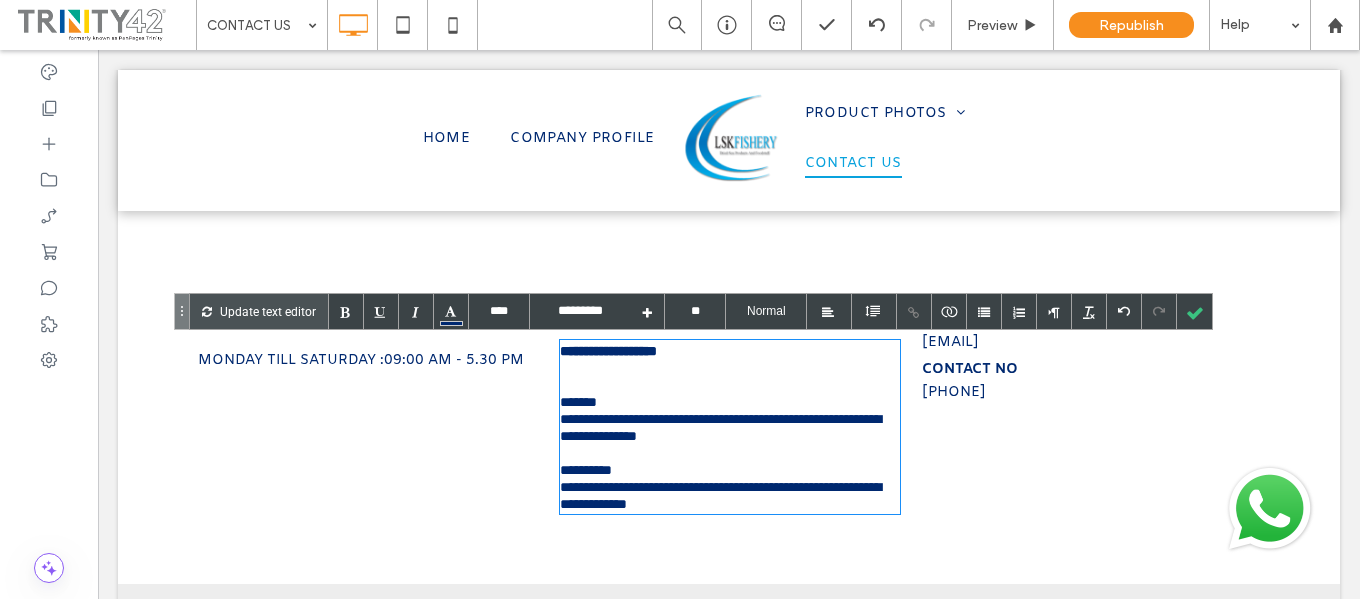 type on "****" 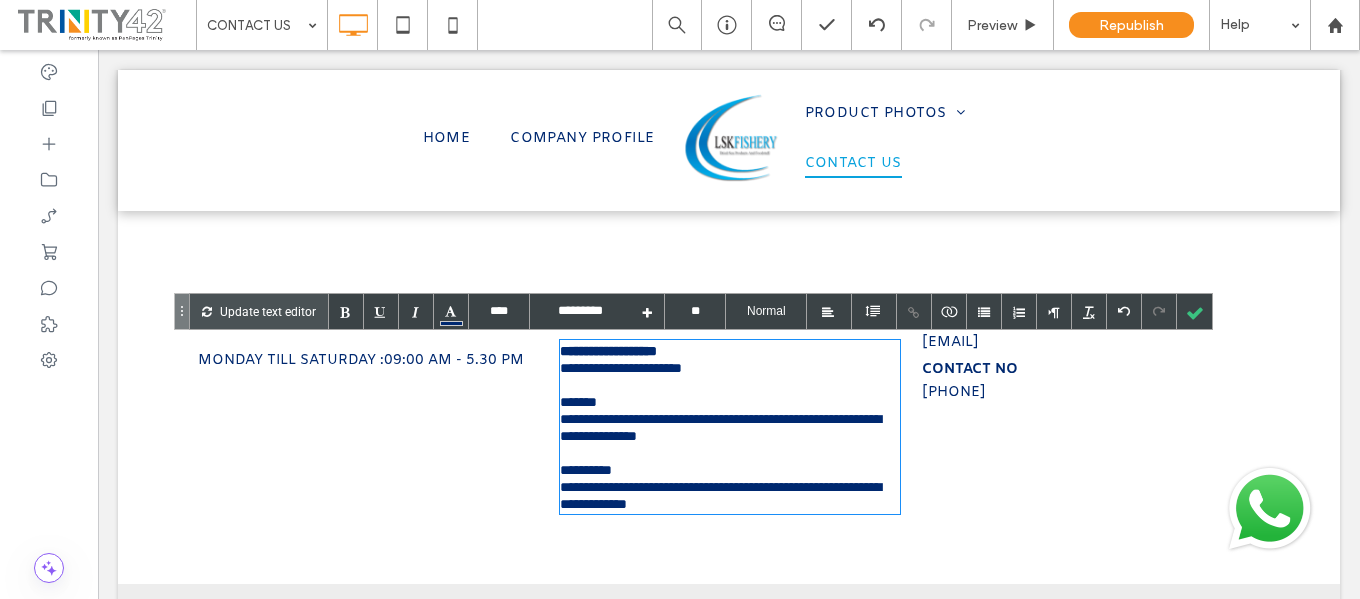click on "**********" at bounding box center (621, 359) 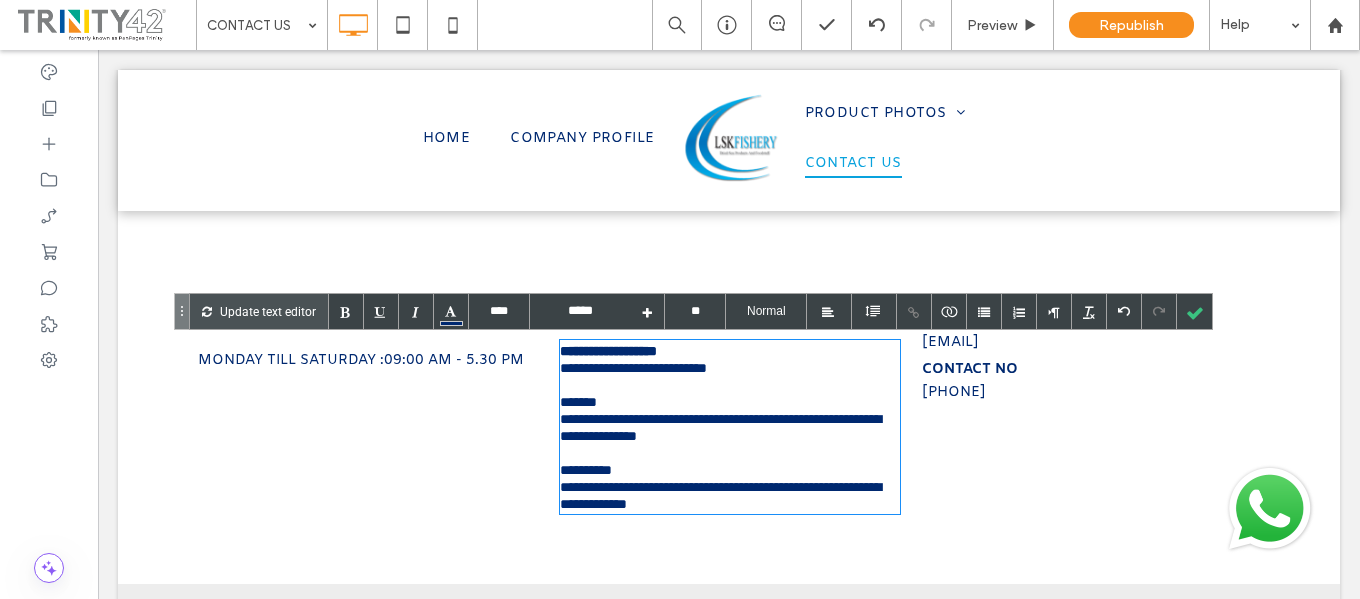 click on "**********" at bounding box center [608, 351] 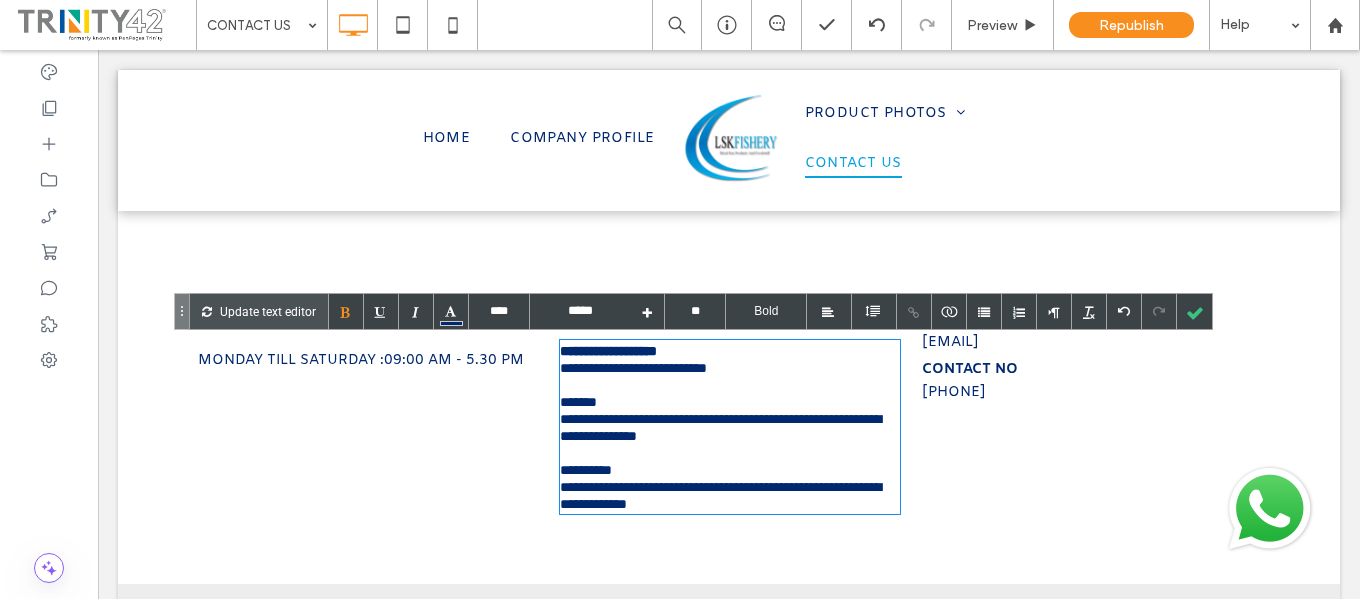 type on "*********" 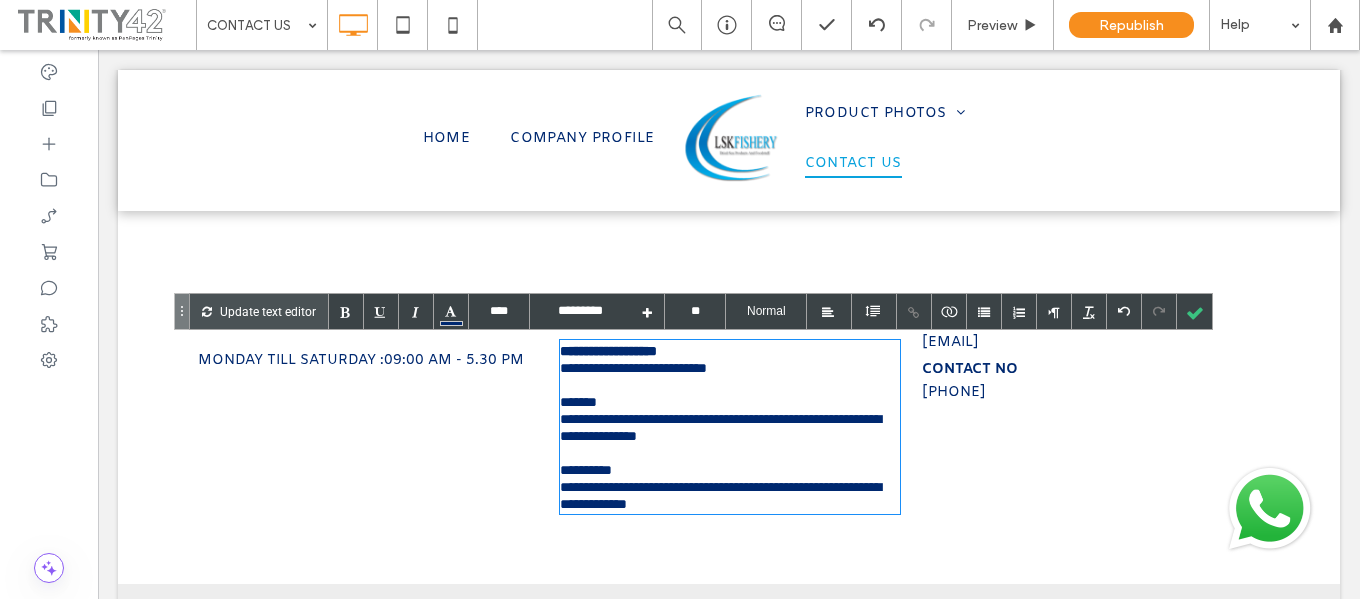 click on "**********" at bounding box center (633, 359) 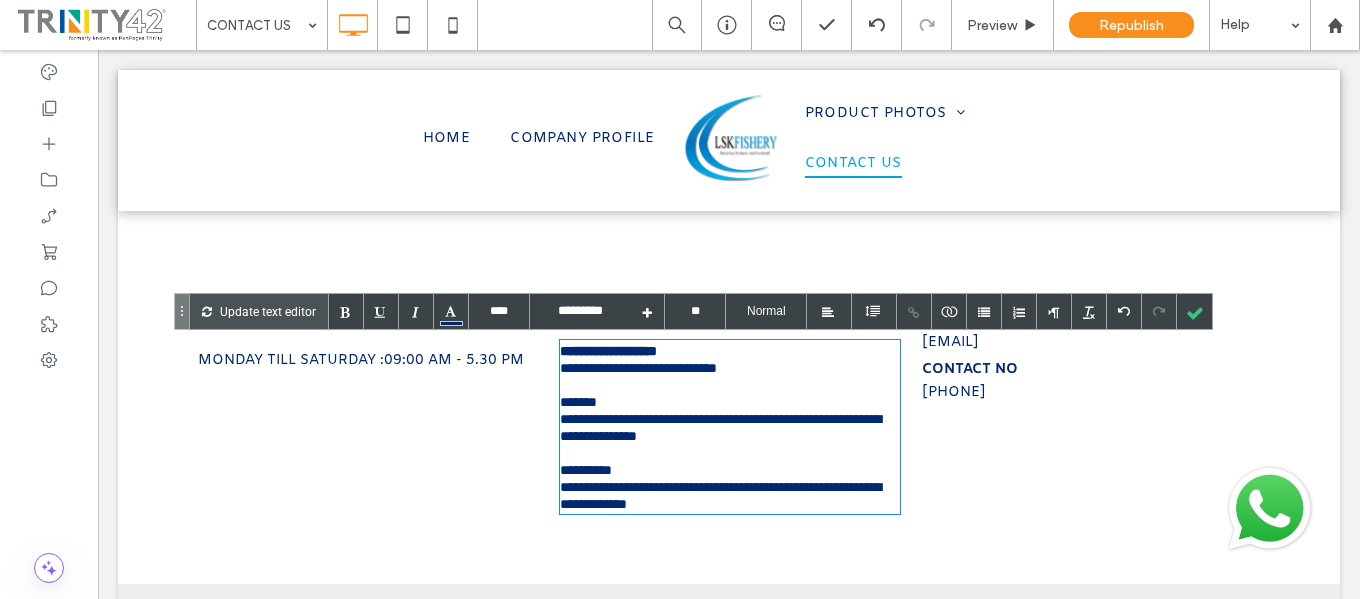 click on "**********" at bounding box center (638, 359) 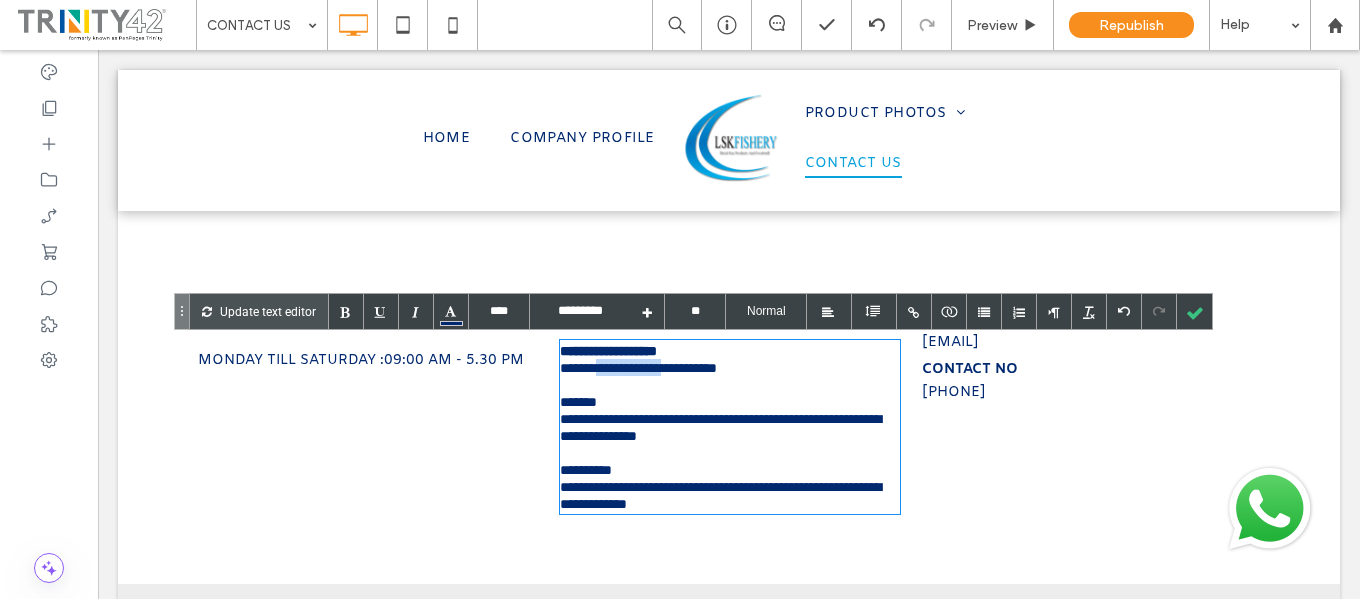 click on "**********" at bounding box center [638, 359] 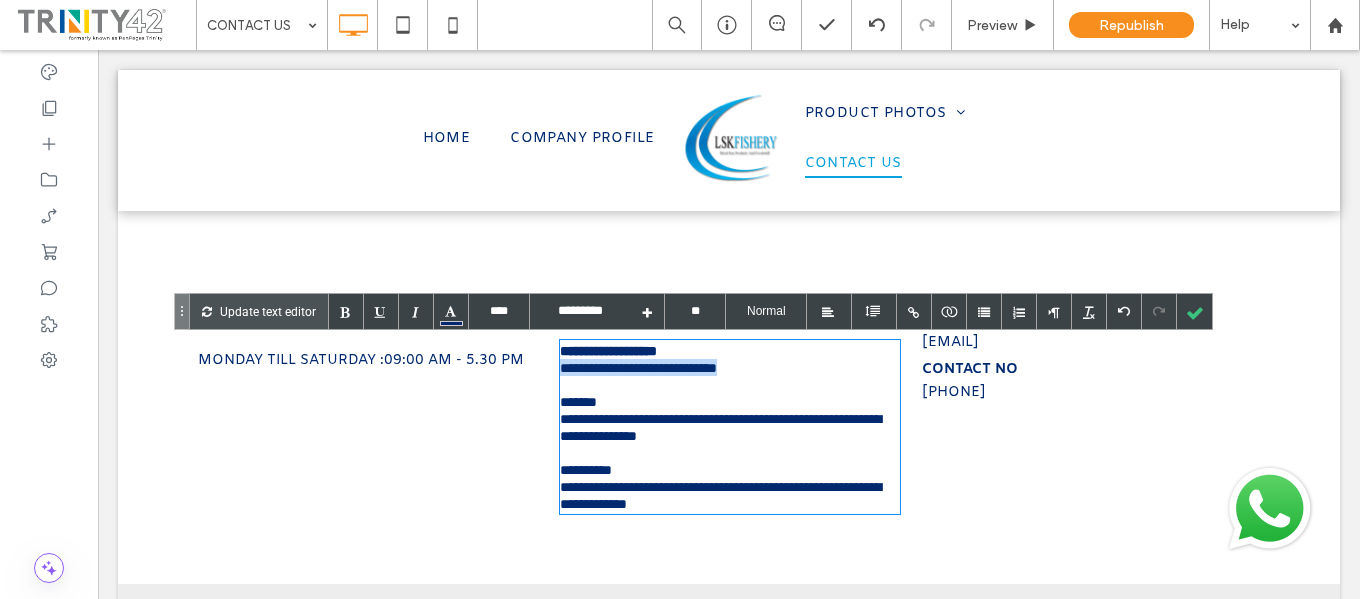 click on "**********" at bounding box center (638, 359) 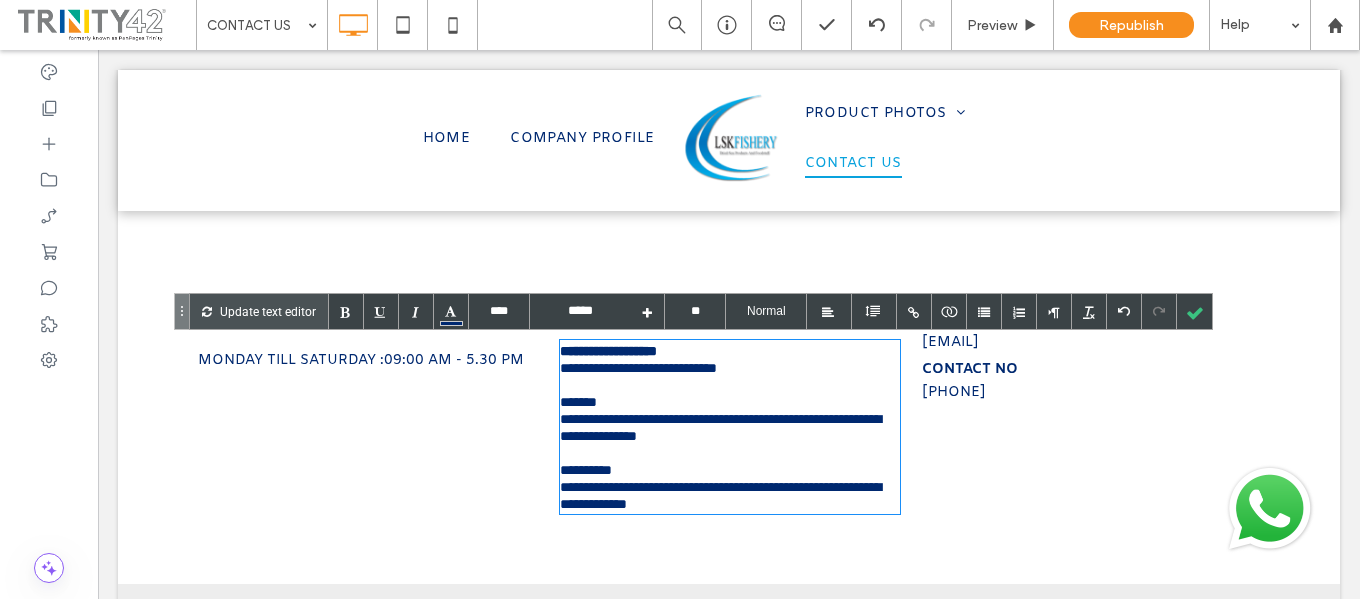 click on "**********" at bounding box center (608, 351) 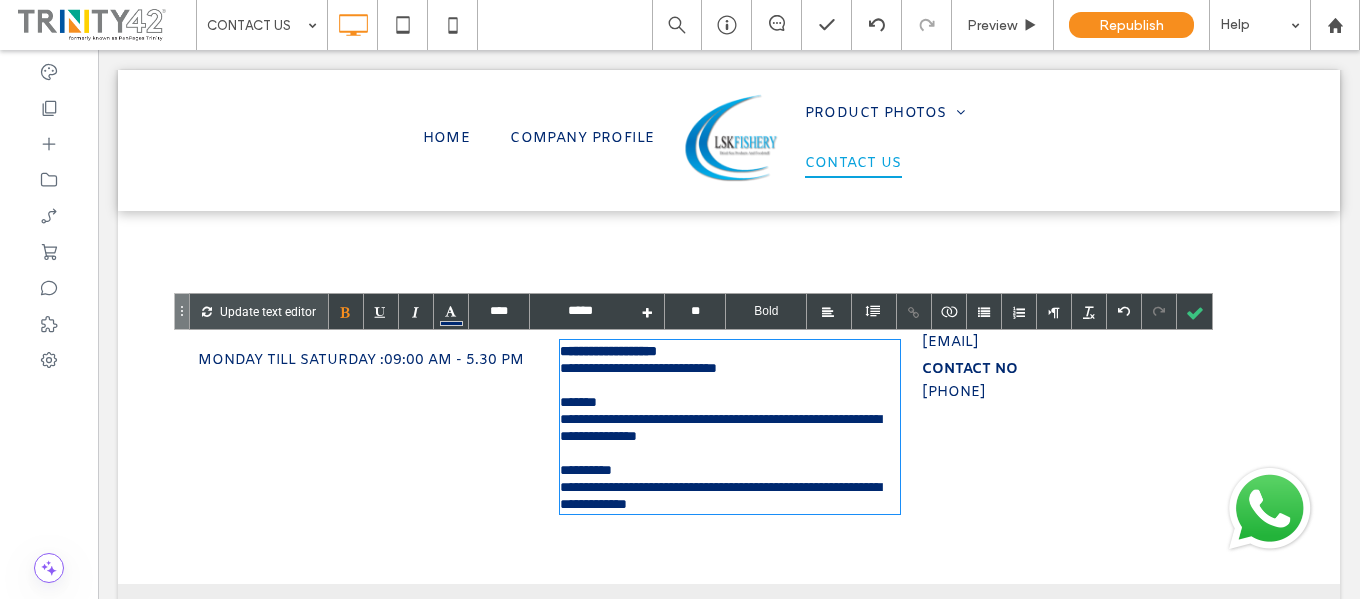 type on "*********" 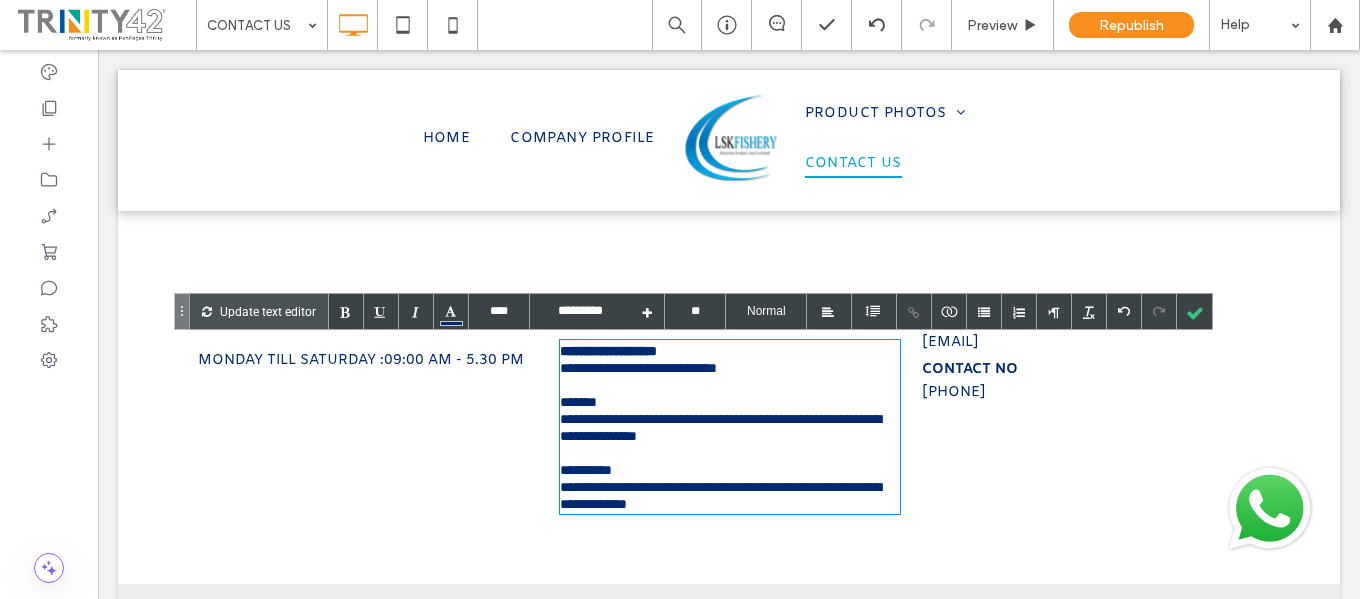 click on "**********" at bounding box center [638, 359] 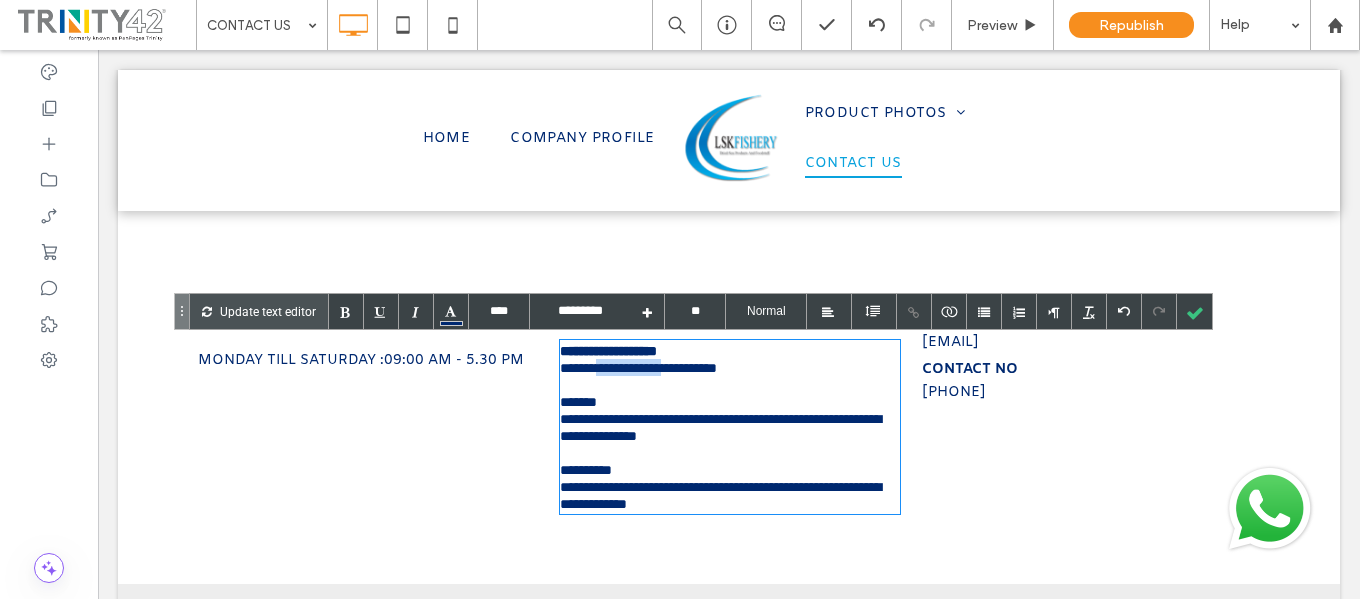 click on "**********" at bounding box center (638, 359) 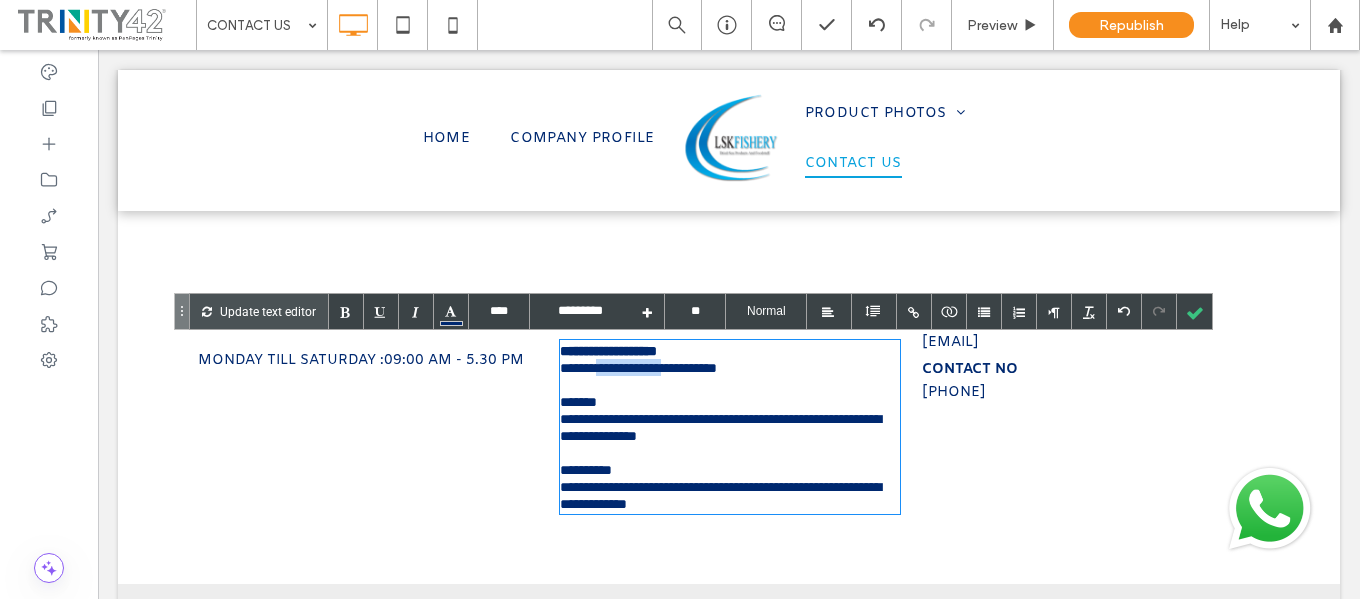 type on "****" 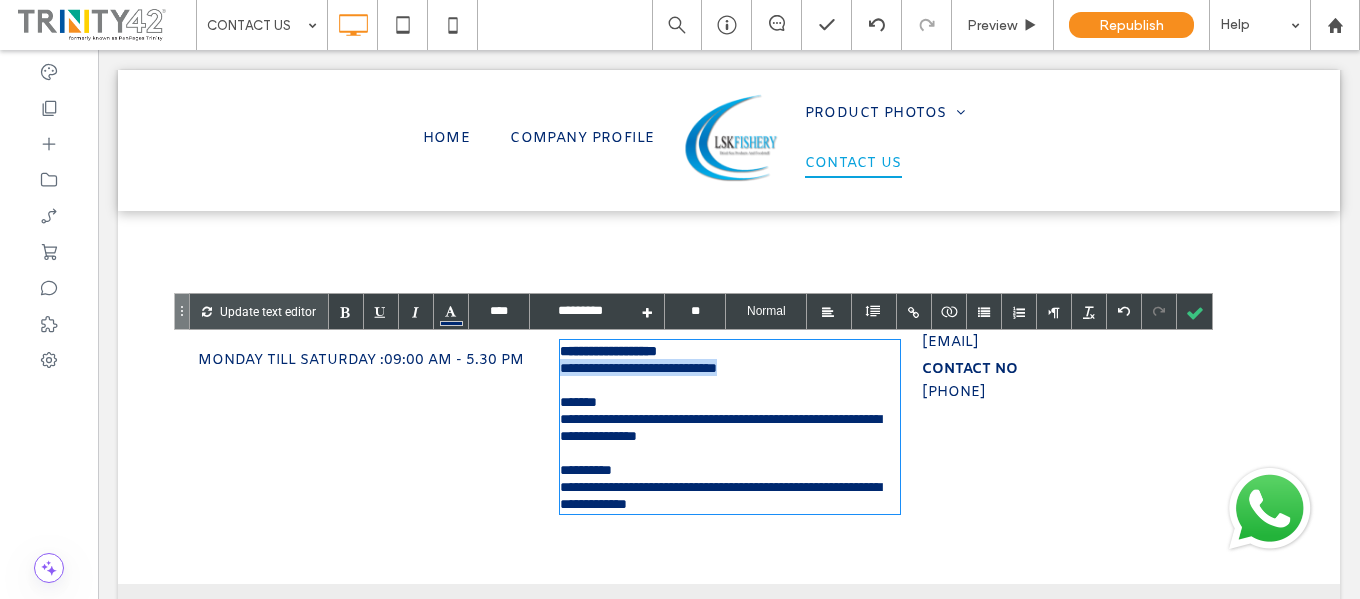 click on "**********" at bounding box center (638, 359) 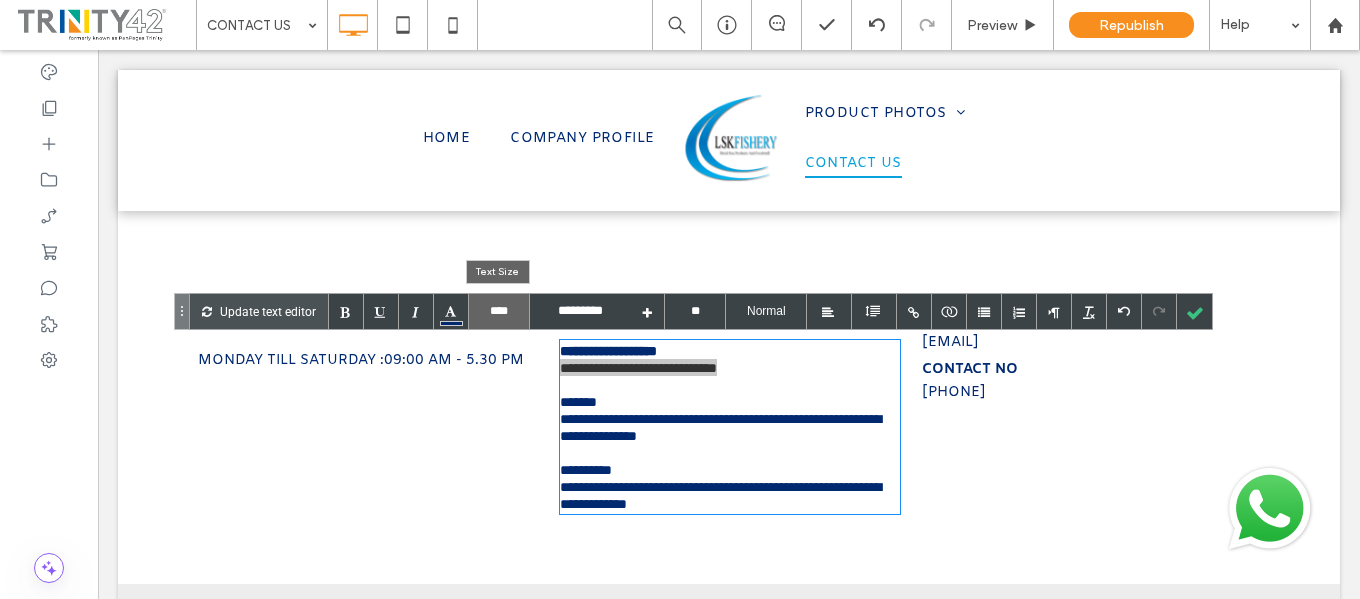 click on "****" at bounding box center (499, 311) 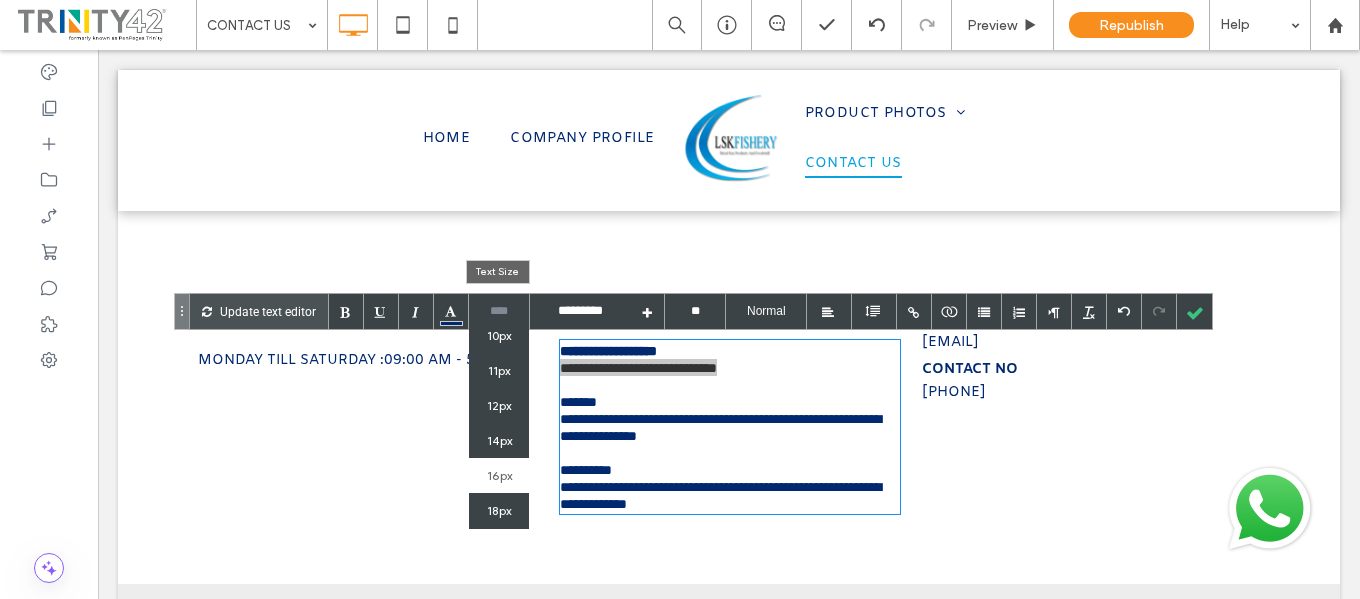 click on "10px" at bounding box center [499, 335] 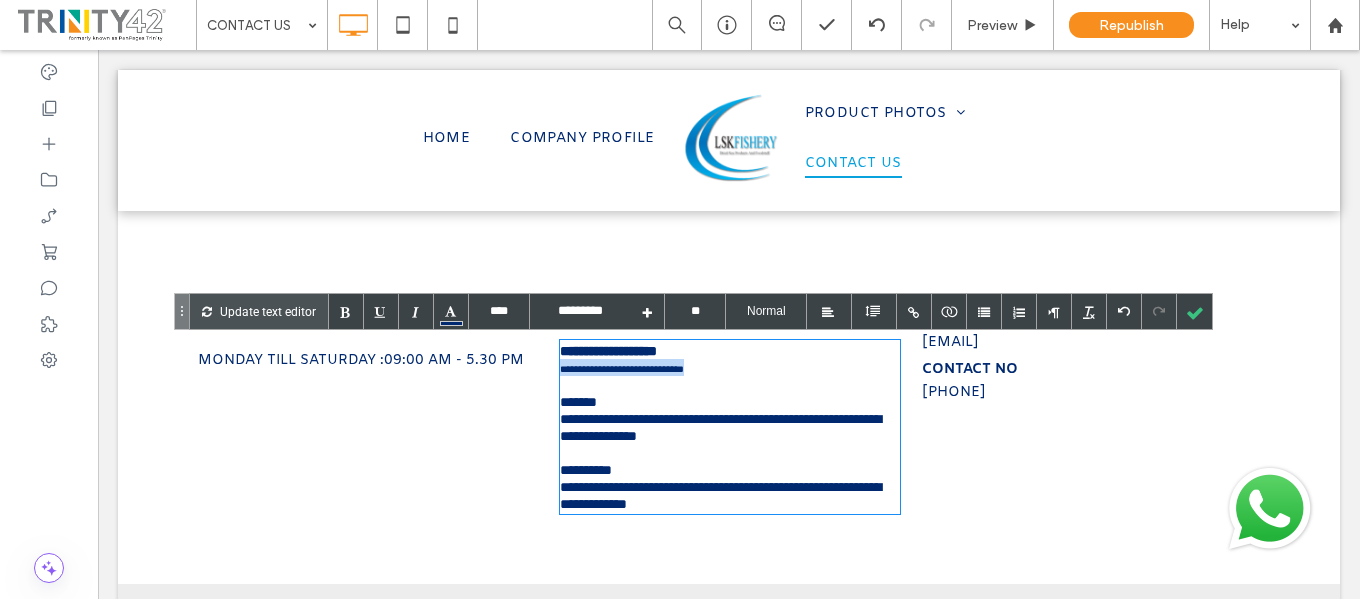 type on "****" 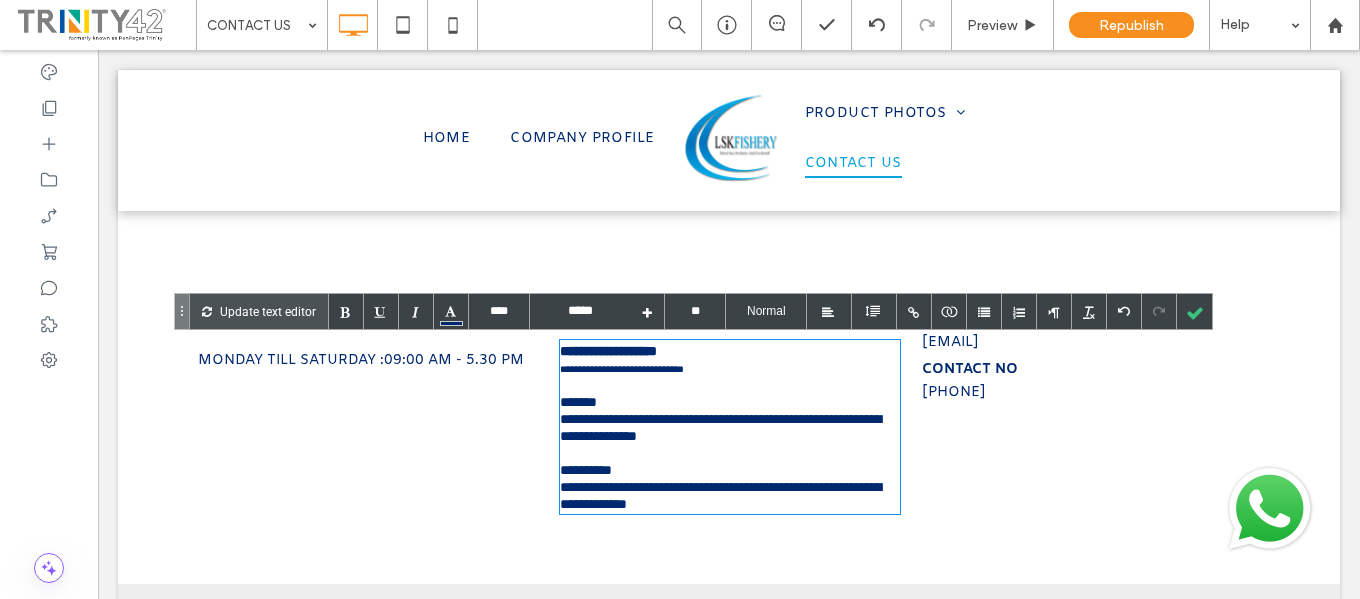 click on "EMAIL [EMAIL]   CONTACT NO [PHONE] Click To Paste
+ Add Section" at bounding box center (729, 409) 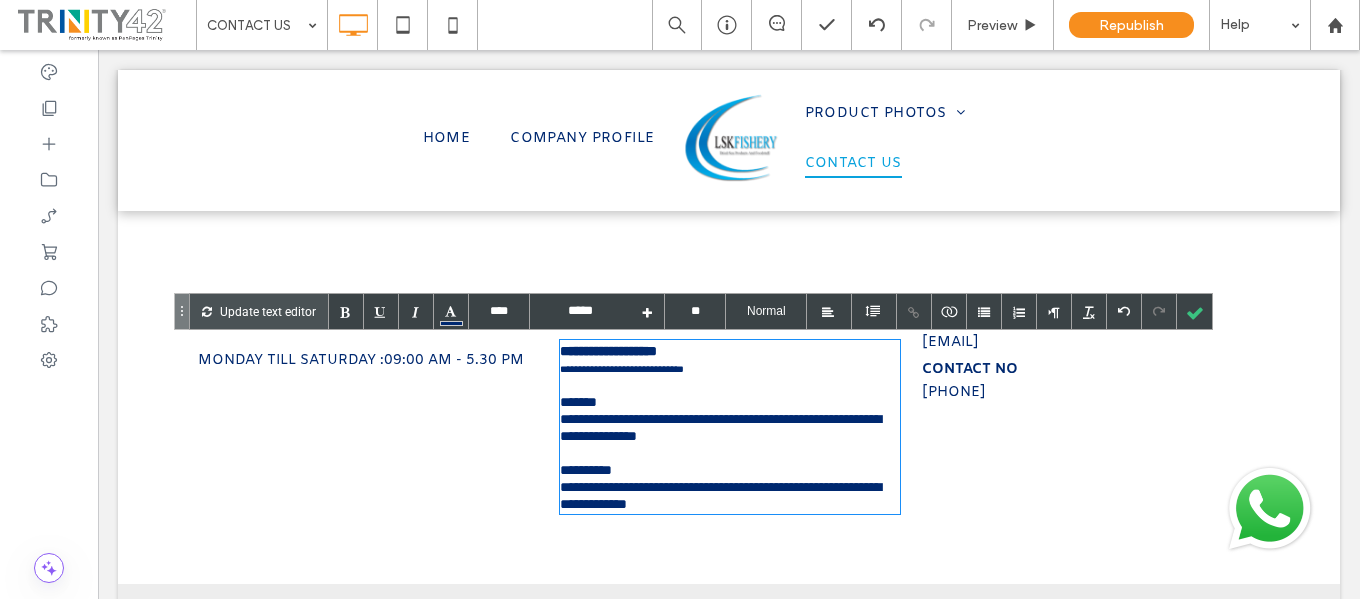 type on "****" 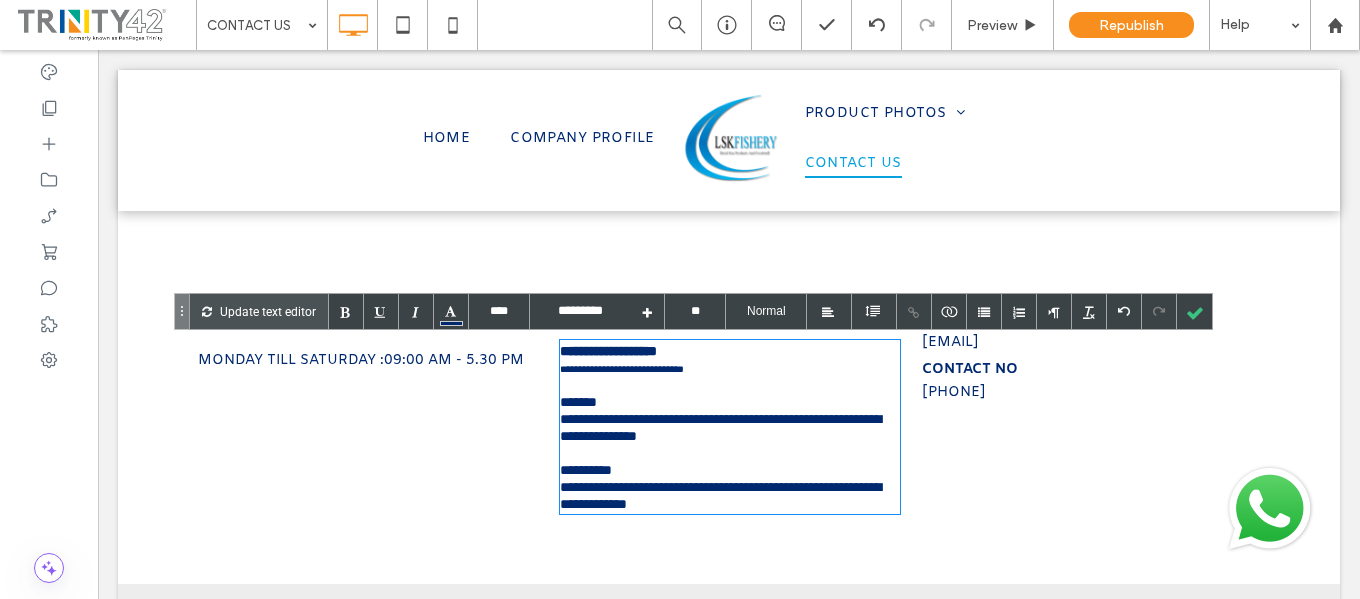 click on "**********" at bounding box center [622, 369] 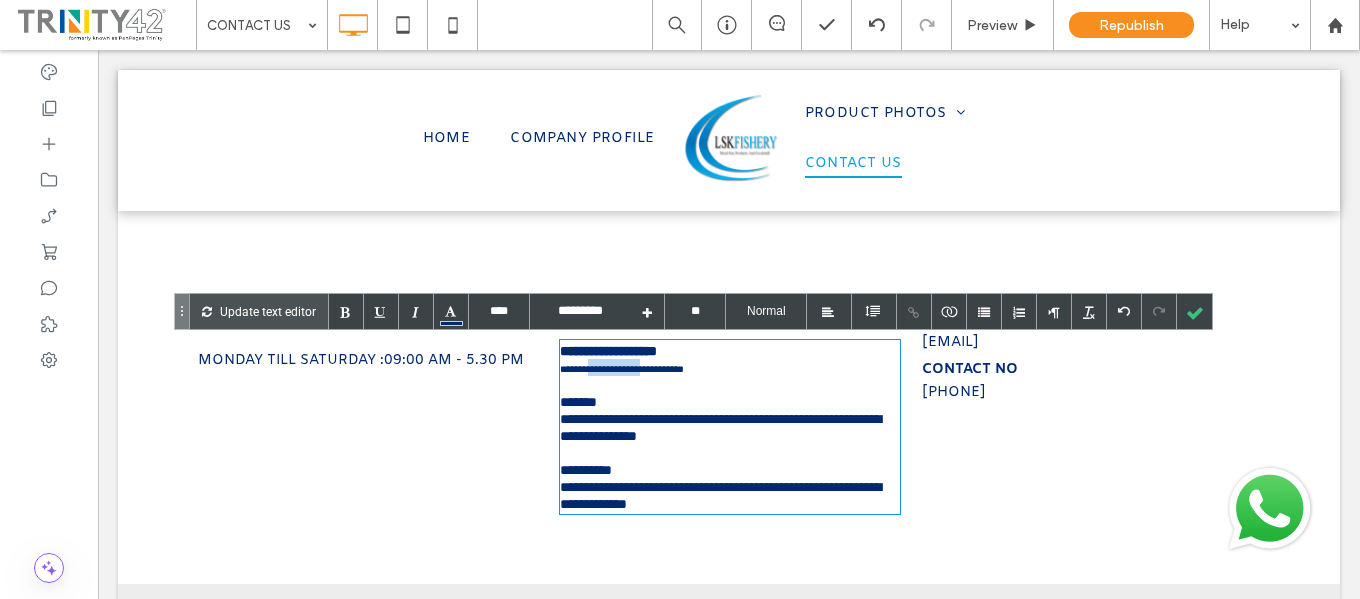 click on "**********" at bounding box center [622, 369] 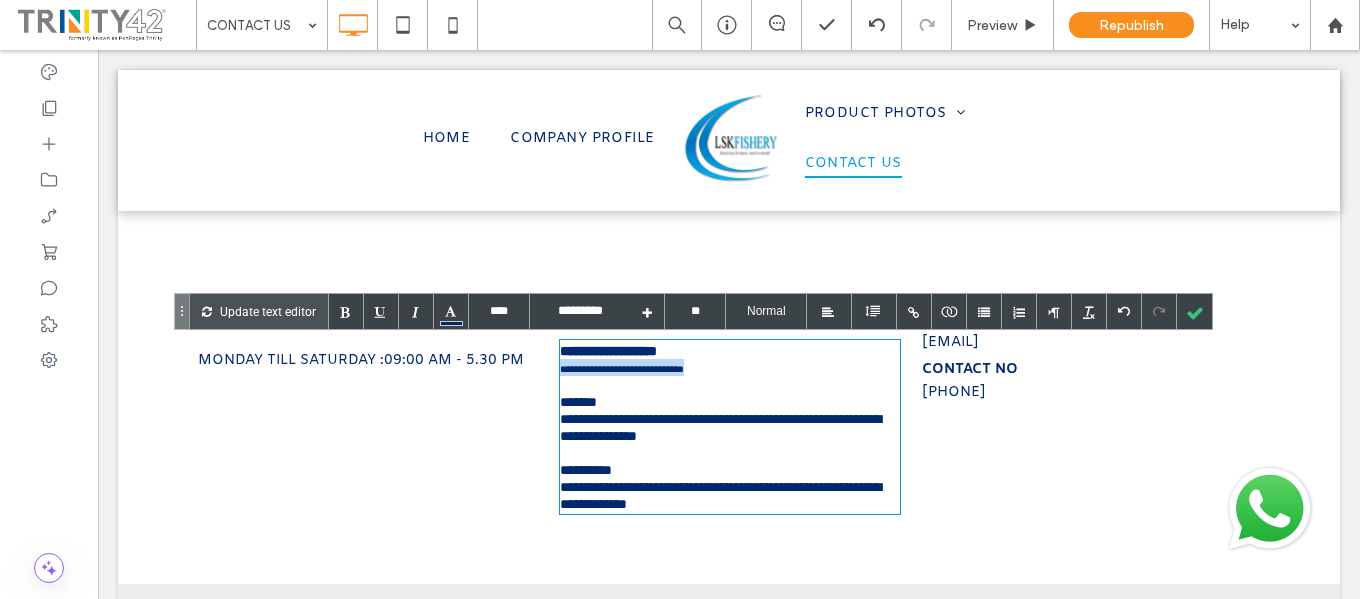 click on "**********" at bounding box center (622, 369) 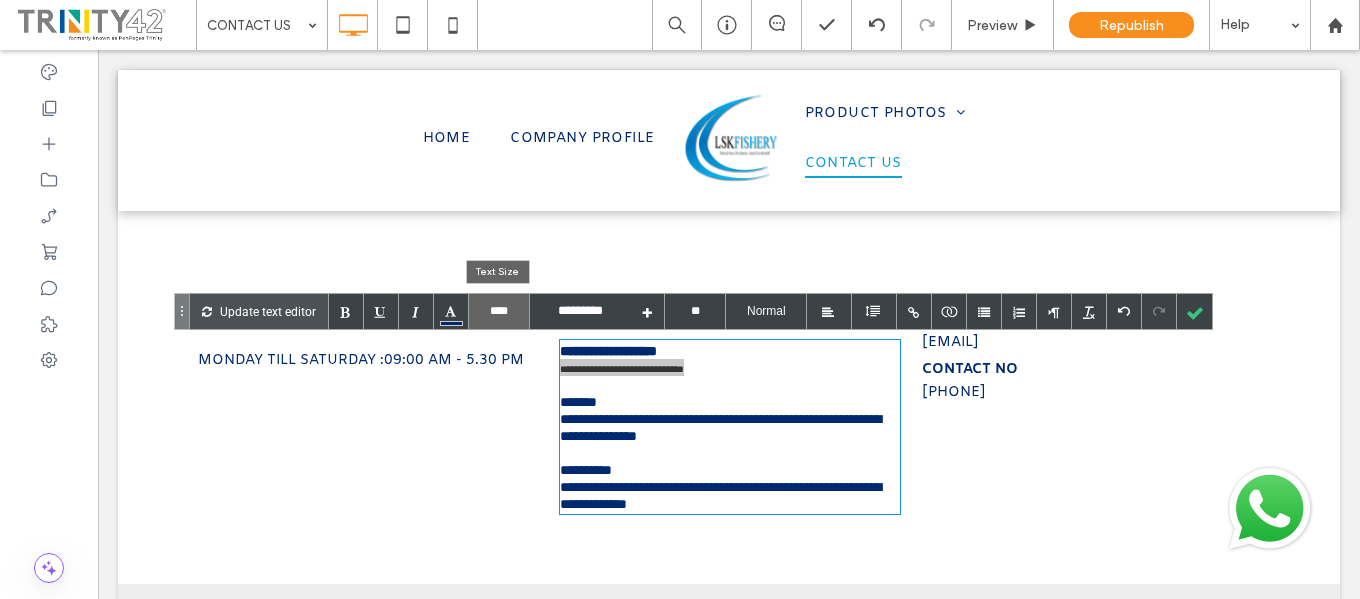click on "****" at bounding box center [499, 311] 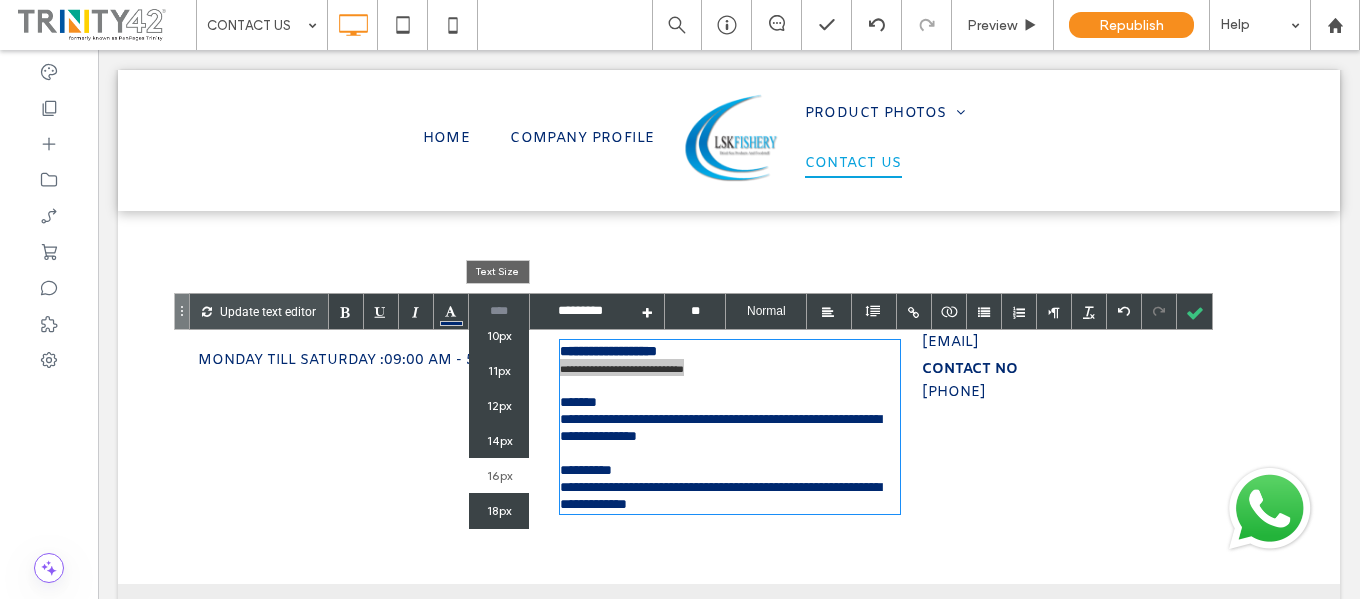 click on "12px" at bounding box center [499, 405] 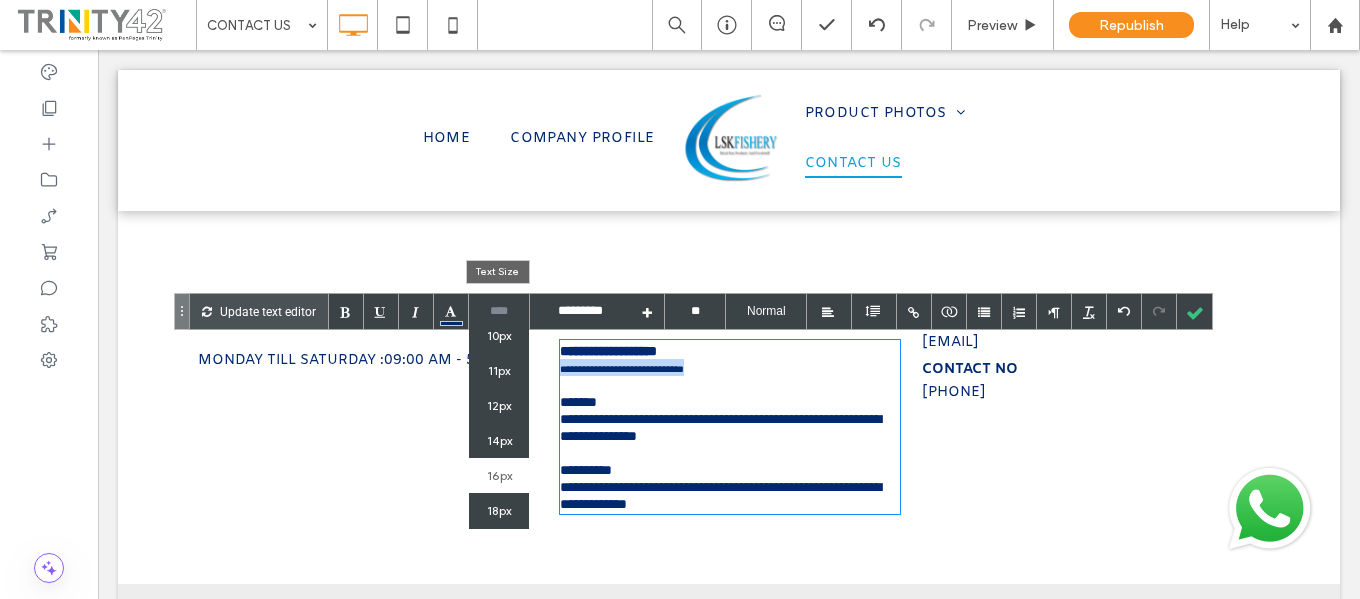 type on "****" 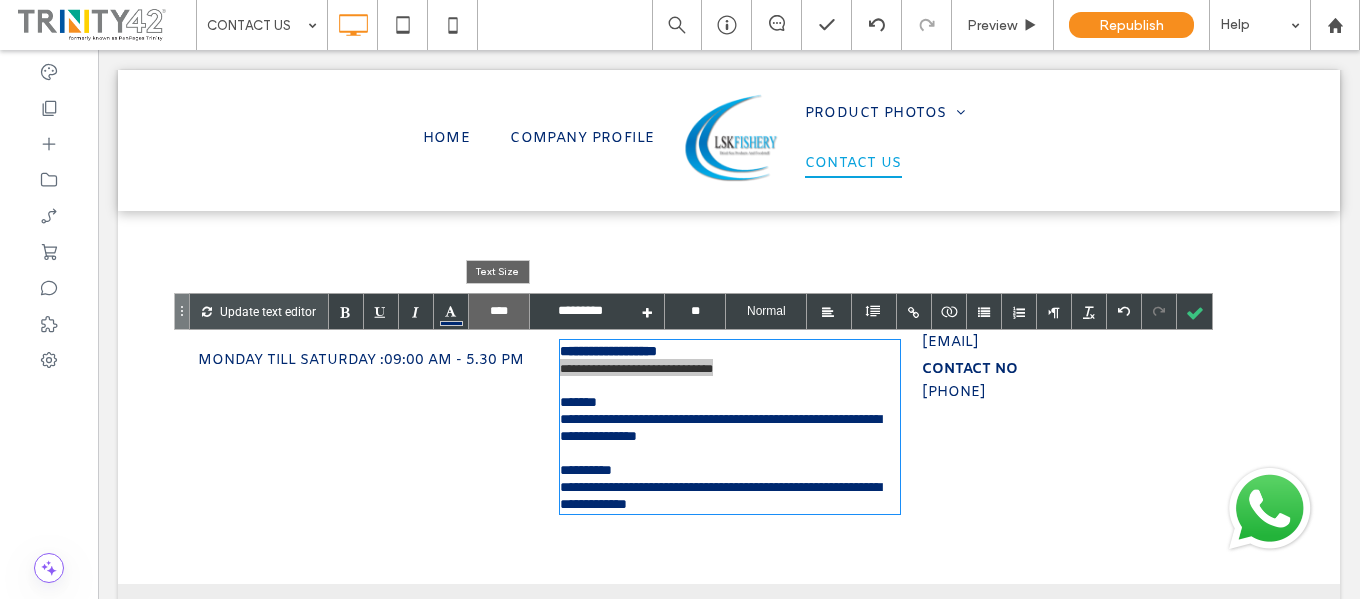 click on "****" at bounding box center (499, 311) 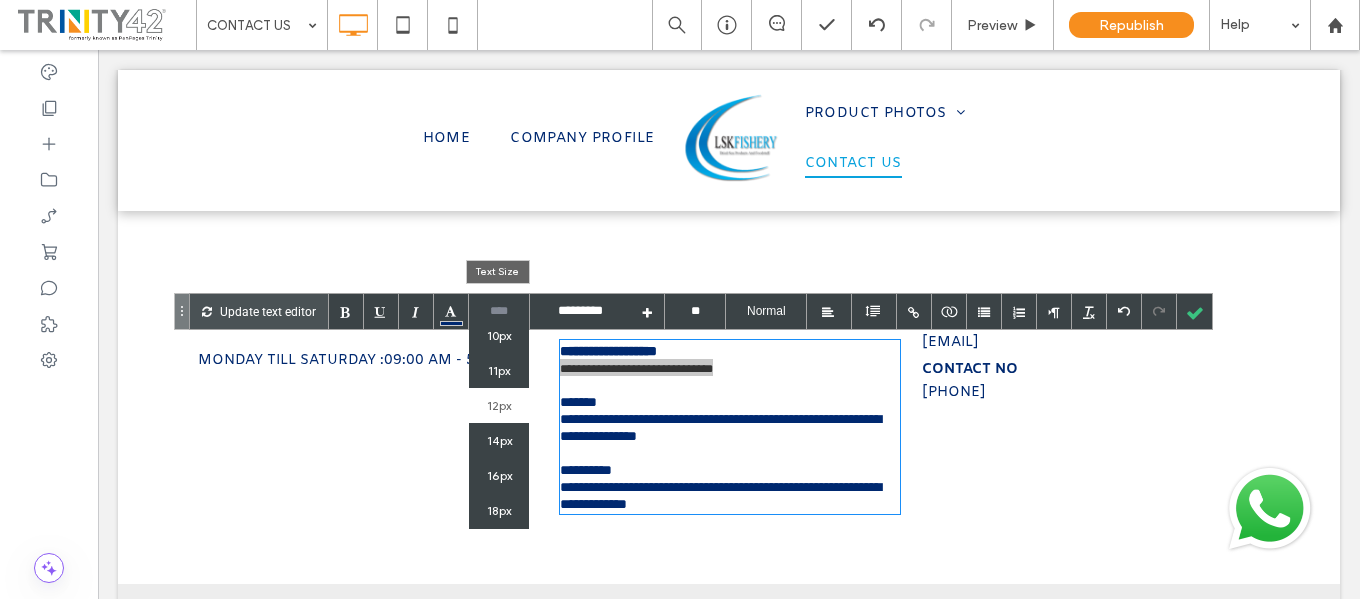 click on "10px" at bounding box center [499, 335] 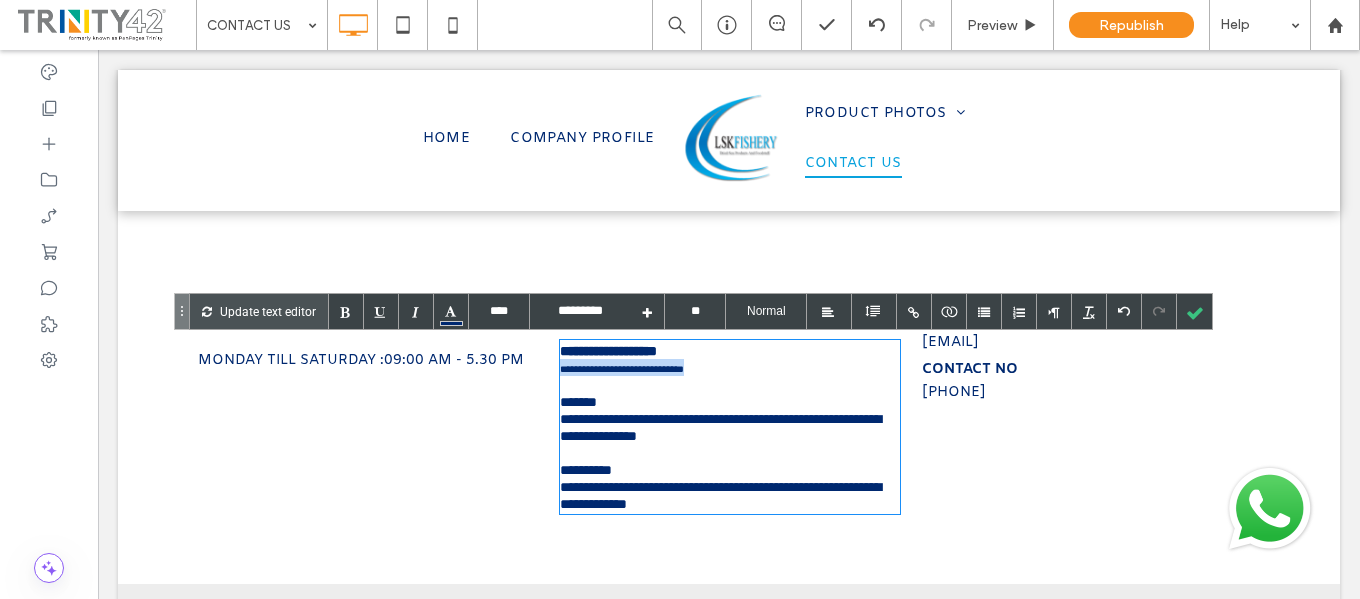 type on "****" 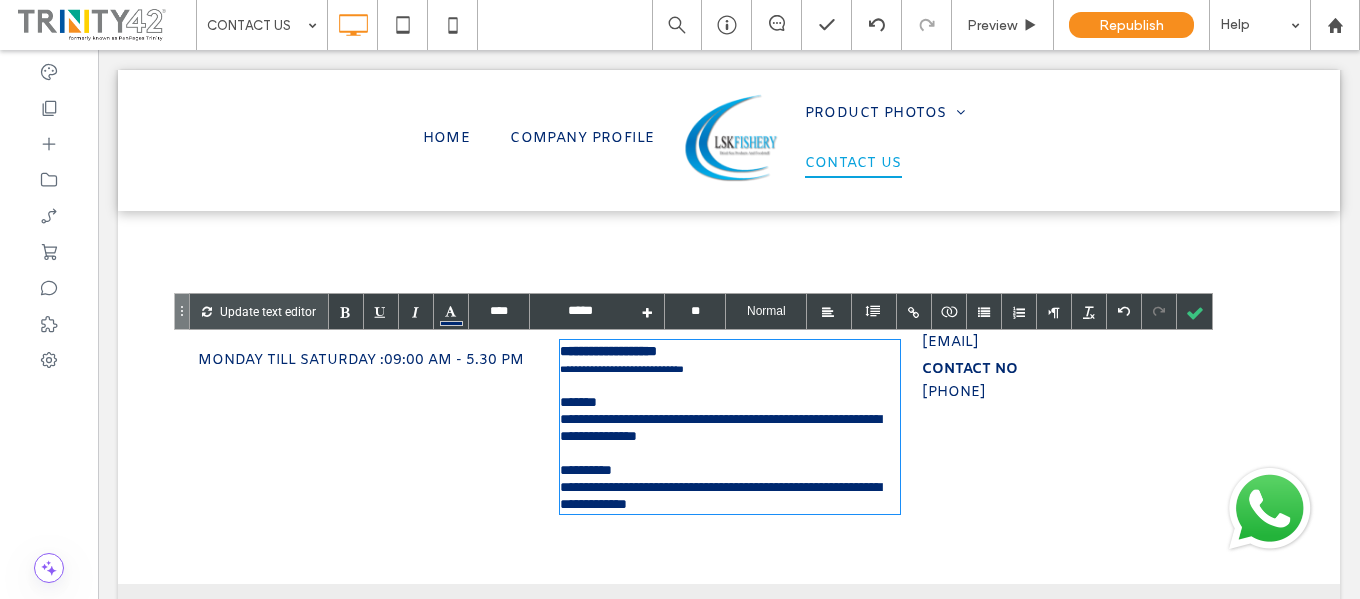 click on "EMAIL [EMAIL]   CONTACT NO [PHONE] Click To Paste
+ Add Section" at bounding box center [729, 409] 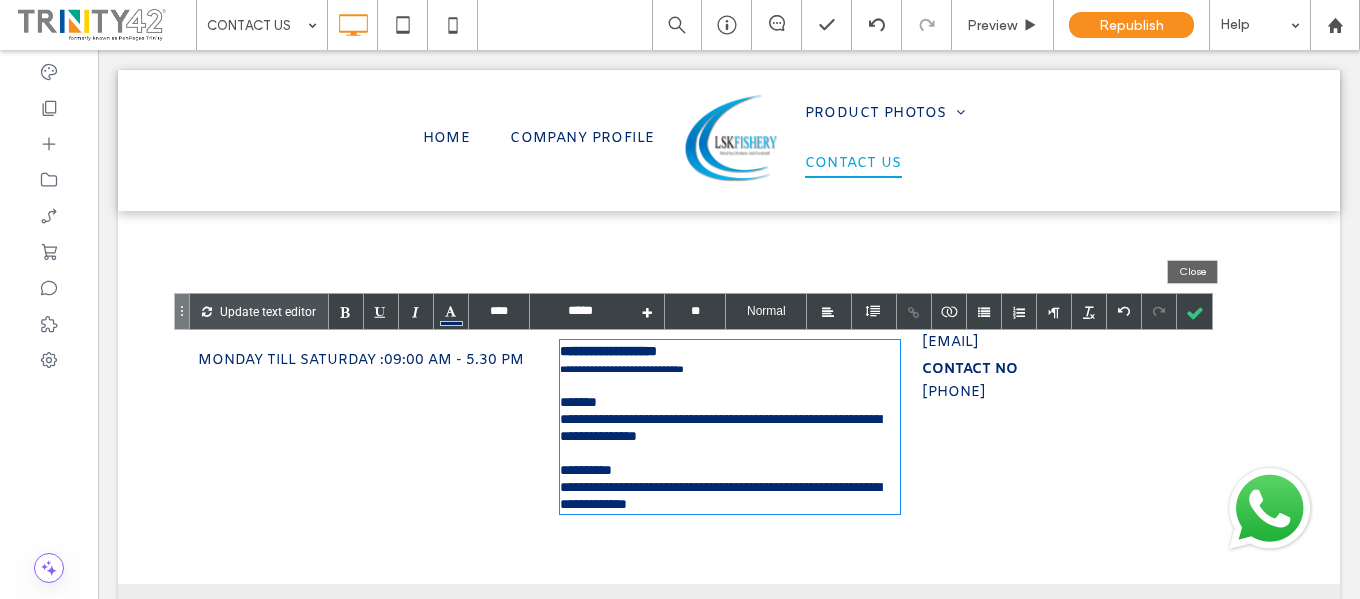 click at bounding box center [1194, 311] 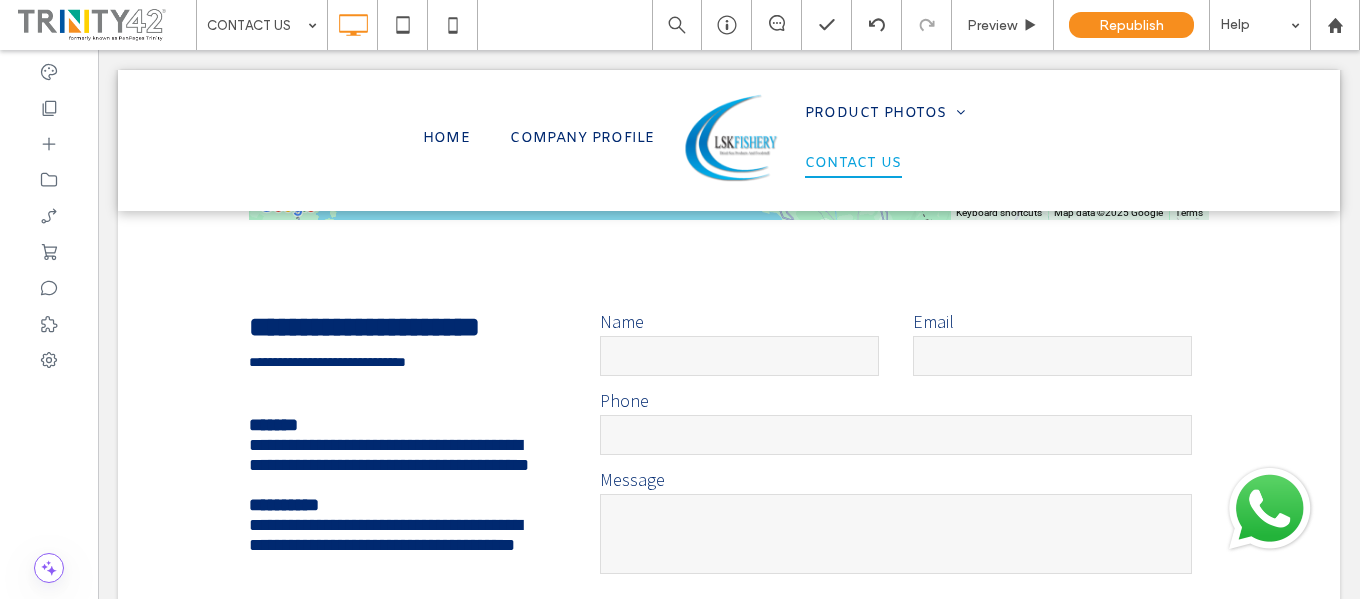 scroll, scrollTop: 522, scrollLeft: 0, axis: vertical 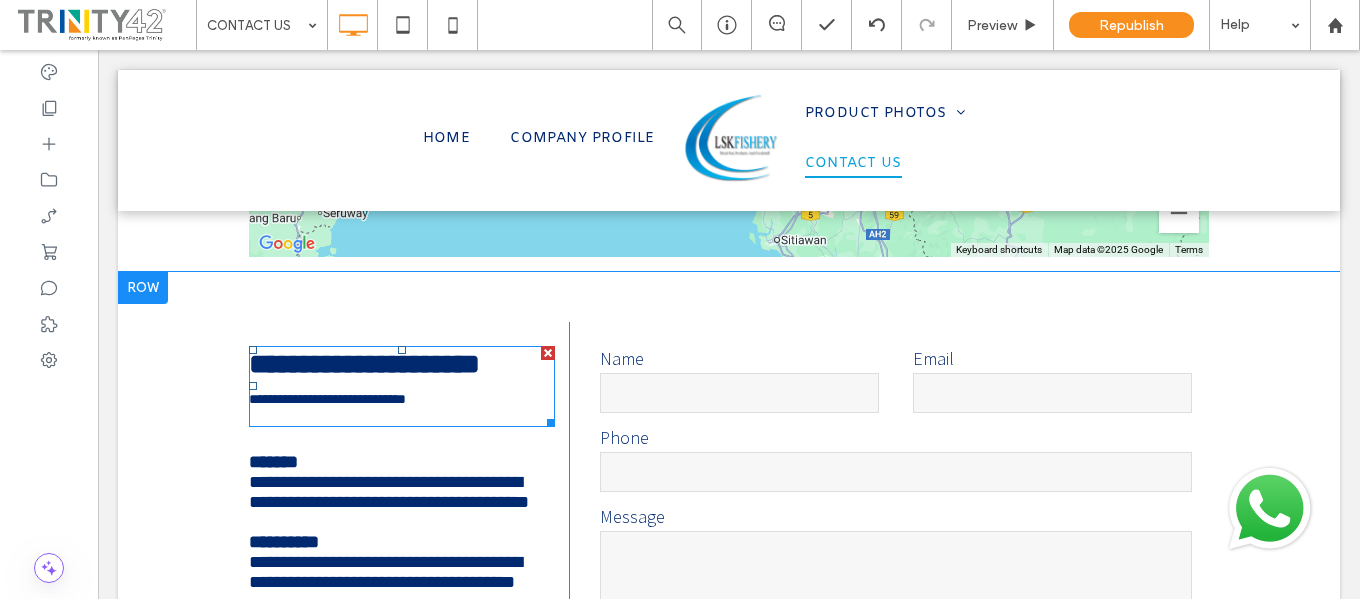 click on "**********" at bounding box center [364, 364] 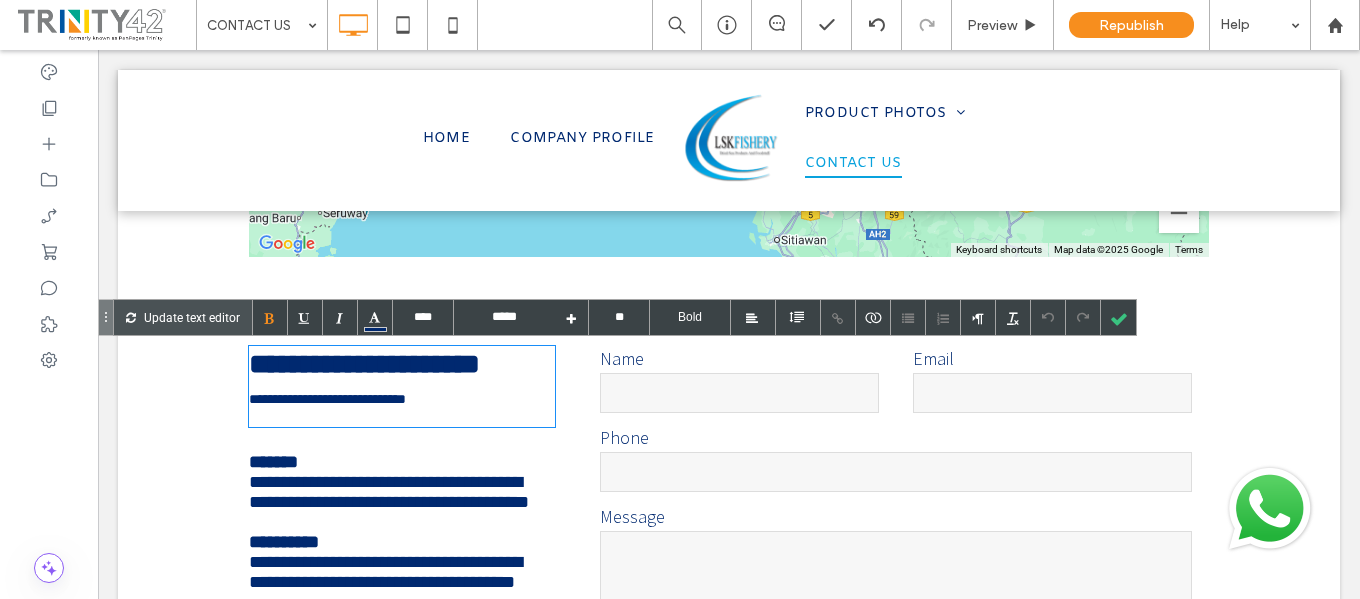 click on "**********" at bounding box center [364, 364] 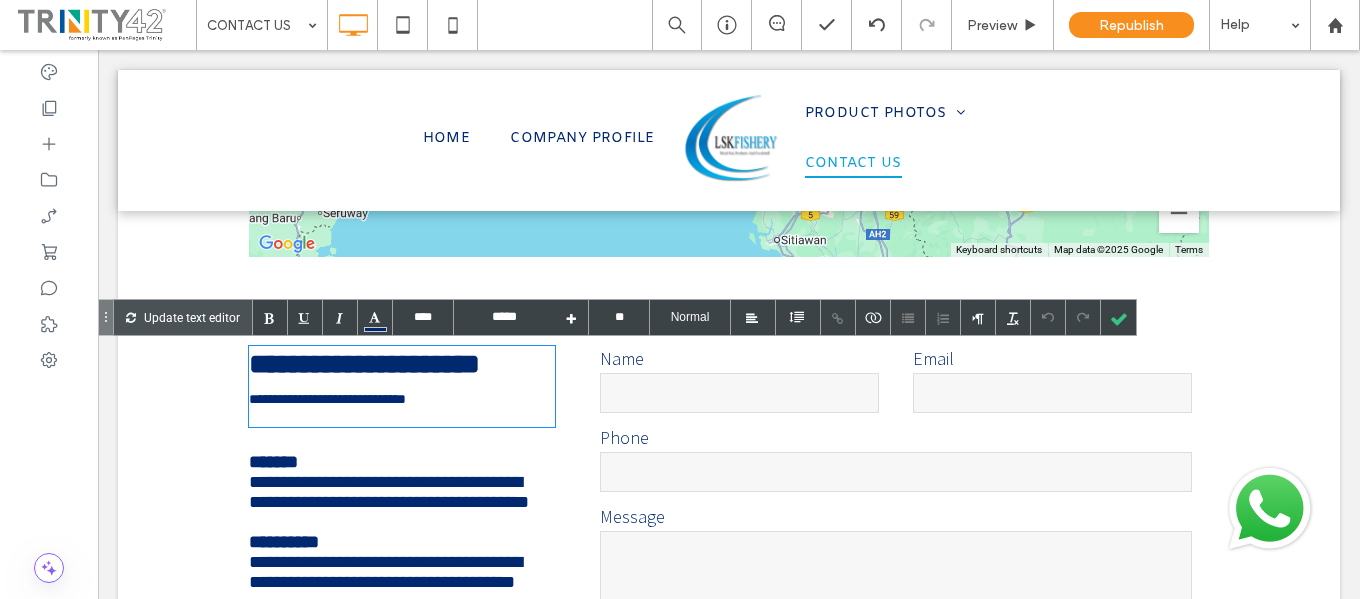 click on "**********" at bounding box center (327, 399) 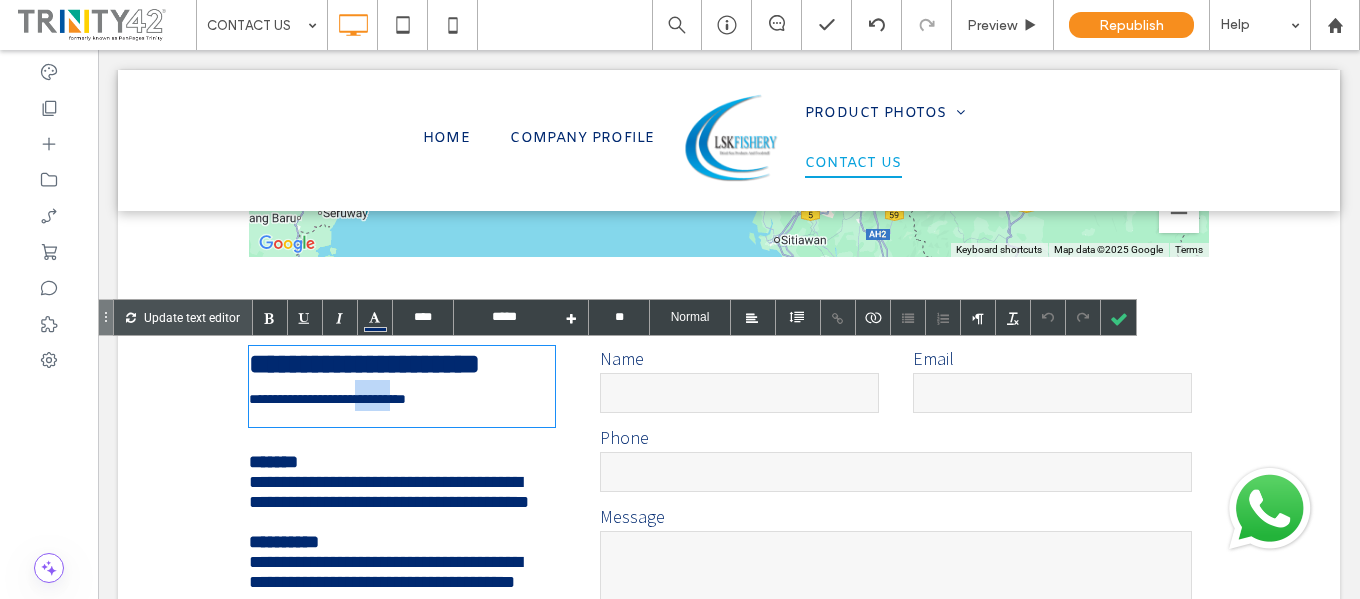 click on "**********" at bounding box center [327, 399] 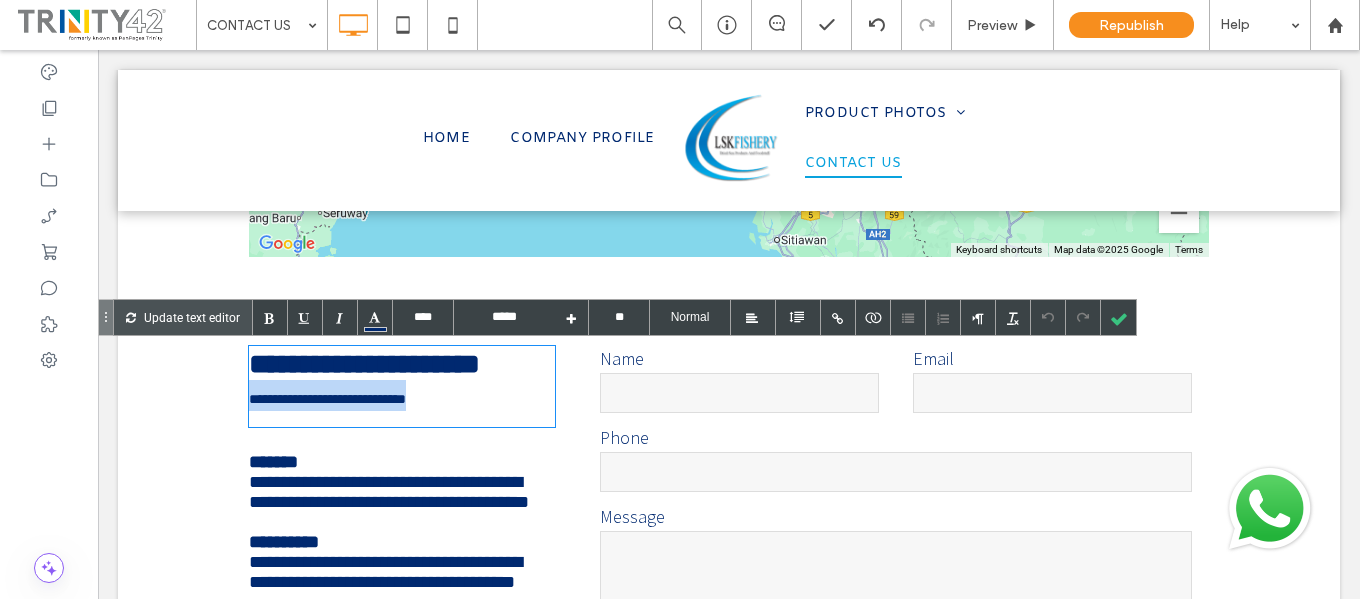 click on "**********" at bounding box center (327, 399) 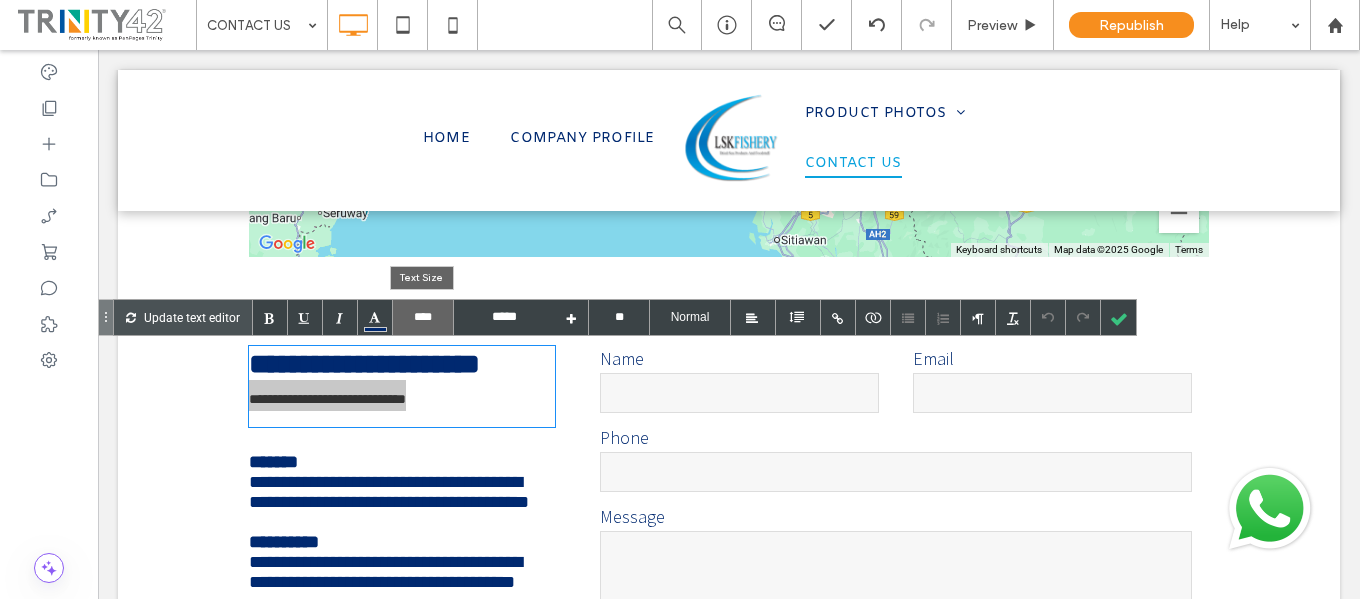 click on "****" at bounding box center [423, 317] 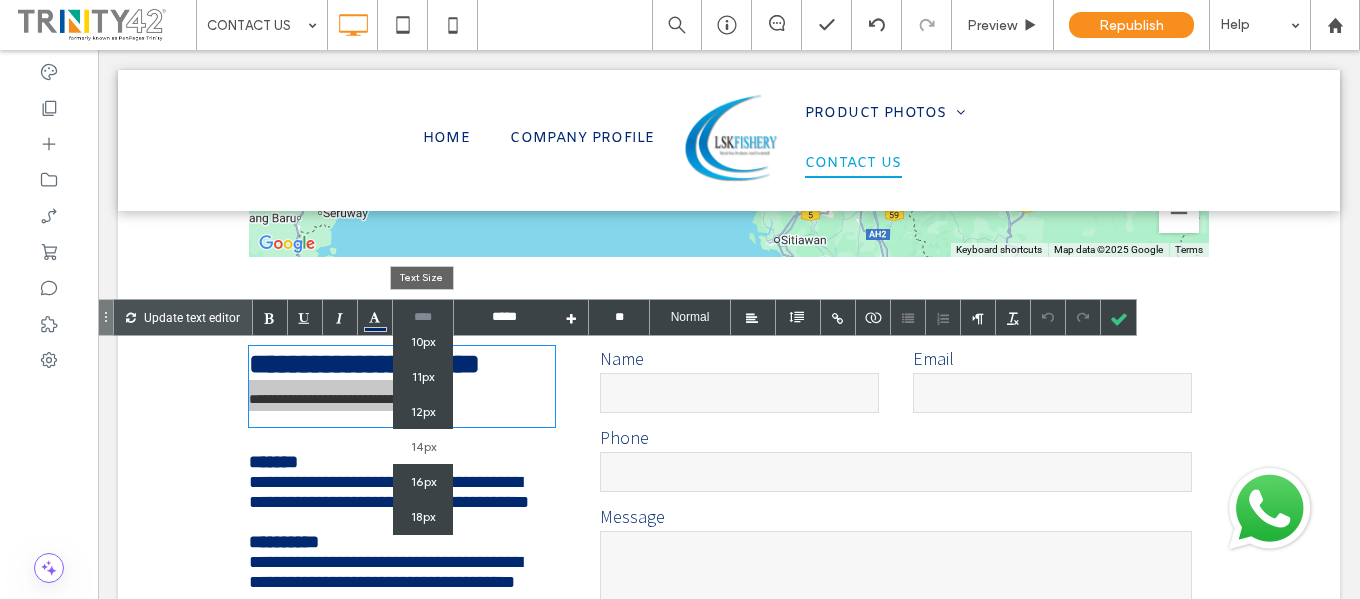 click on "12px" at bounding box center (423, 411) 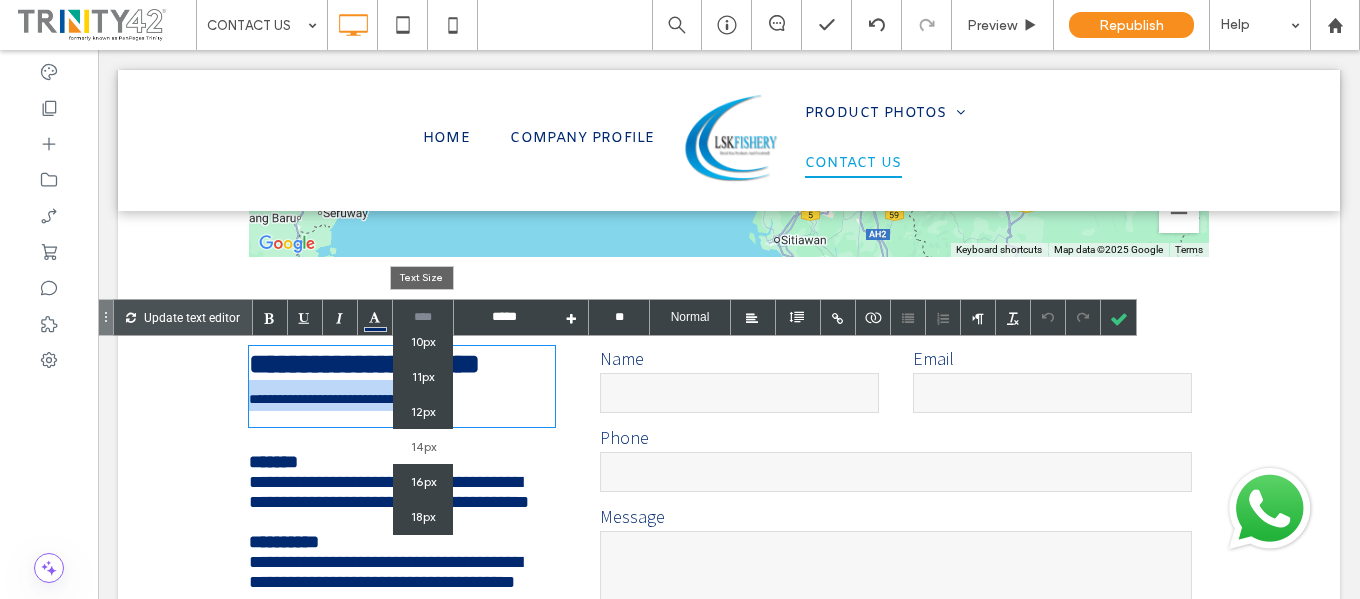 type 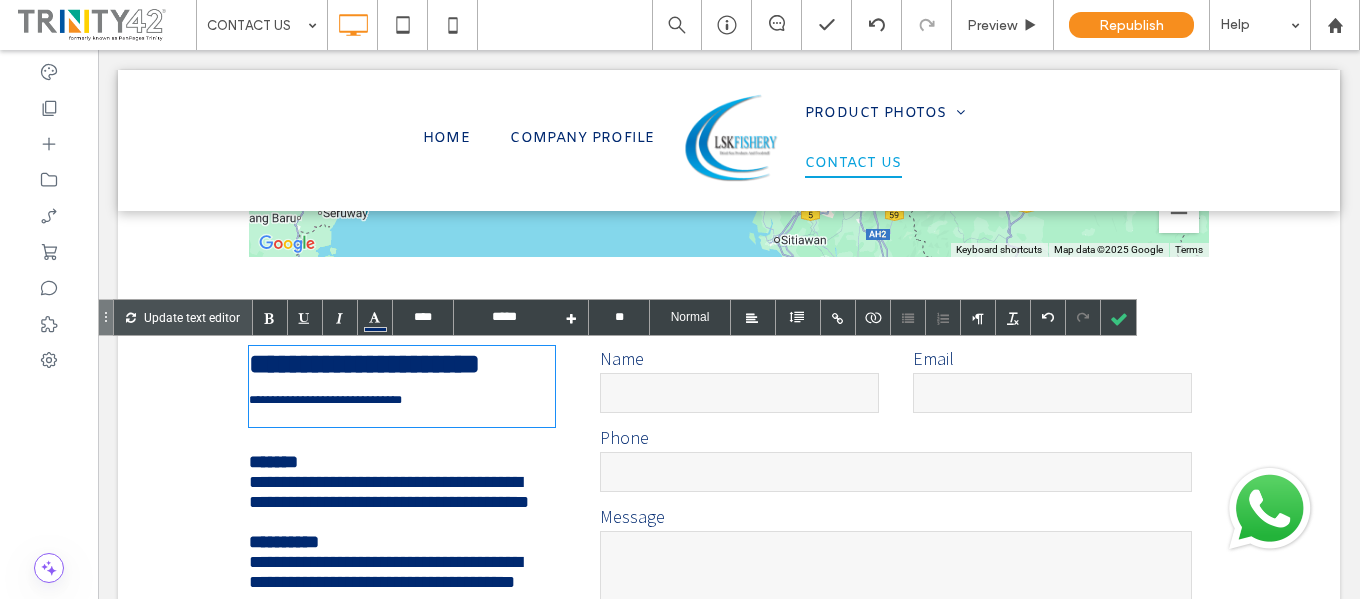 type on "****" 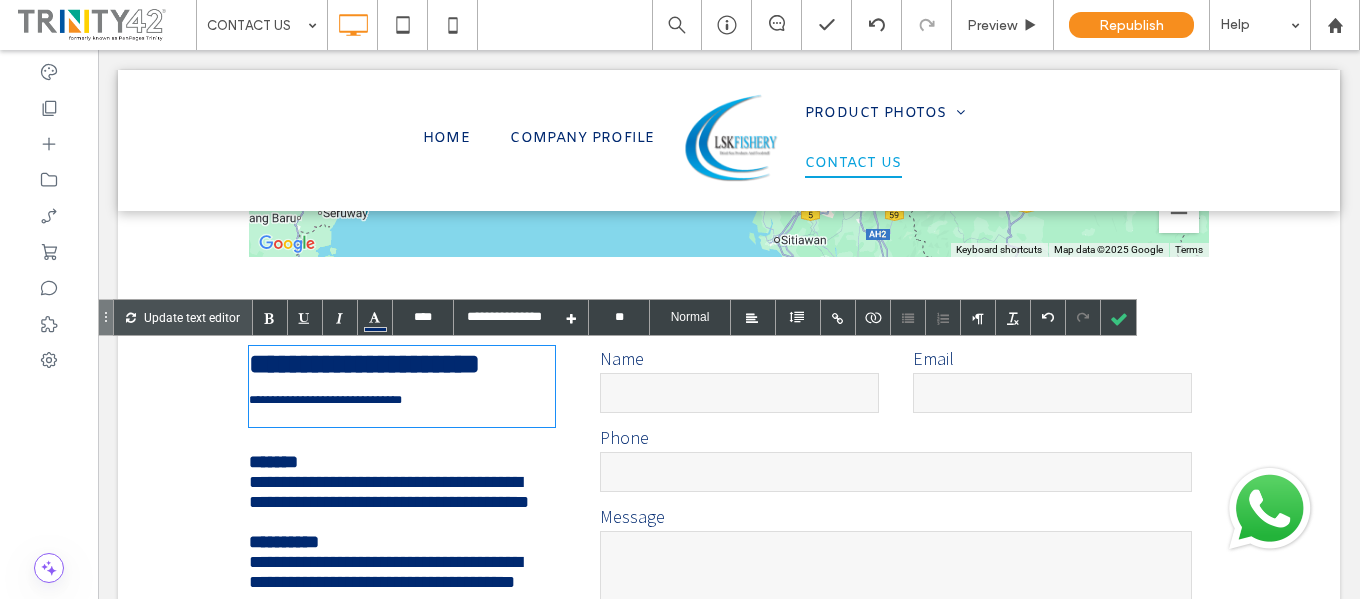click on "Tel : [PHONE] Fax : [PHONE] Mobile Phone : [PHONE] /   [PHONE]   Email : [EMAIL] Website : www.lskfishery.my Click To Paste
Contact Us
Name
Email
Phone
Message
******
Thank you for contacting us. We will get back to you as soon as possible
Oops, there was an error sending your message. Please try again later
Click To Paste
Row + Add Section" at bounding box center [729, 592] 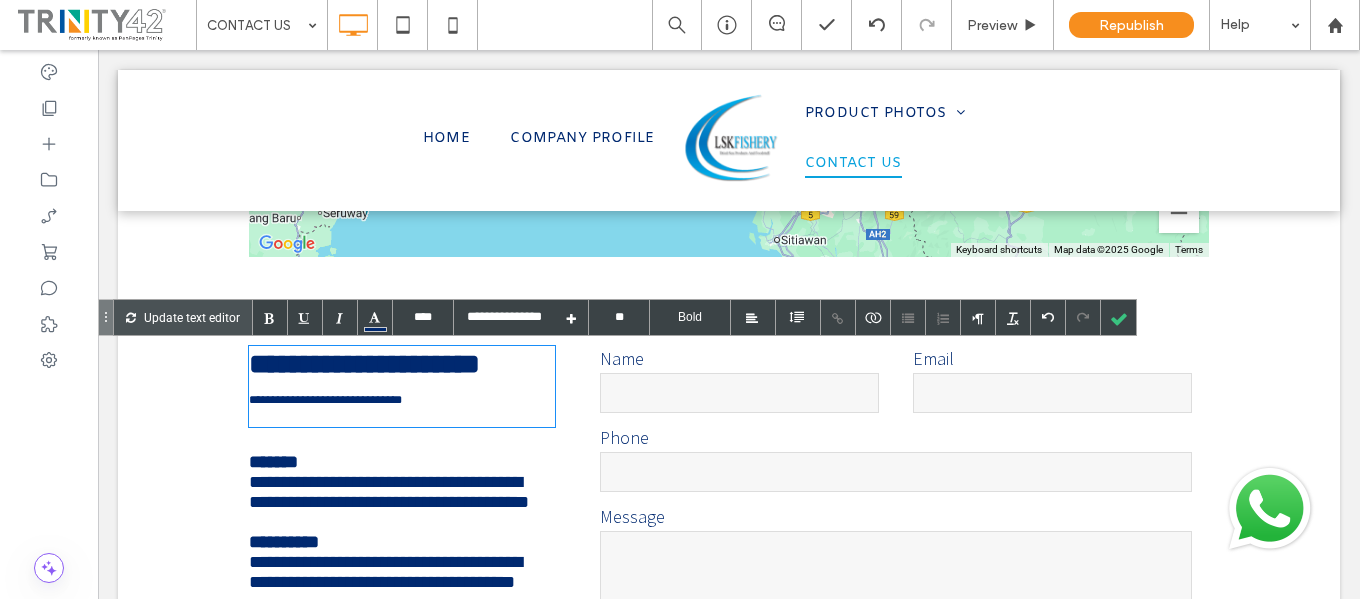 type on "****" 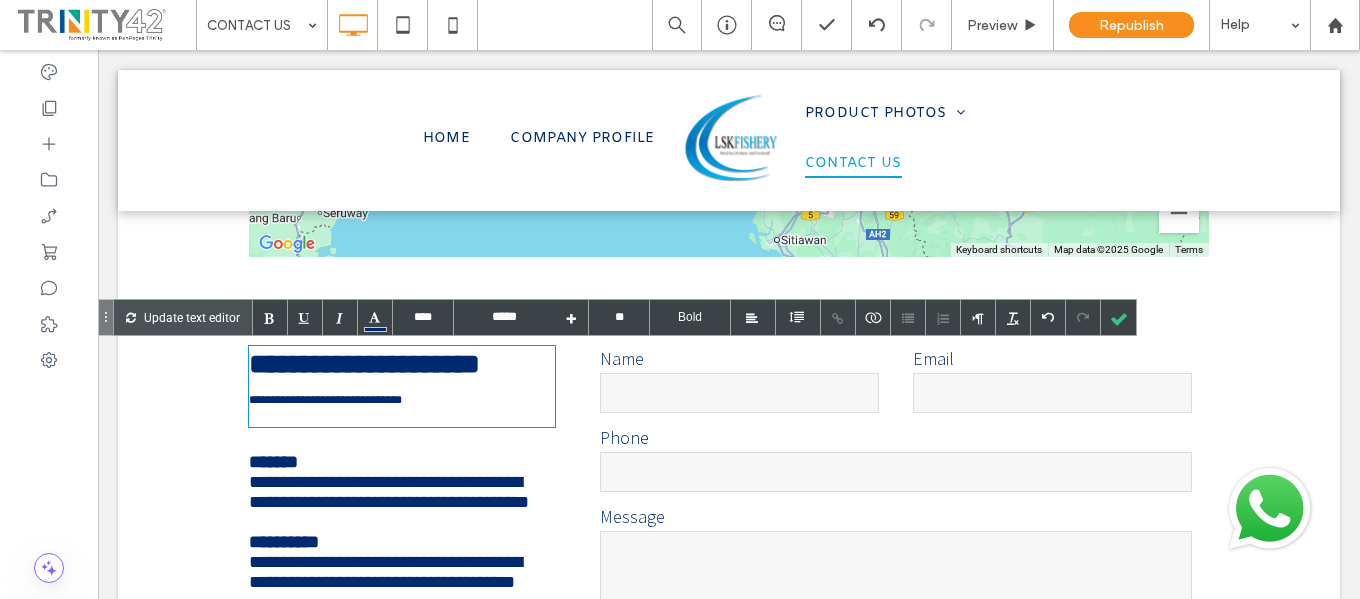 click on "**********" at bounding box center [325, 400] 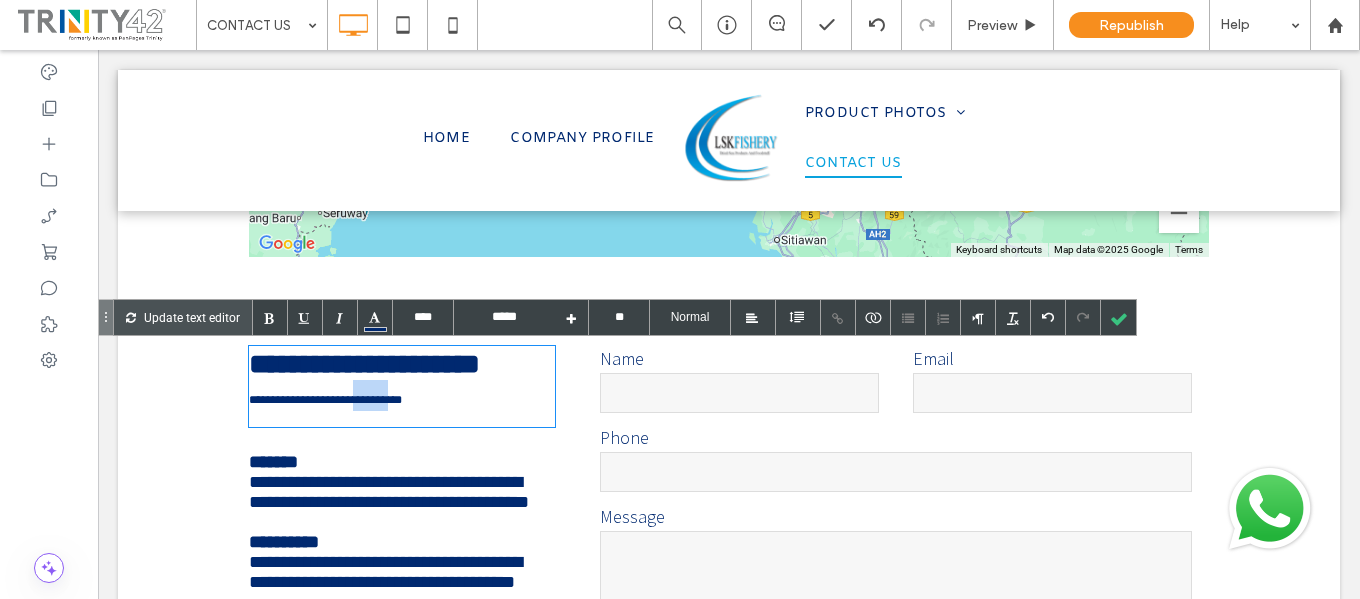 click on "**********" at bounding box center [325, 400] 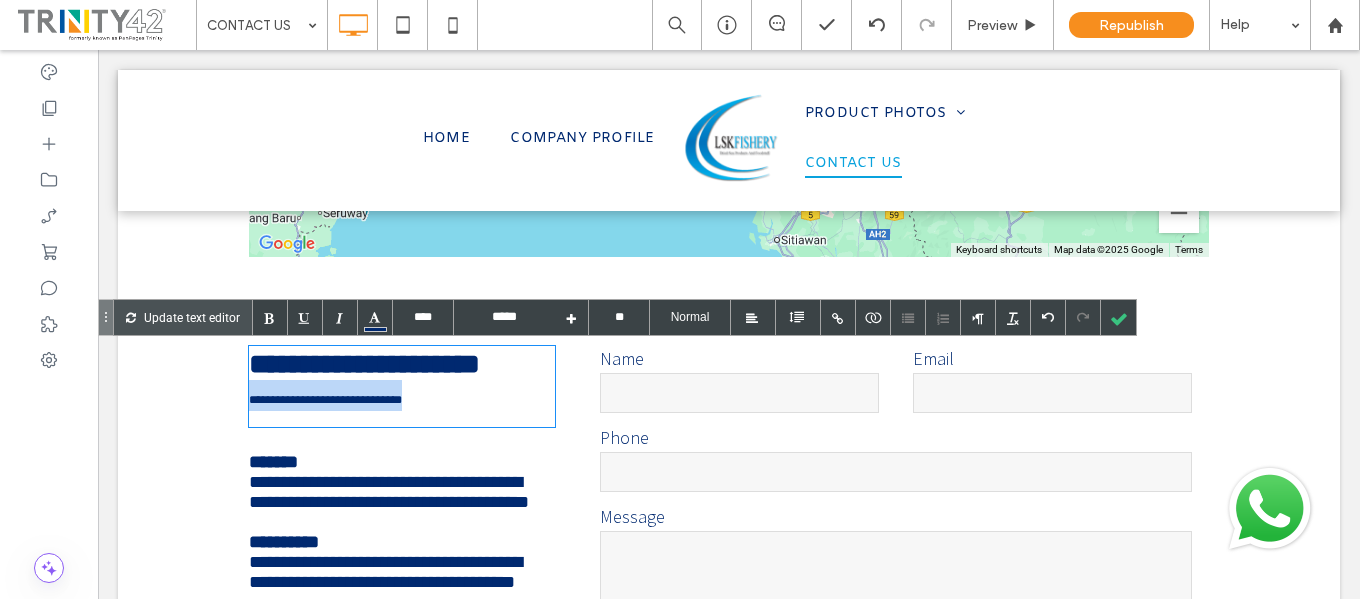 click on "**********" at bounding box center [325, 400] 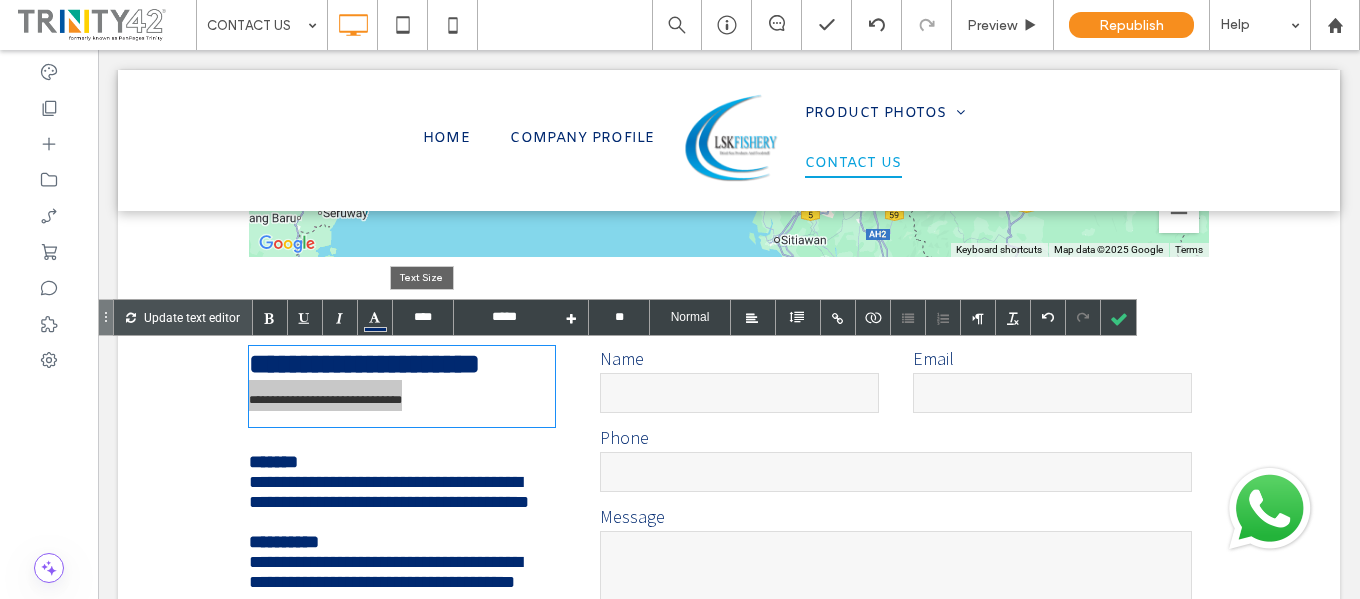 drag, startPoint x: 426, startPoint y: 326, endPoint x: 434, endPoint y: 336, distance: 12.806249 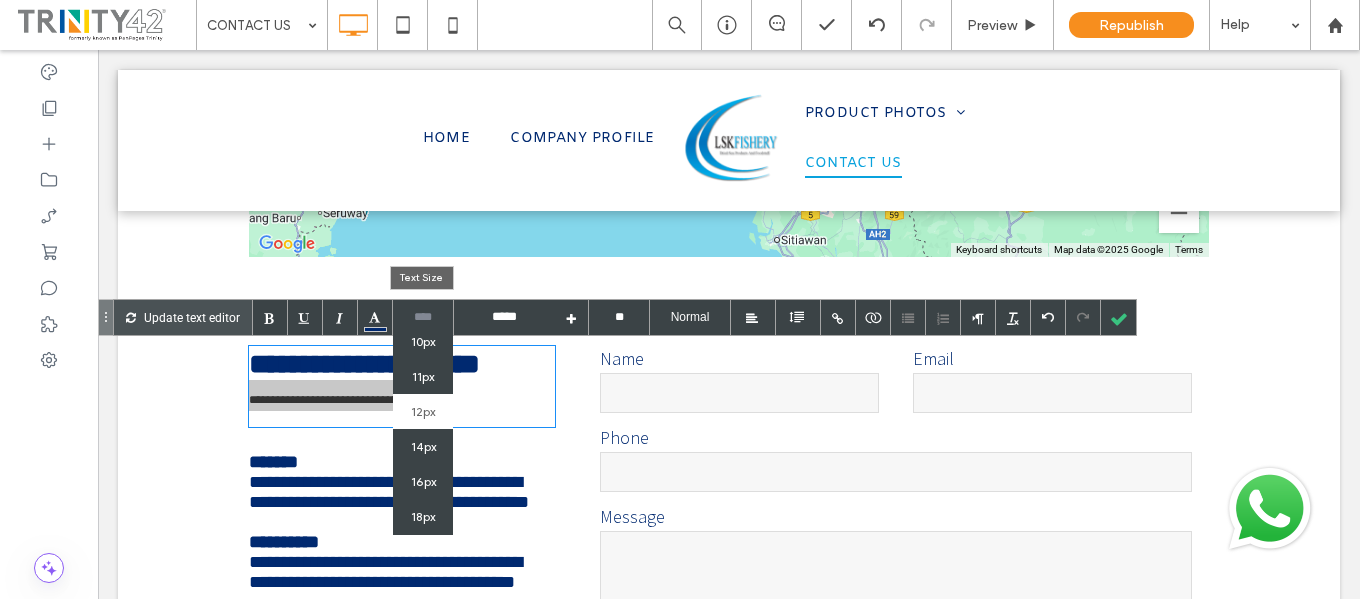 click on "11px" at bounding box center (423, 376) 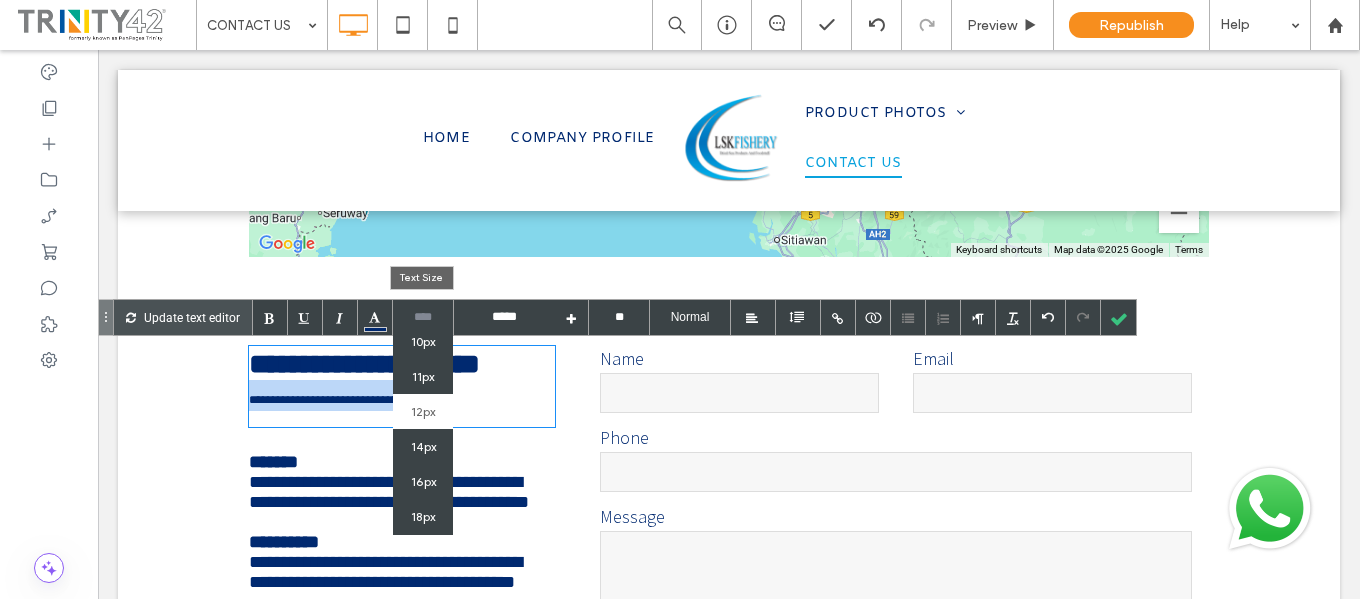 type on "****" 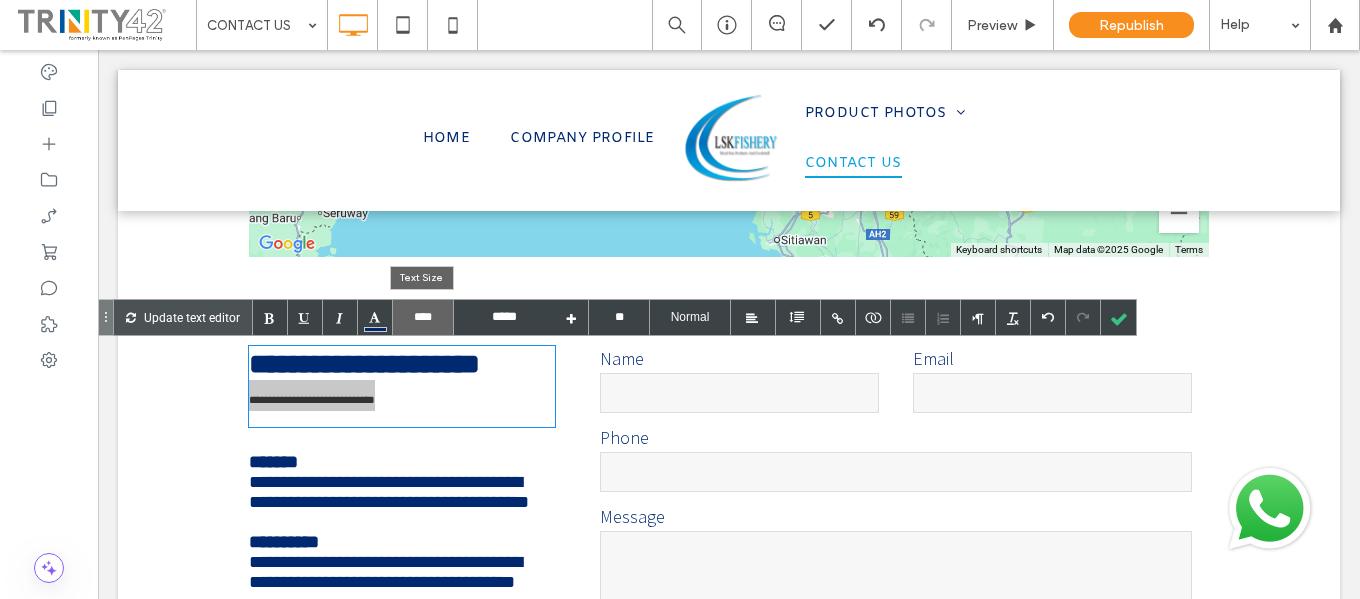 click on "****" at bounding box center (423, 317) 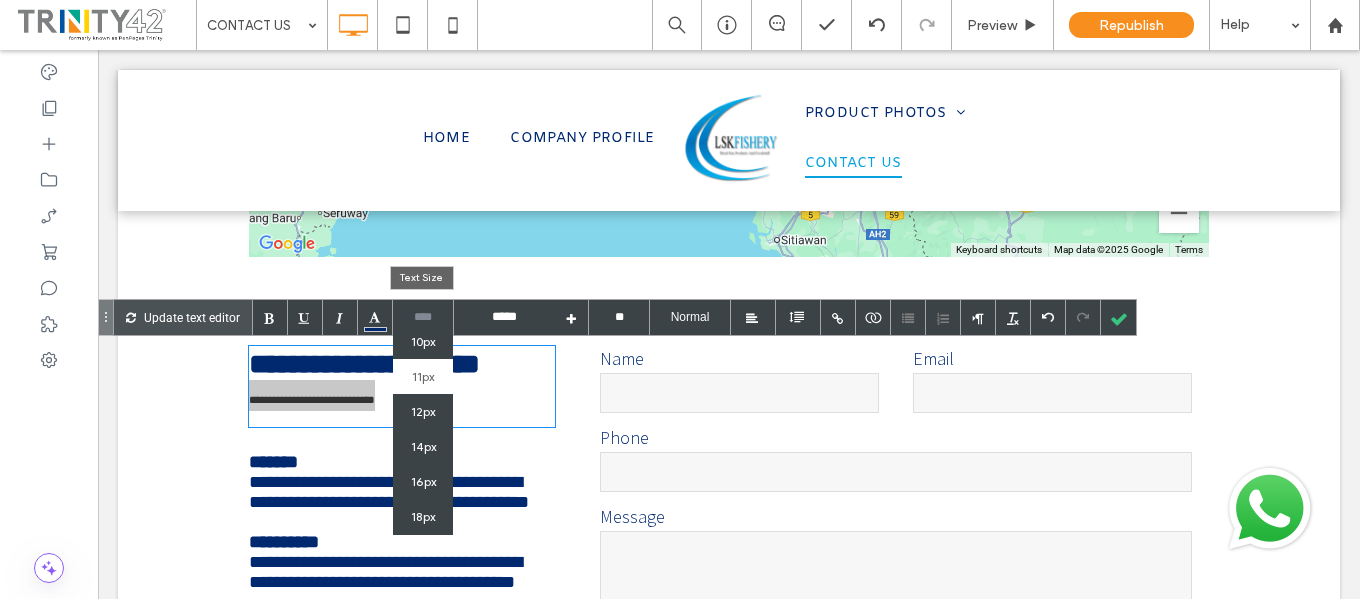 click on "12px" at bounding box center [423, 411] 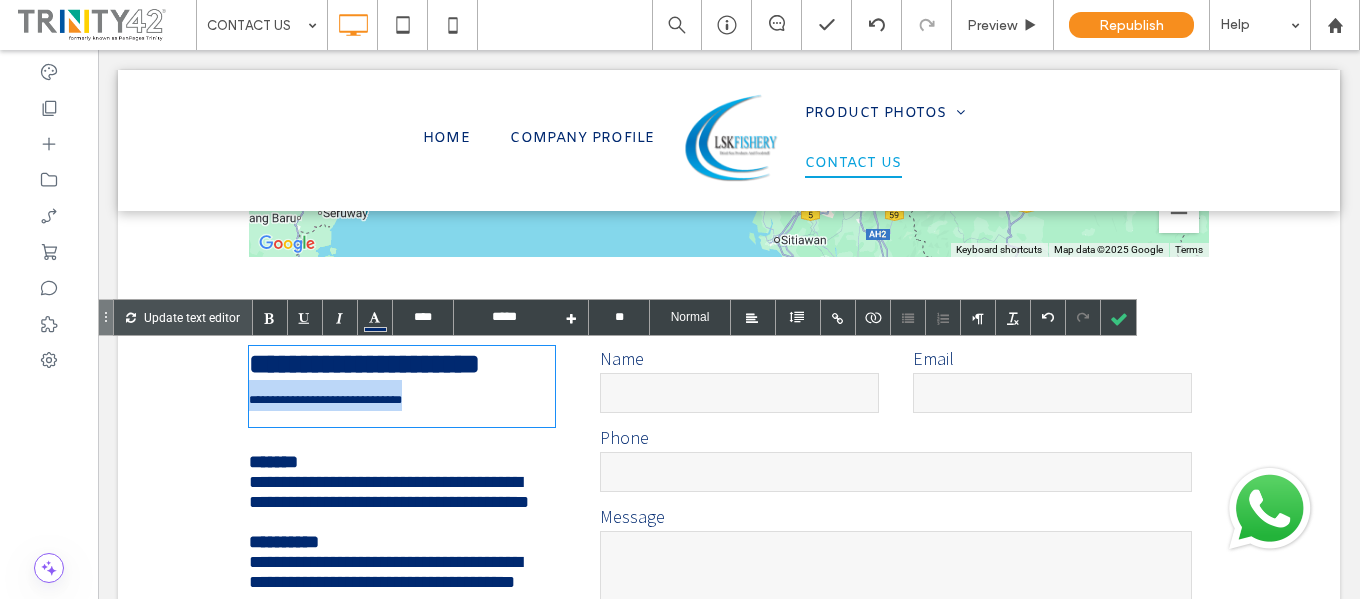 type on "****" 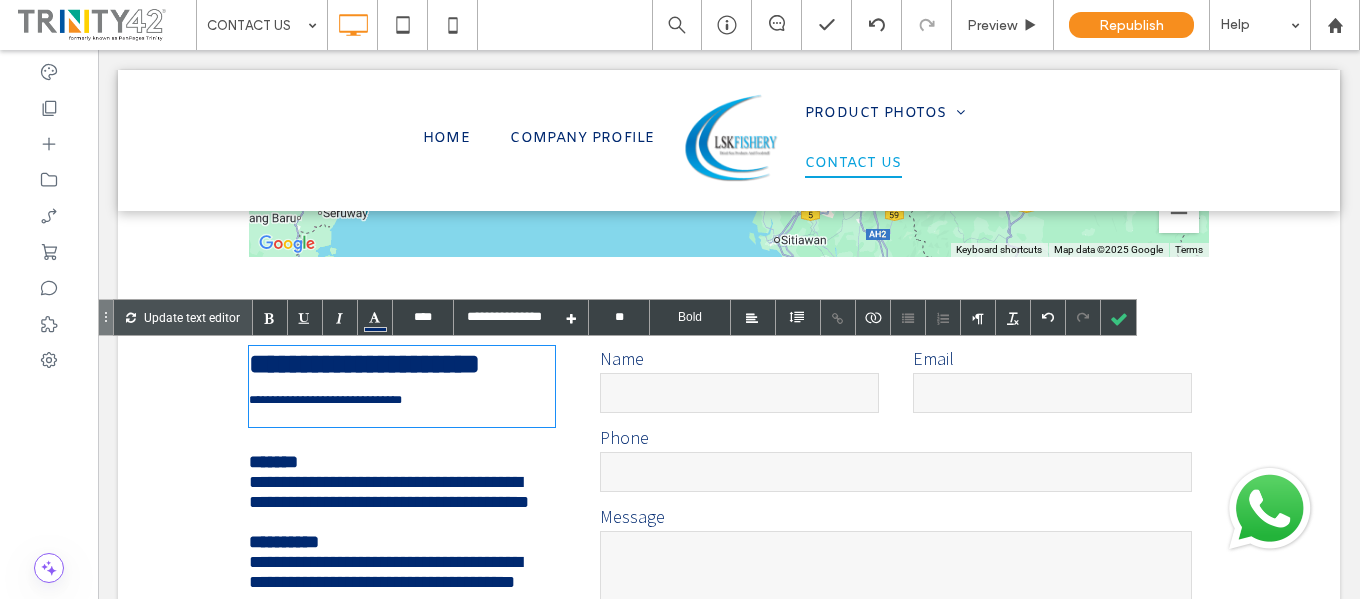 click on "Tel : [PHONE] Fax : [PHONE] Mobile Phone : [PHONE] /   [PHONE]   Email : [EMAIL] Website : www.lskfishery.my Click To Paste
Contact Us
Name
Email
Phone
Message
******
Thank you for contacting us. We will get back to you as soon as possible
Oops, there was an error sending your message. Please try again later
Click To Paste
Row + Add Section" at bounding box center (729, 592) 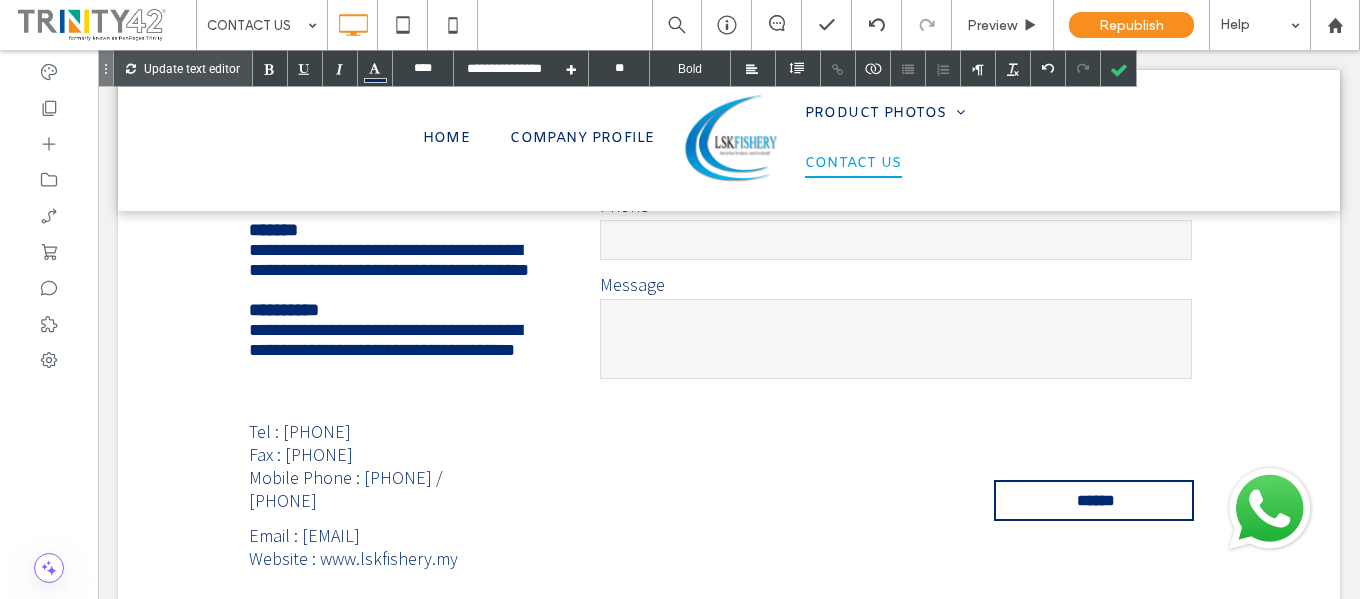 scroll, scrollTop: 722, scrollLeft: 0, axis: vertical 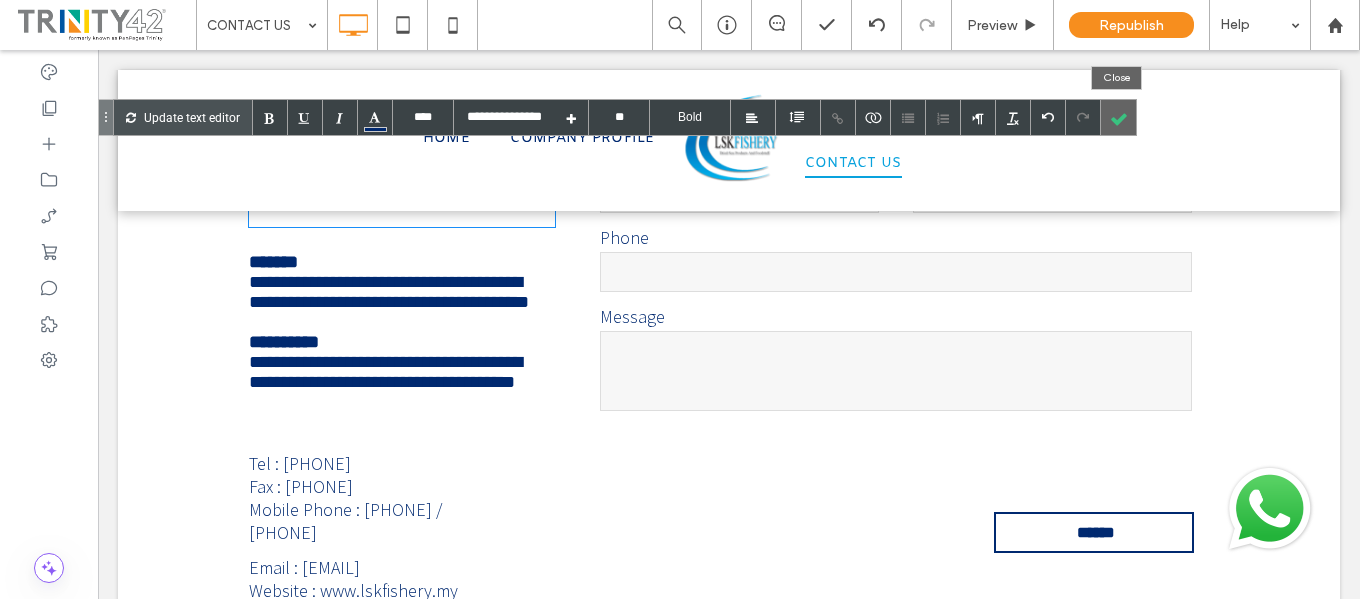click at bounding box center (1118, 117) 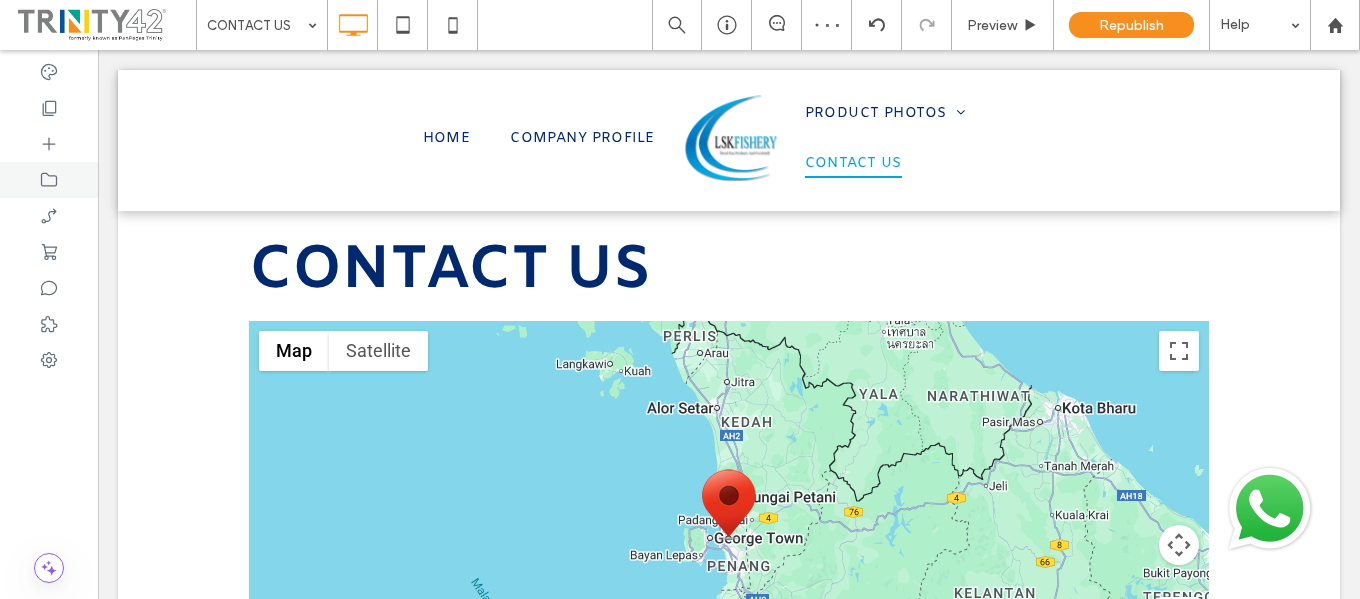 scroll, scrollTop: 0, scrollLeft: 0, axis: both 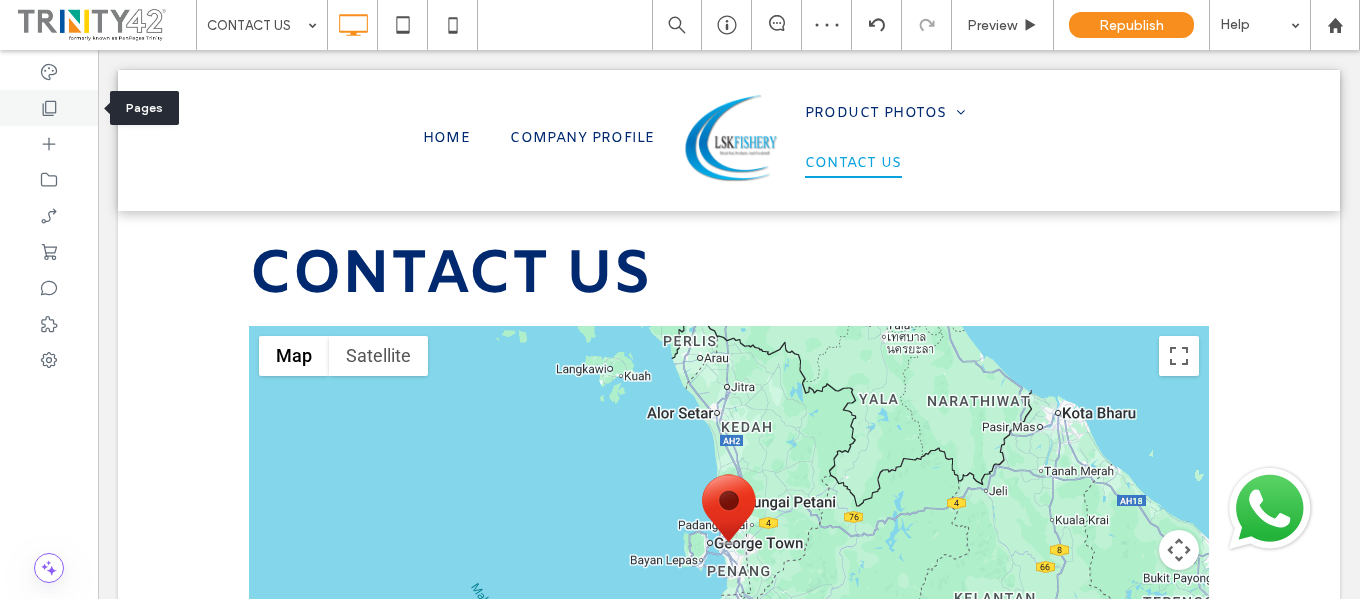 click 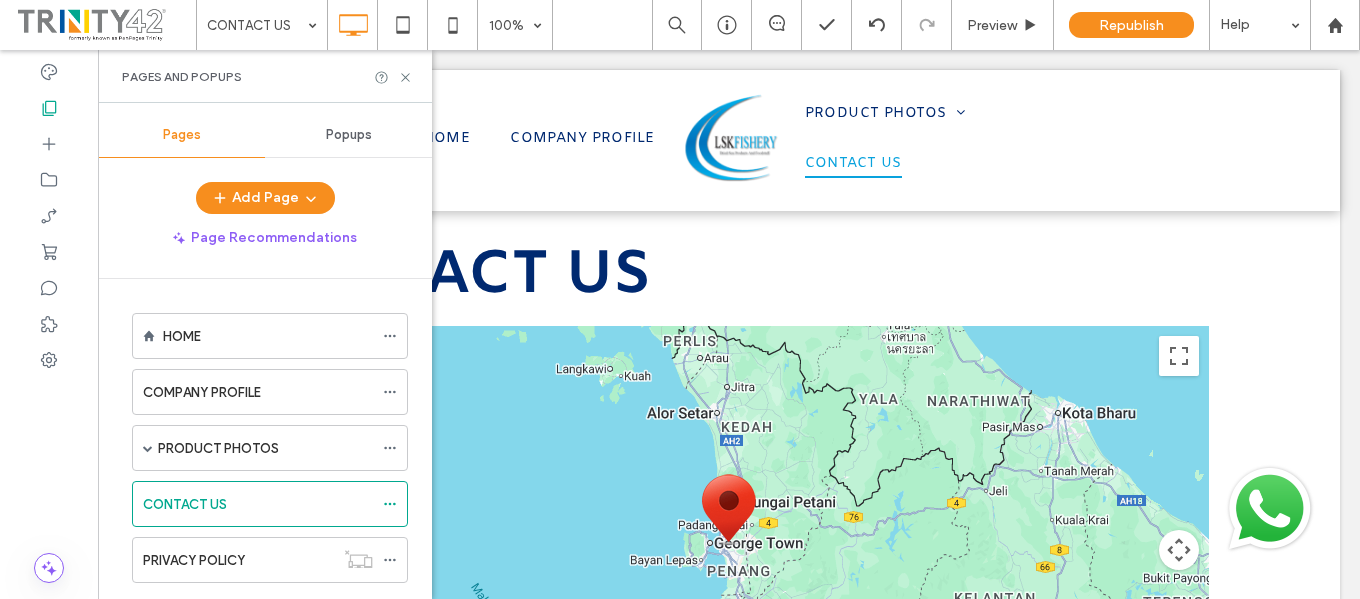 click on "Pages and Popups" at bounding box center (265, 76) 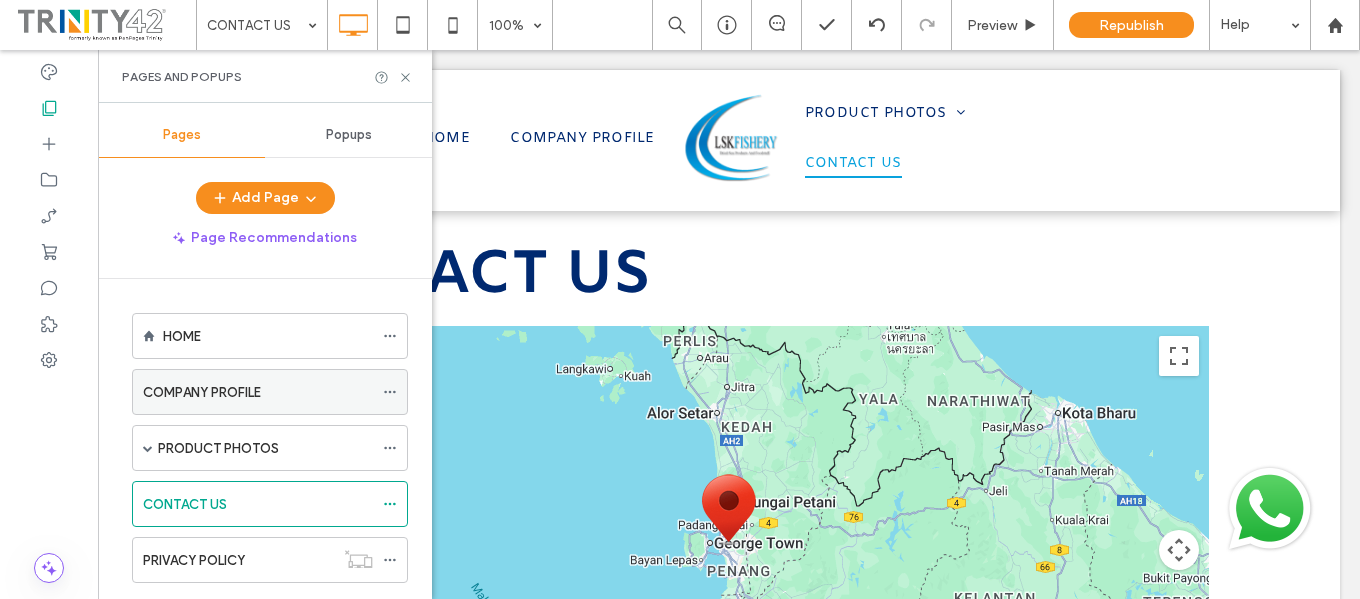 click on "COMPANY PROFILE" at bounding box center [202, 392] 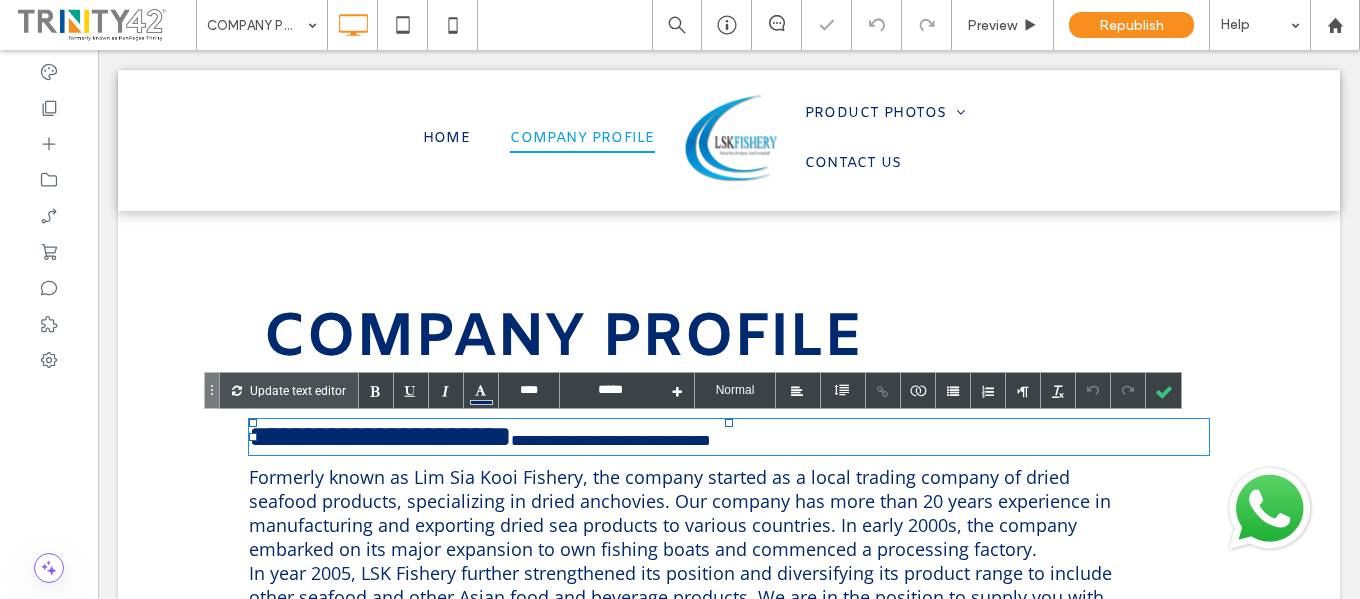 scroll, scrollTop: 0, scrollLeft: 0, axis: both 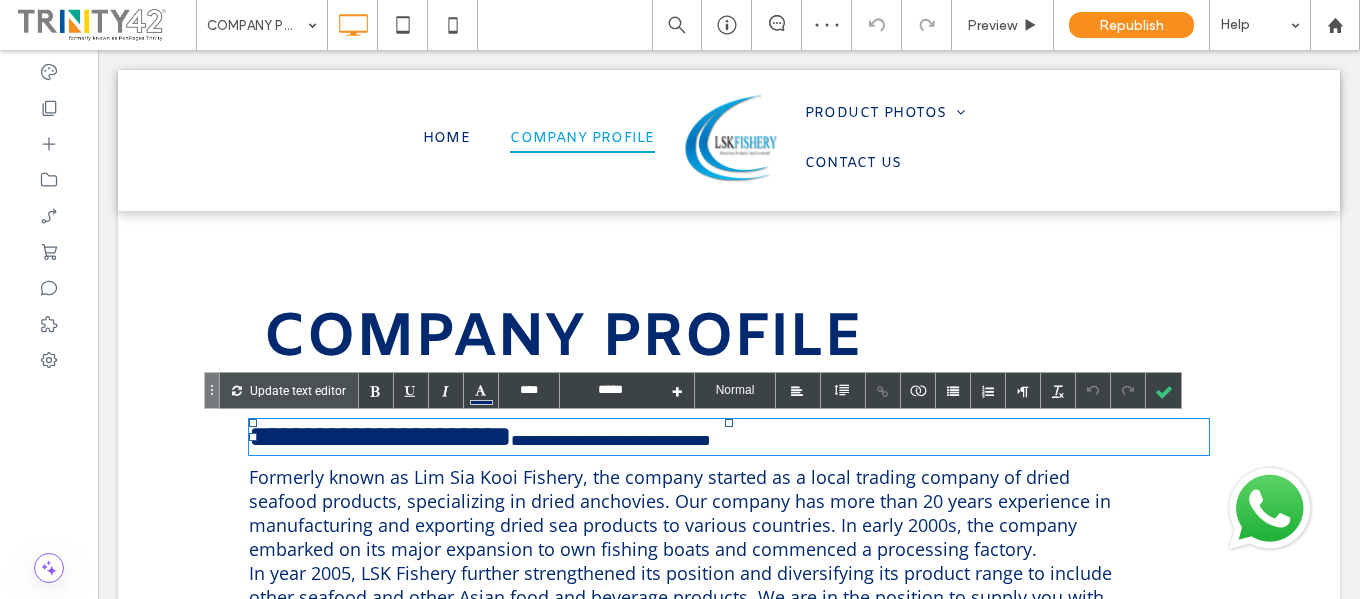 type on "****" 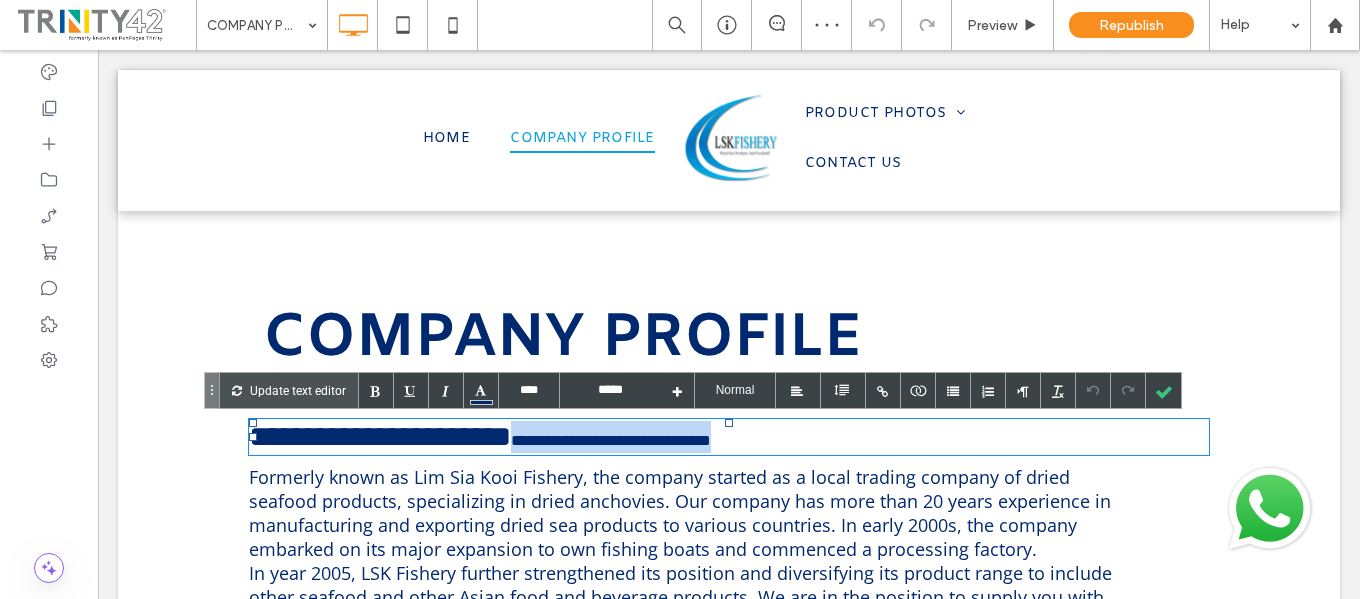 drag, startPoint x: 583, startPoint y: 447, endPoint x: 877, endPoint y: 453, distance: 294.06122 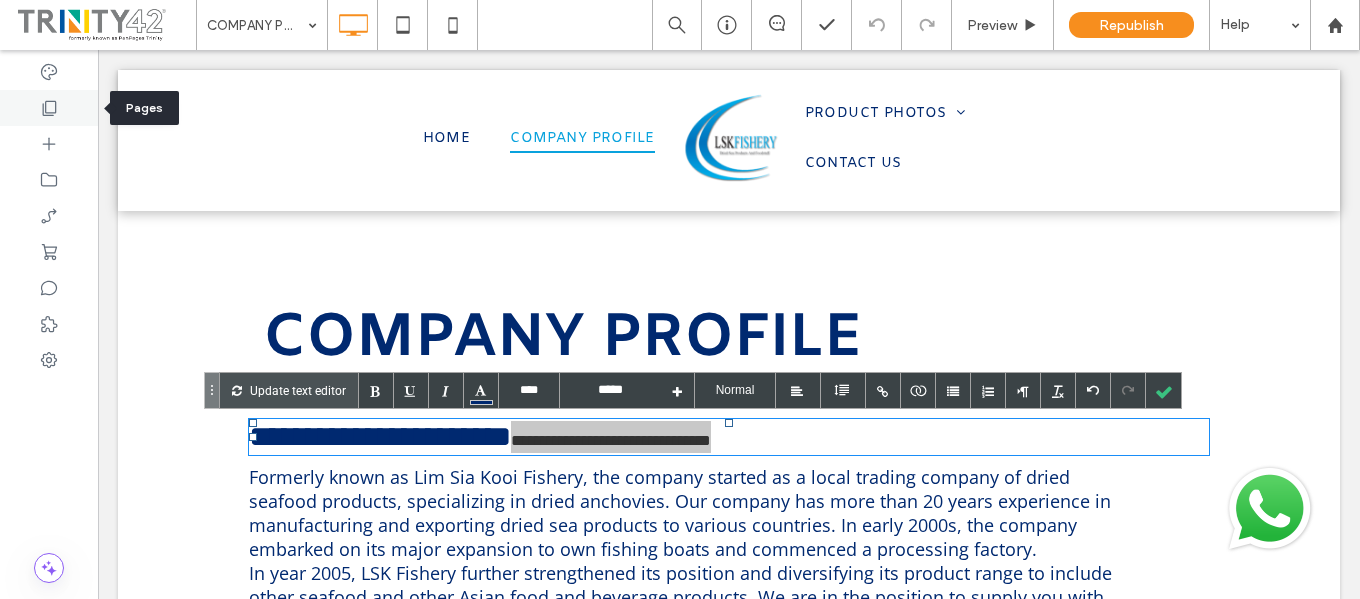 click 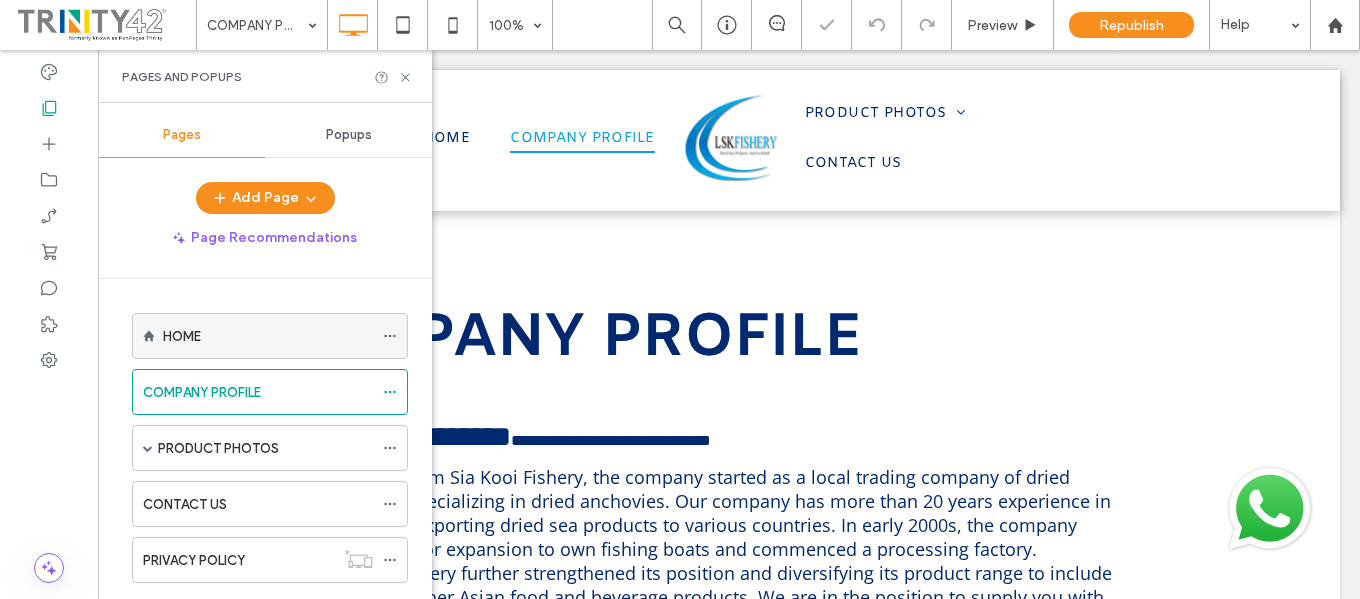 click on "HOME" at bounding box center (268, 336) 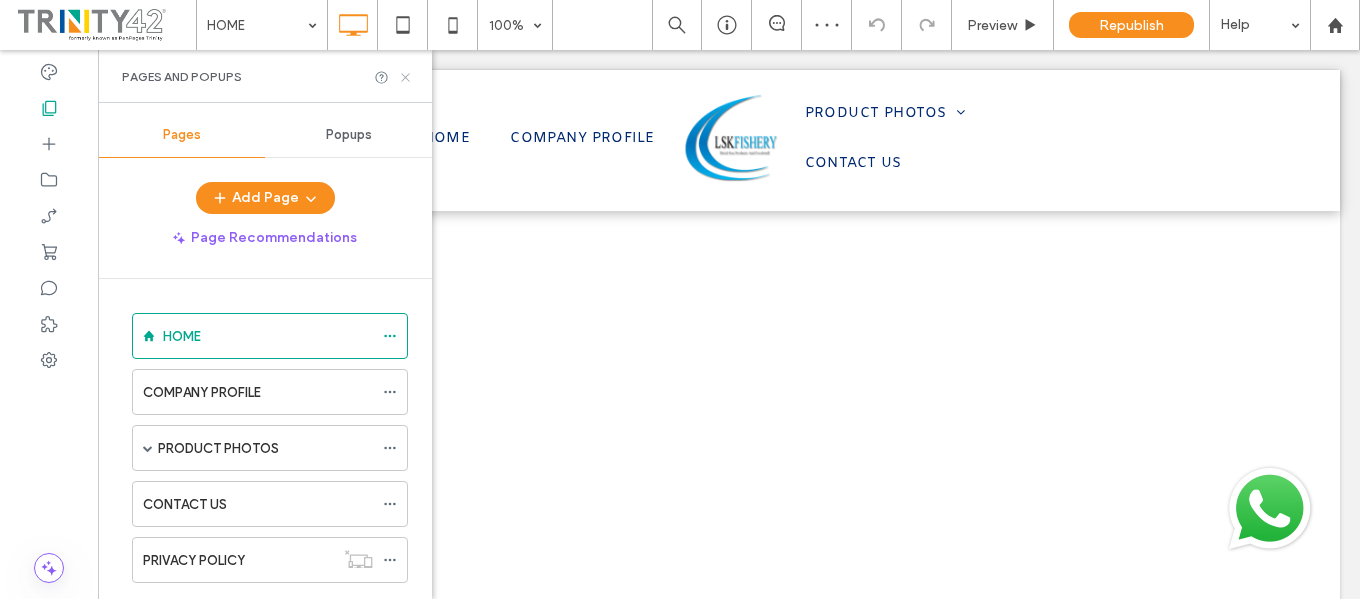 scroll, scrollTop: 0, scrollLeft: 0, axis: both 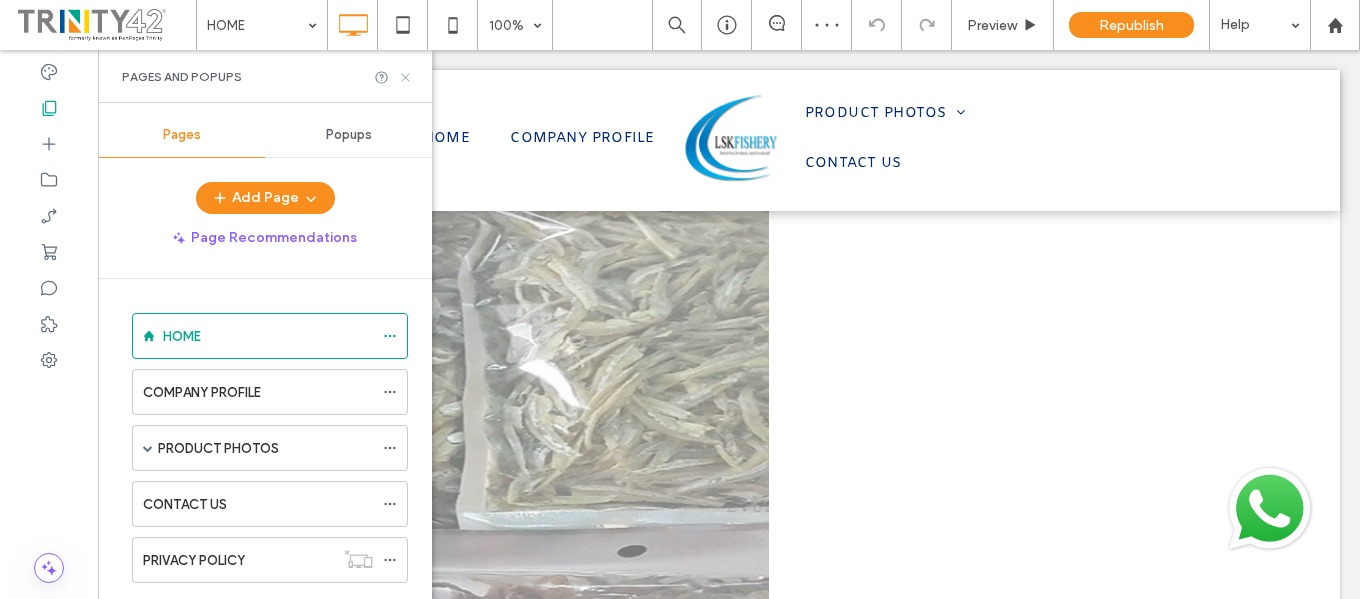 click 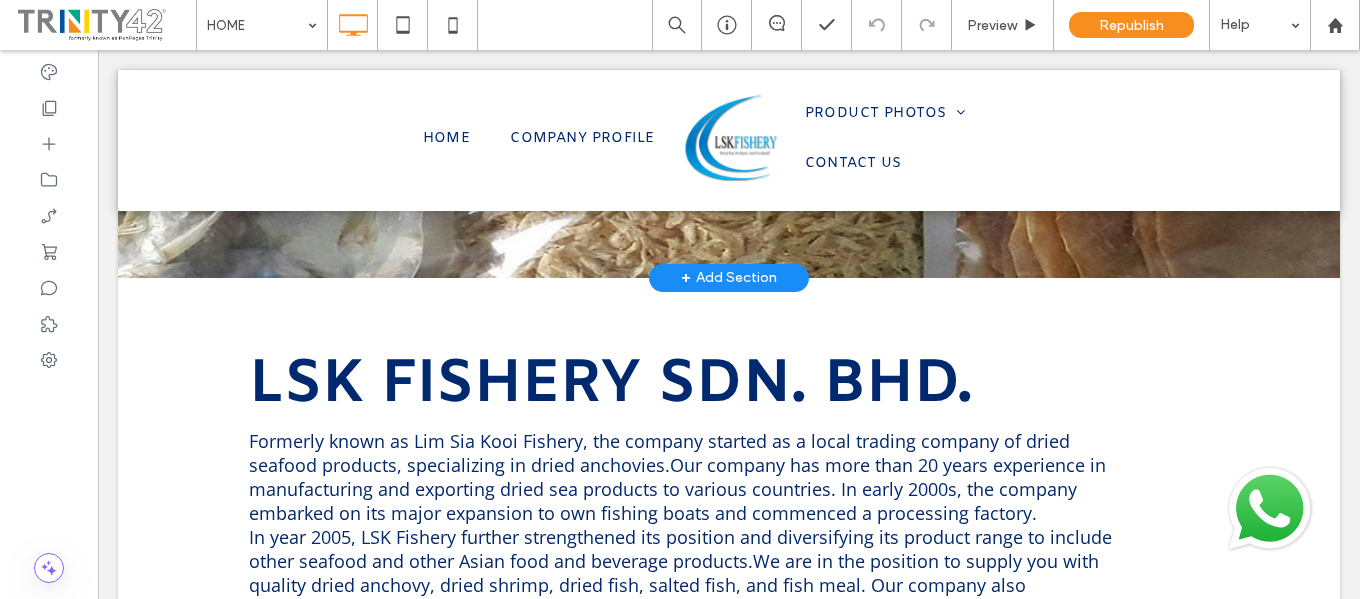 scroll, scrollTop: 600, scrollLeft: 0, axis: vertical 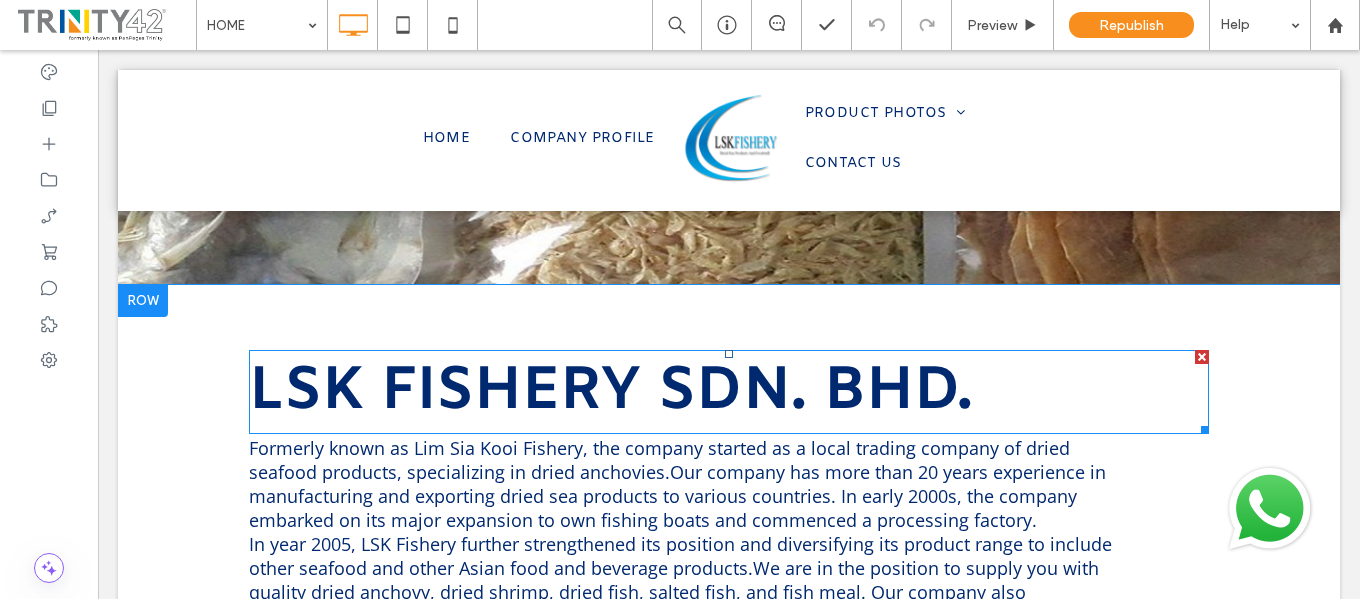 click on "LSK FISHERY SDN. BHD." at bounding box center (611, 392) 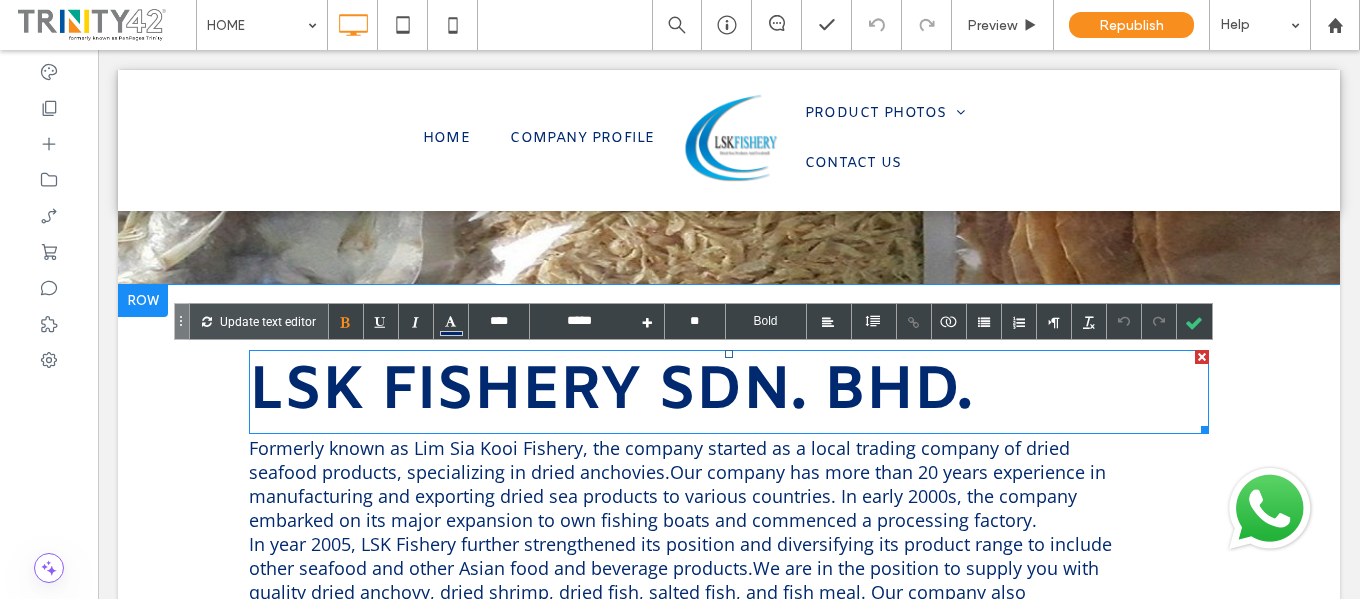 type on "****" 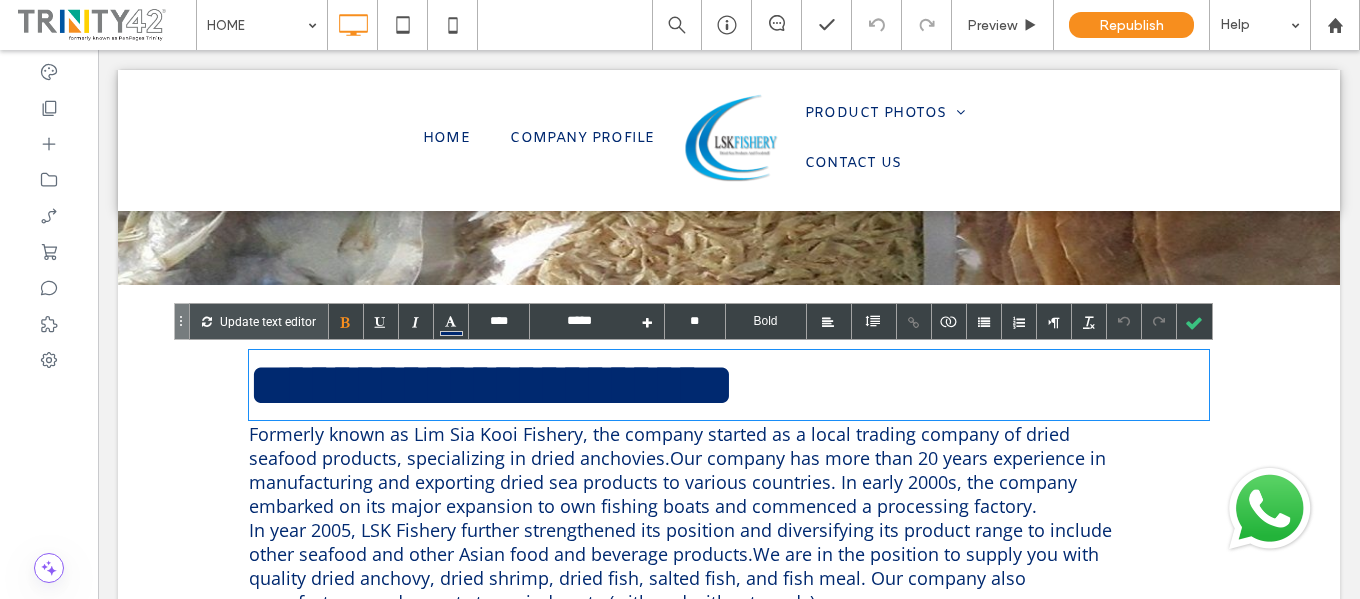 click on "**********" at bounding box center (729, 385) 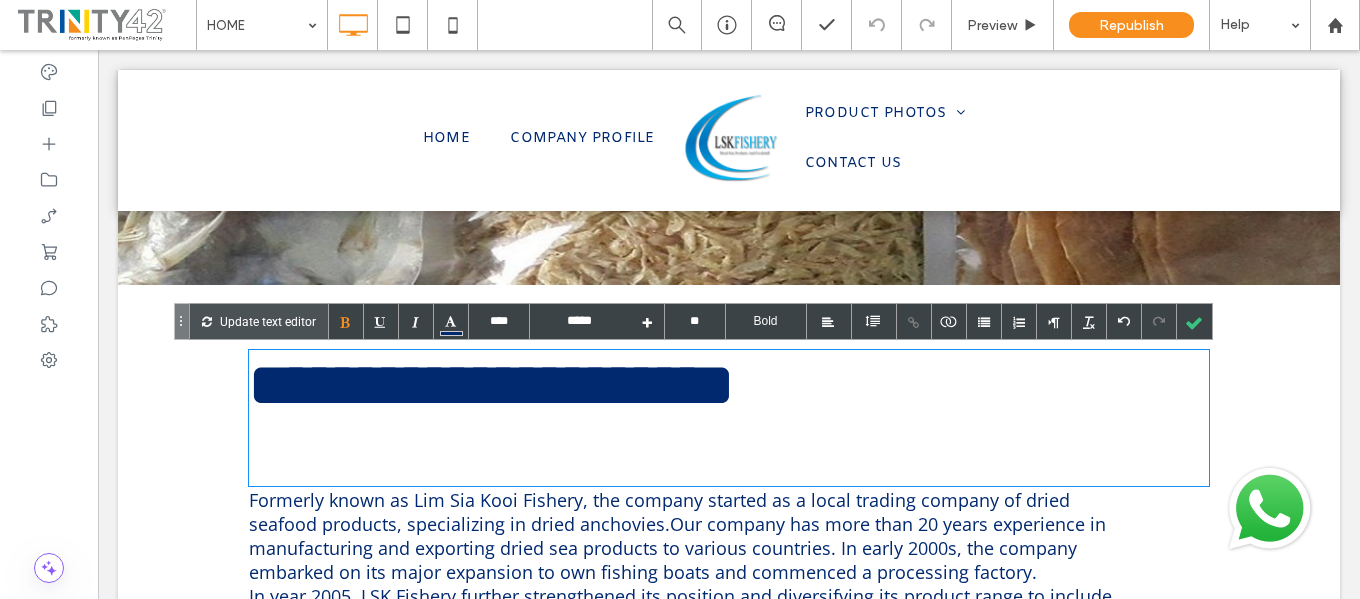 type on "****" 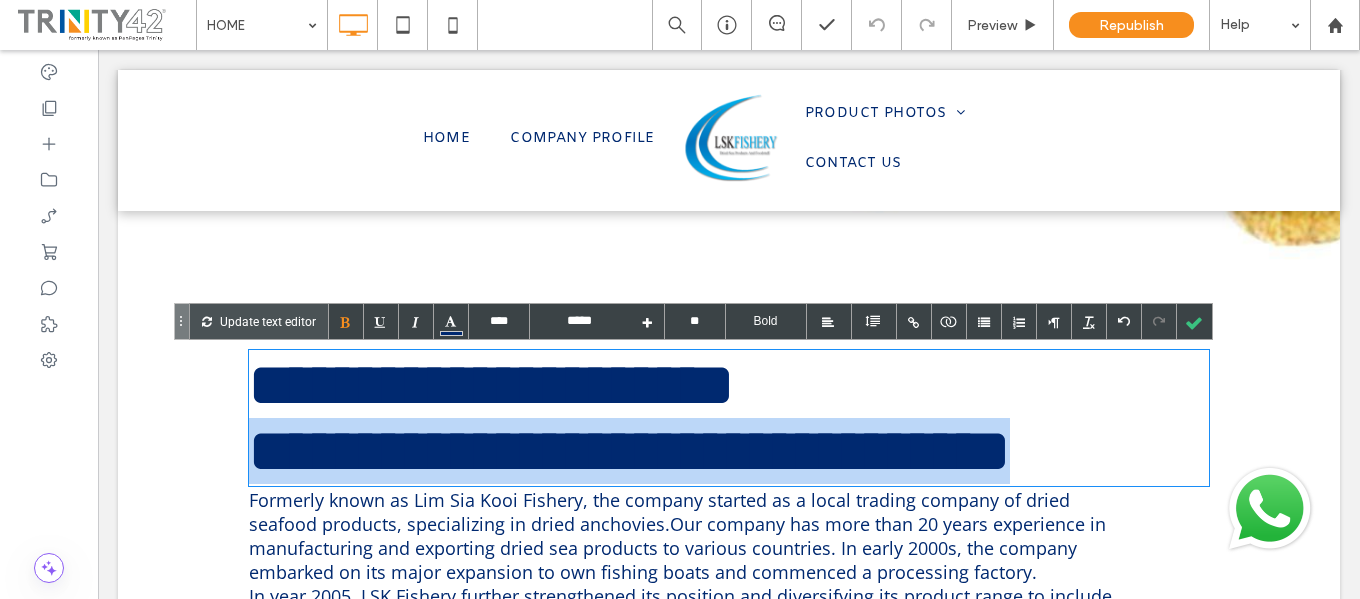 drag, startPoint x: 662, startPoint y: 547, endPoint x: 249, endPoint y: 449, distance: 424.4679 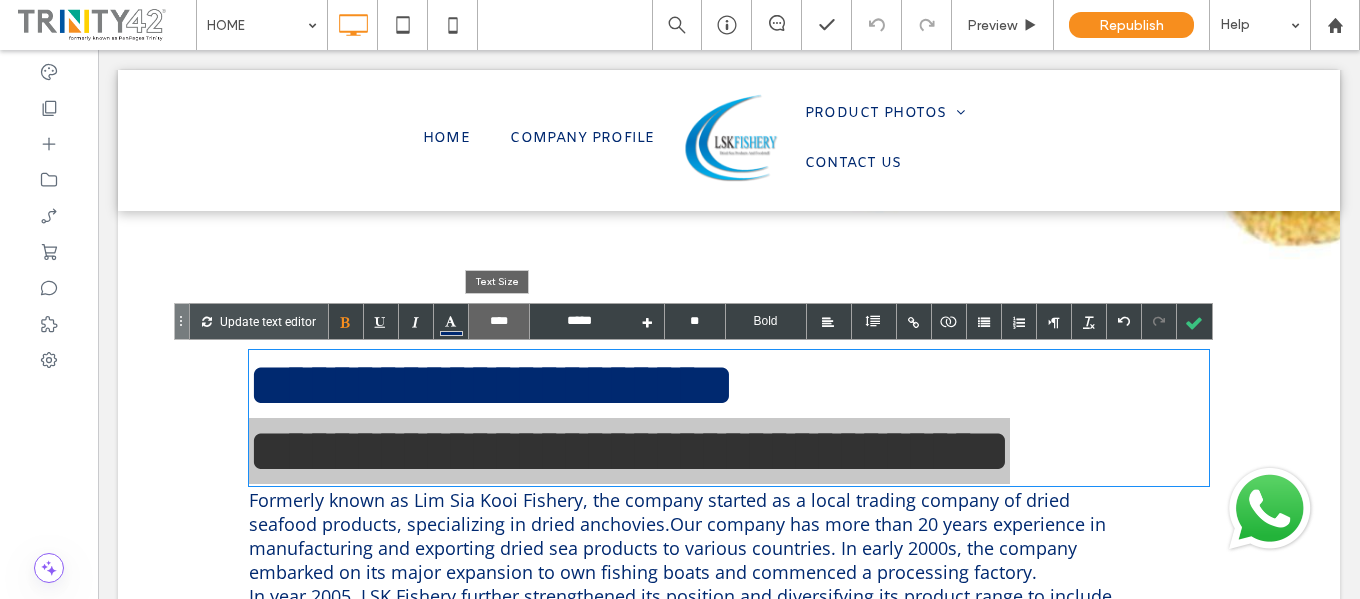 click on "****" at bounding box center [499, 321] 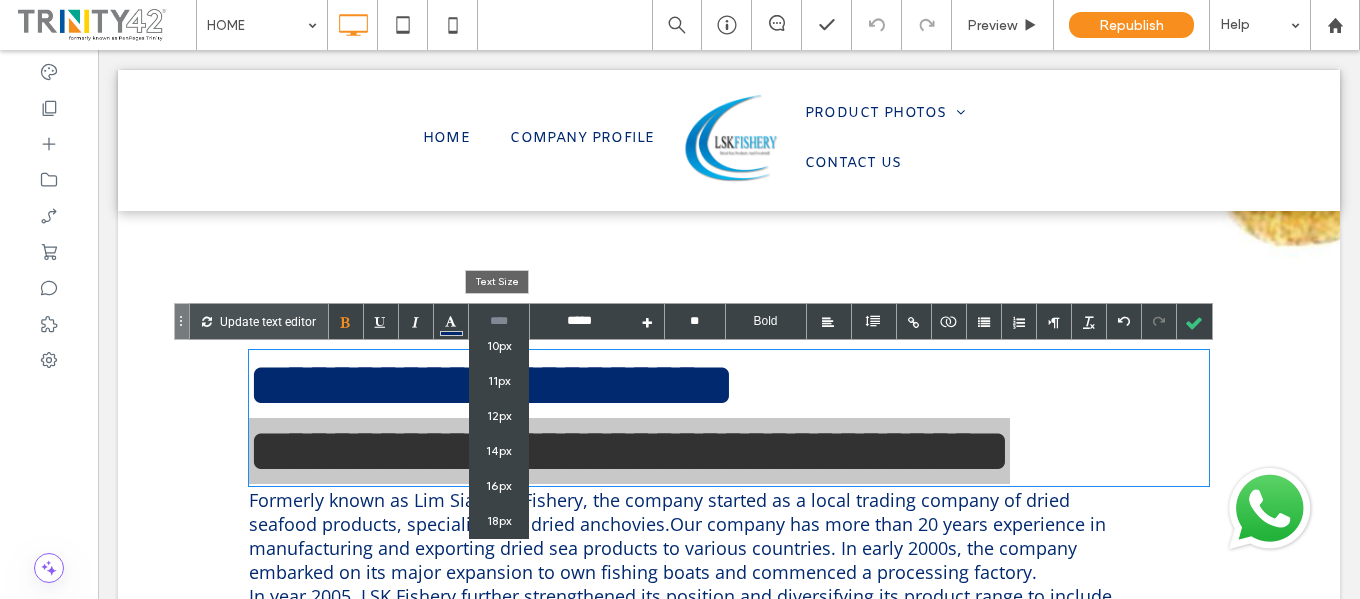 click on "16px" at bounding box center [499, 485] 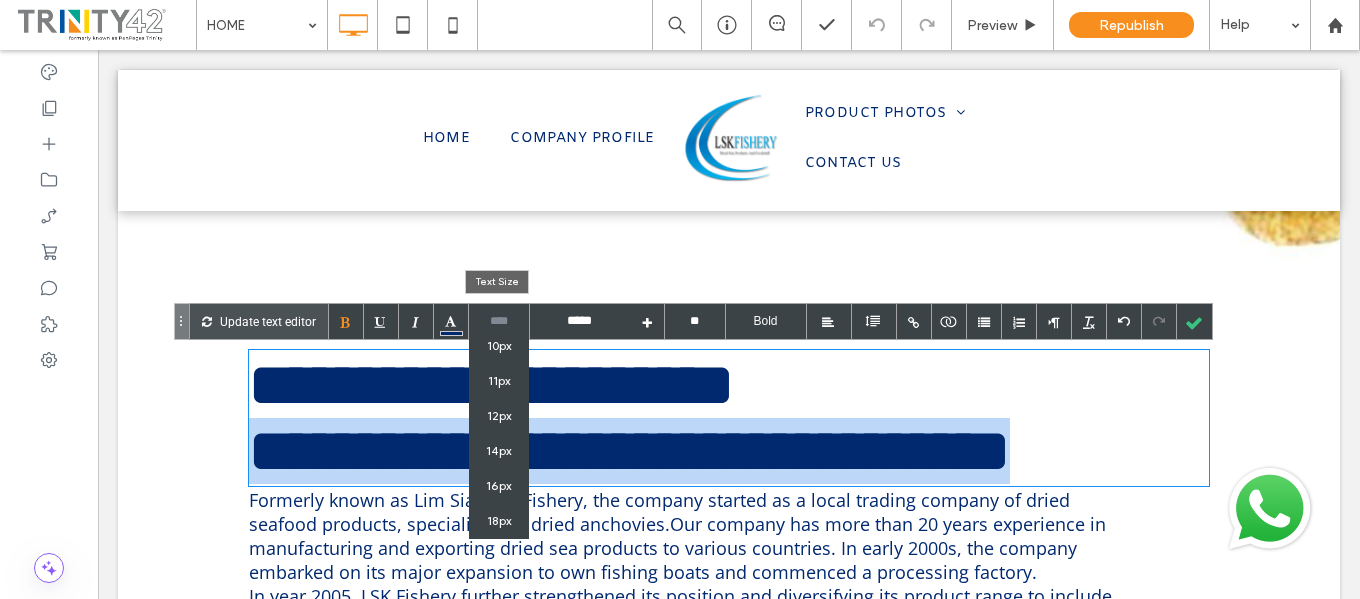 type on "****" 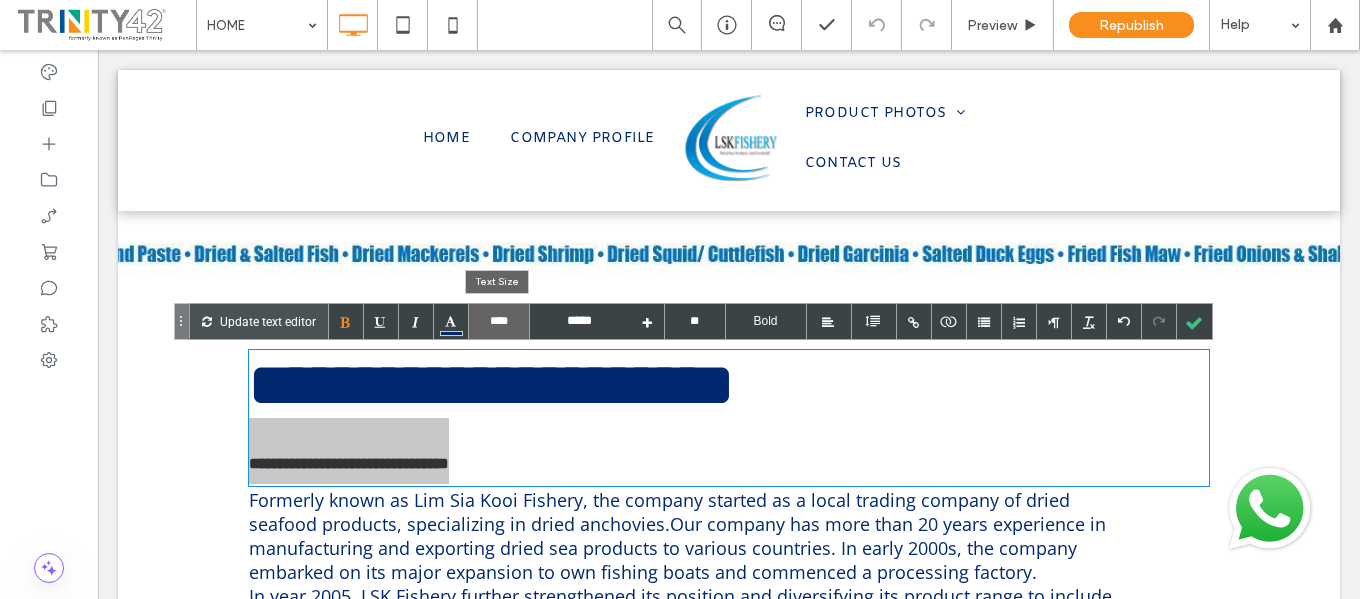 click on "****" at bounding box center [499, 321] 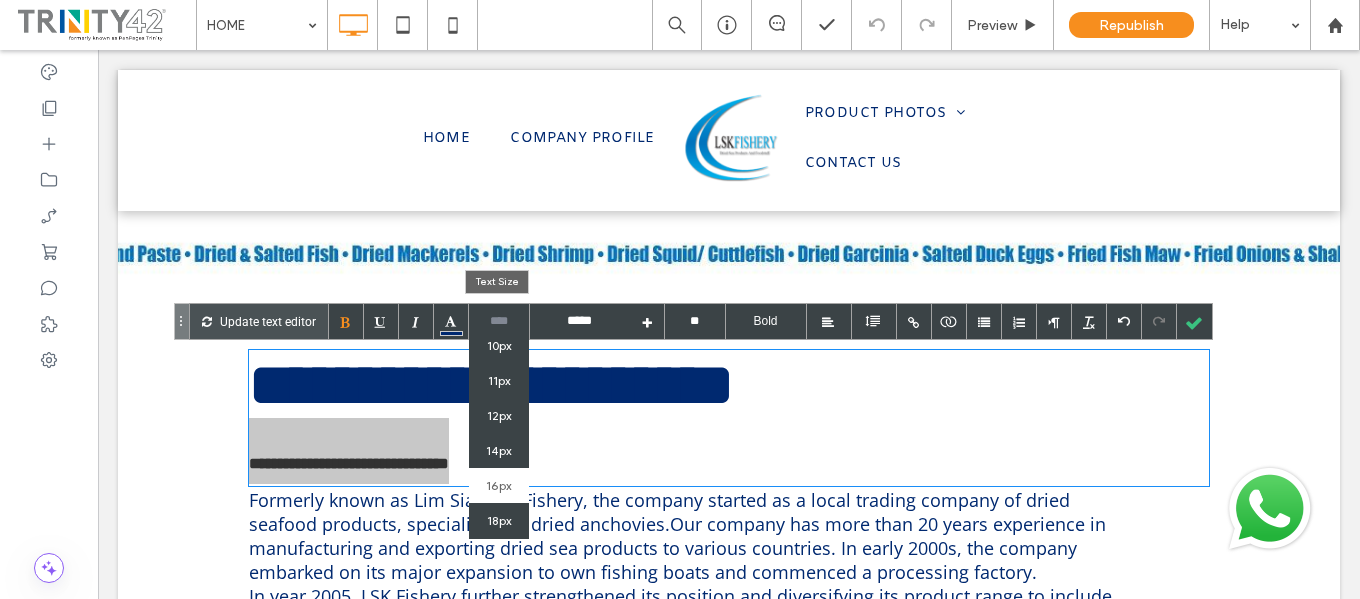 click on "12px" at bounding box center (499, 415) 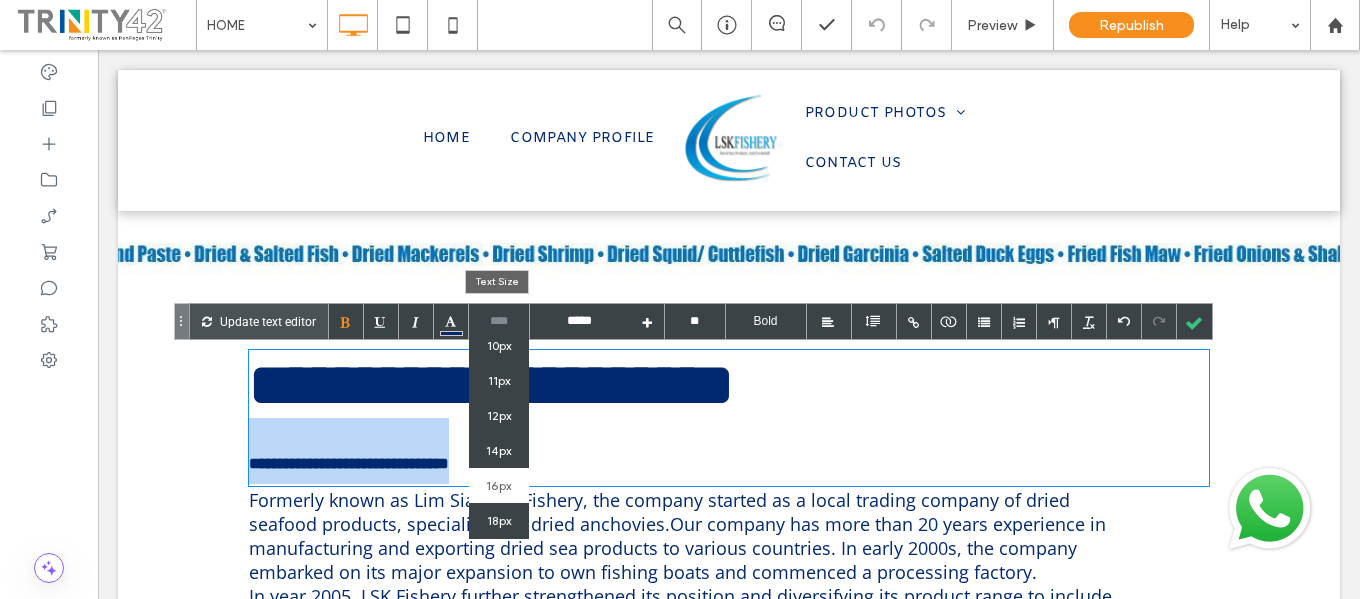 type on "****" 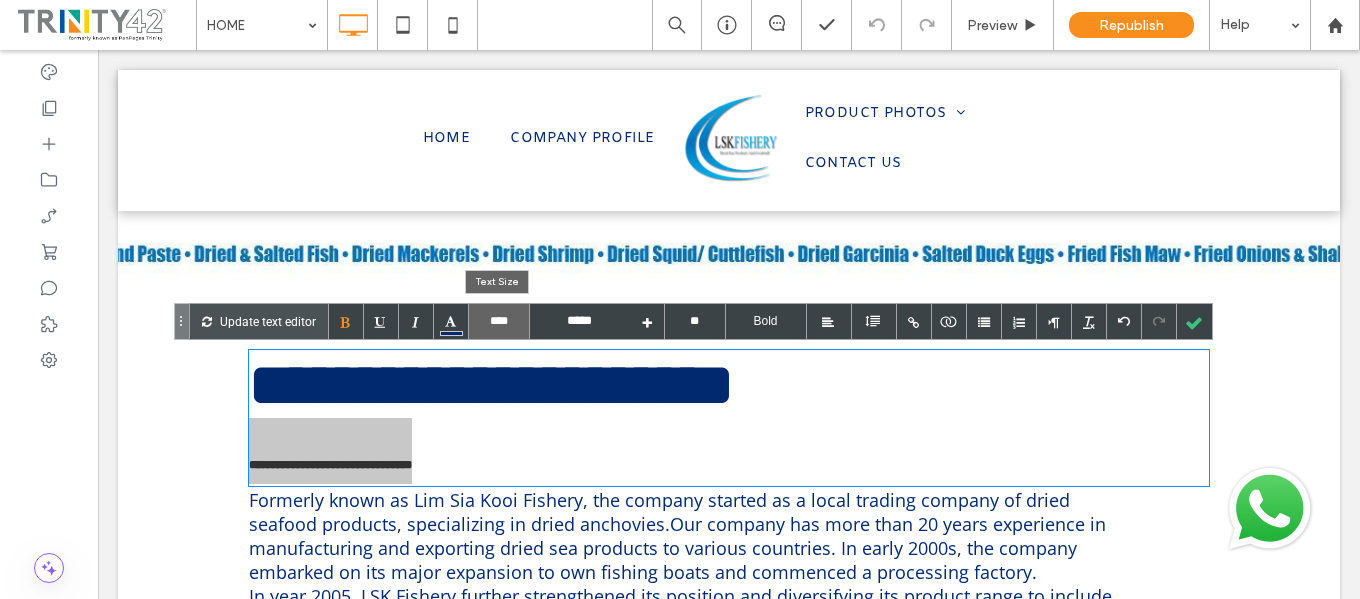 click on "****" at bounding box center [499, 321] 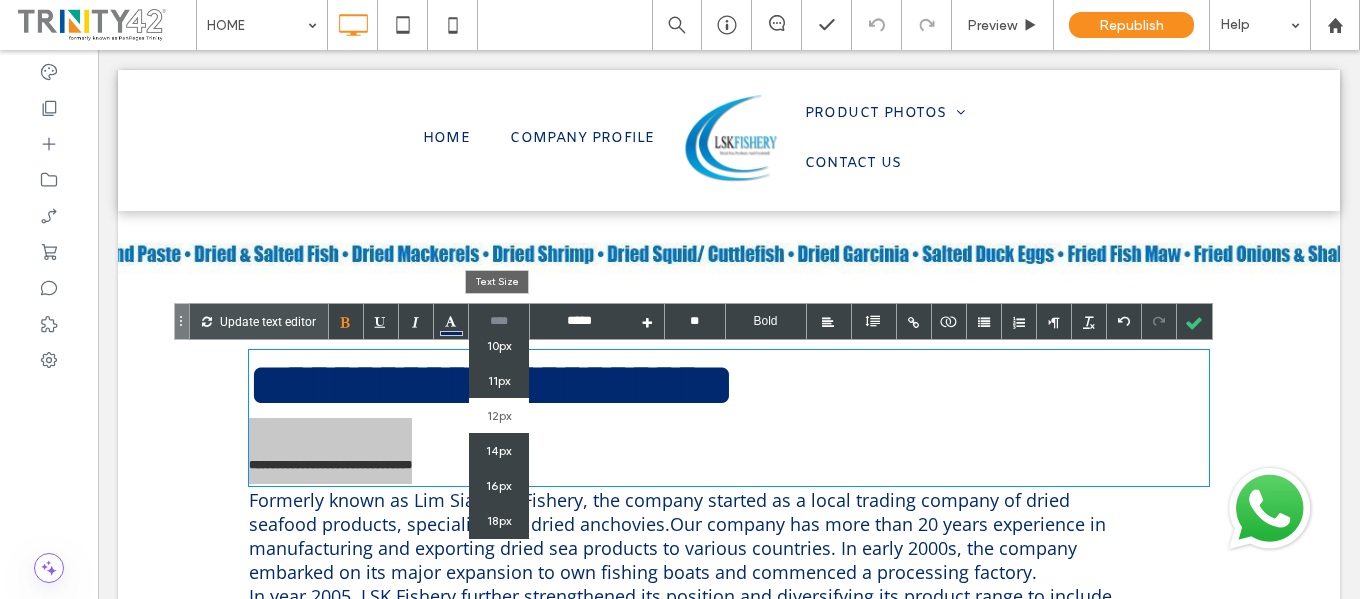 click on "14px" at bounding box center (499, 450) 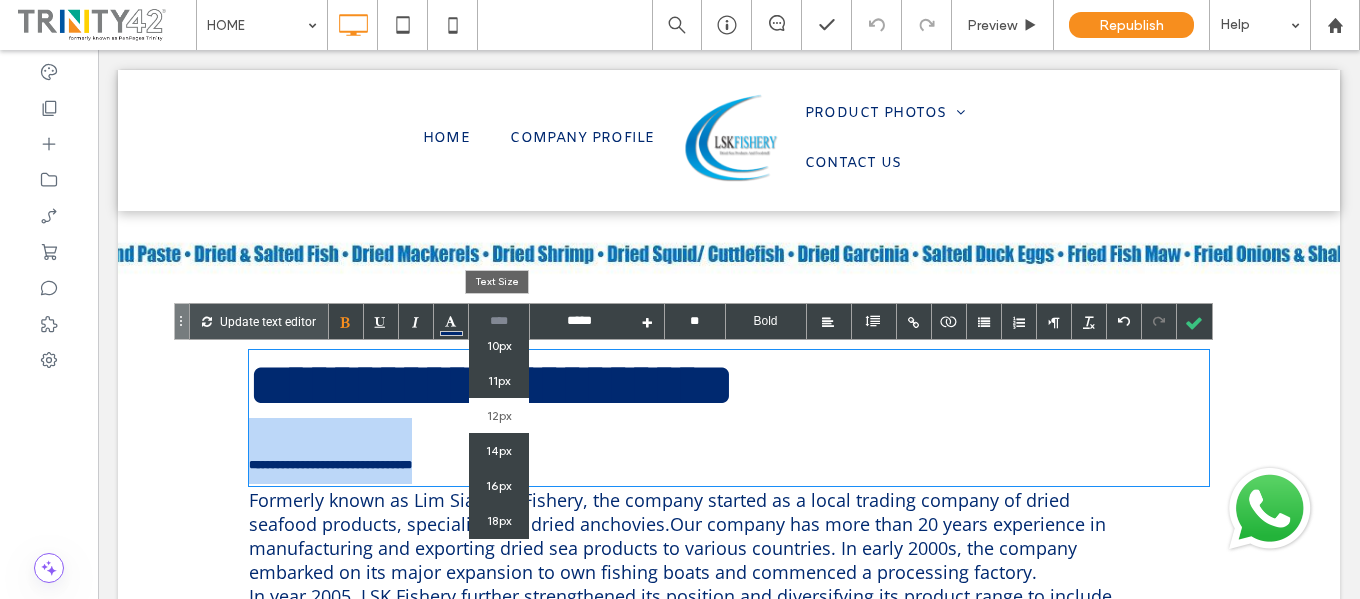 type on "****" 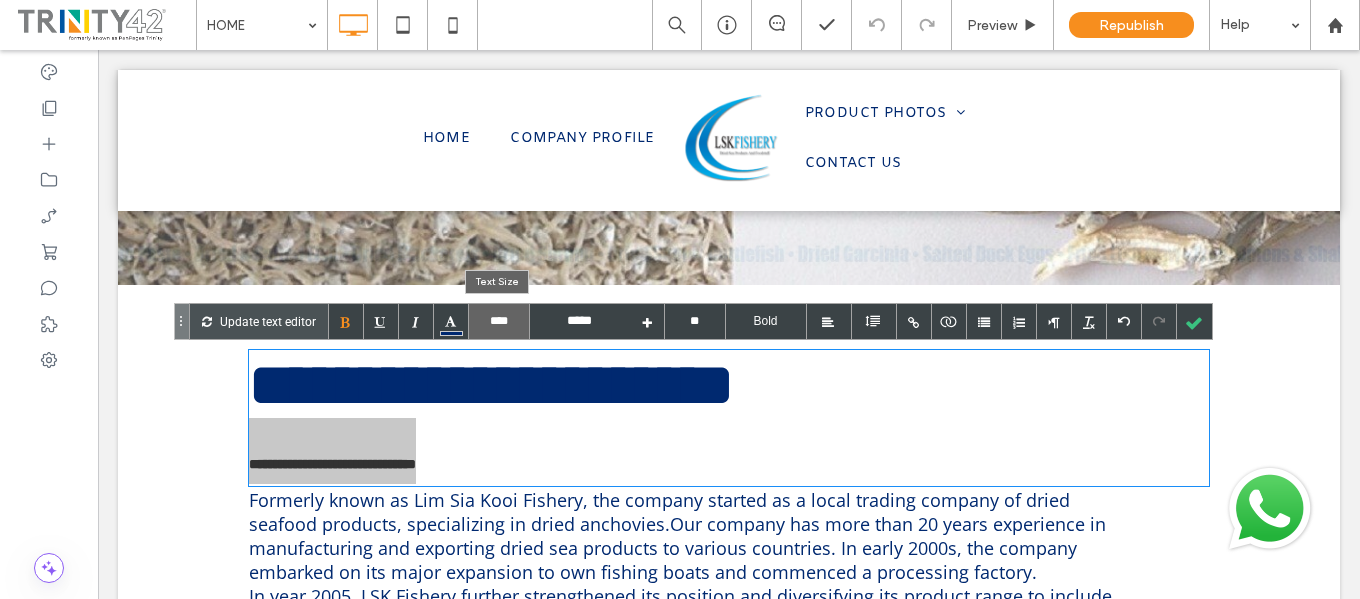 click on "****" at bounding box center (499, 321) 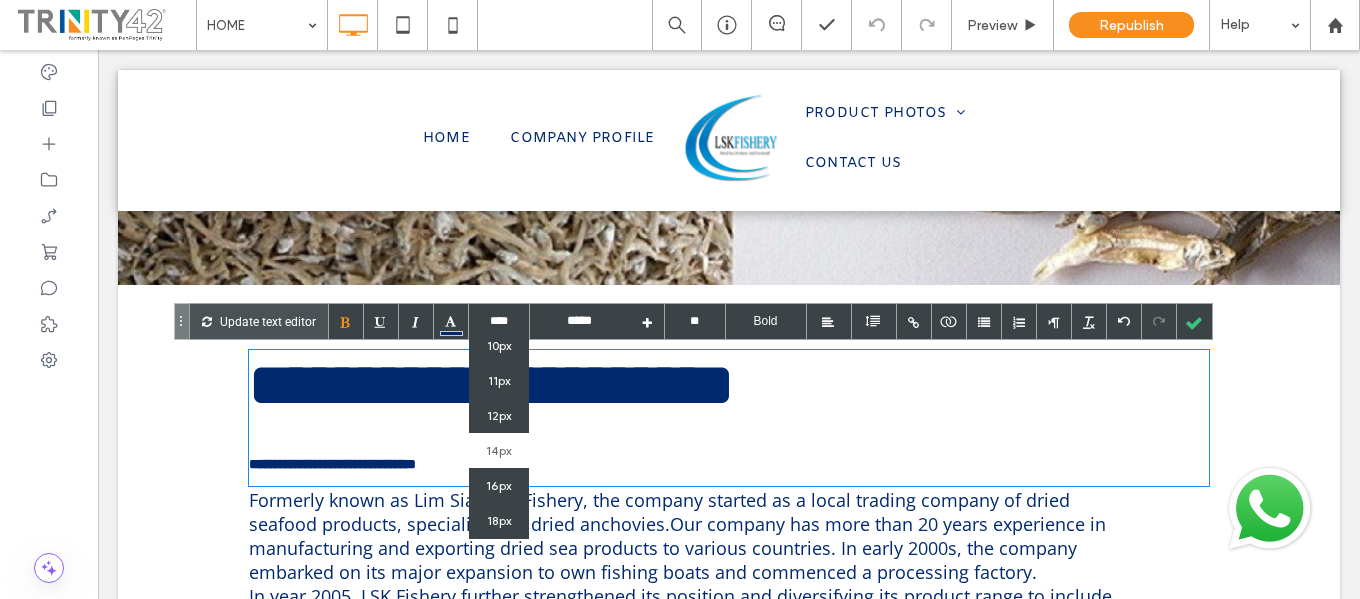 click on "**********" at bounding box center [491, 418] 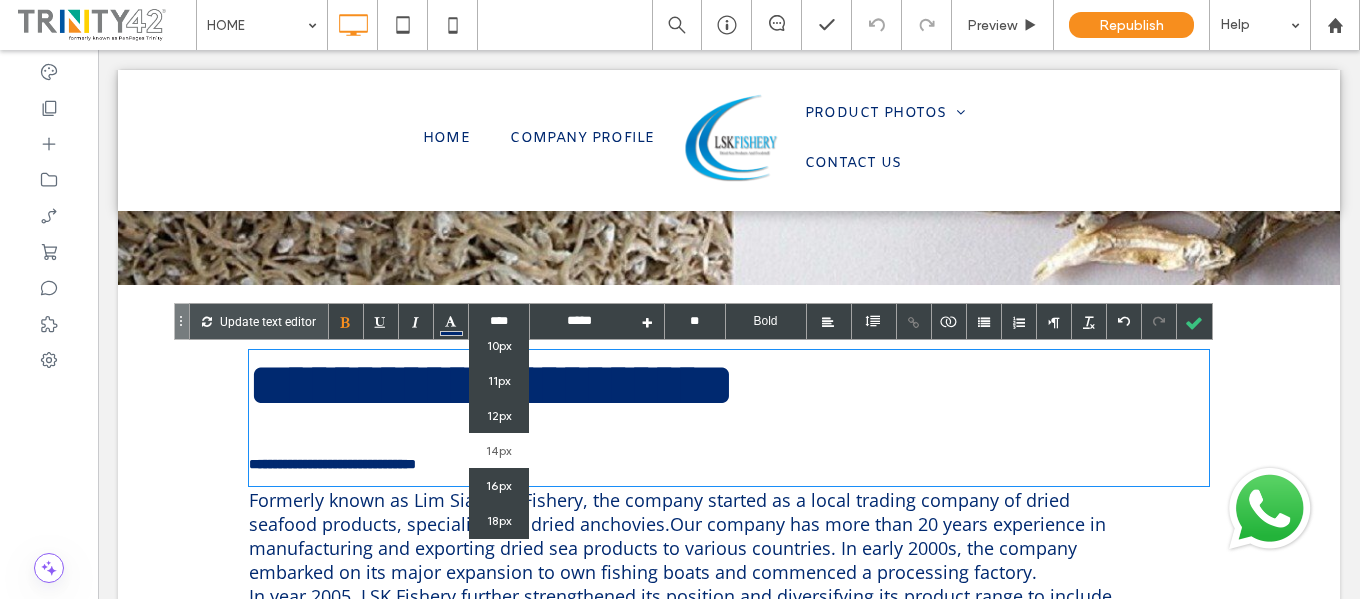 click on "**********" at bounding box center [491, 418] 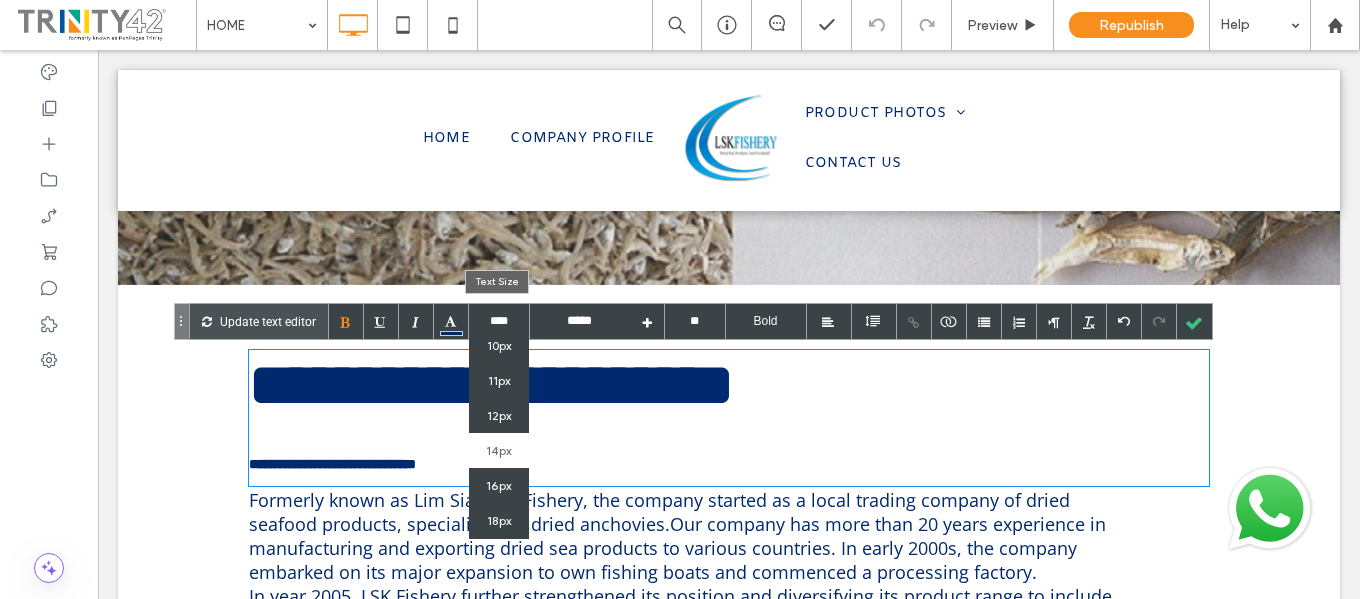 click on "18px" at bounding box center (499, 520) 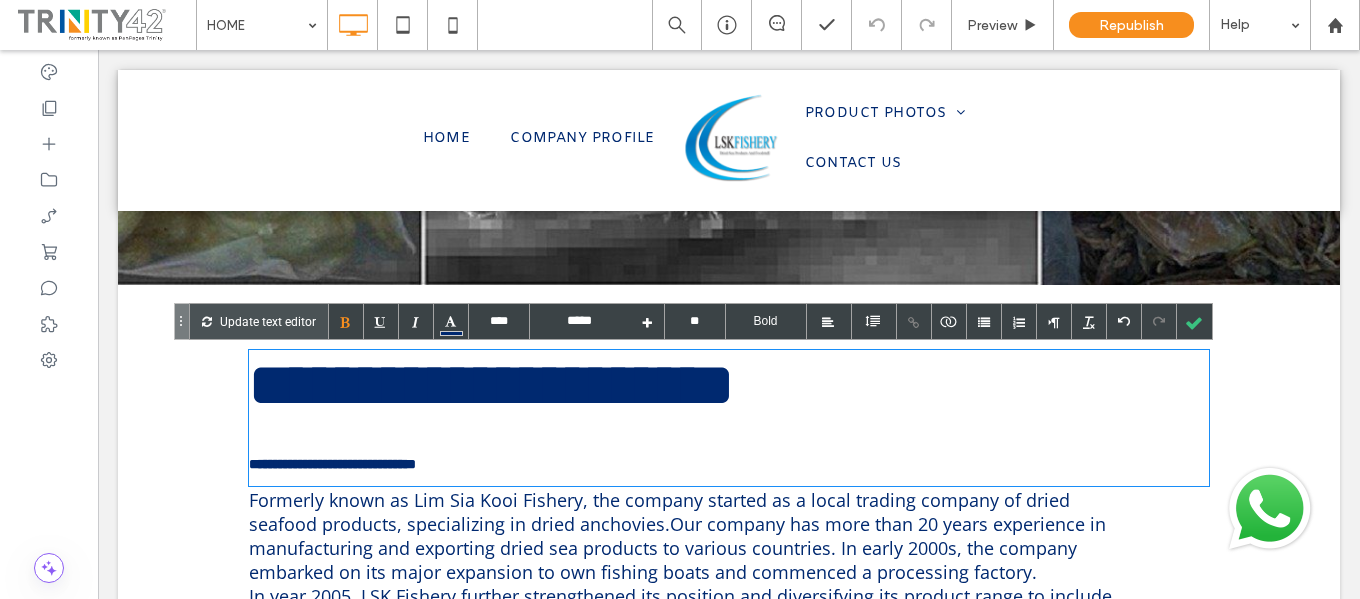 click on "**********" at bounding box center [332, 464] 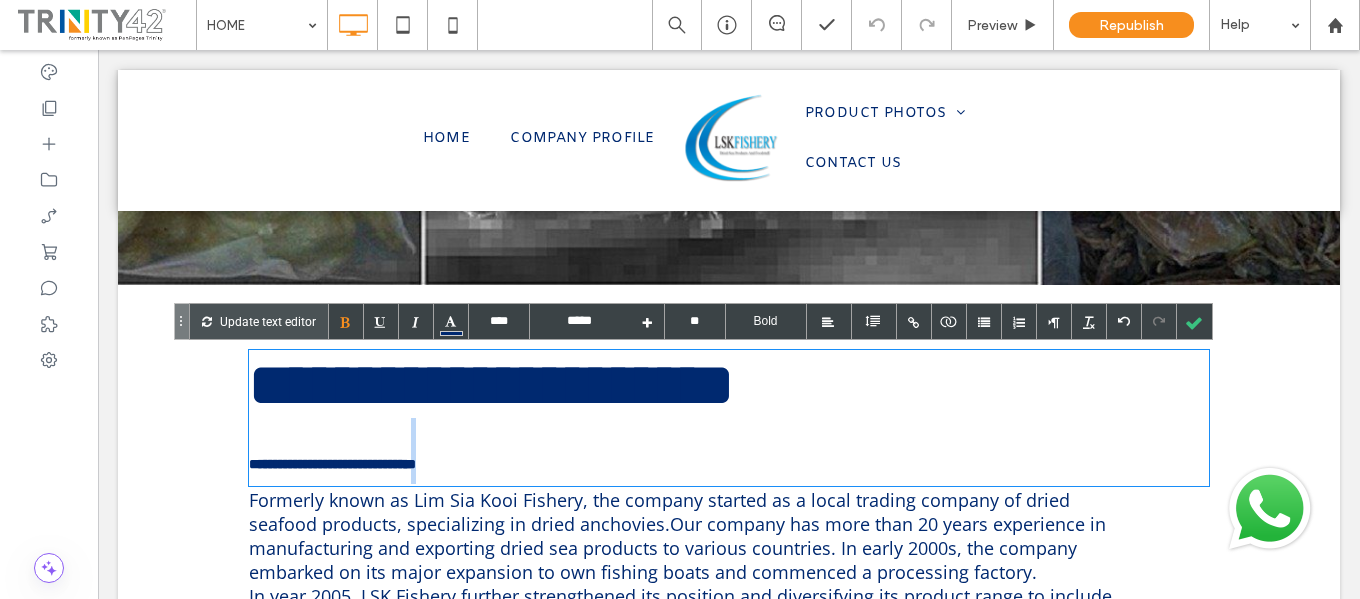 click on "**********" at bounding box center [332, 464] 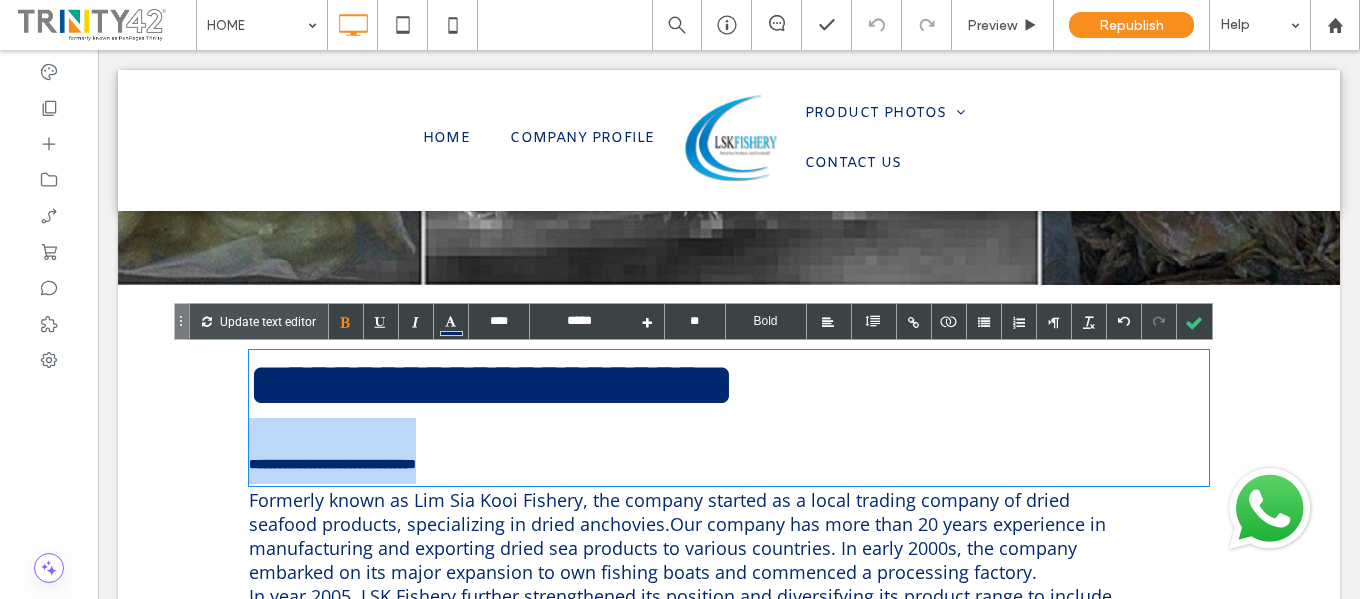 click on "**********" at bounding box center (332, 464) 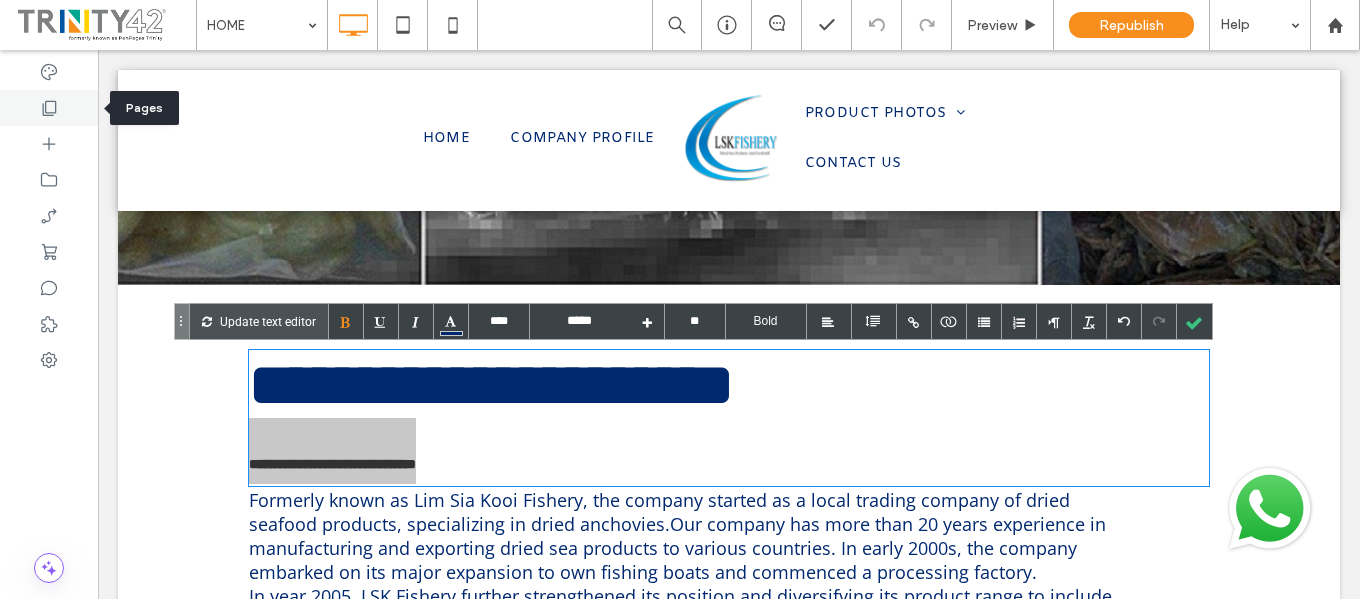 click 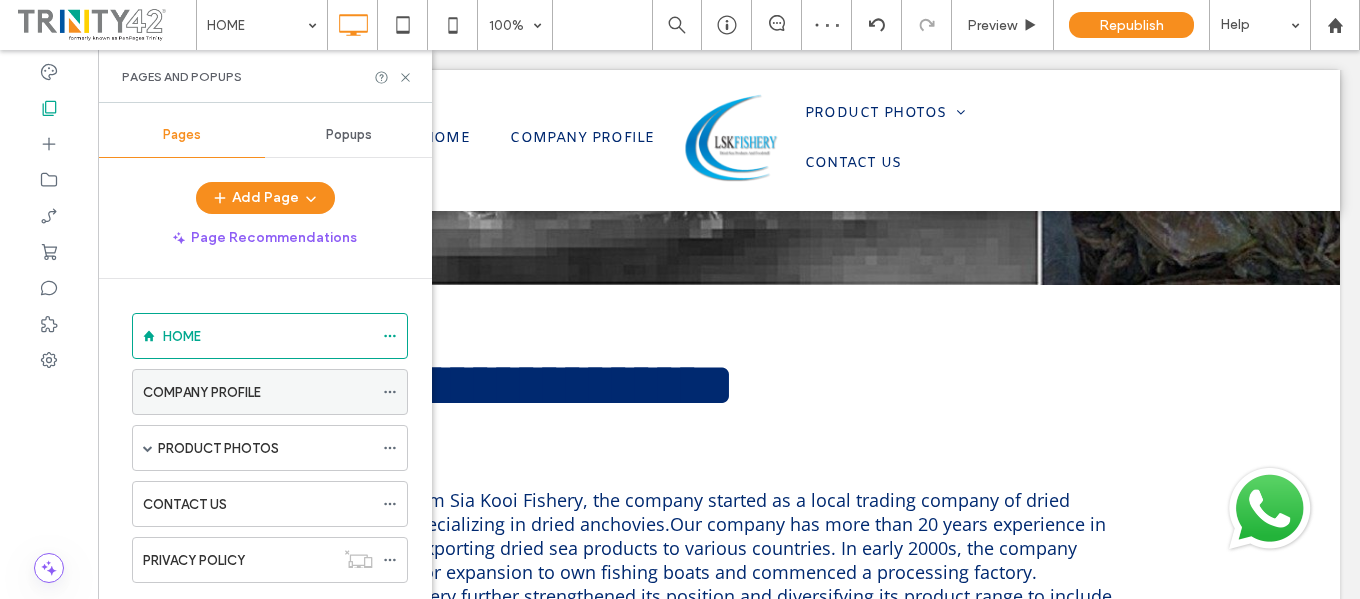 click on "COMPANY PROFILE" at bounding box center (258, 392) 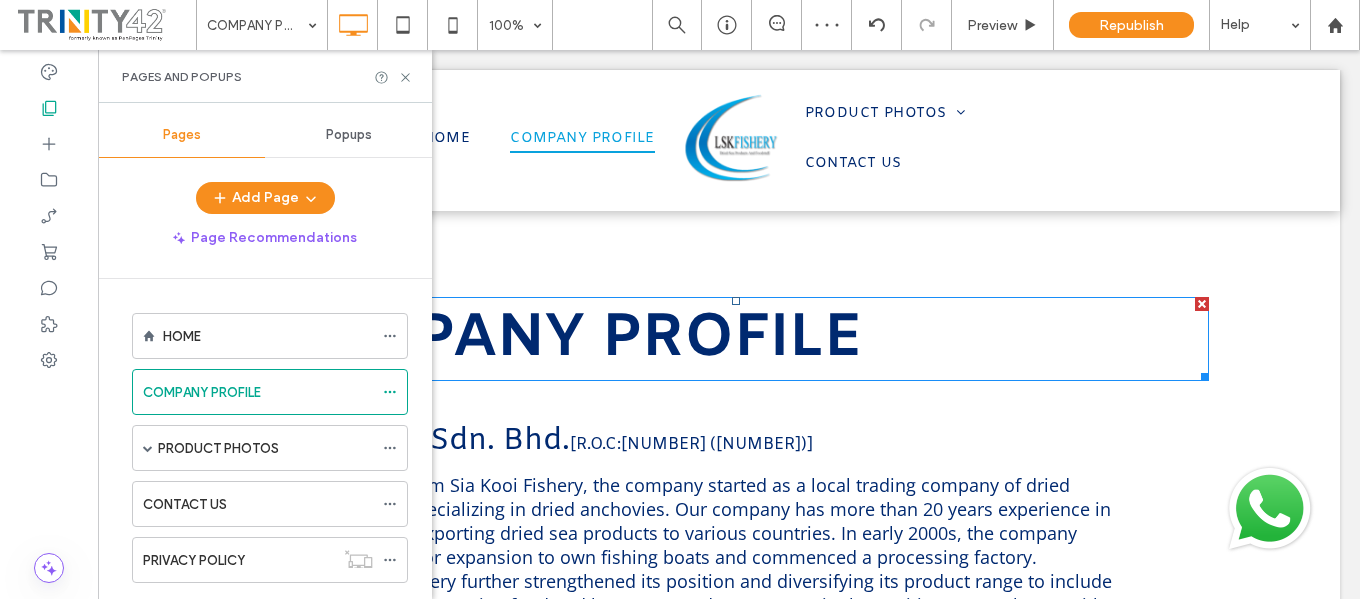 scroll, scrollTop: 0, scrollLeft: 0, axis: both 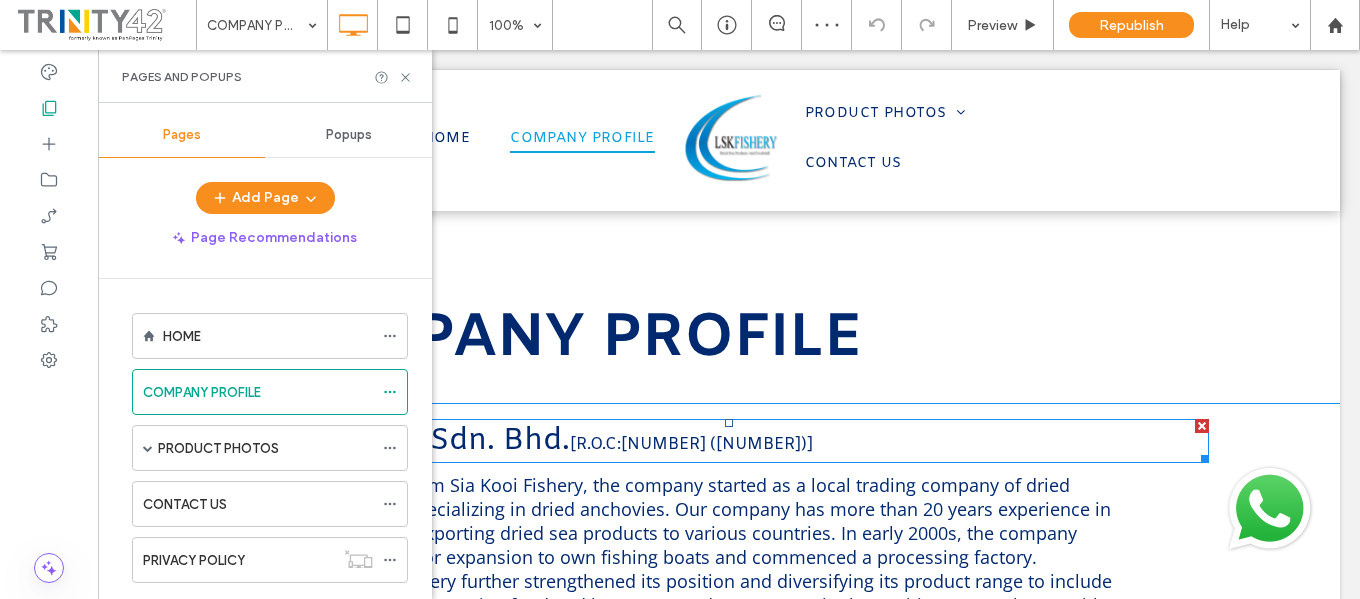 click on "LSK Fishery Sdn. Bhd.  [ R.O.C:  [NUMBER] ([NUMBER])]" at bounding box center [531, 441] 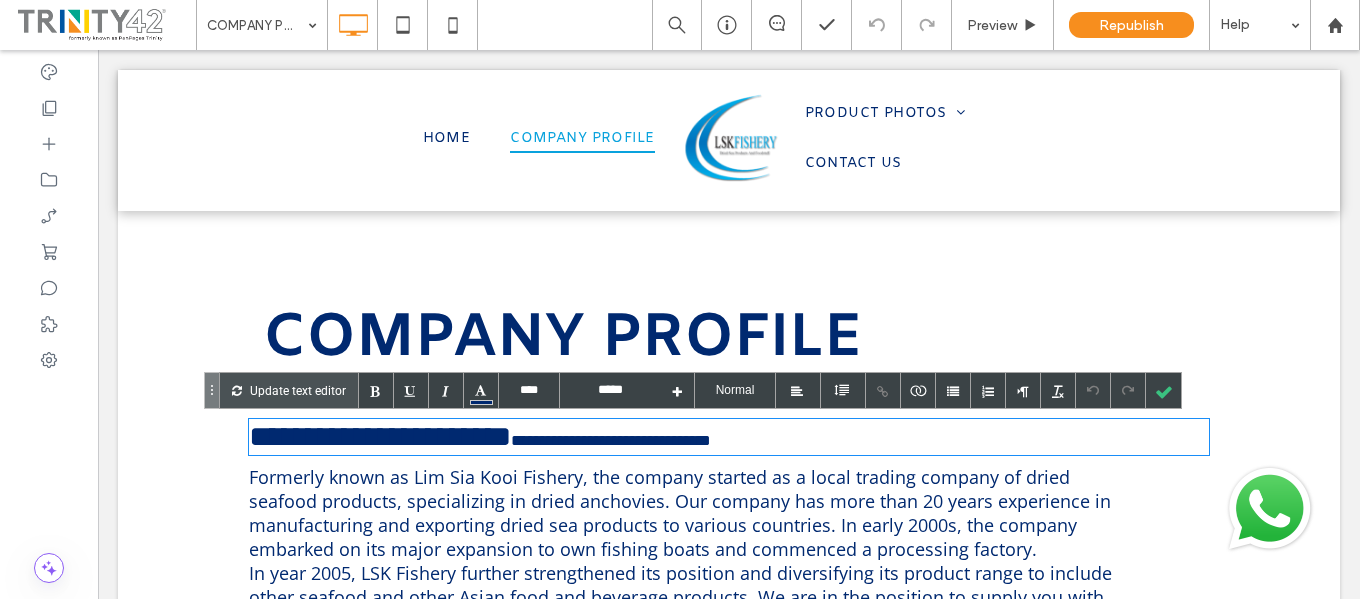 type on "****" 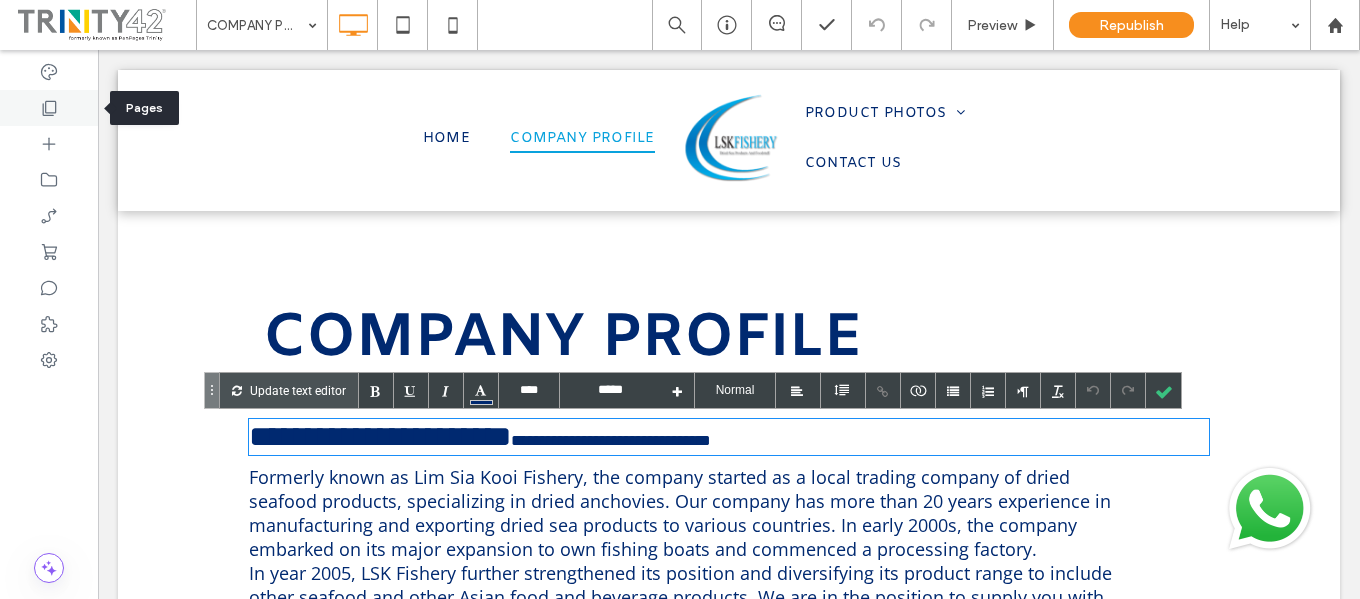 click 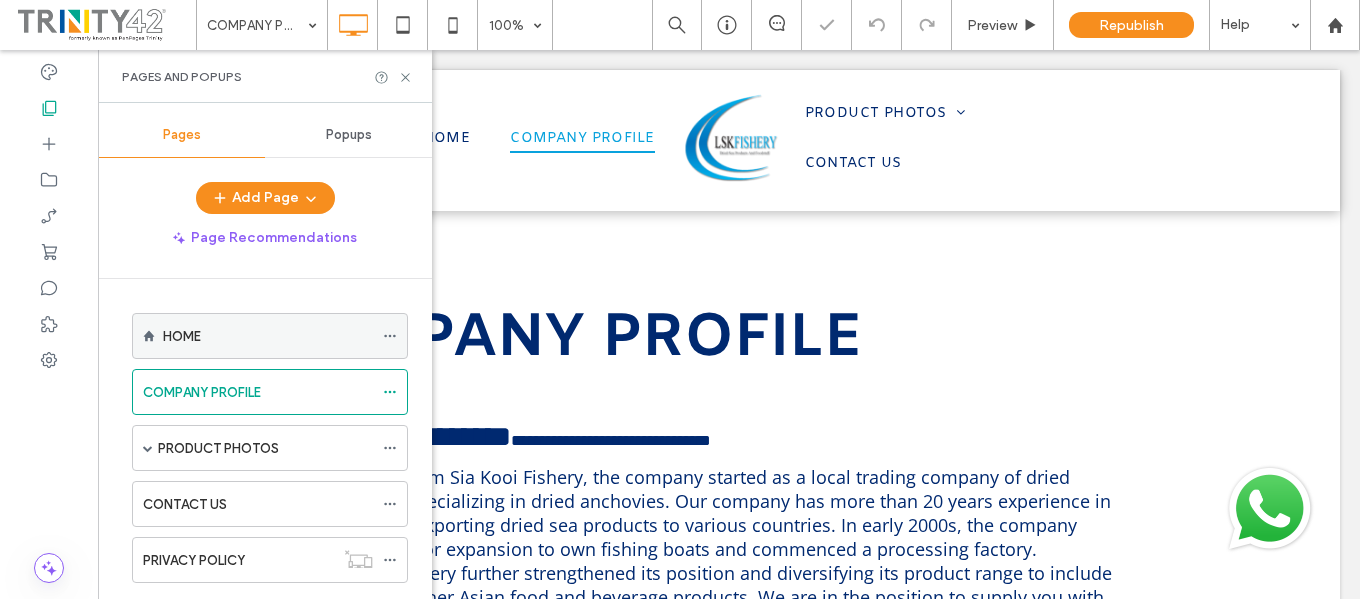 click on "HOME" at bounding box center [268, 336] 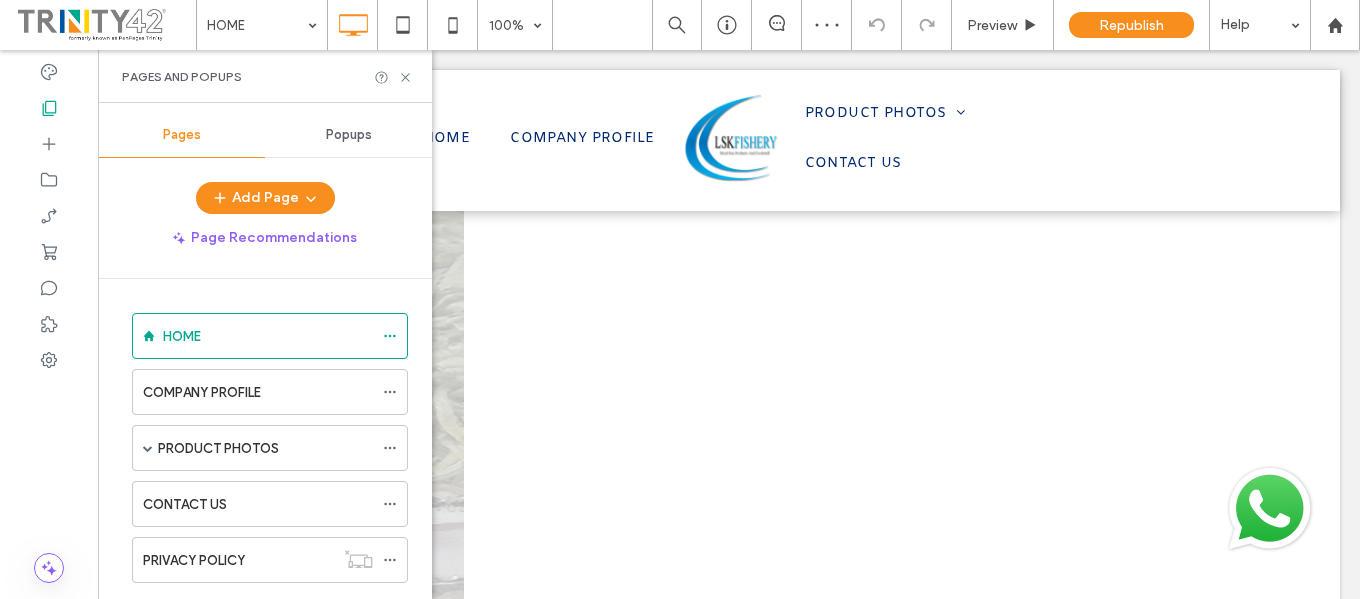scroll, scrollTop: 0, scrollLeft: 0, axis: both 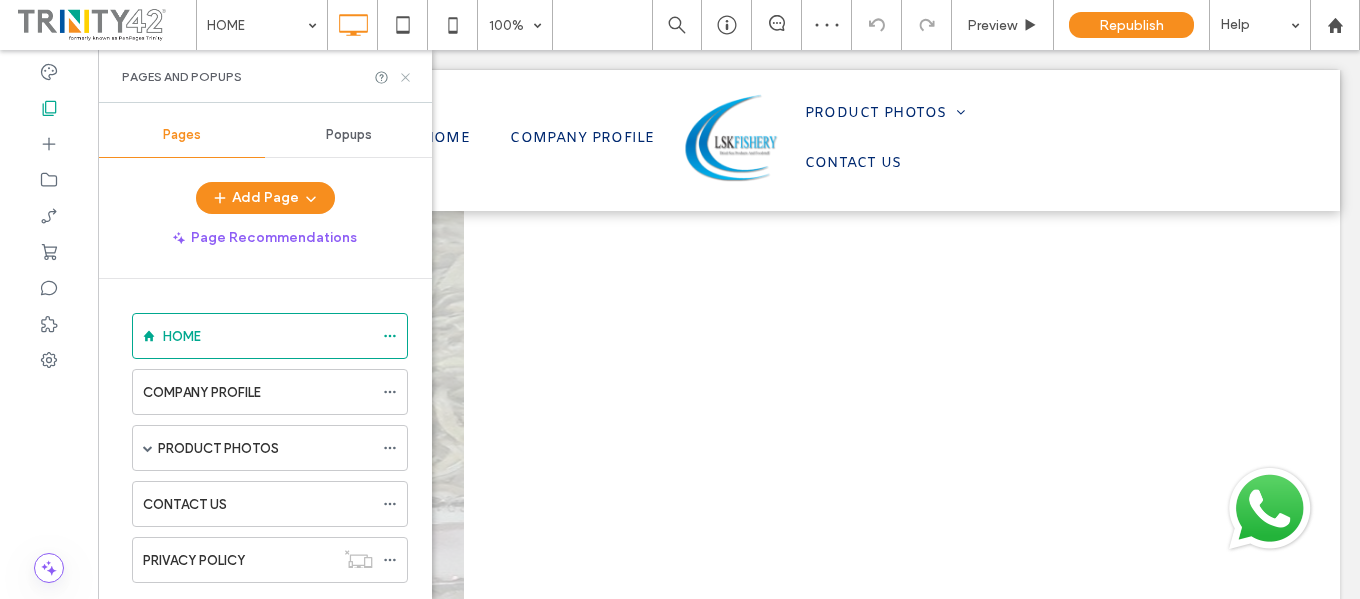 click 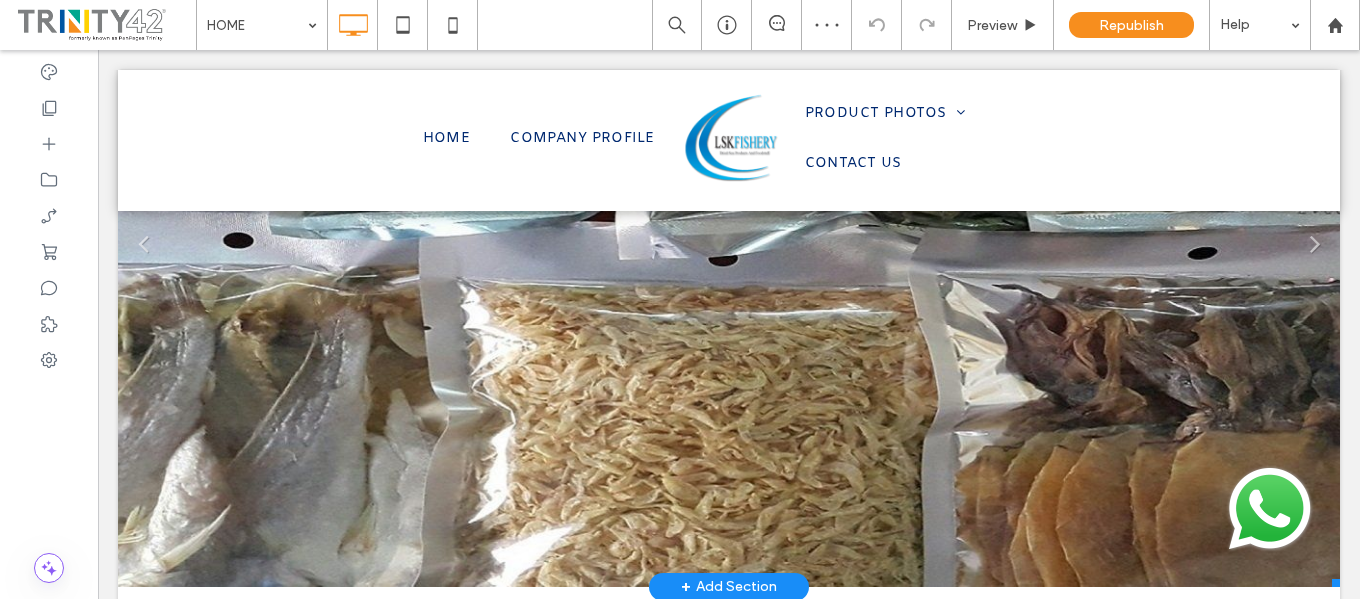 scroll, scrollTop: 700, scrollLeft: 0, axis: vertical 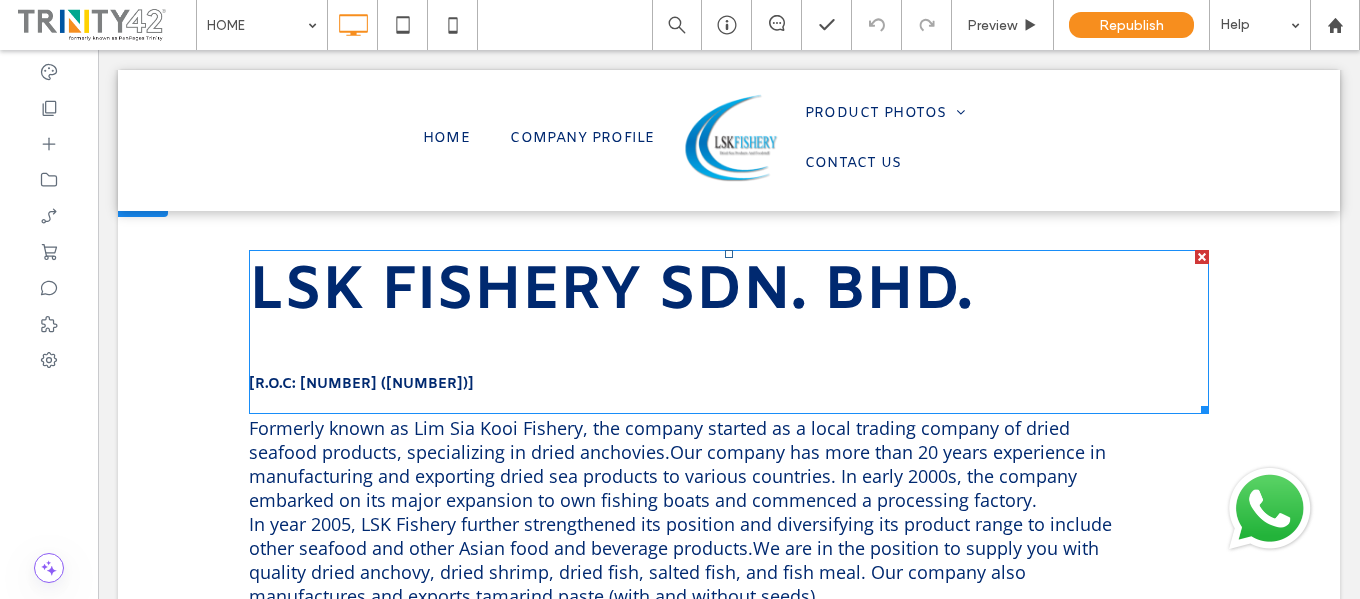 click on "LSK FISHERY SDN. BHD. [R.O.C: [NUMBER] ([NUMBER])]" at bounding box center (611, 332) 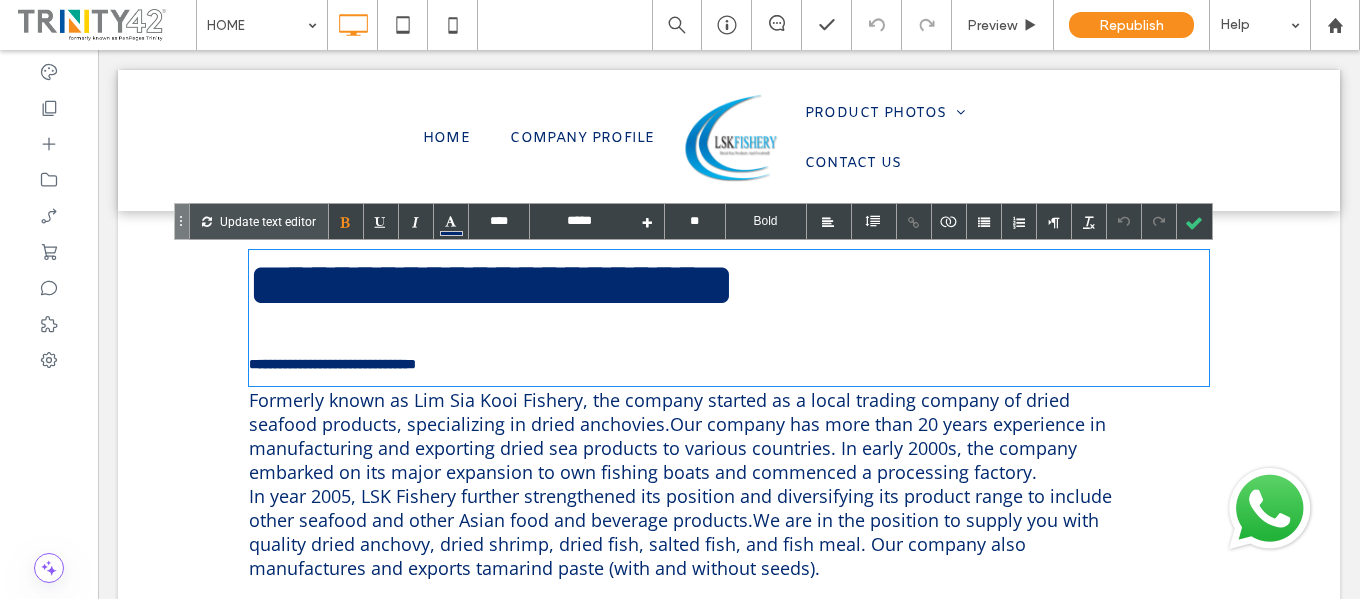 click on "**********" at bounding box center (491, 318) 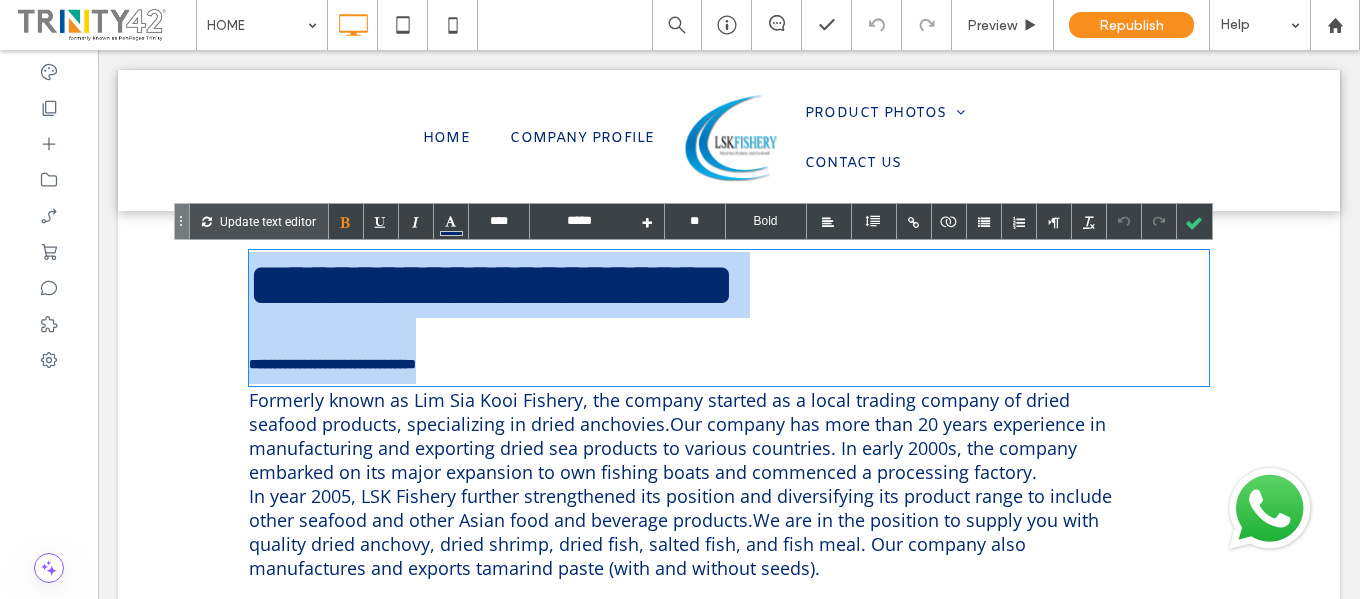 drag, startPoint x: 432, startPoint y: 360, endPoint x: 199, endPoint y: 262, distance: 252.77065 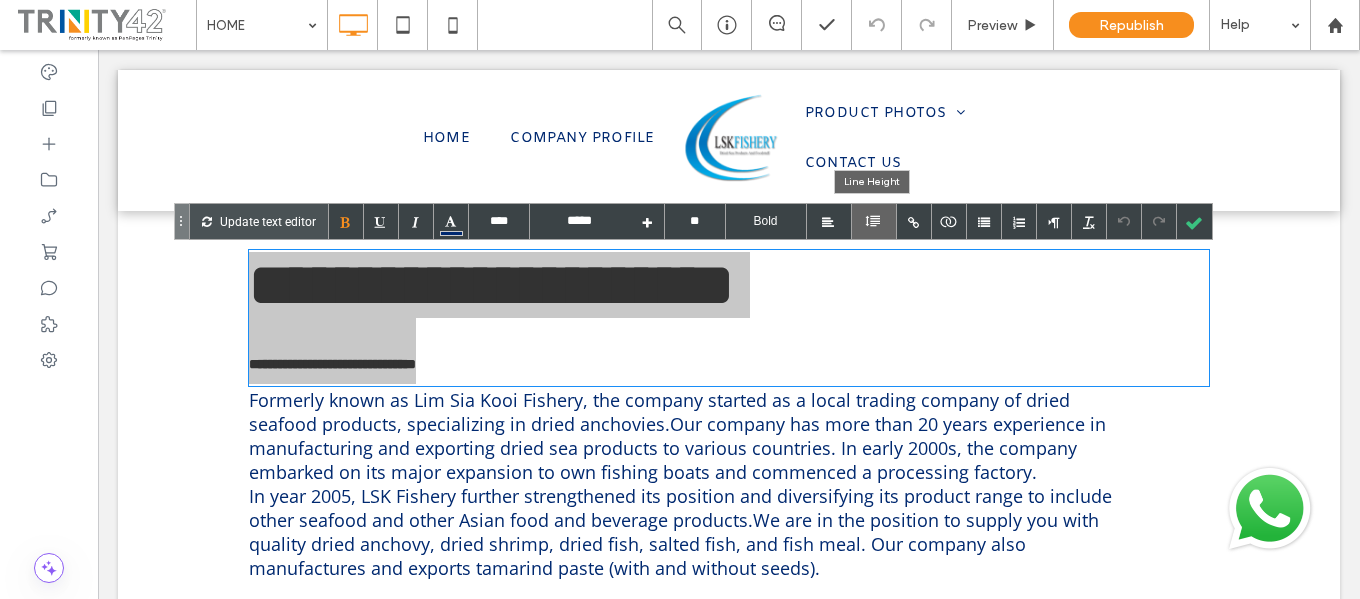 click at bounding box center (874, 221) 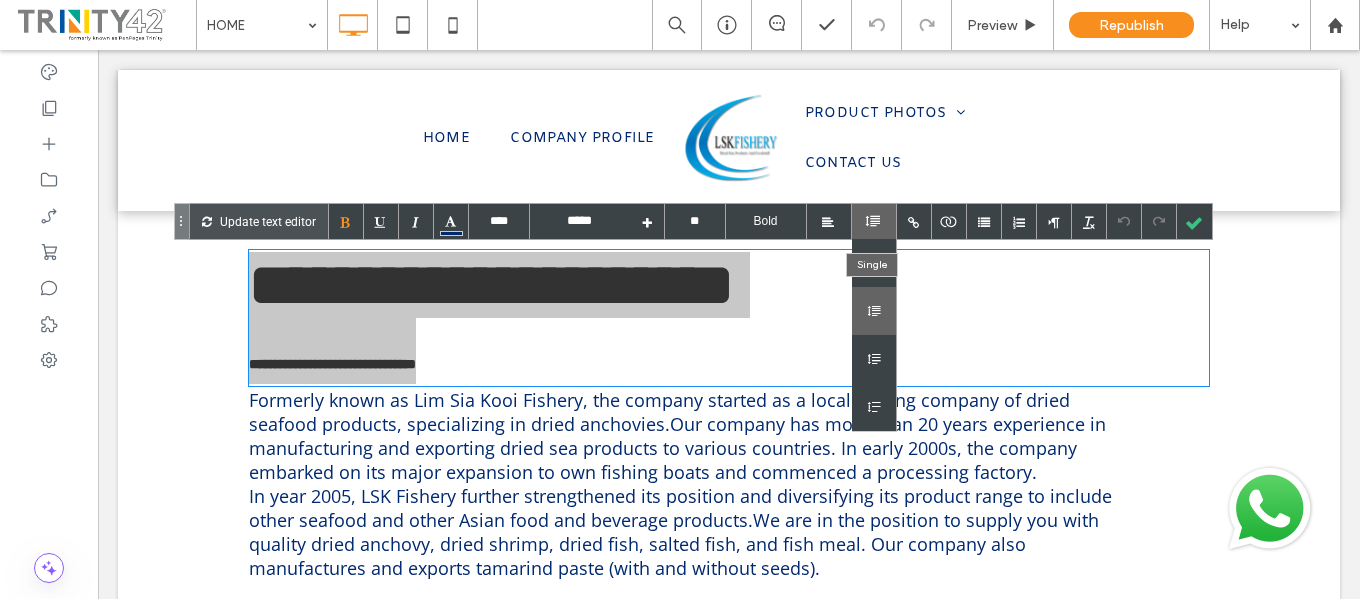 click at bounding box center [874, 311] 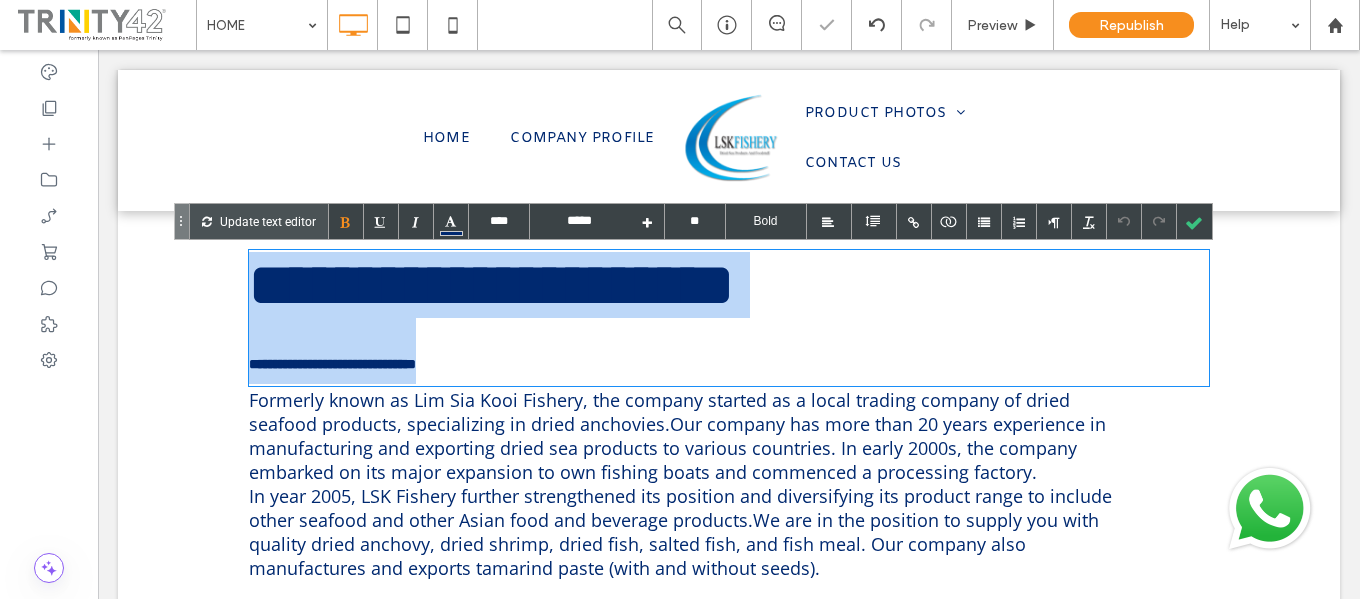 click on "**********" at bounding box center (491, 318) 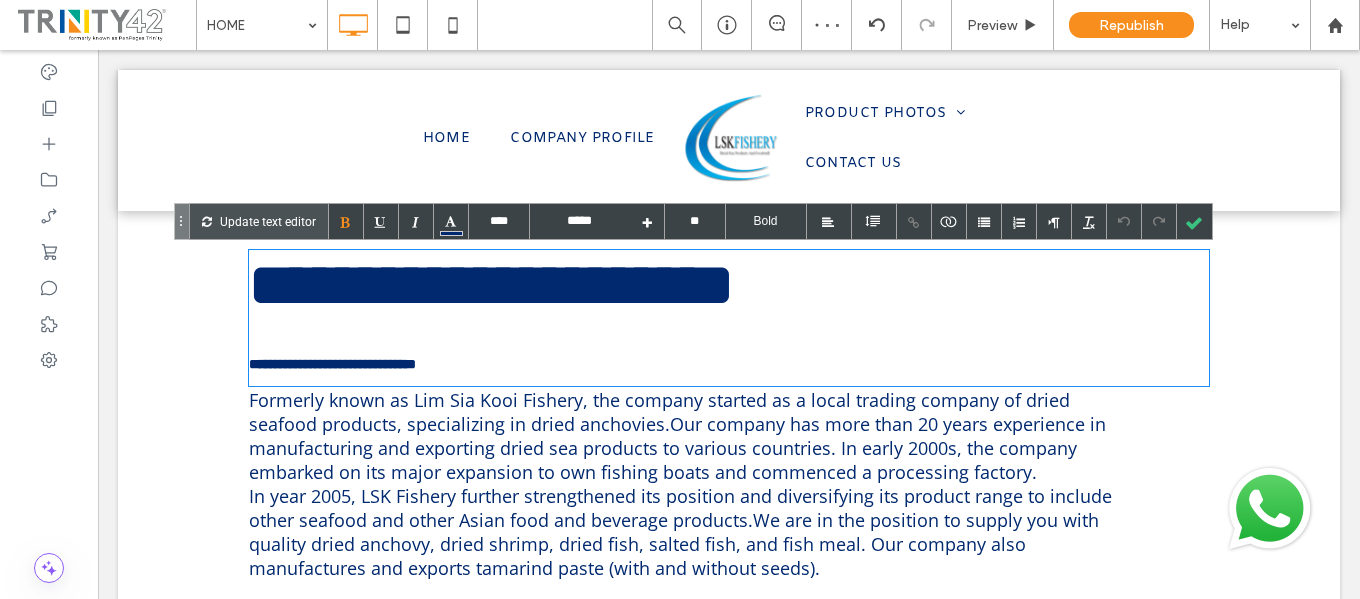 click on "**********" at bounding box center (491, 318) 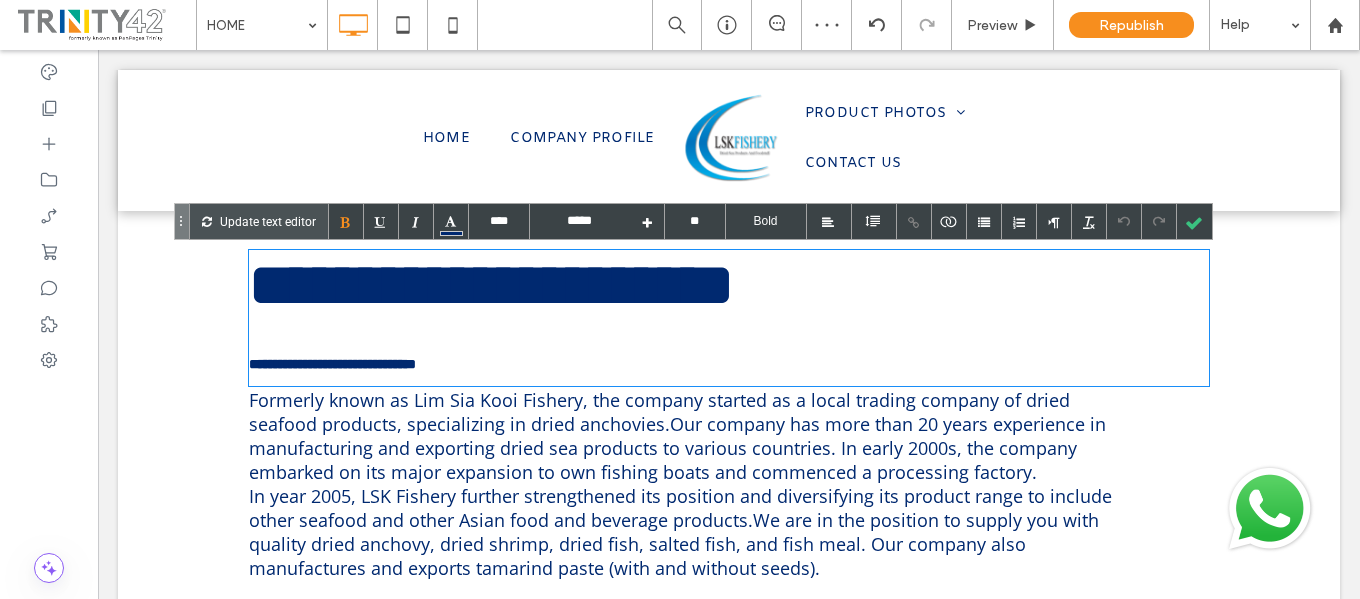 click on "**********" at bounding box center [332, 364] 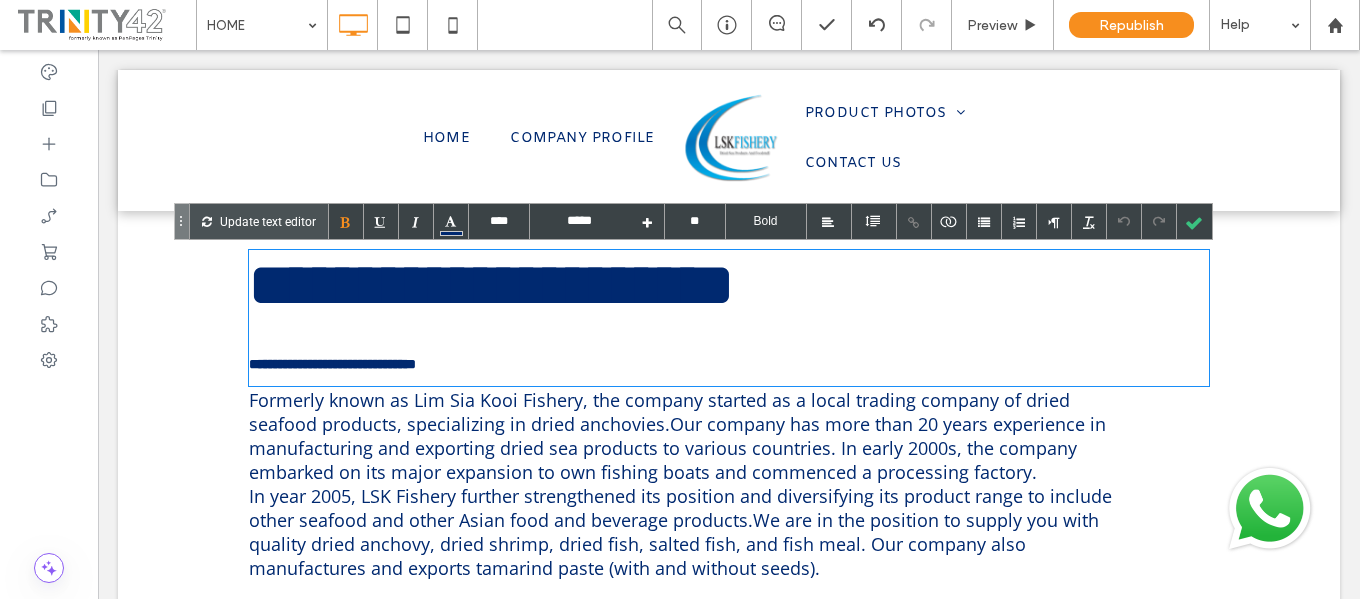 type 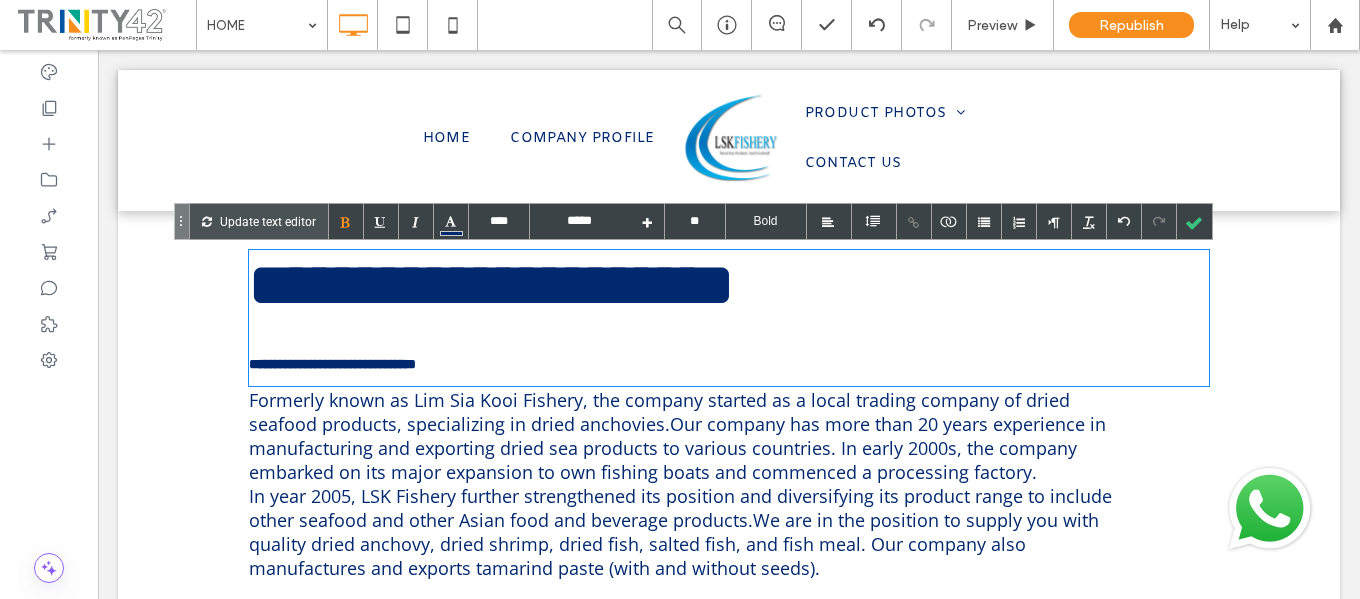 click on "**********" at bounding box center (491, 318) 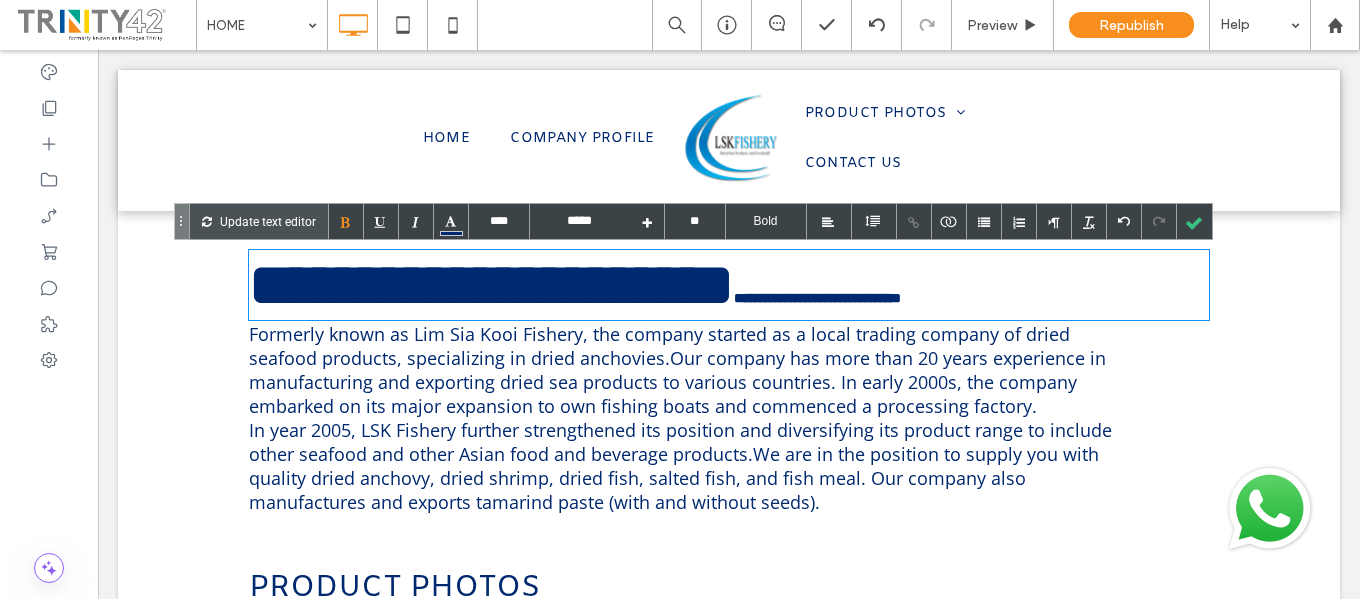 type on "****" 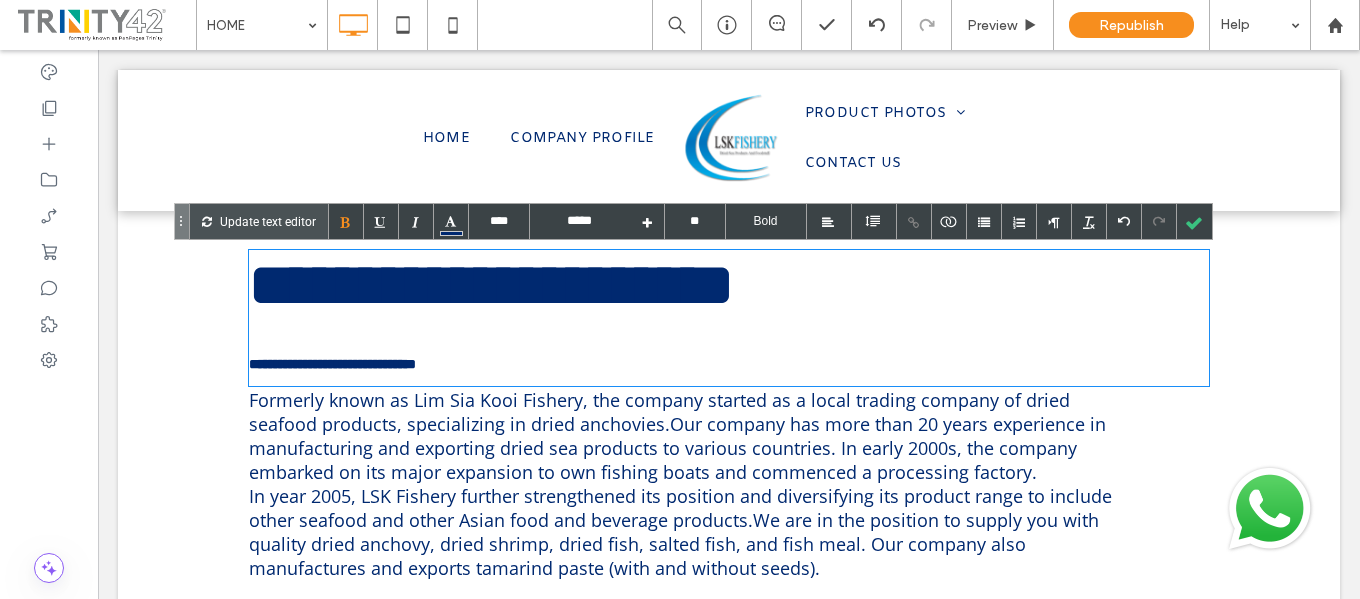 click on "**********" at bounding box center (332, 364) 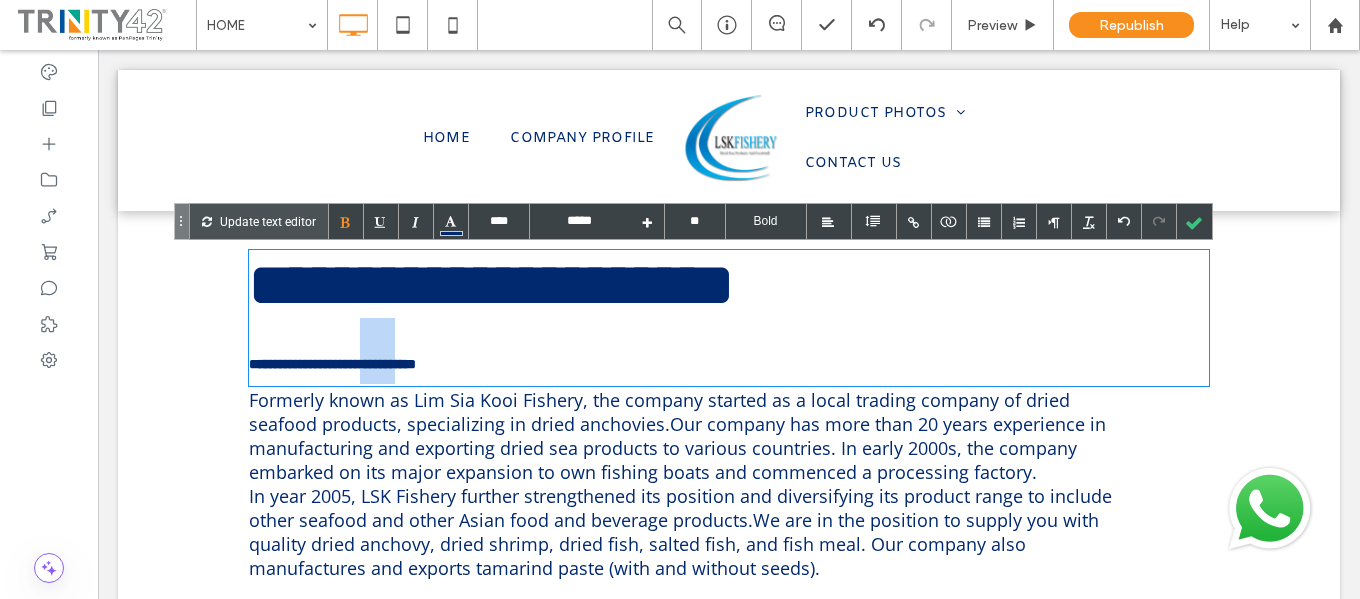 click on "**********" at bounding box center [332, 364] 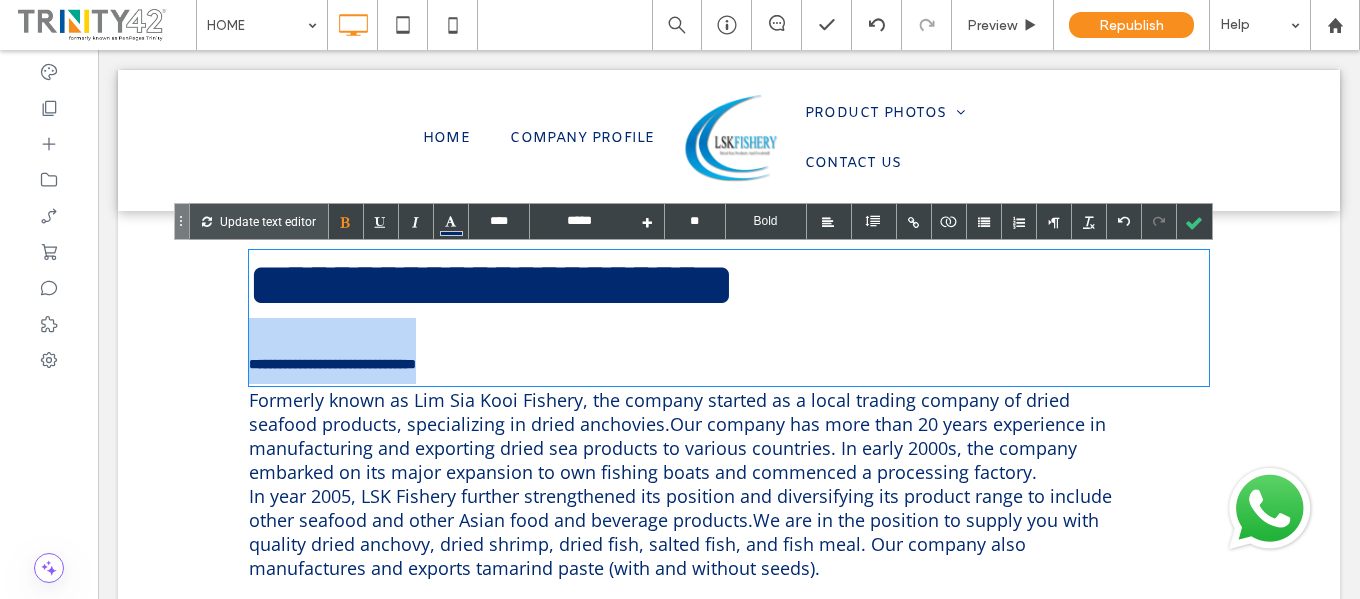 click on "**********" at bounding box center (332, 364) 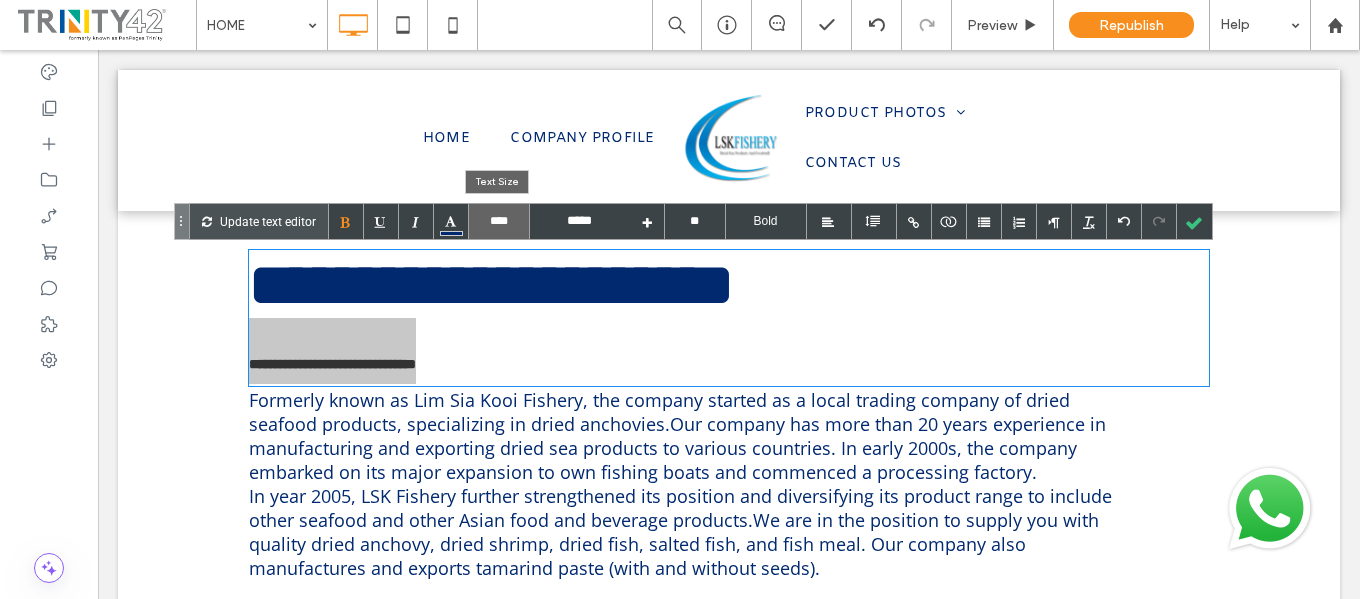 click on "****" at bounding box center (499, 221) 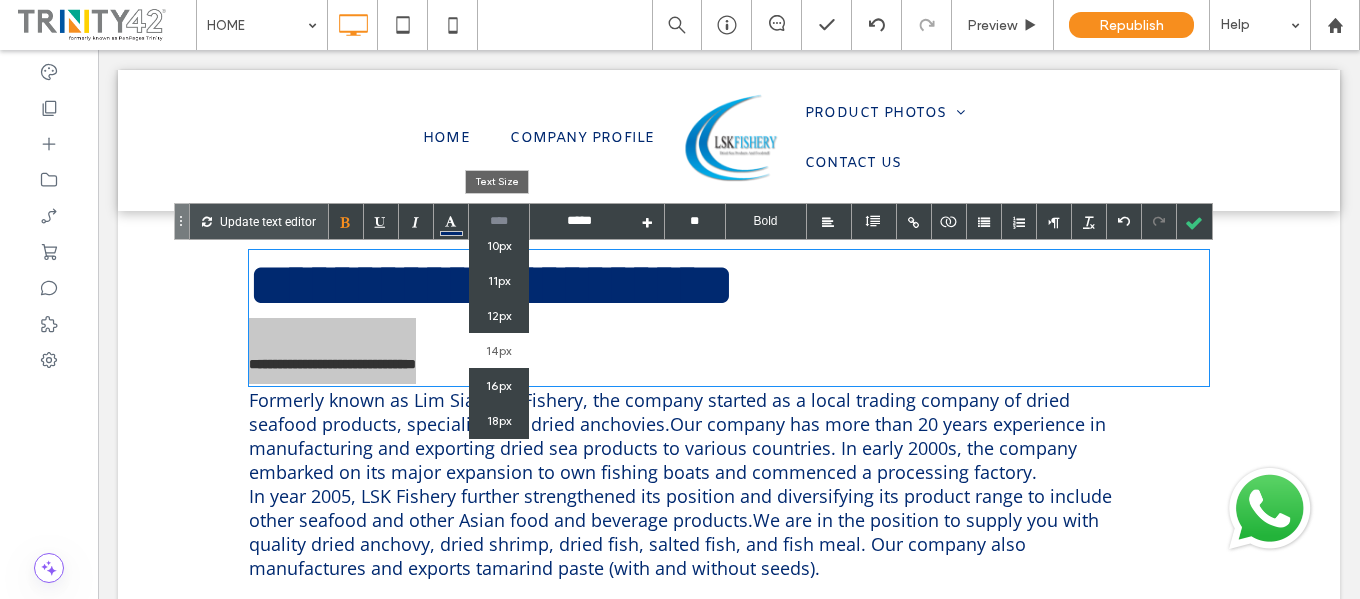 click on "12px" at bounding box center [499, 315] 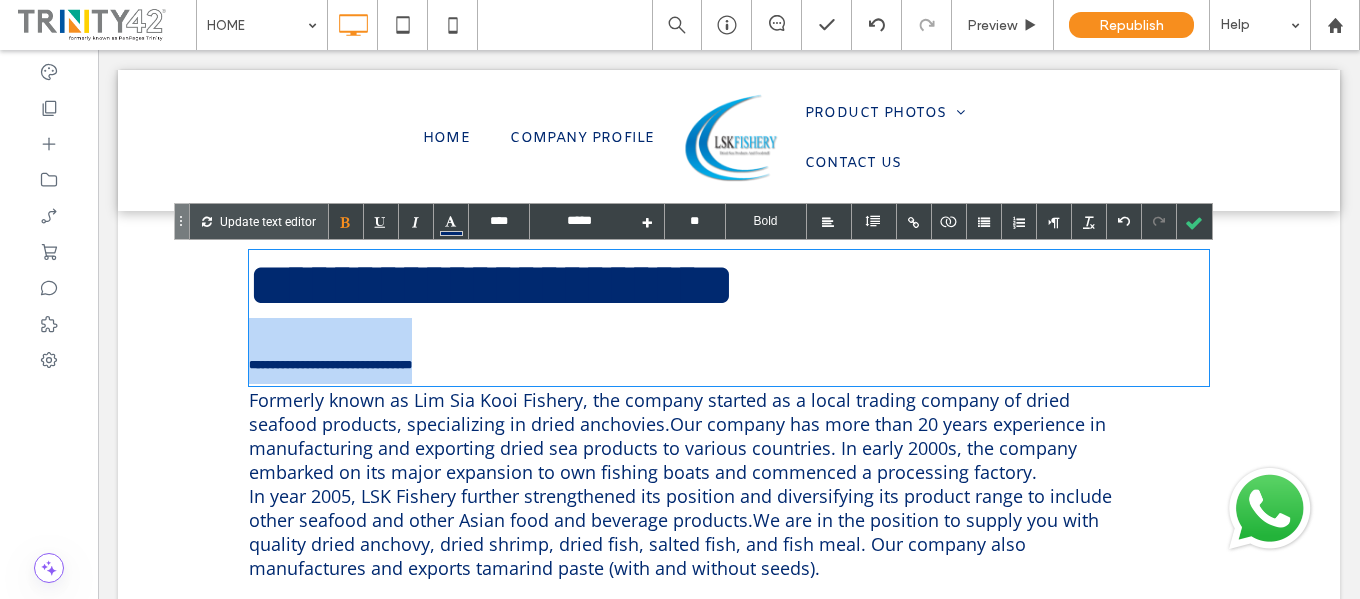 click on "**********" at bounding box center (330, 365) 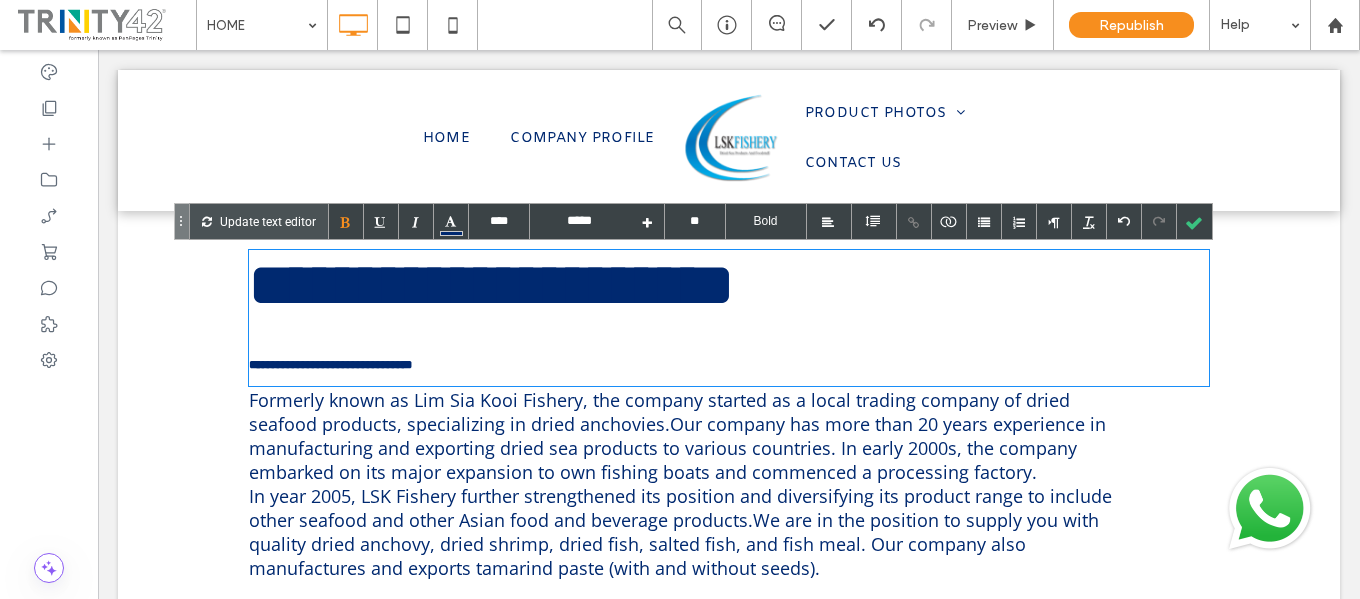 click on "**********" at bounding box center [330, 365] 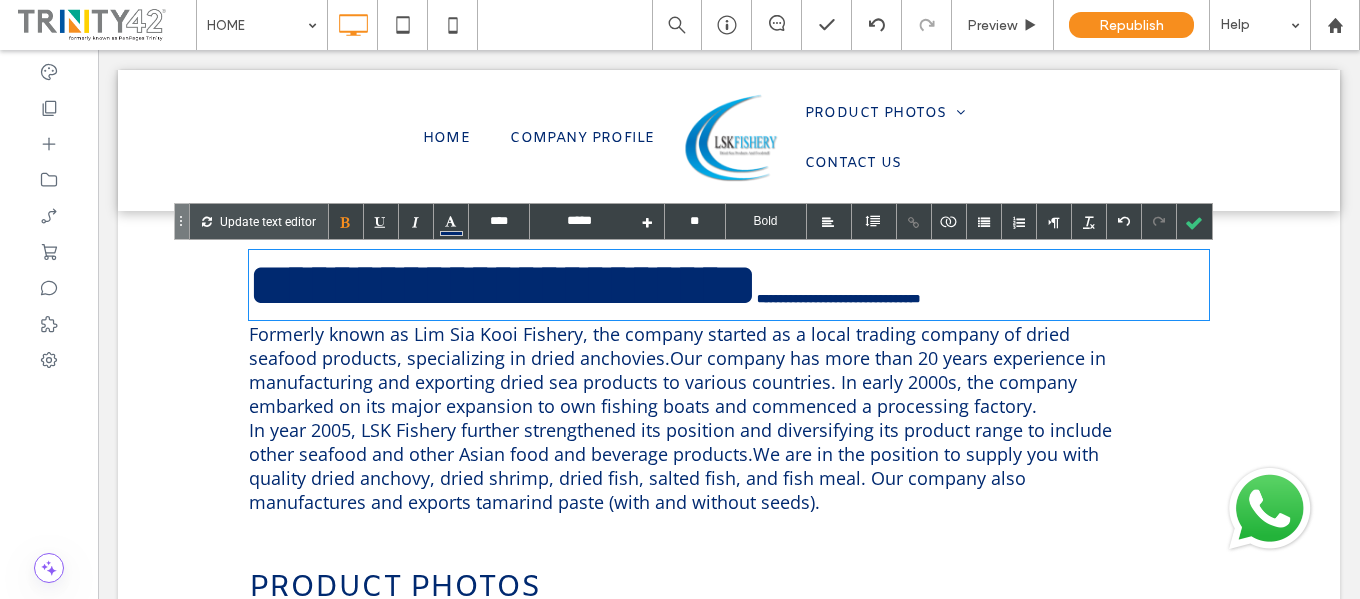 click on "Formerly known as Lim Sia Kooi Fishery, the company started as a local trading company of dried seafood products, specializing in dried anchovies.Our company has more than 20 years experience in manufacturing and exporting dried sea products to various countries. In early 2000s, the company embarked on its major expansion to own fishing boats and commenced a processing factory.  In year 2005, LSK Fishery further strengthened its position and diversifying its product range to include other seafood and other Asian food and beverage products.We are in the position to supply you with quality dried anchovy, dried shrimp, dried fish, salted fish, and fish meal. Our company also manufactures and exports tamarind paste (with and without seeds).   PRODUCT PHOTOS
DRIED CRYSTAL FISH
Button
DRIED BABY MACKERAL
Button" at bounding box center (729, 618) 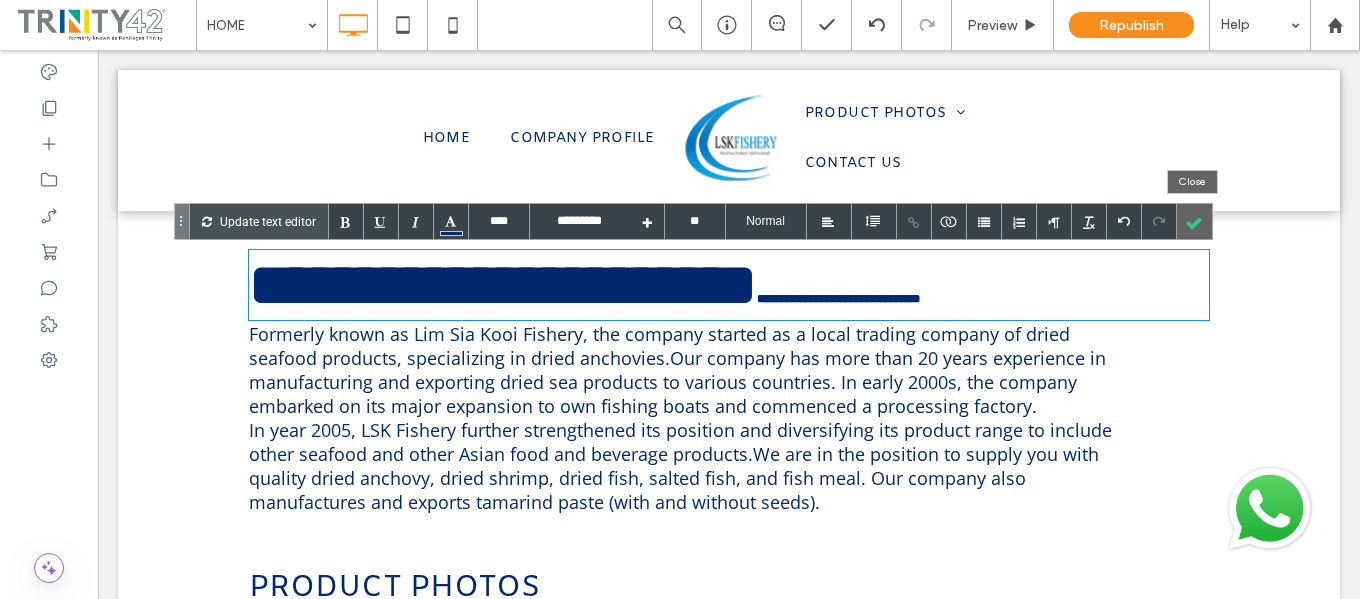 click at bounding box center [1194, 221] 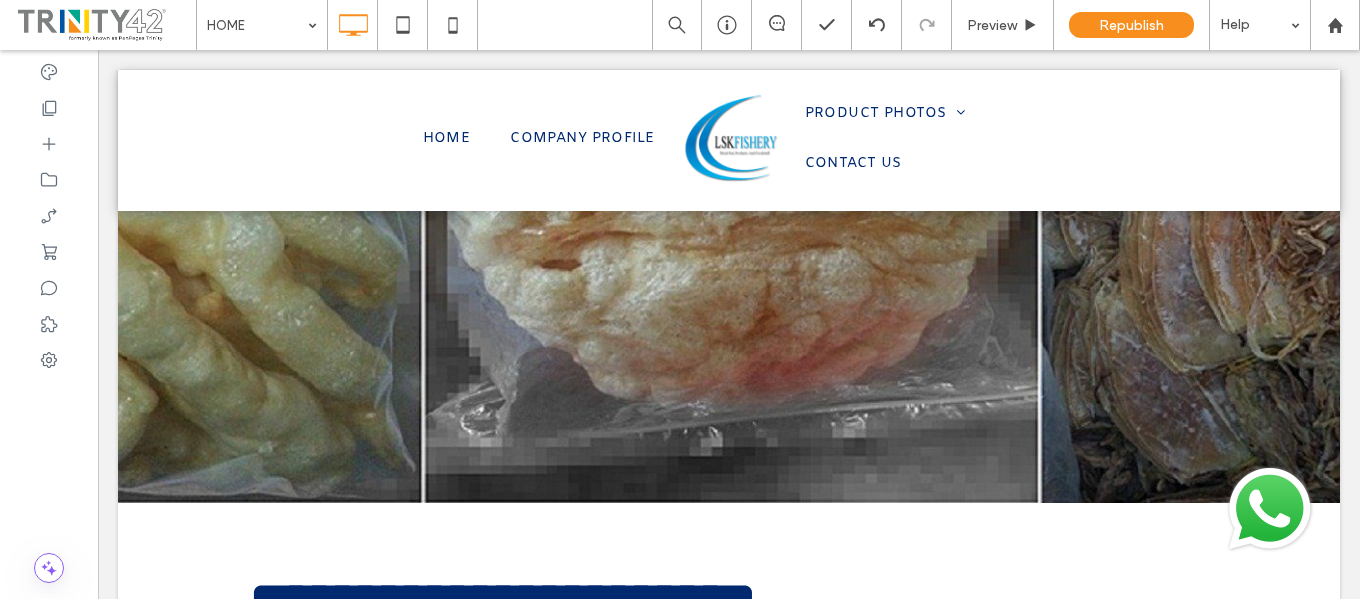 scroll, scrollTop: 0, scrollLeft: 0, axis: both 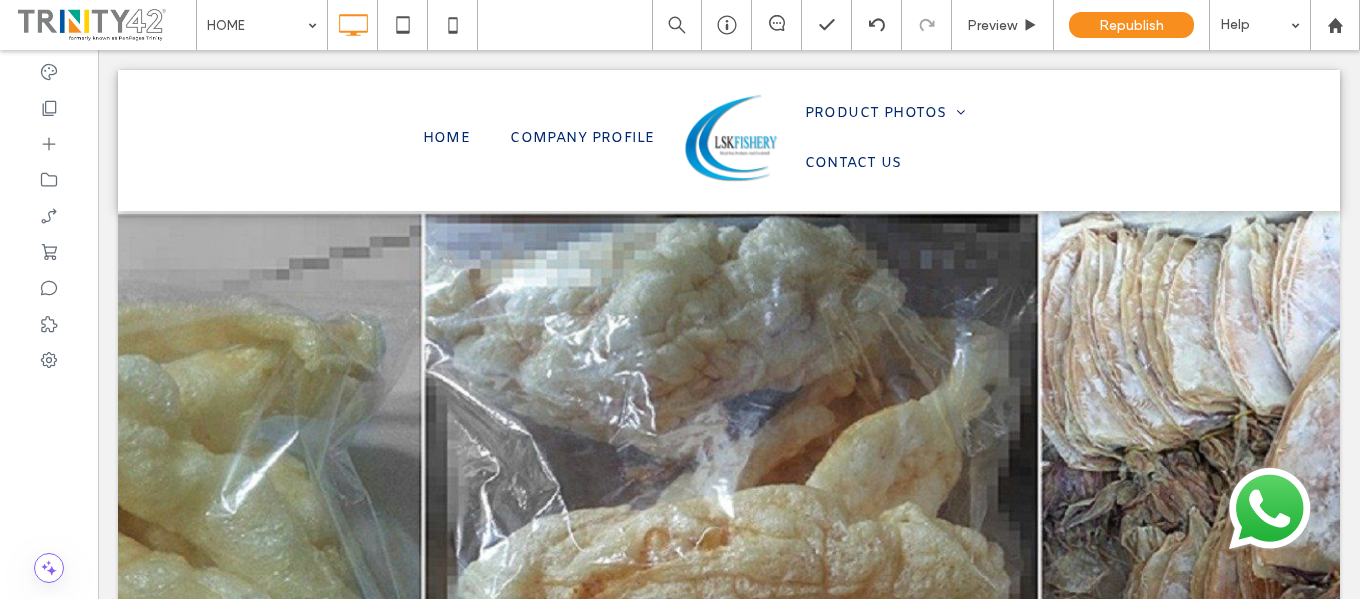 drag, startPoint x: 1359, startPoint y: 281, endPoint x: 1411, endPoint y: 70, distance: 217.31314 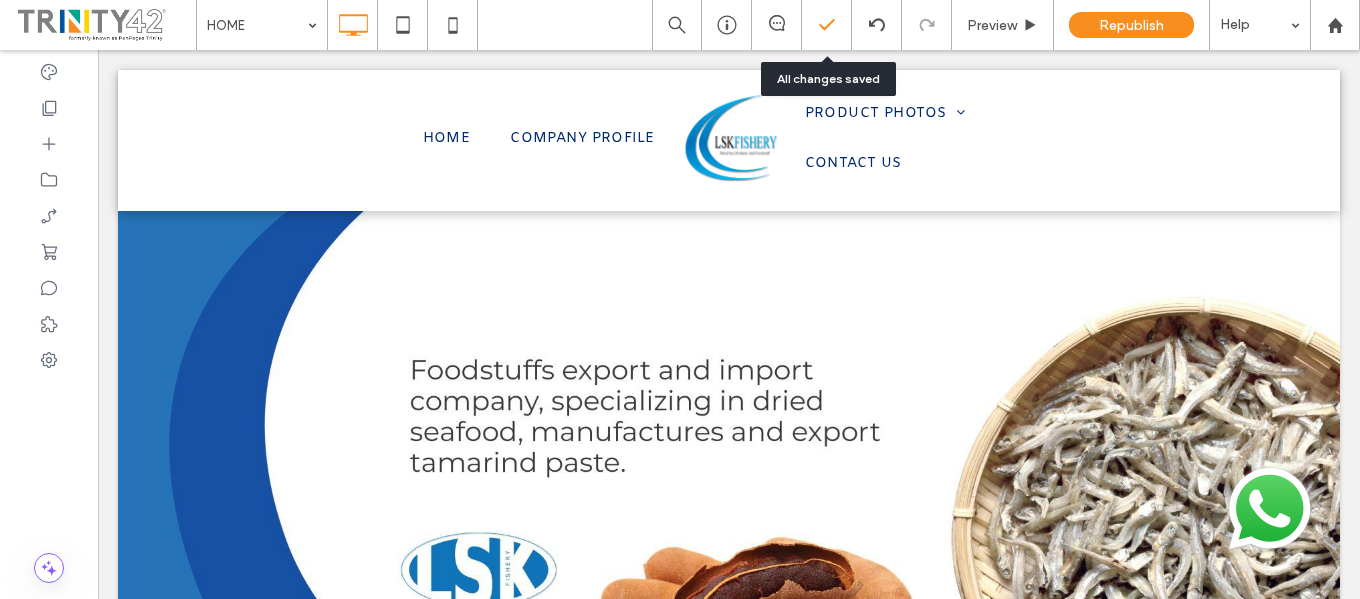 click 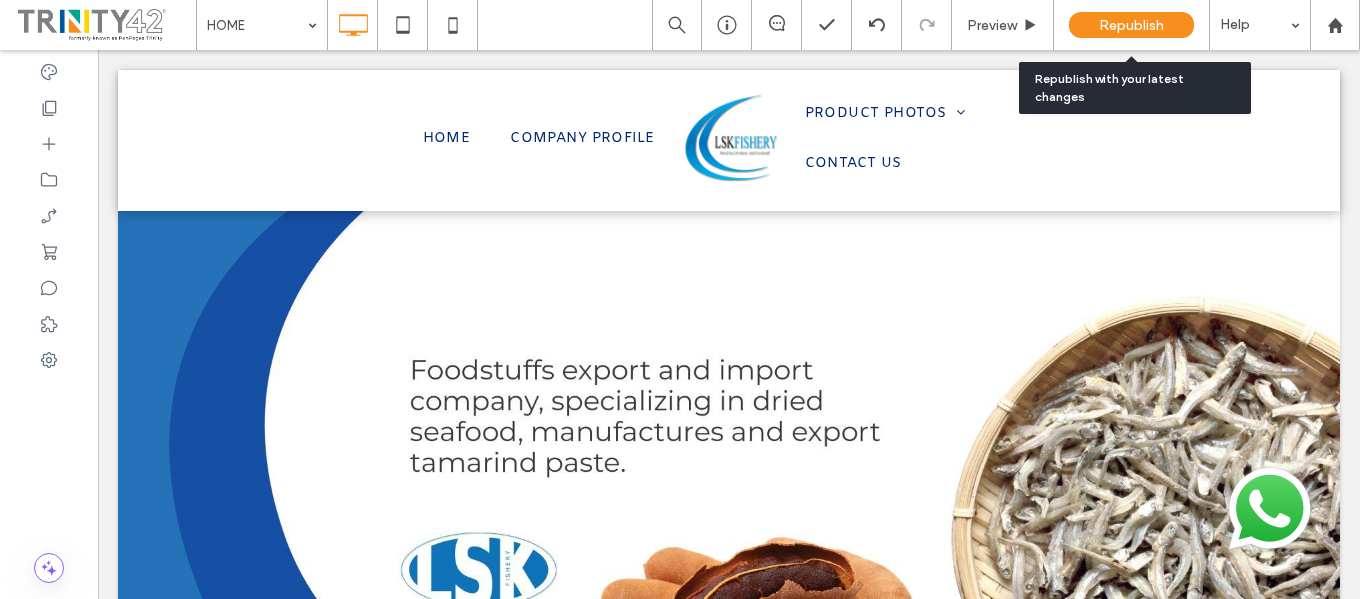 click on "Republish" at bounding box center [1131, 25] 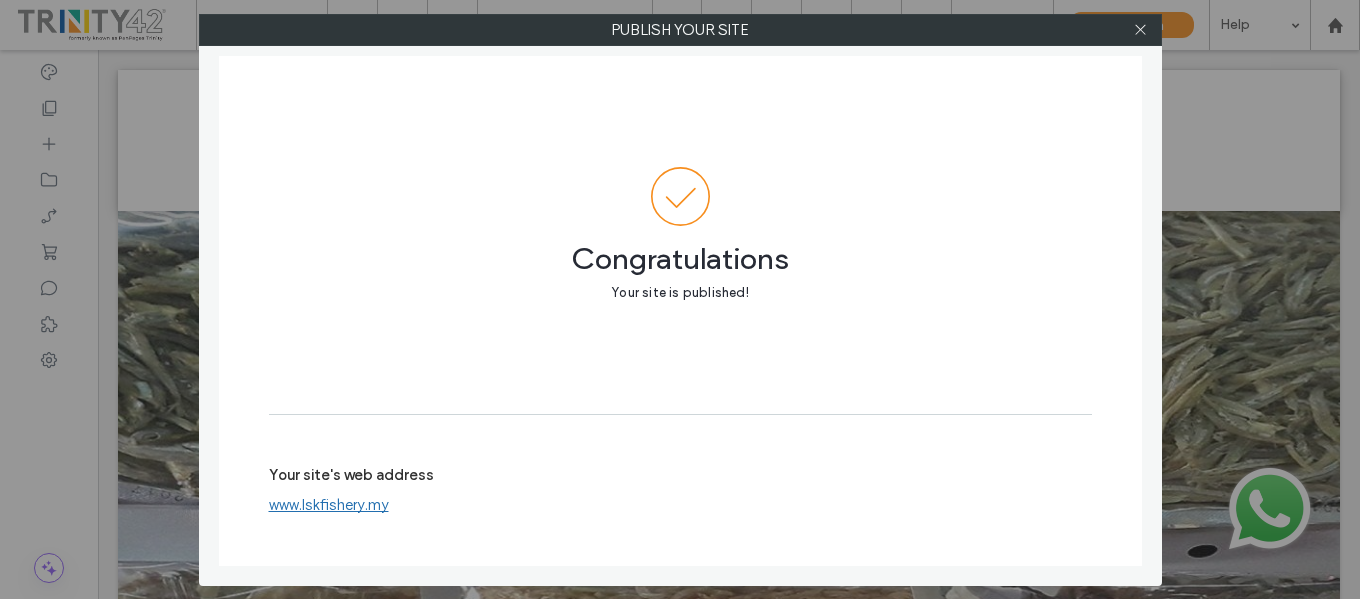 click on "www.lskfishery.my" at bounding box center (329, 505) 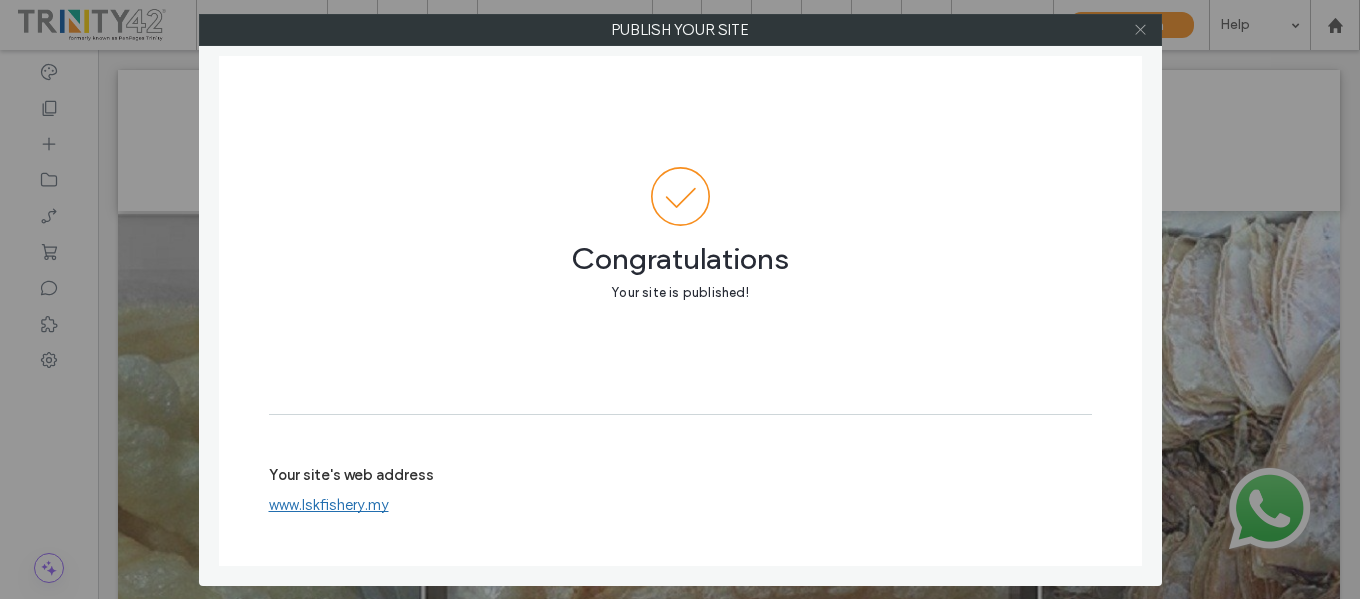 click 